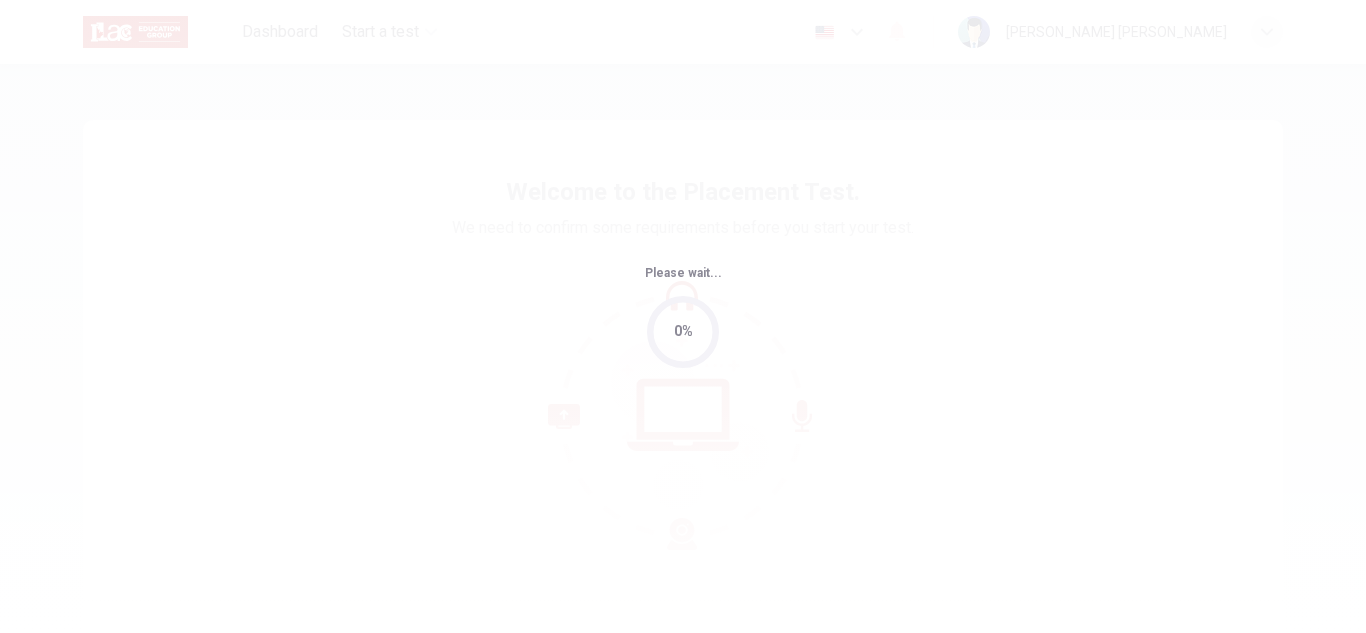 scroll, scrollTop: 0, scrollLeft: 0, axis: both 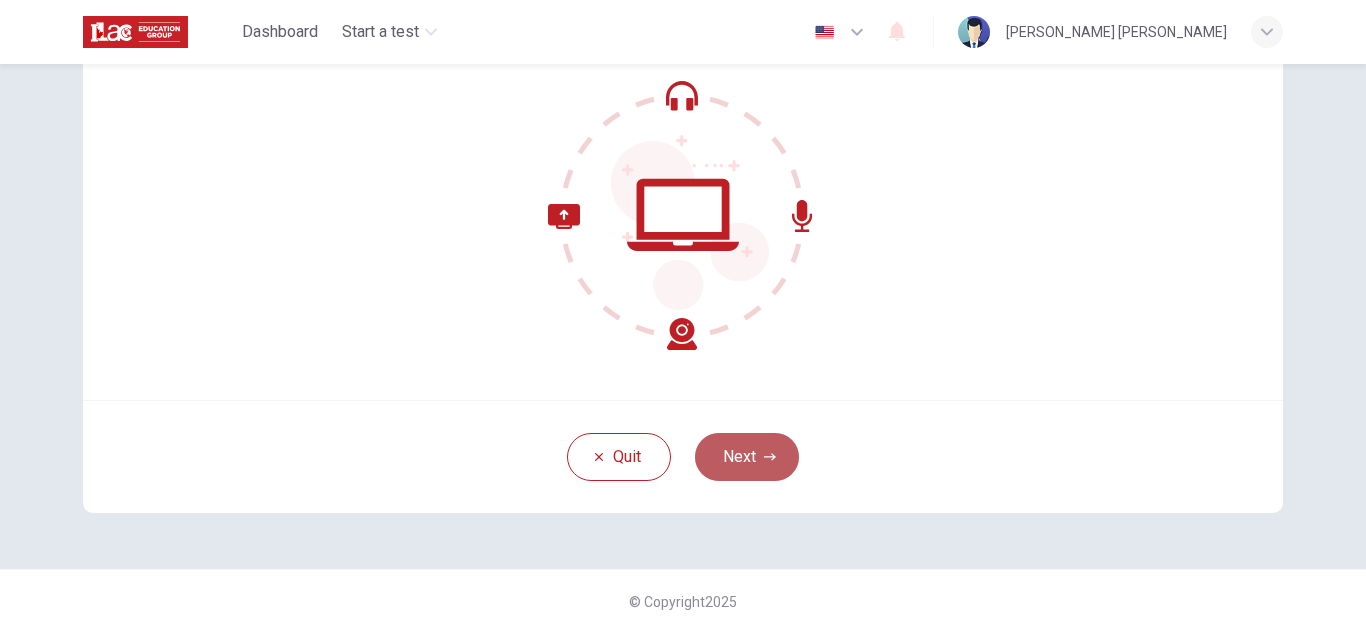 click on "Next" at bounding box center [747, 457] 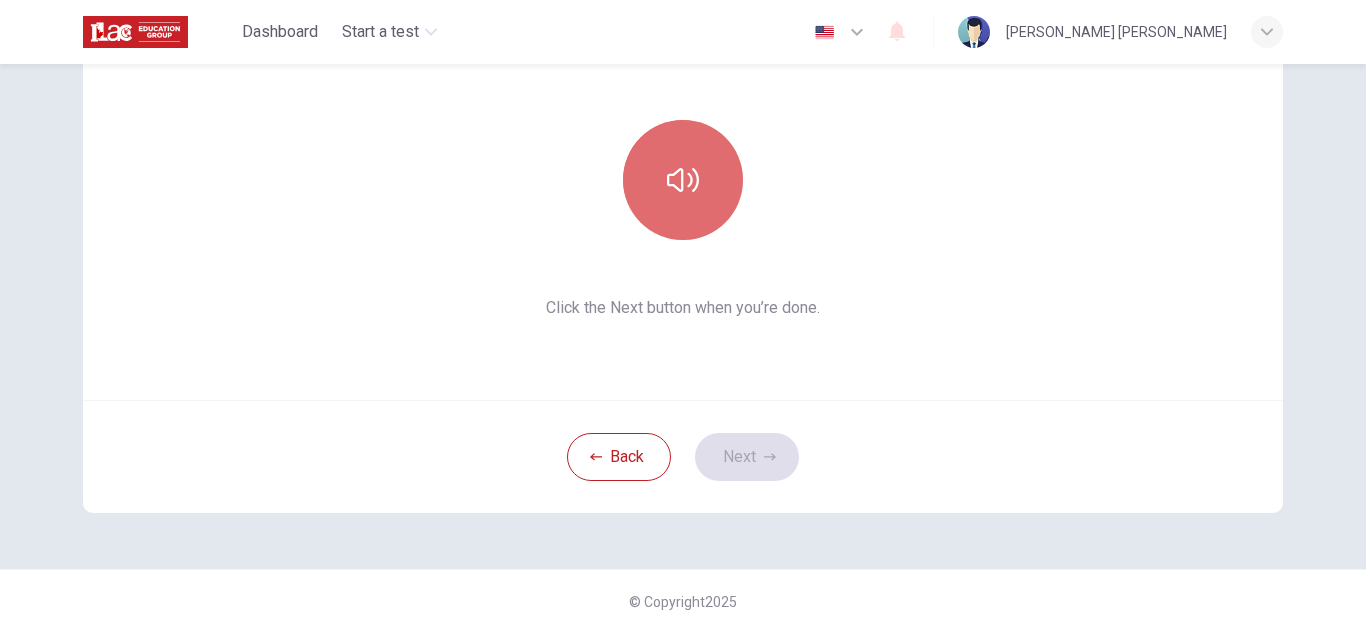click at bounding box center [683, 180] 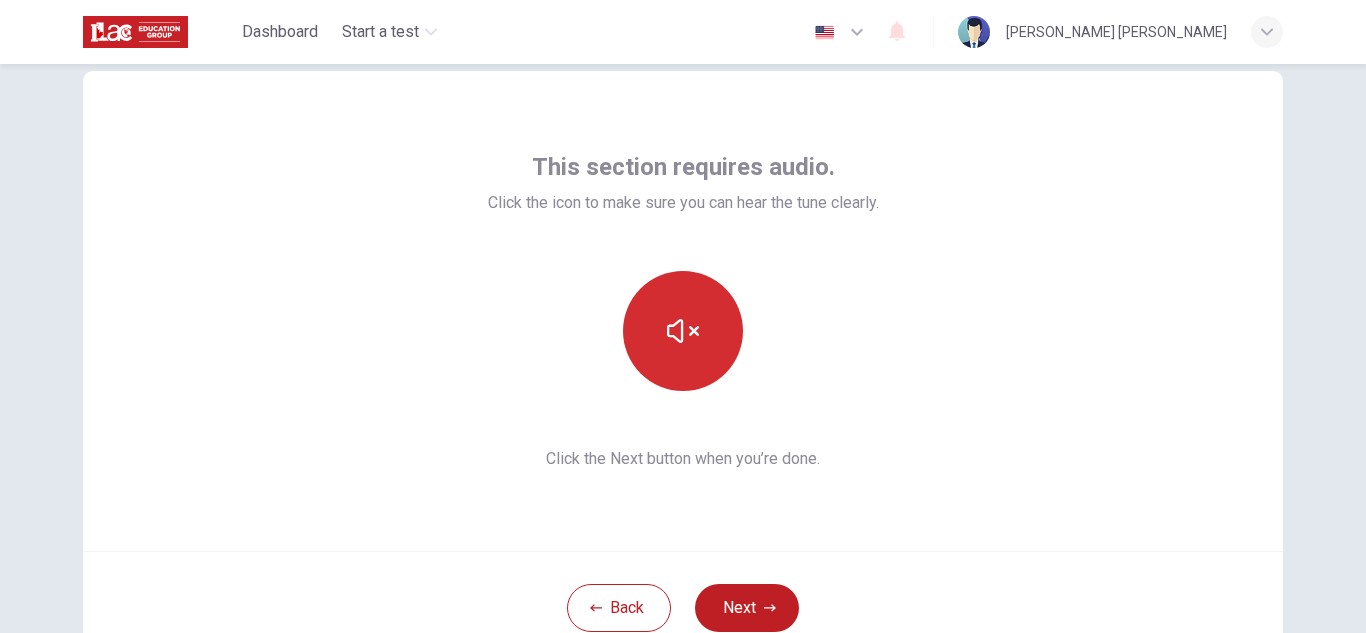 scroll, scrollTop: 48, scrollLeft: 0, axis: vertical 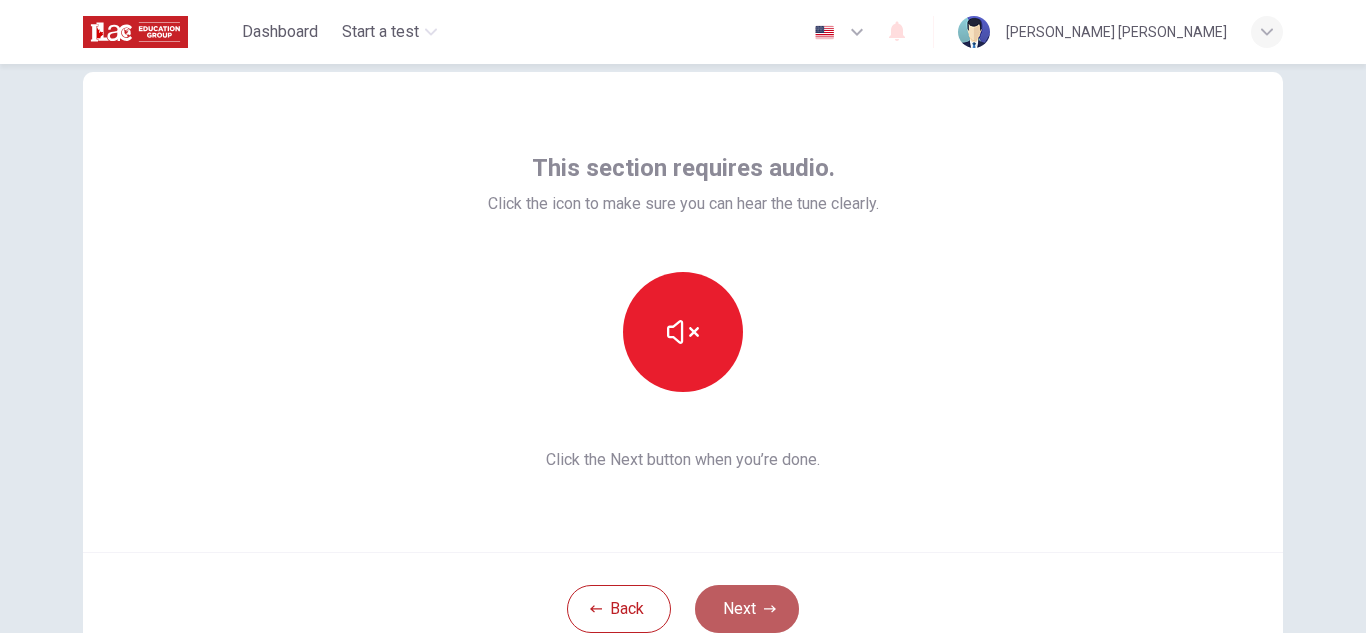 click 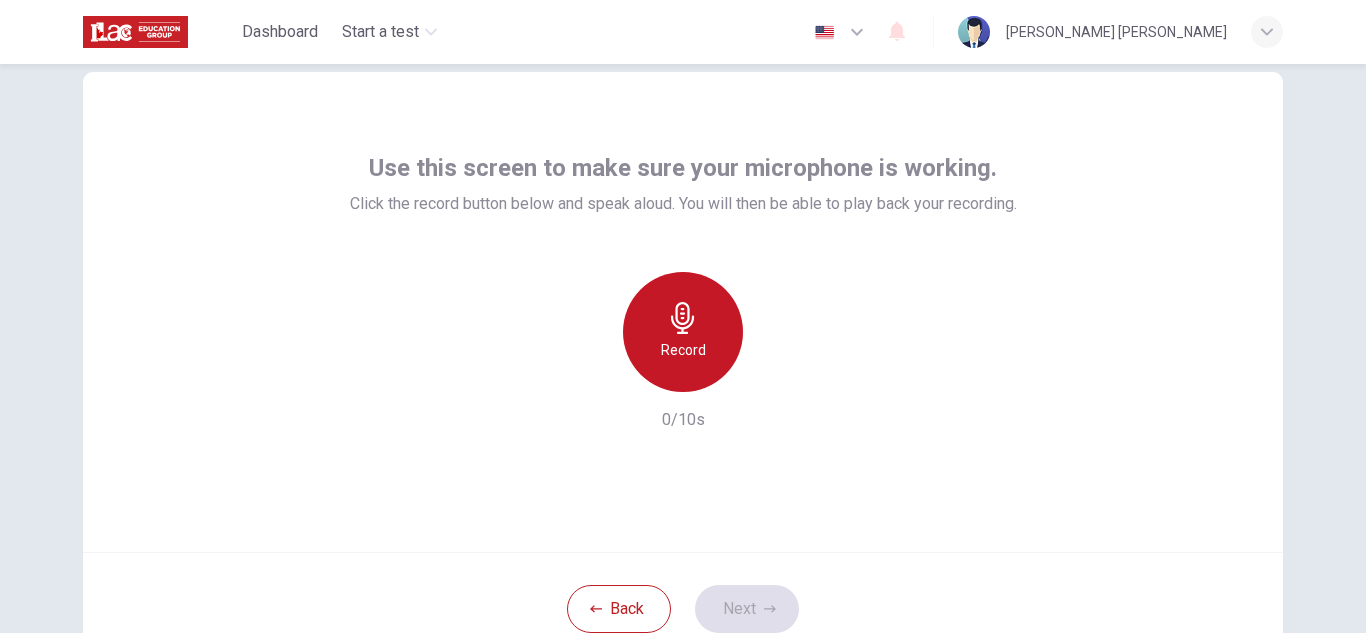 click on "Record" at bounding box center (683, 332) 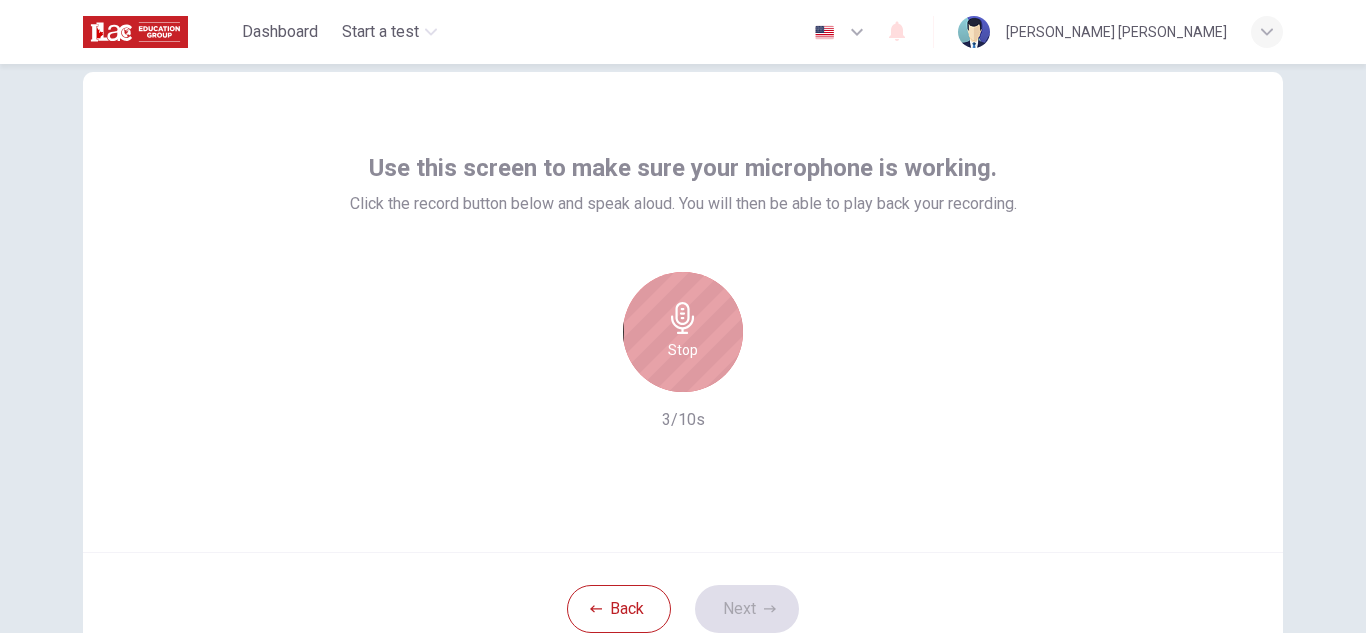 click on "Stop" at bounding box center (683, 332) 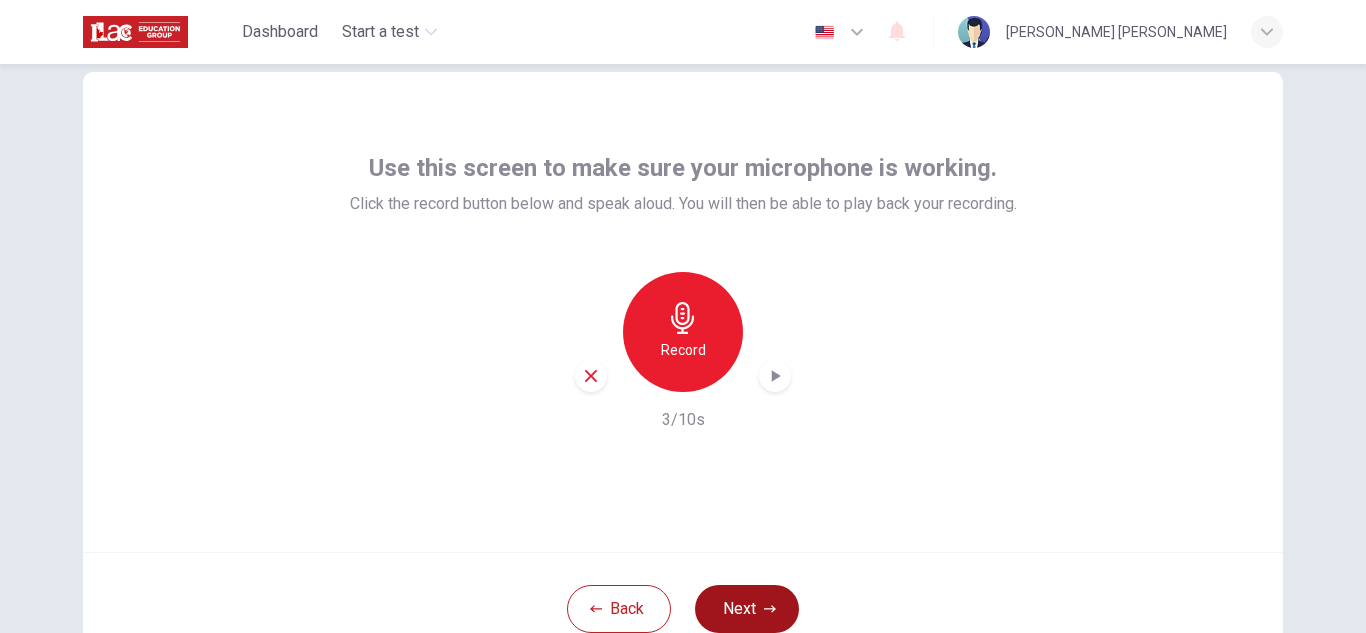 click on "Next" at bounding box center (747, 609) 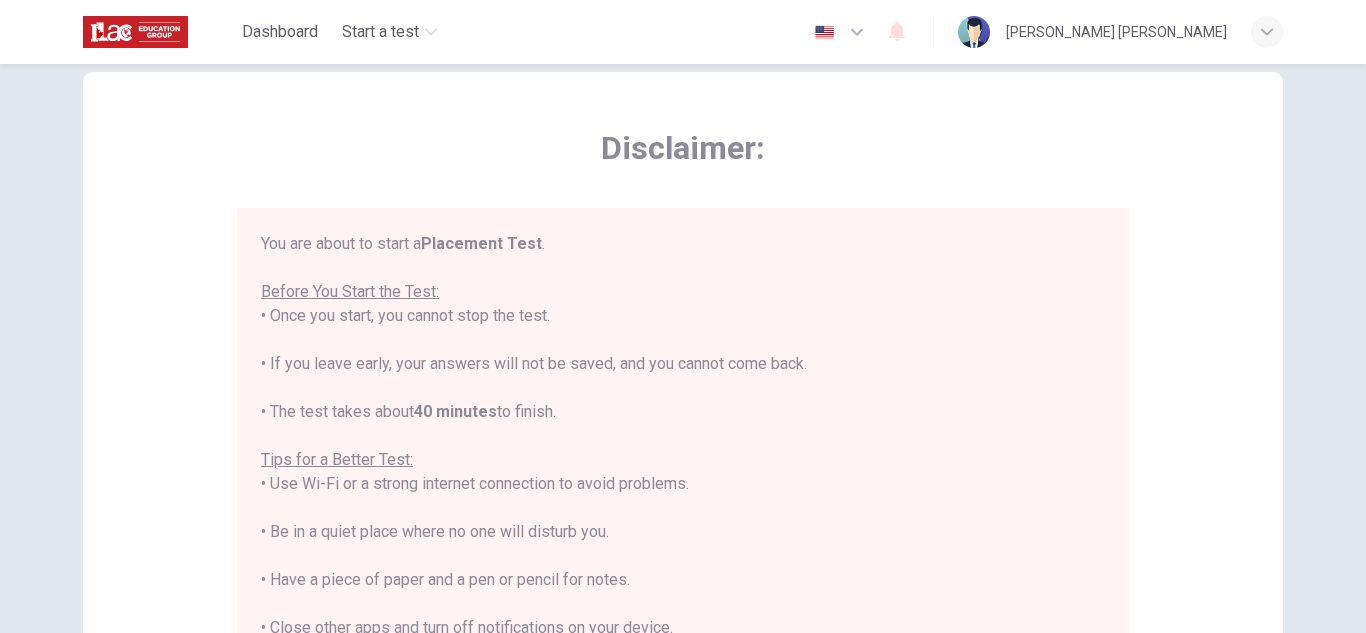 scroll, scrollTop: 23, scrollLeft: 0, axis: vertical 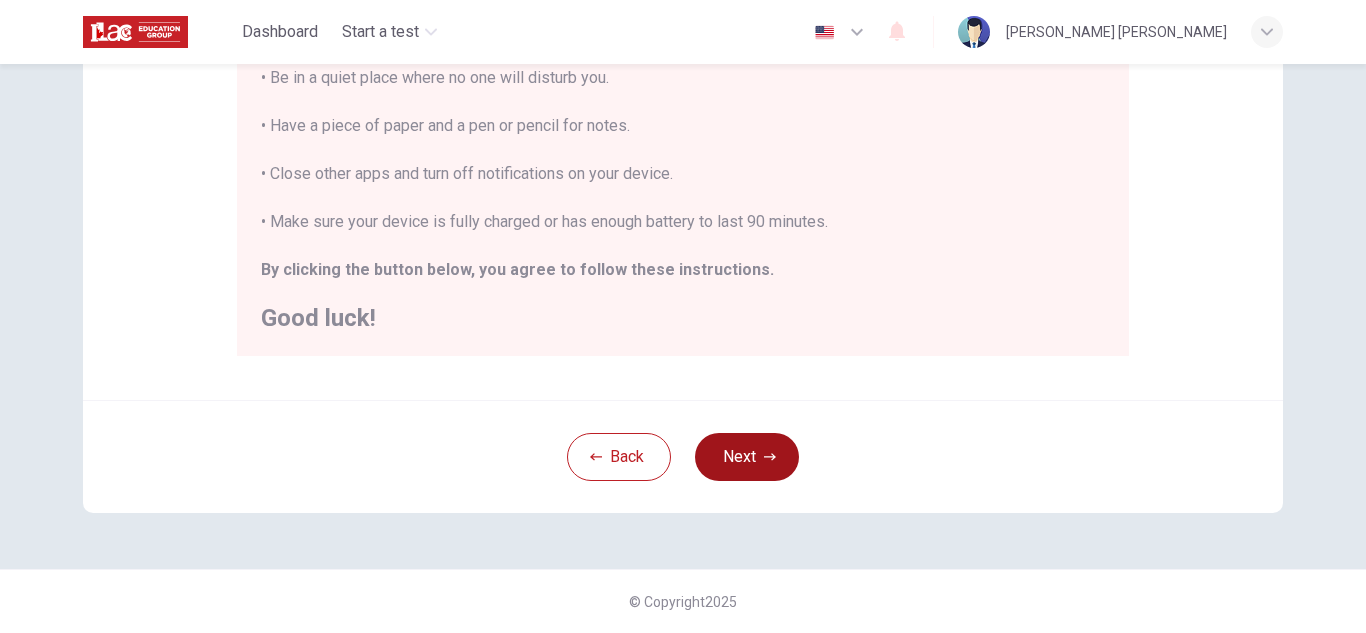 click 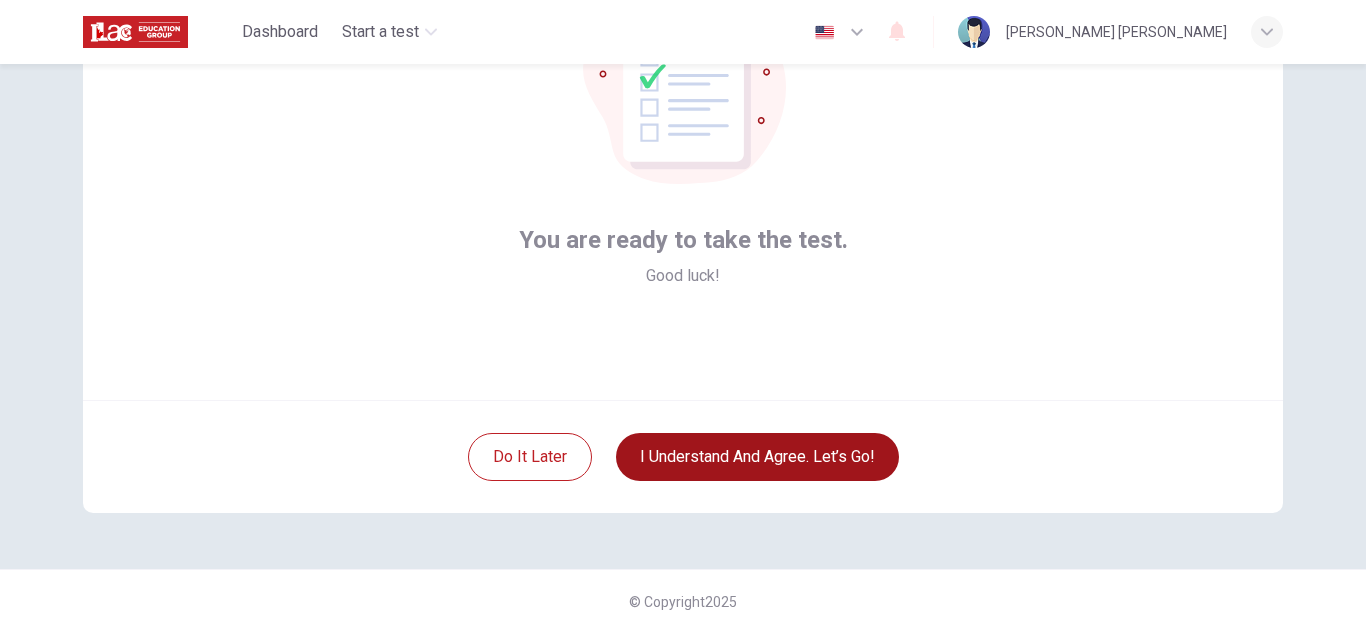 scroll, scrollTop: 200, scrollLeft: 0, axis: vertical 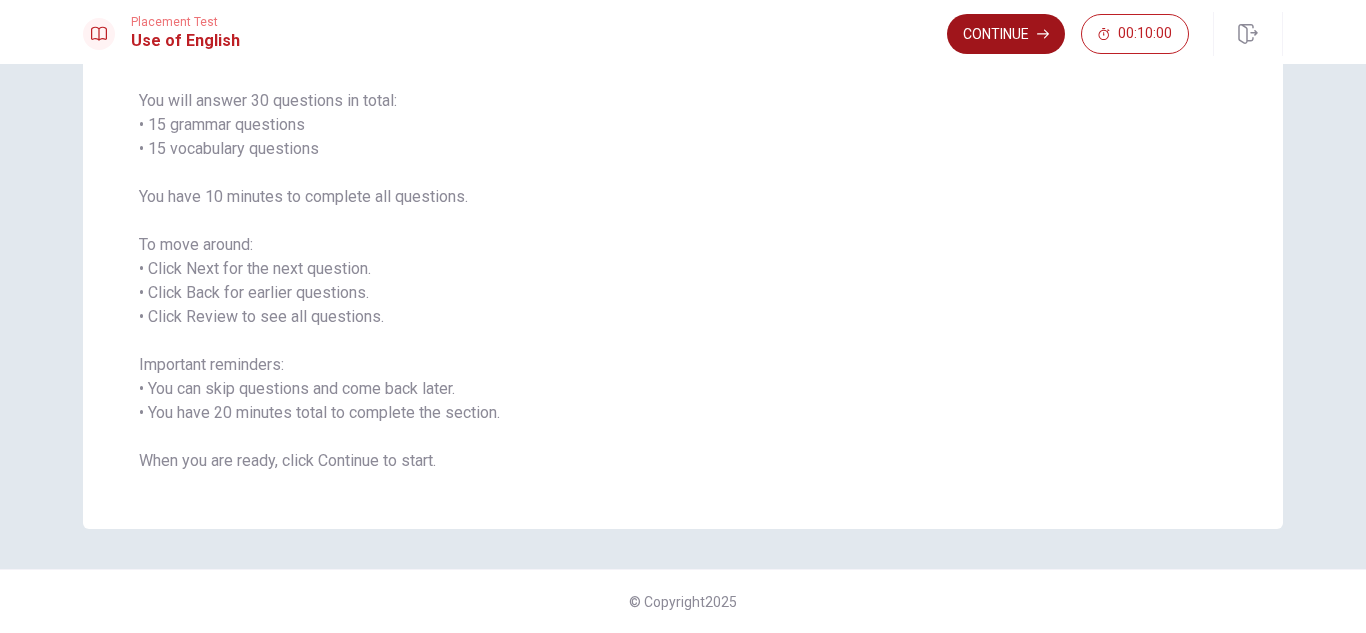 click on "Continue" at bounding box center (1006, 34) 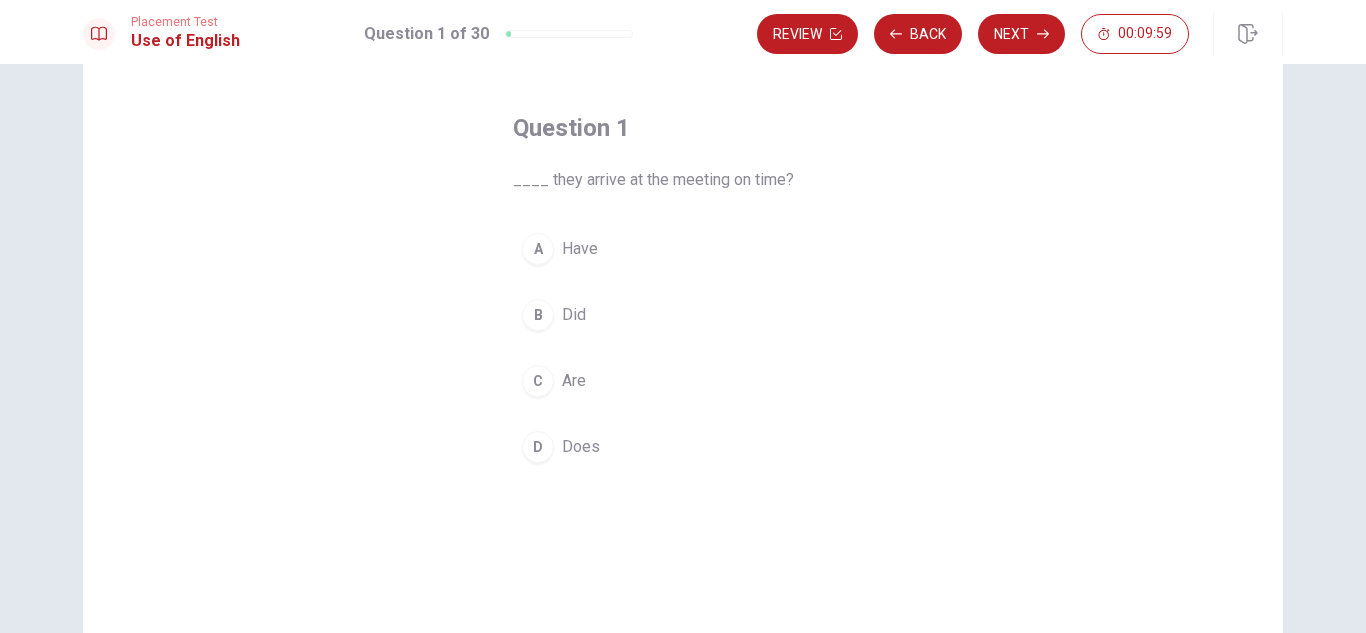 scroll, scrollTop: 72, scrollLeft: 0, axis: vertical 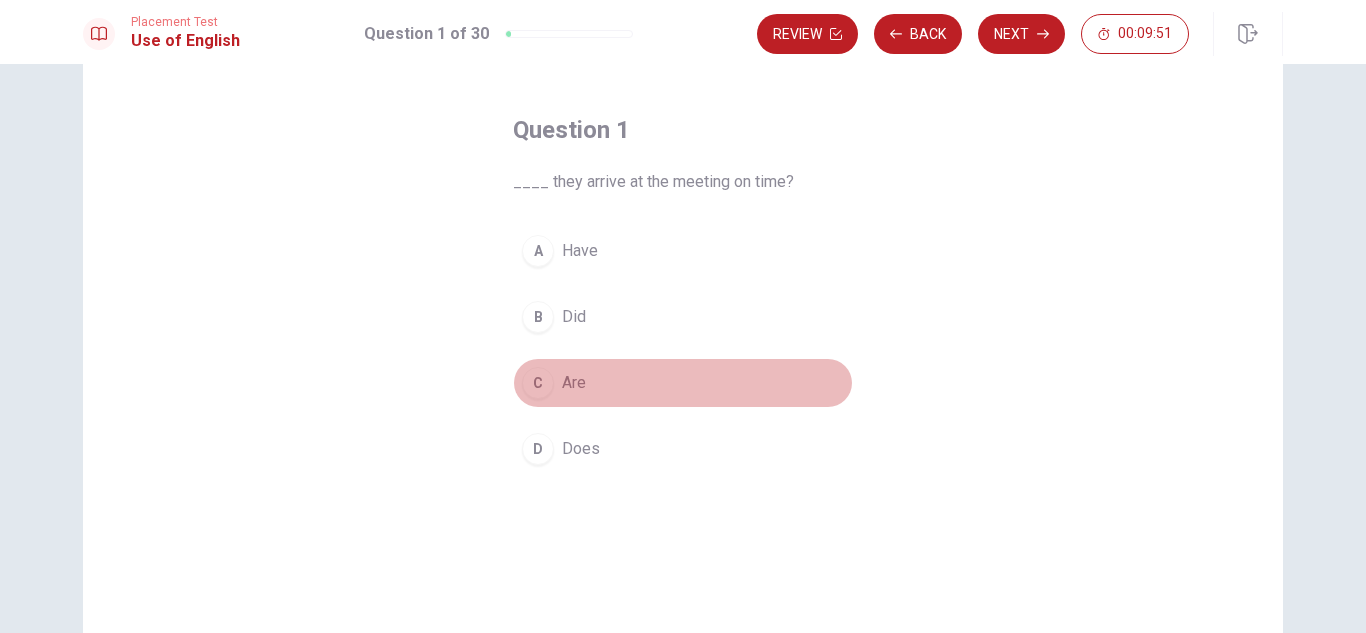 click on "C Are" at bounding box center [683, 383] 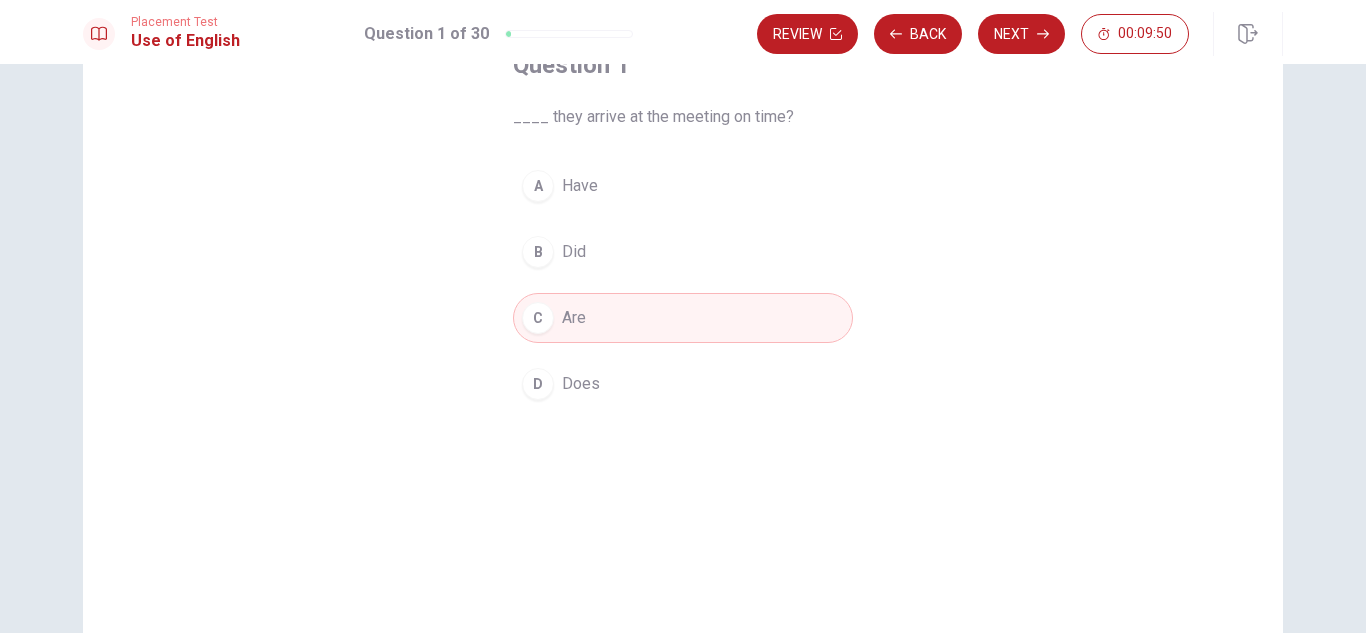 scroll, scrollTop: 209, scrollLeft: 0, axis: vertical 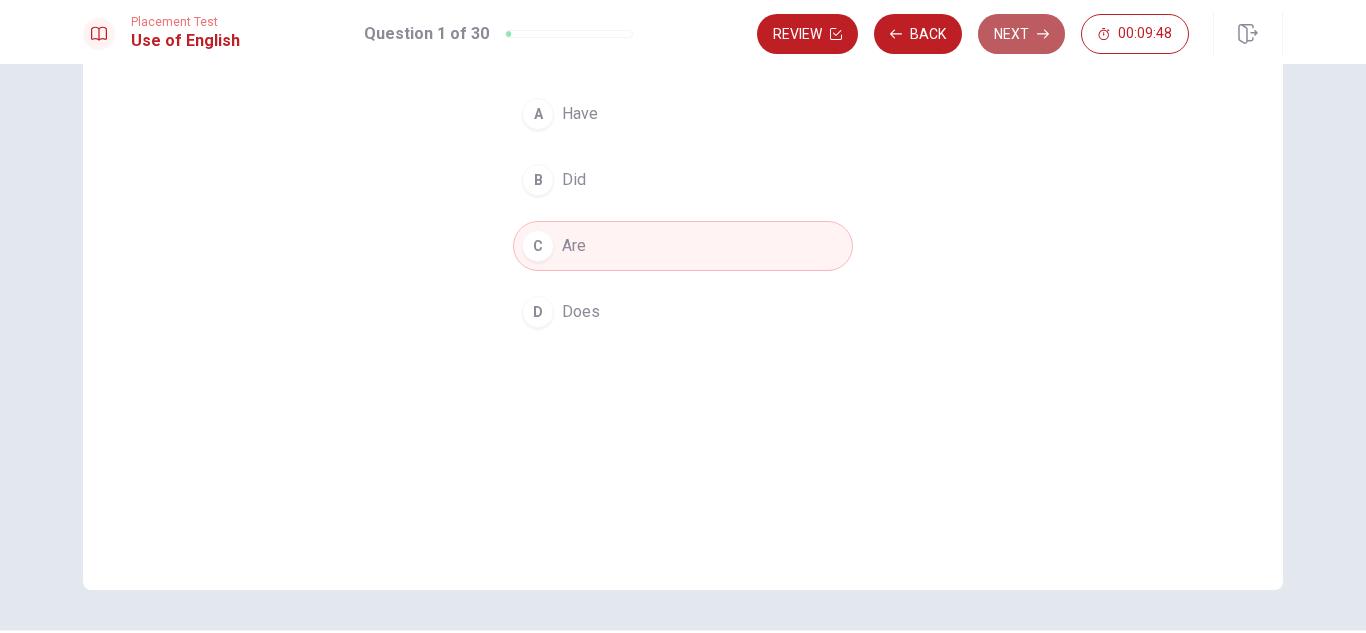 click 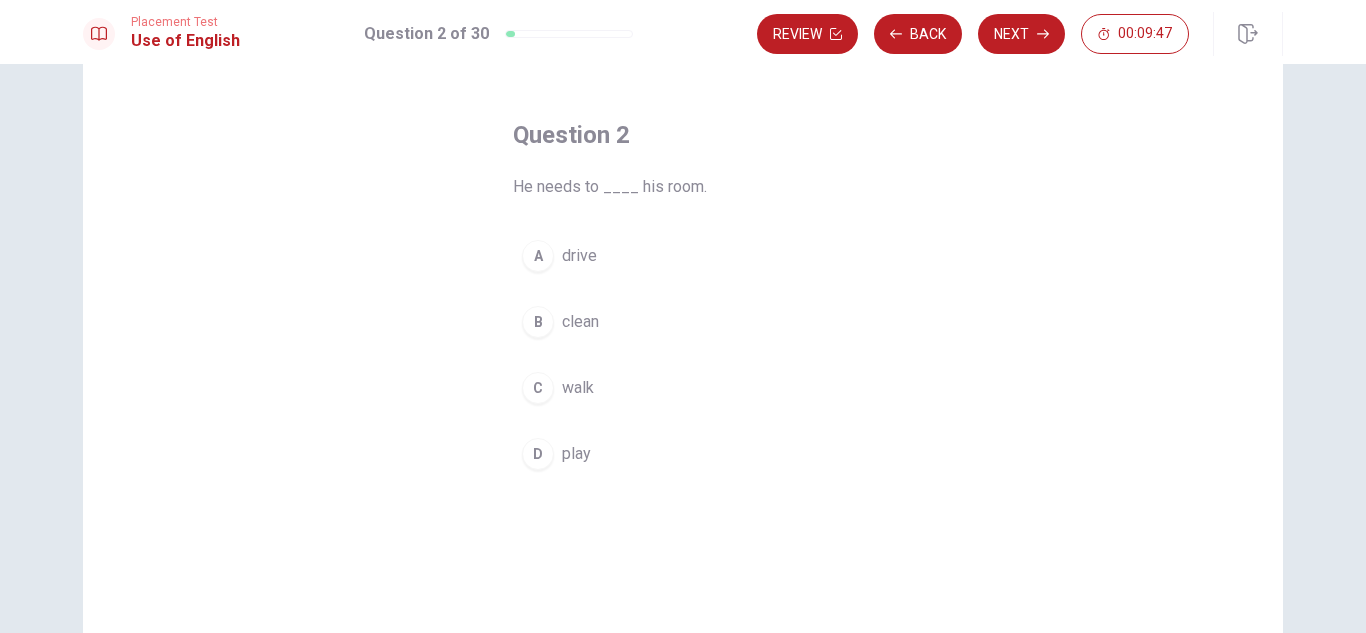 scroll, scrollTop: 66, scrollLeft: 0, axis: vertical 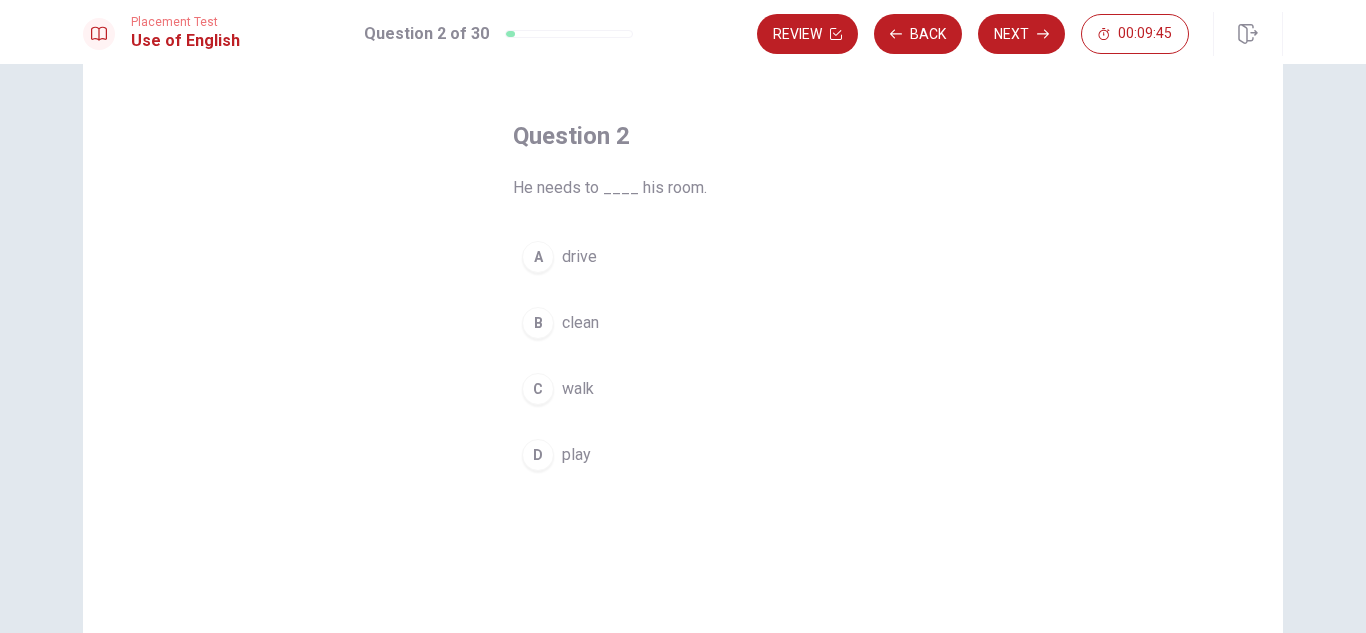 click on "B clean" at bounding box center (683, 323) 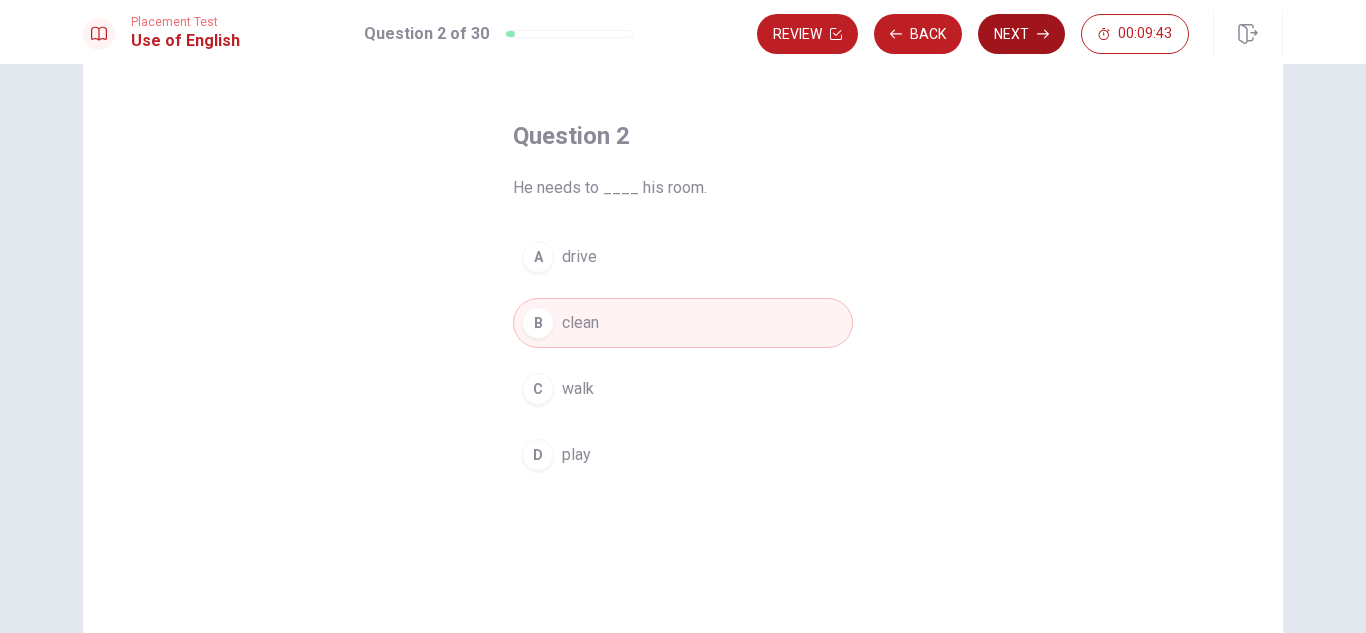 click on "Next" at bounding box center [1021, 34] 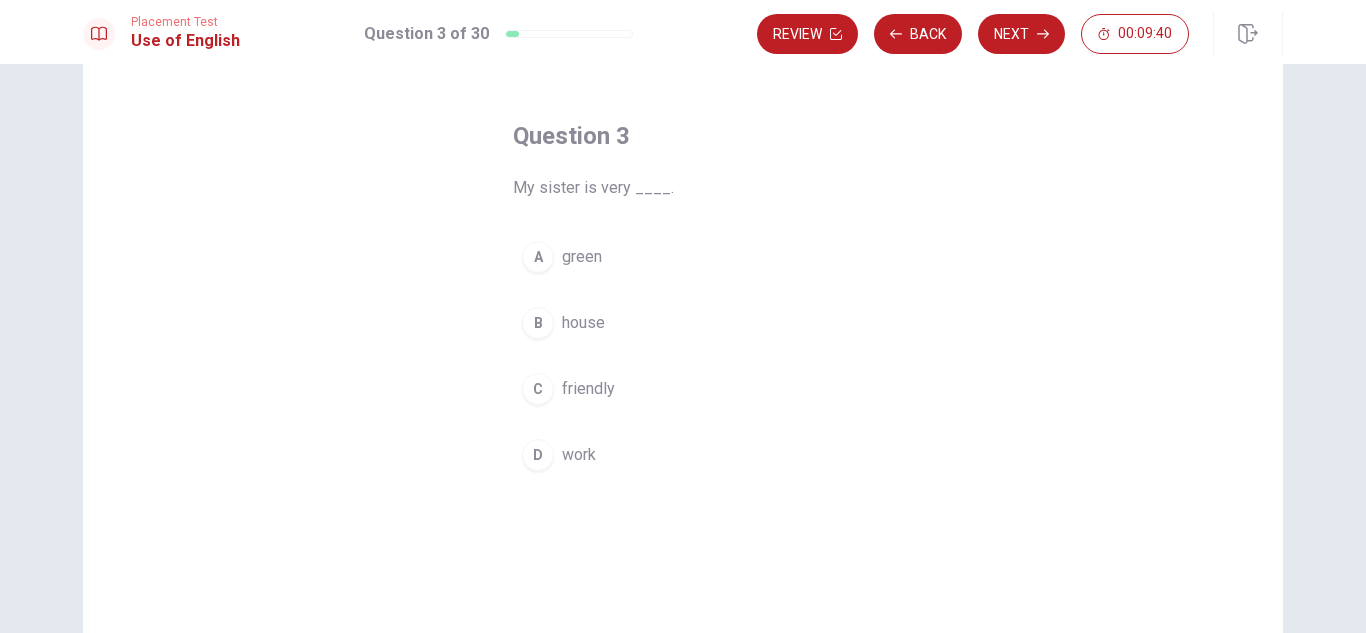 click on "C friendly" at bounding box center [683, 389] 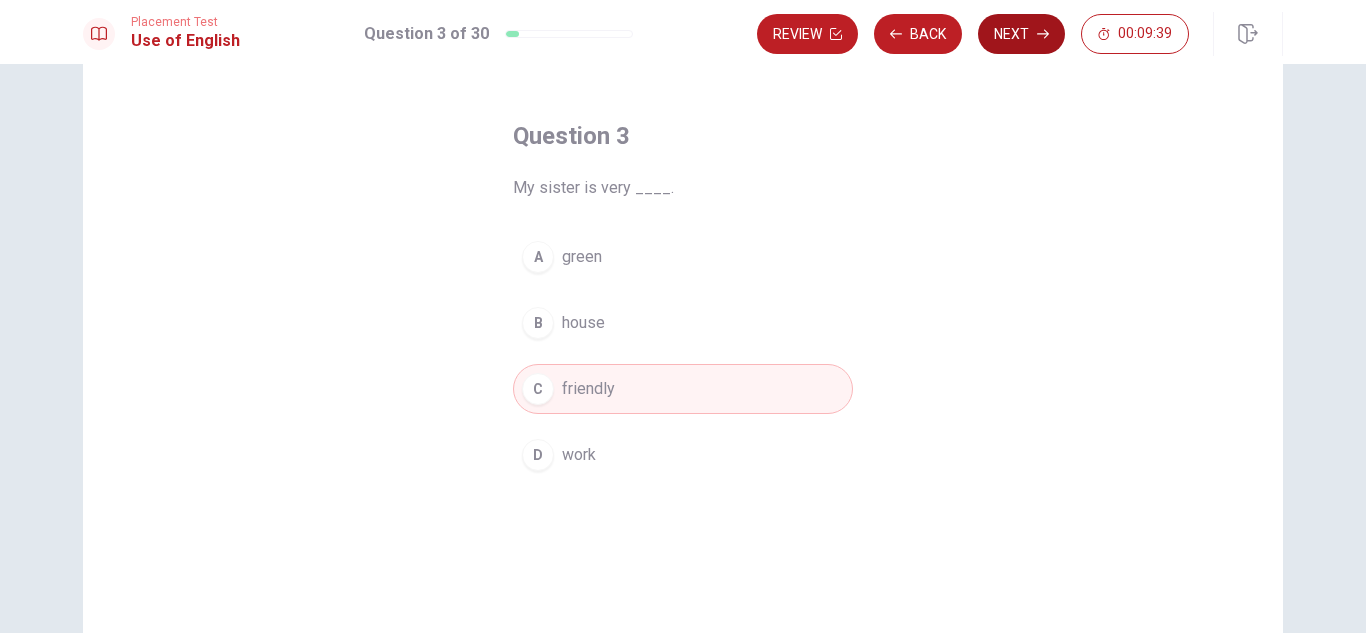 click 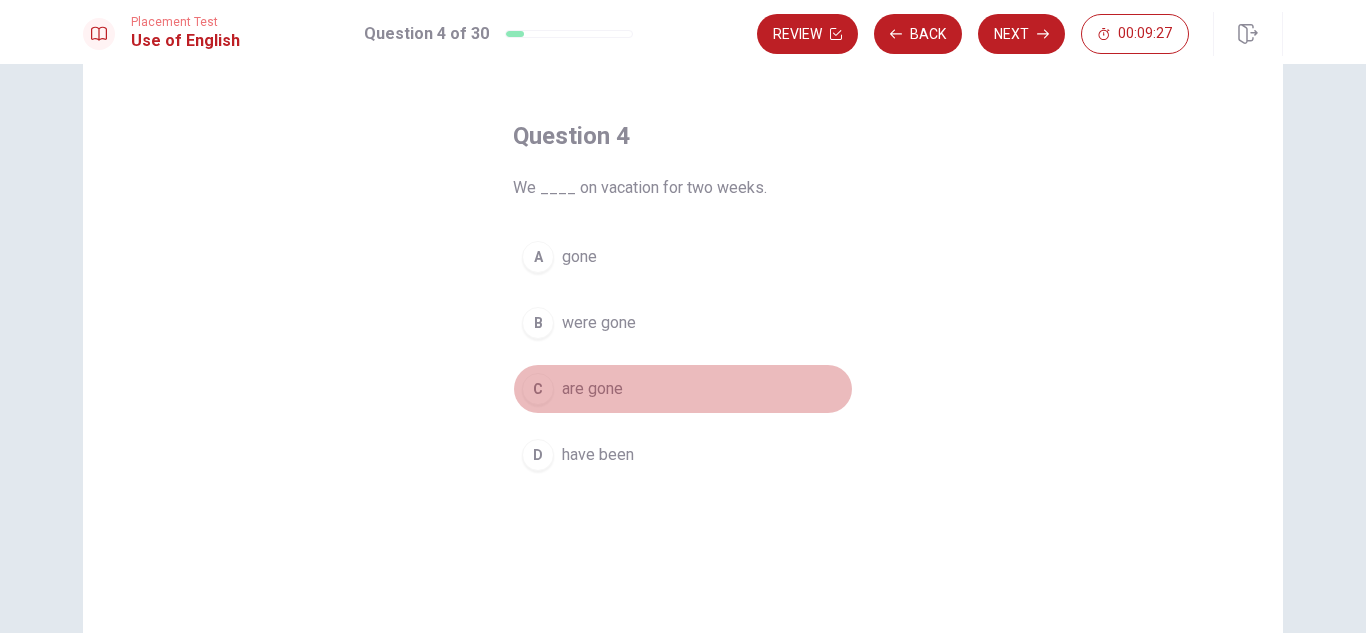 click on "C are gone" at bounding box center (683, 389) 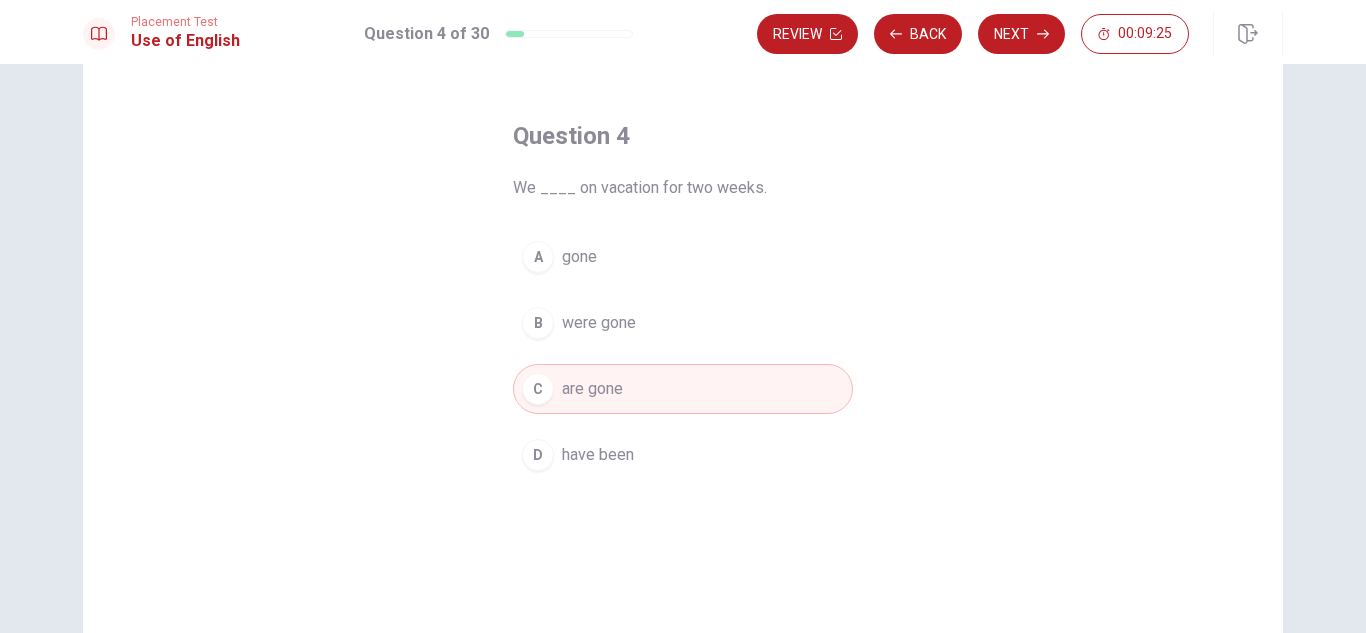 click on "B were gone" at bounding box center (683, 323) 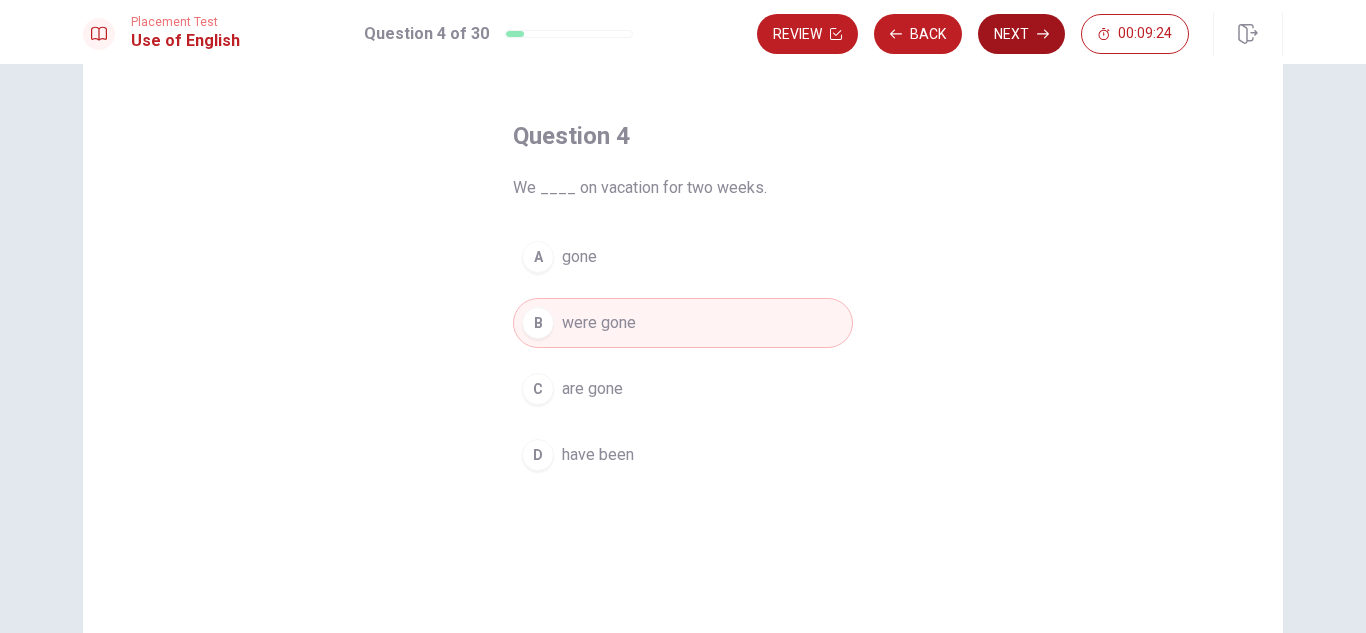 click on "Next" at bounding box center [1021, 34] 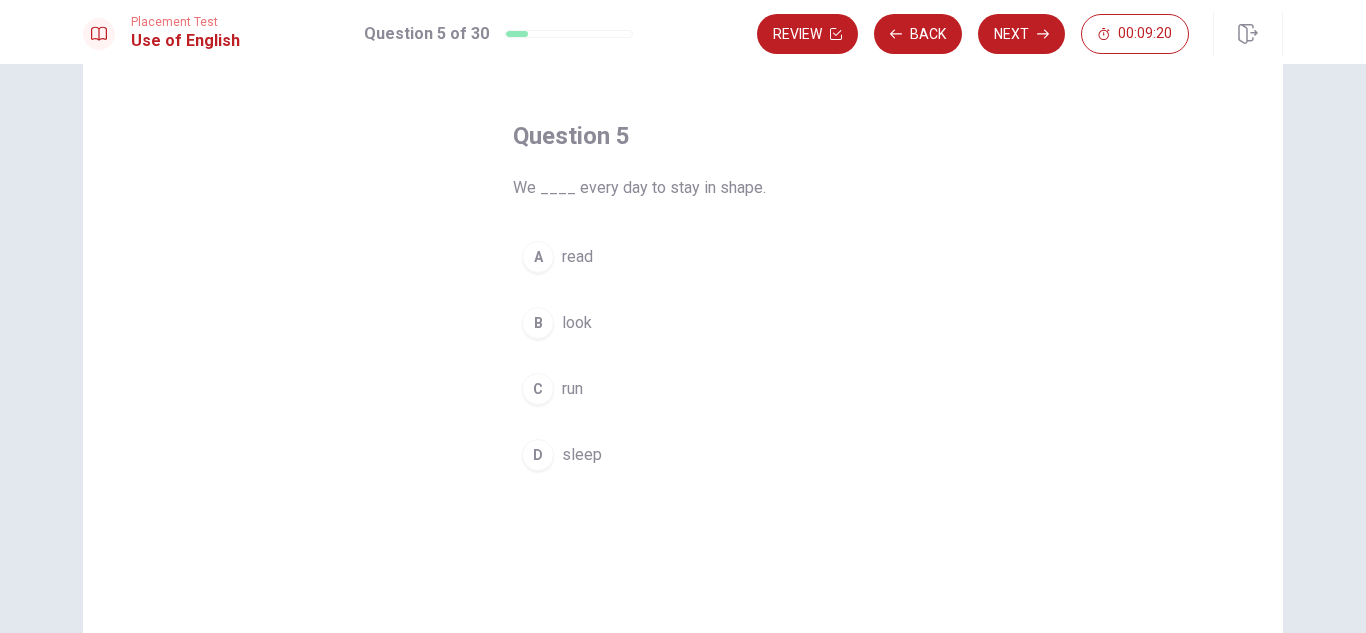 click on "C run" at bounding box center (683, 389) 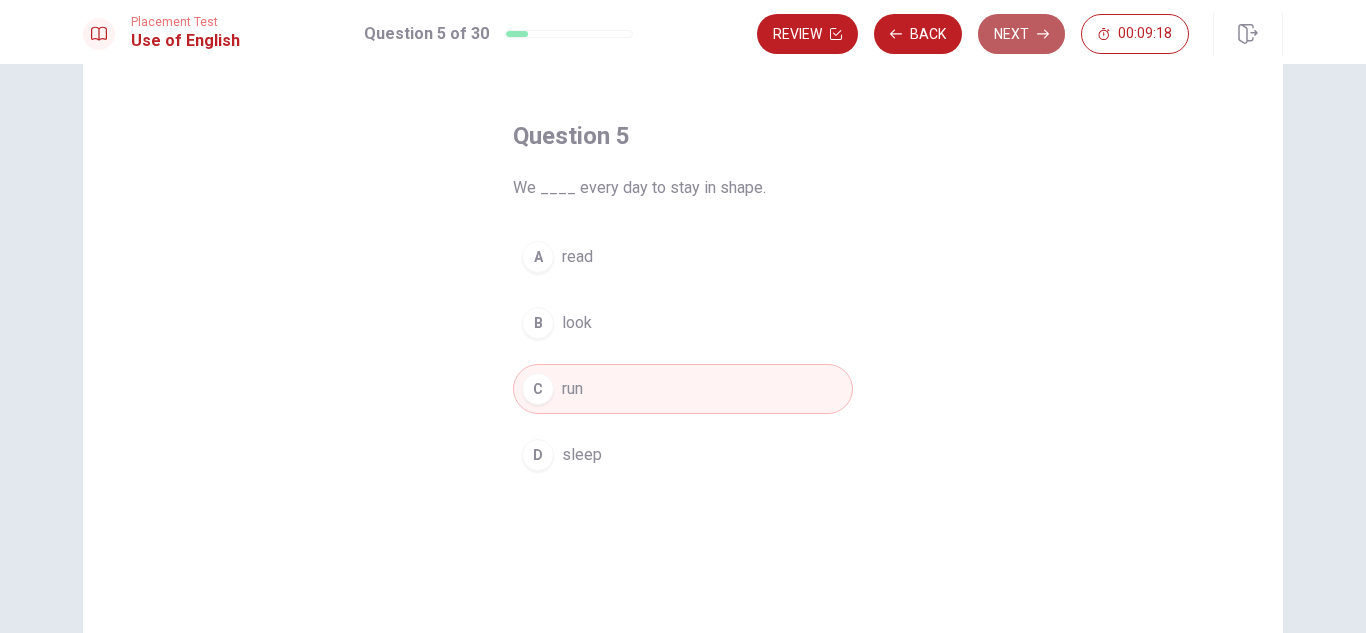 click on "Next" at bounding box center (1021, 34) 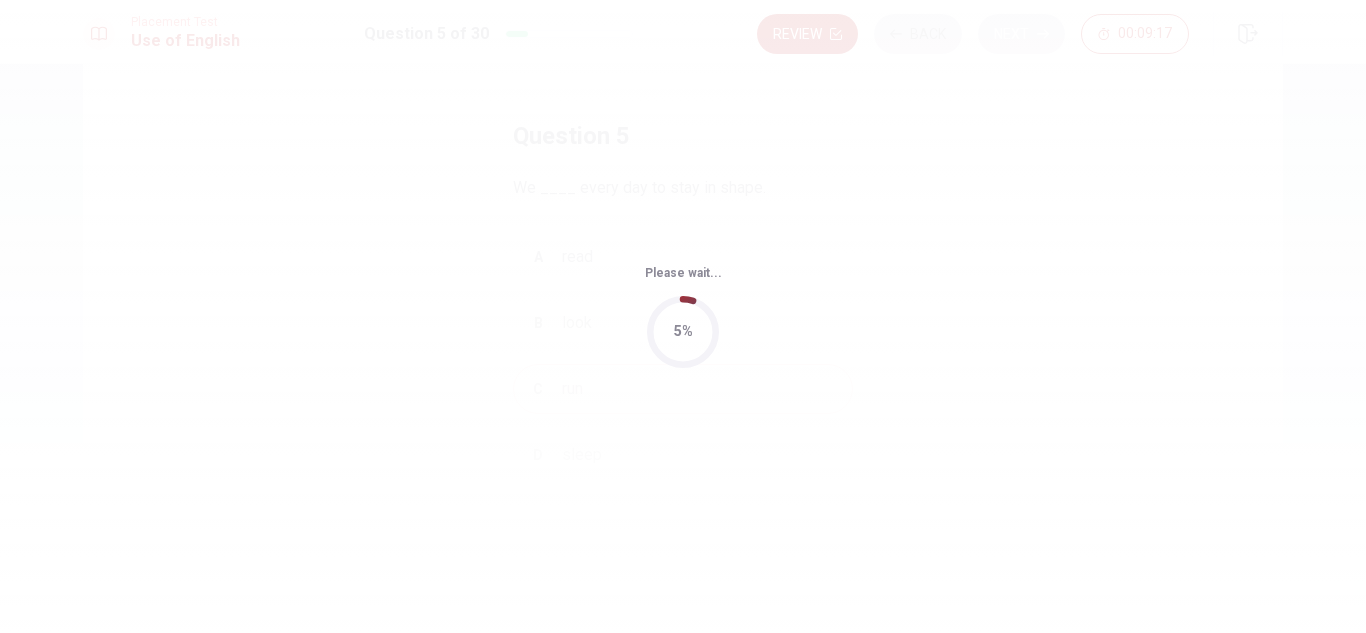 scroll, scrollTop: 0, scrollLeft: 0, axis: both 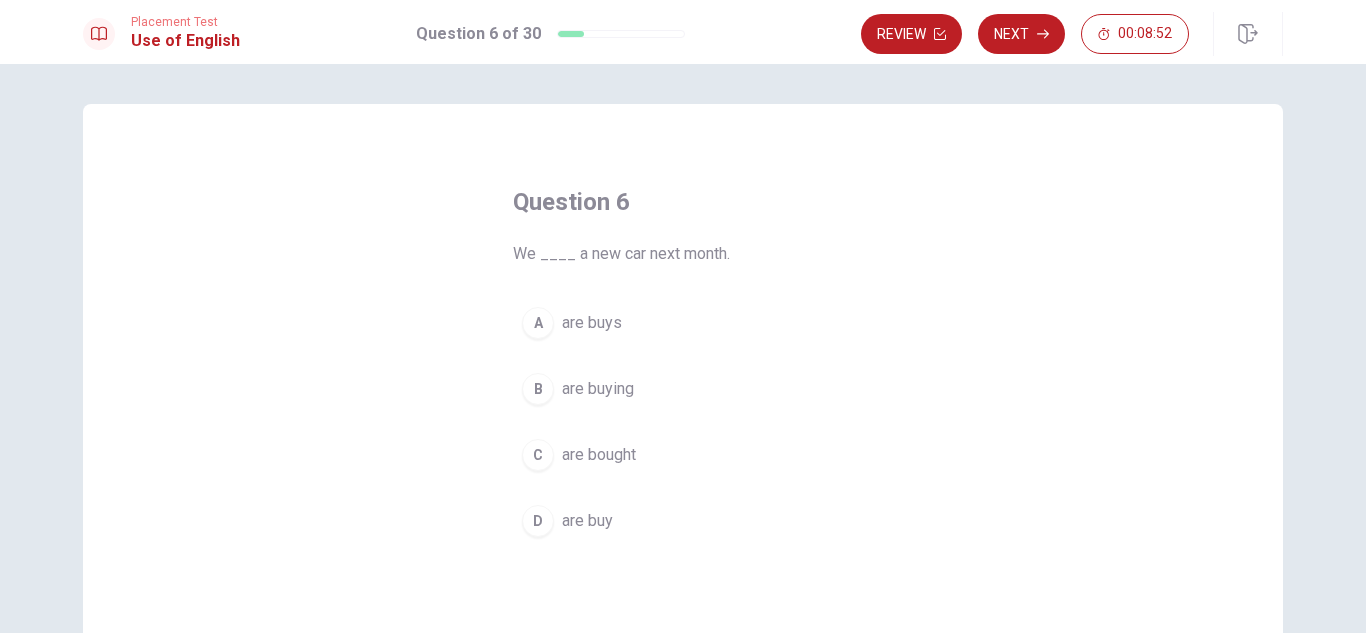 click on "D are buy" at bounding box center [683, 521] 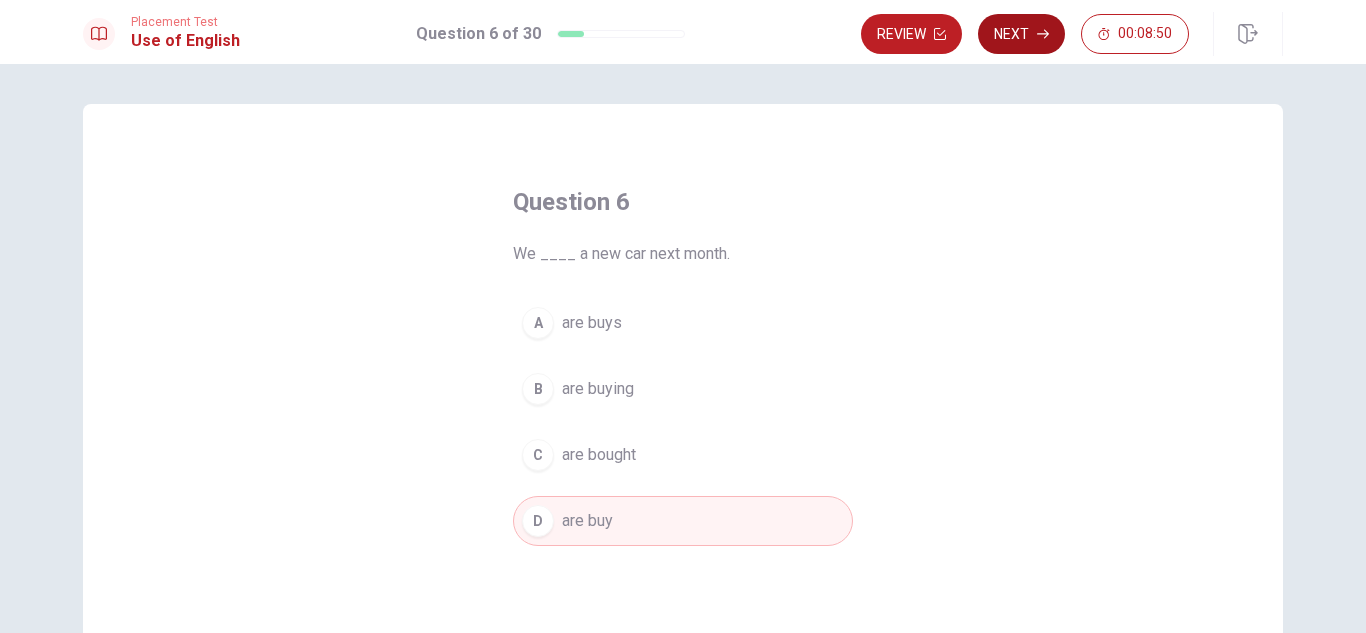 click on "Next" at bounding box center [1021, 34] 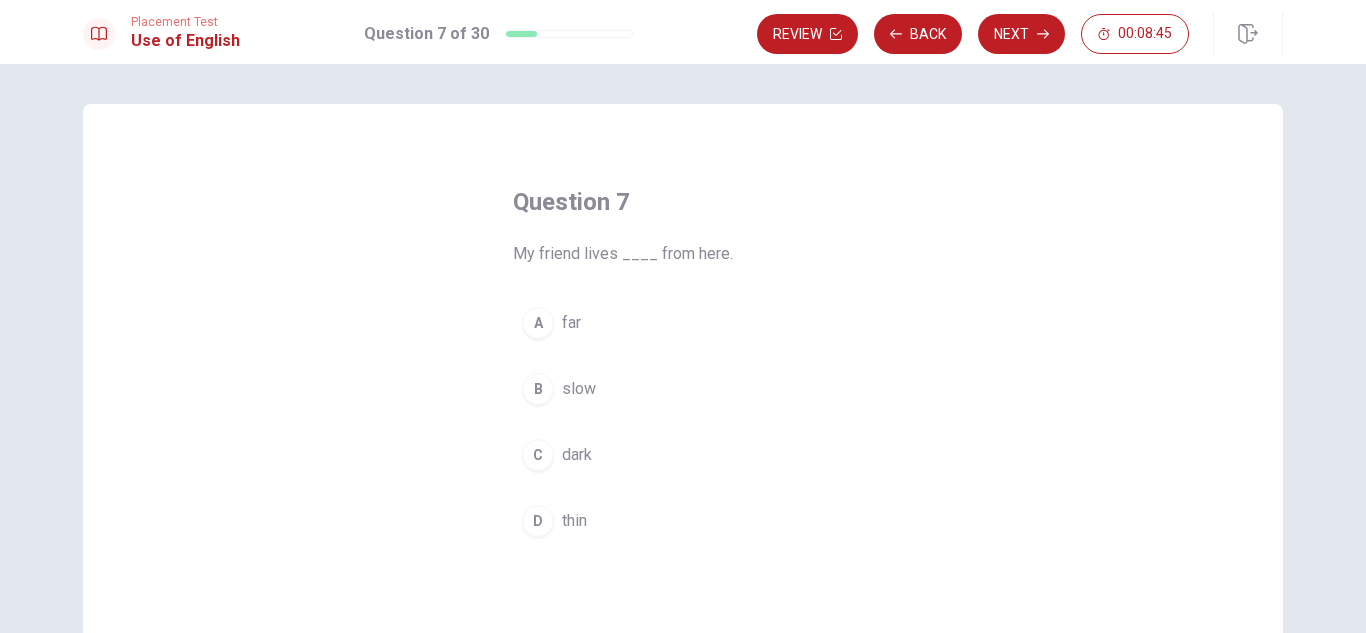 click on "A far" at bounding box center (683, 323) 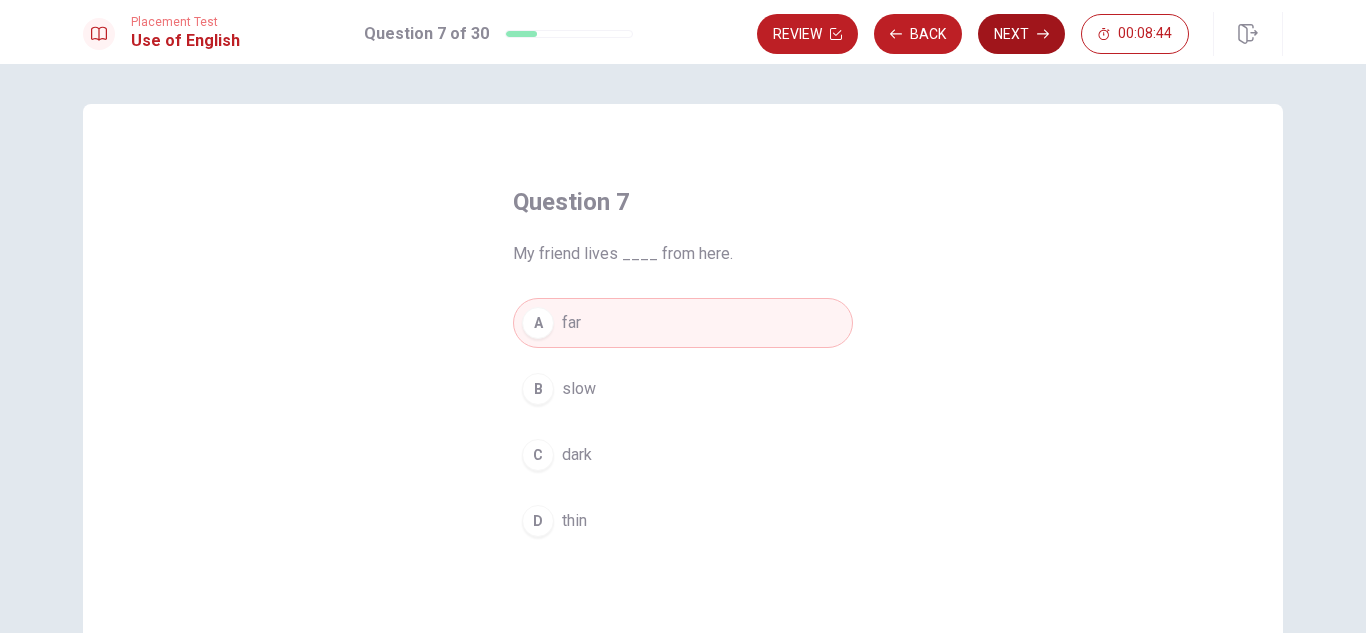 click on "Next" at bounding box center [1021, 34] 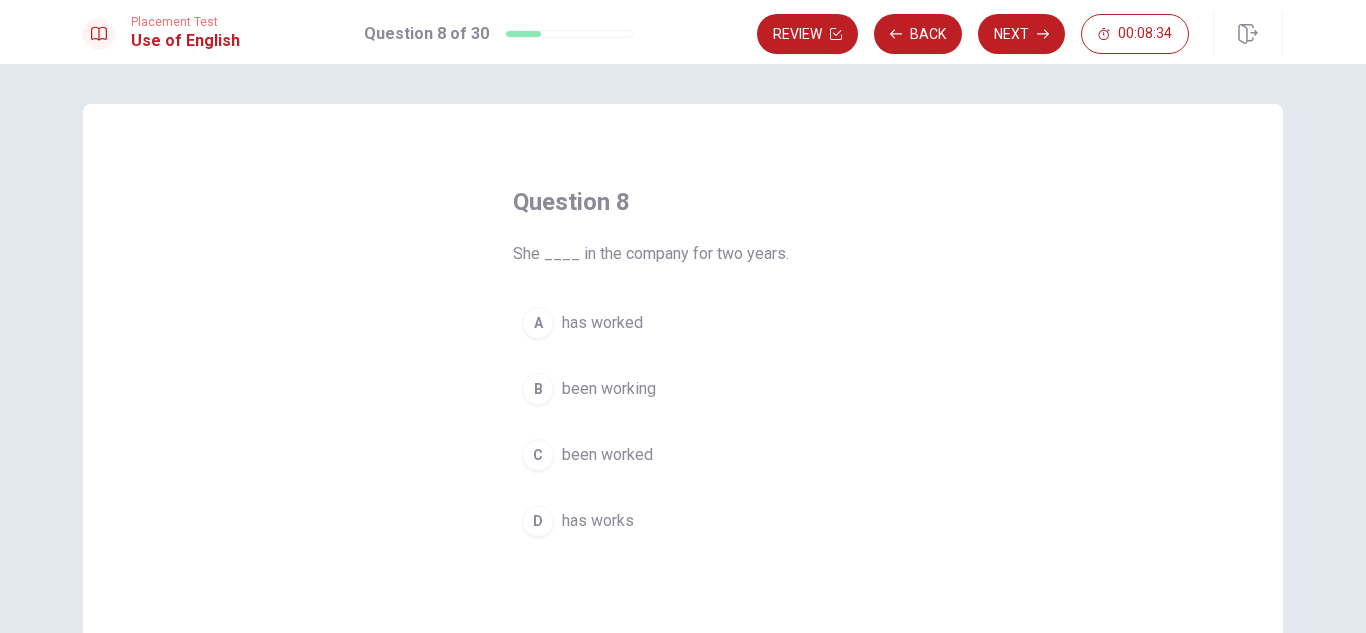 click on "A has worked" at bounding box center (683, 323) 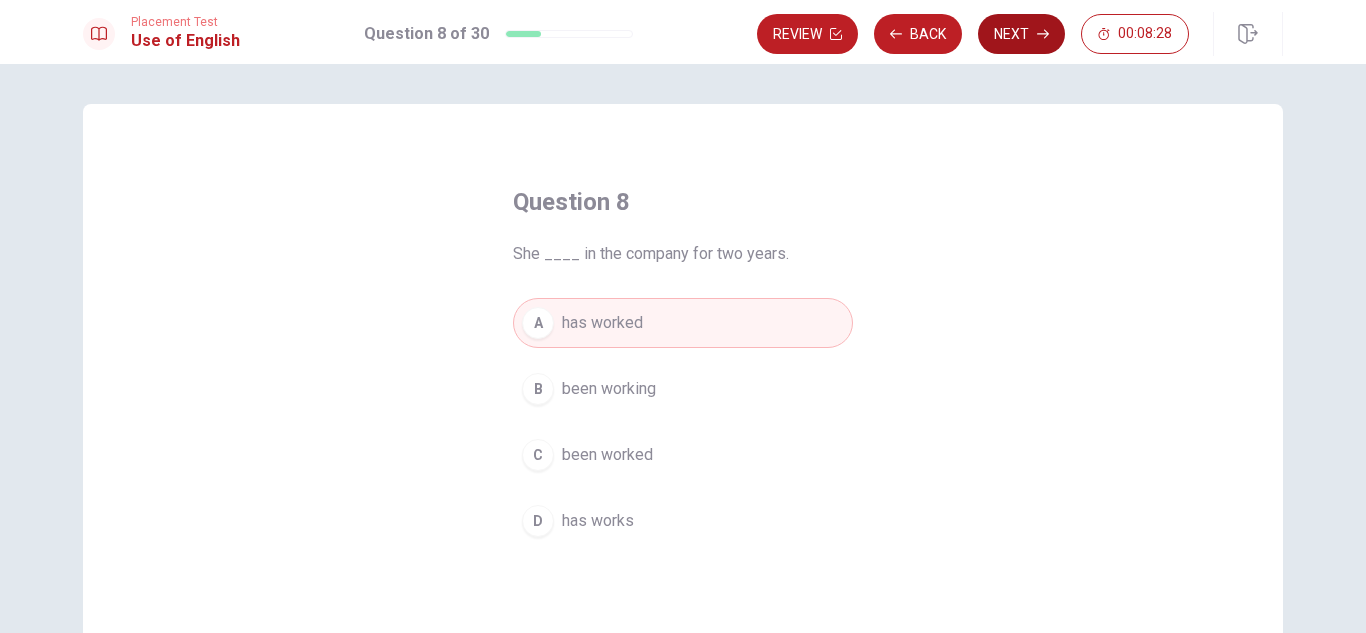 click on "Next" at bounding box center (1021, 34) 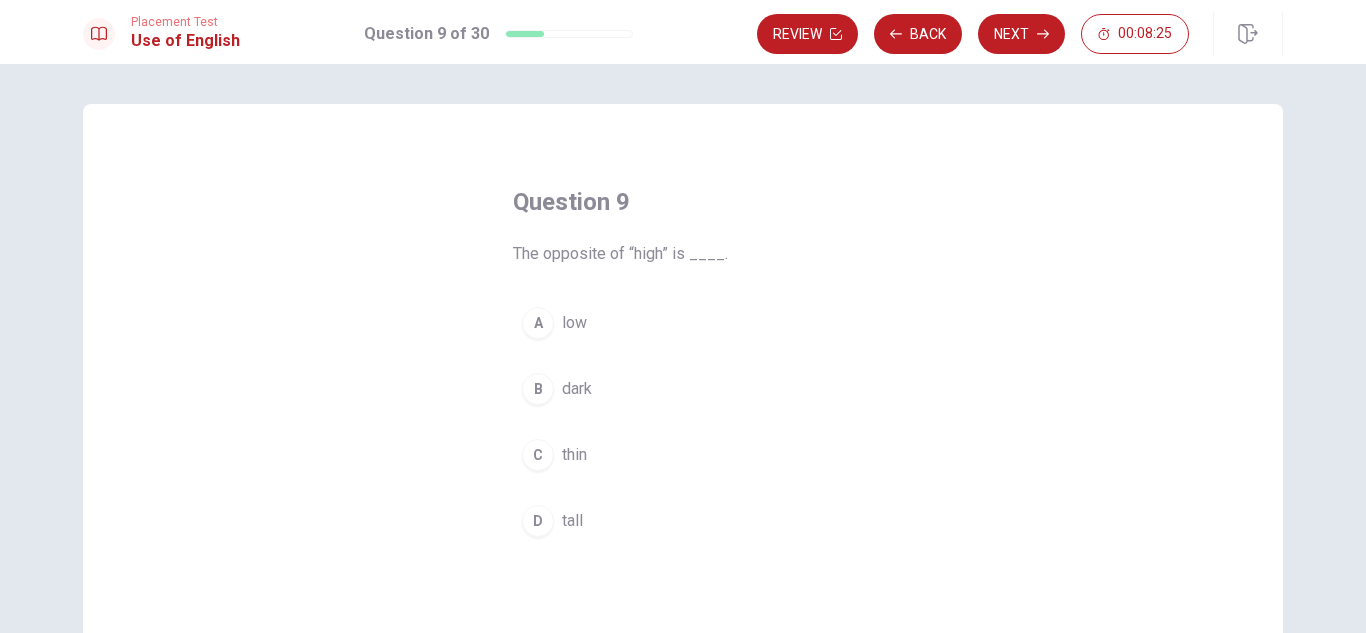 click on "A low" at bounding box center (683, 323) 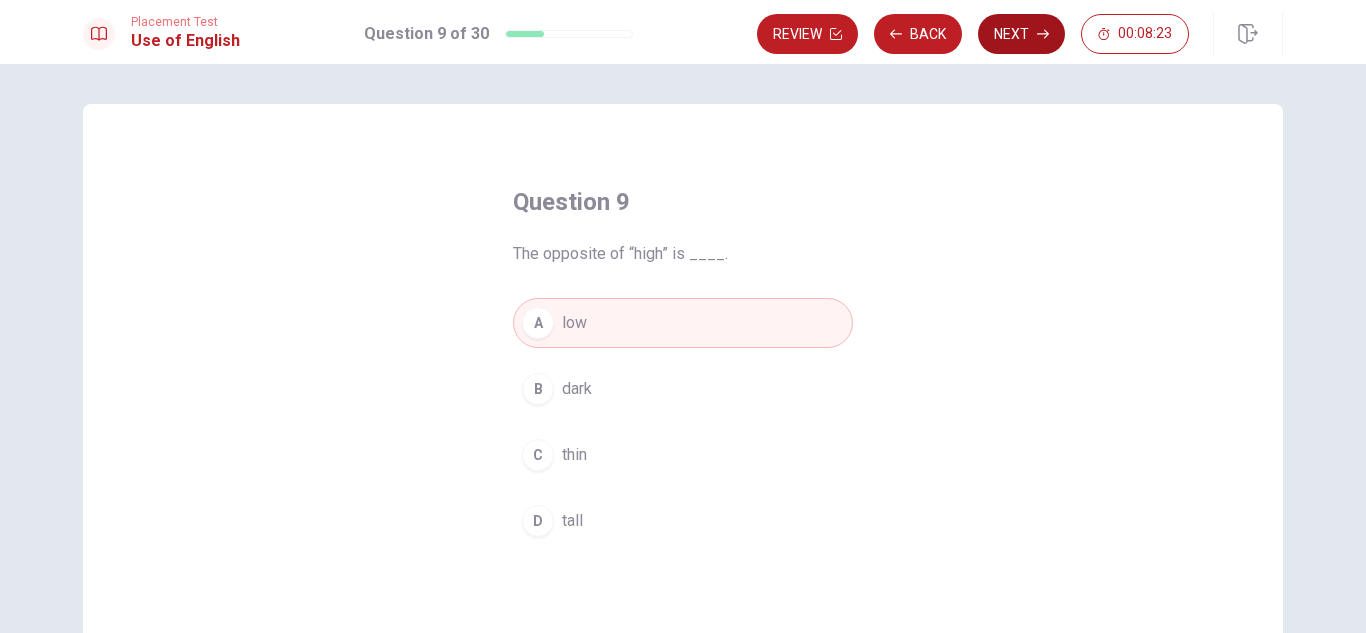 click on "Next" at bounding box center [1021, 34] 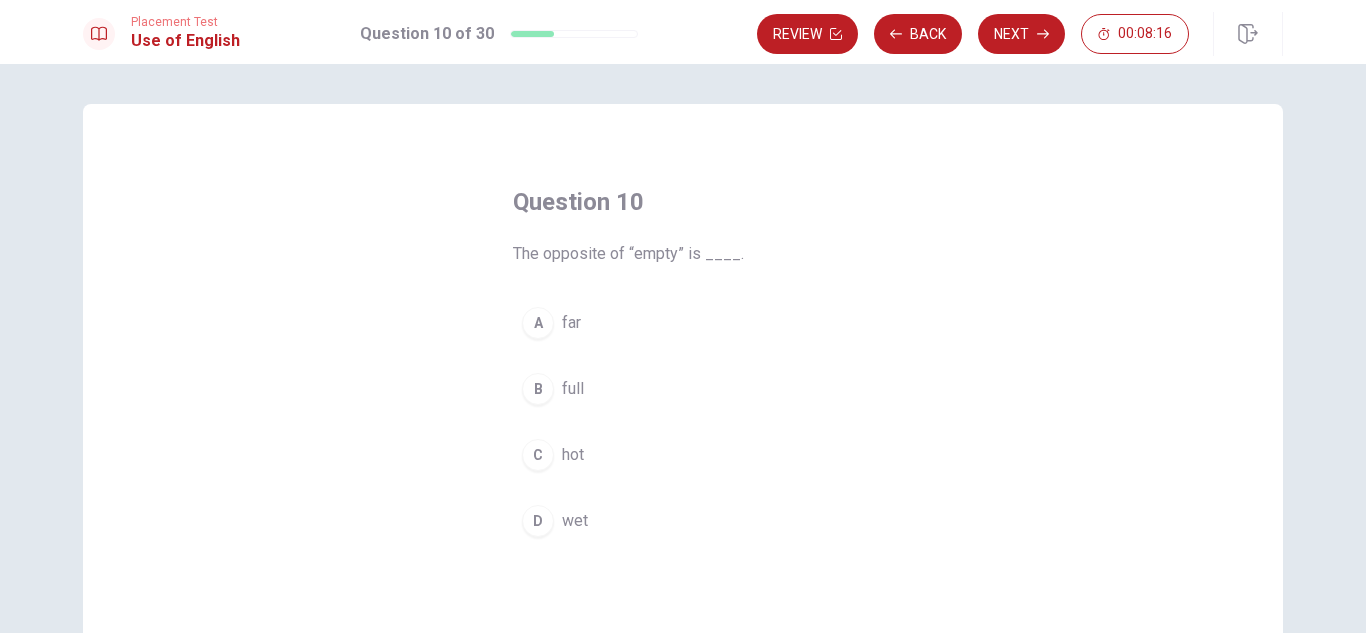 click on "B full" at bounding box center (683, 389) 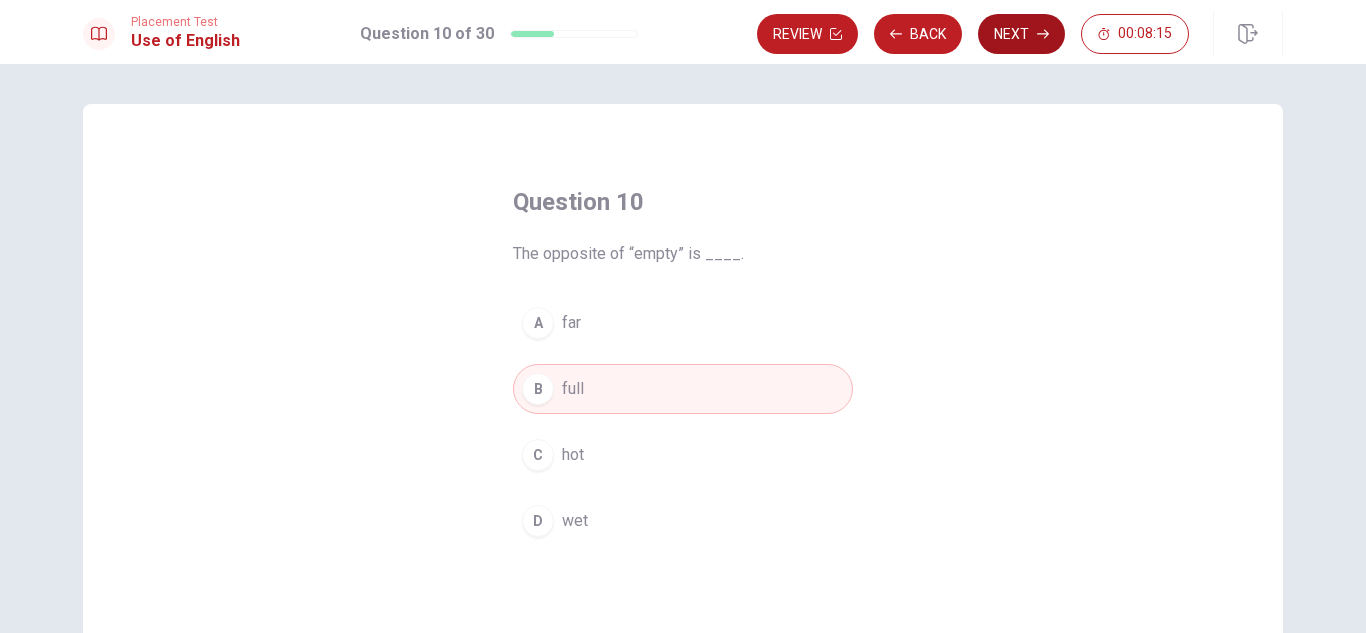 click on "Next" at bounding box center [1021, 34] 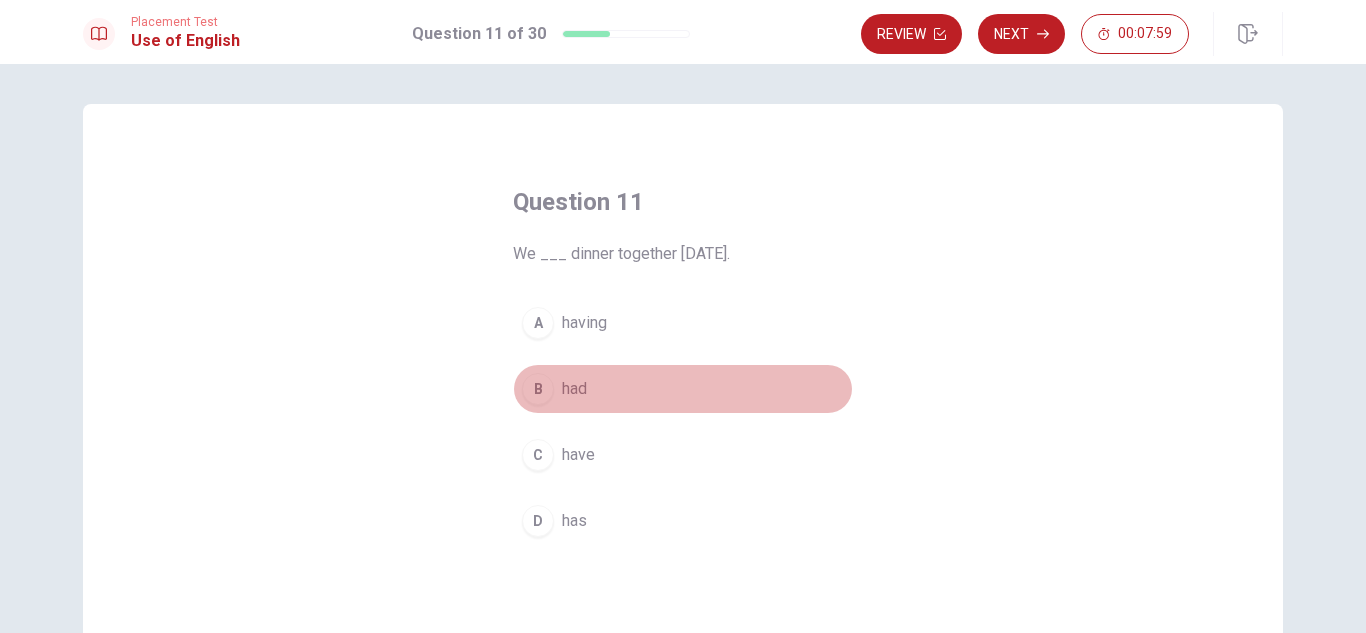 click on "B had" at bounding box center [683, 389] 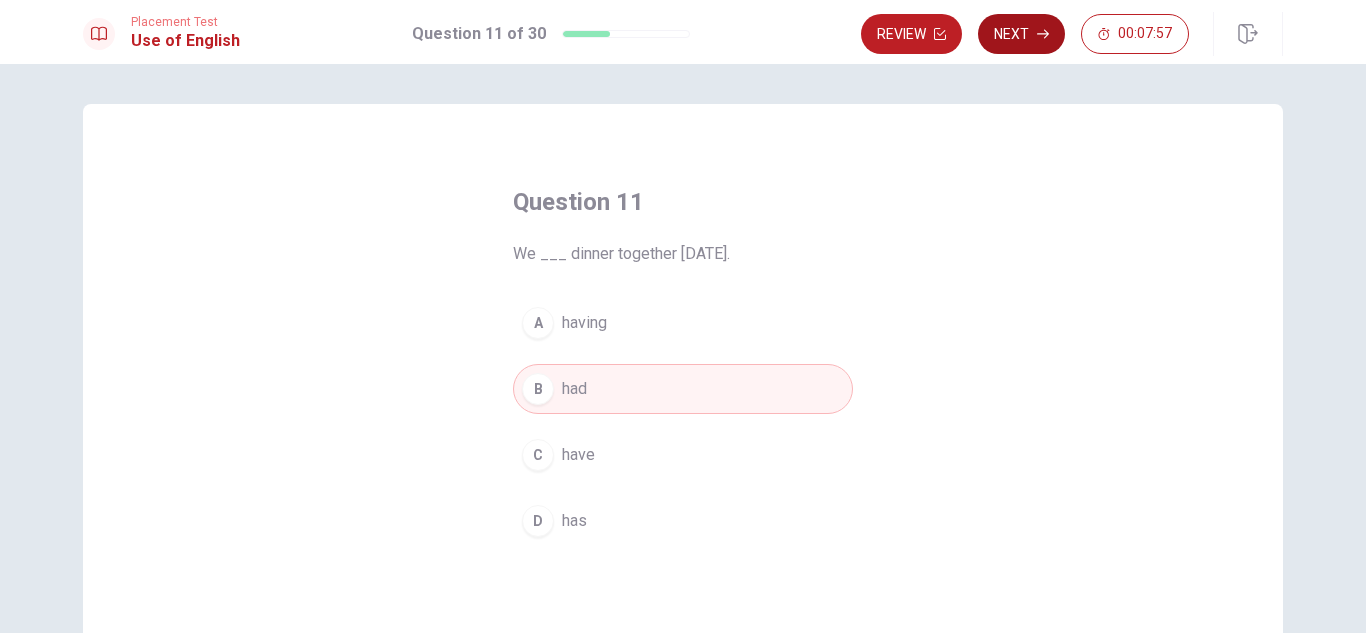 click on "Next" at bounding box center (1021, 34) 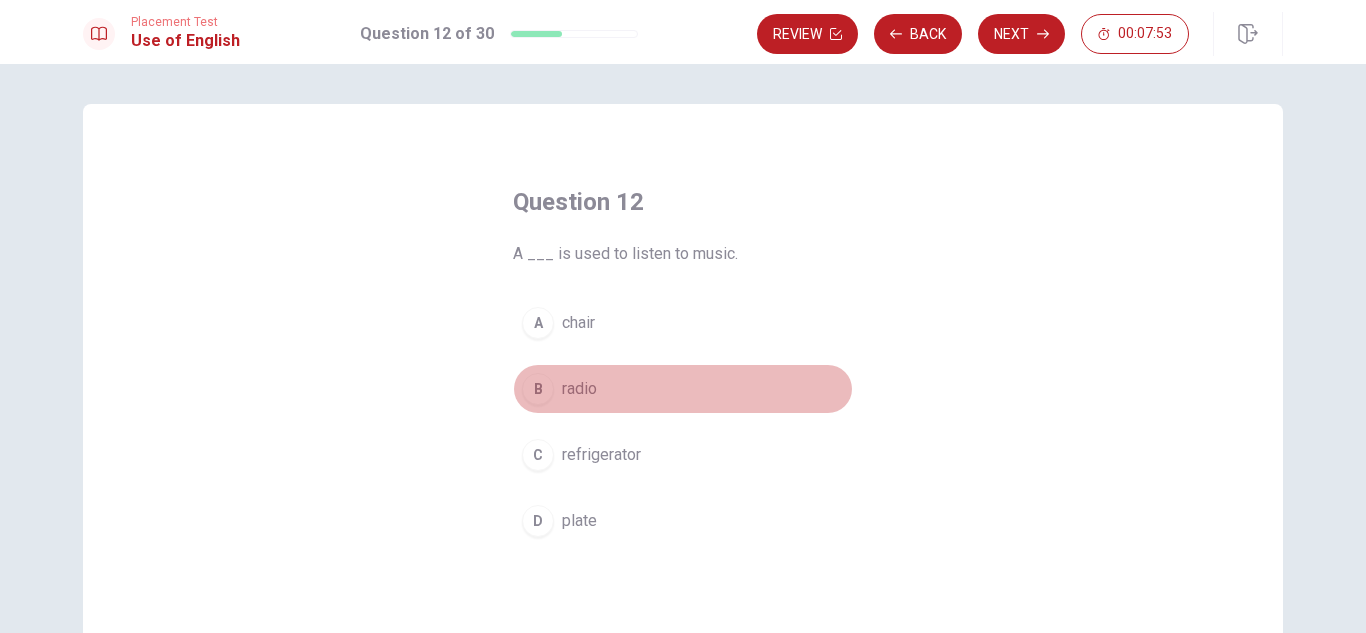 click on "B radio" at bounding box center [683, 389] 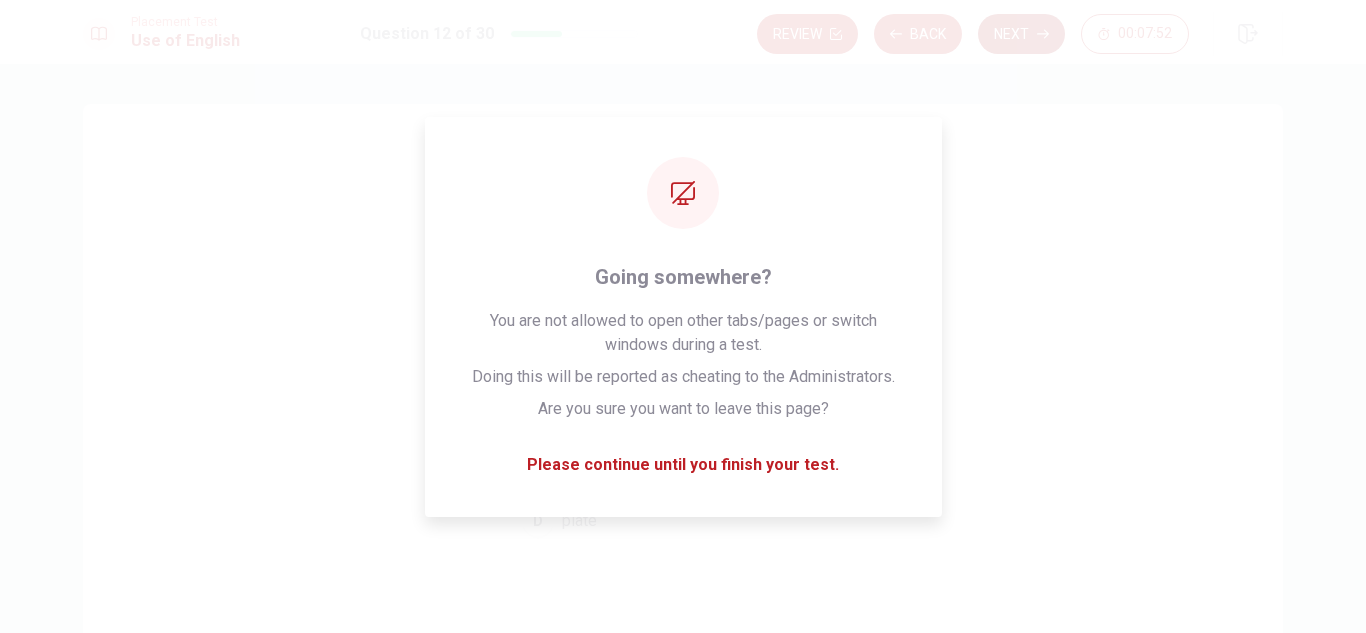 click on "Next" at bounding box center (1021, 34) 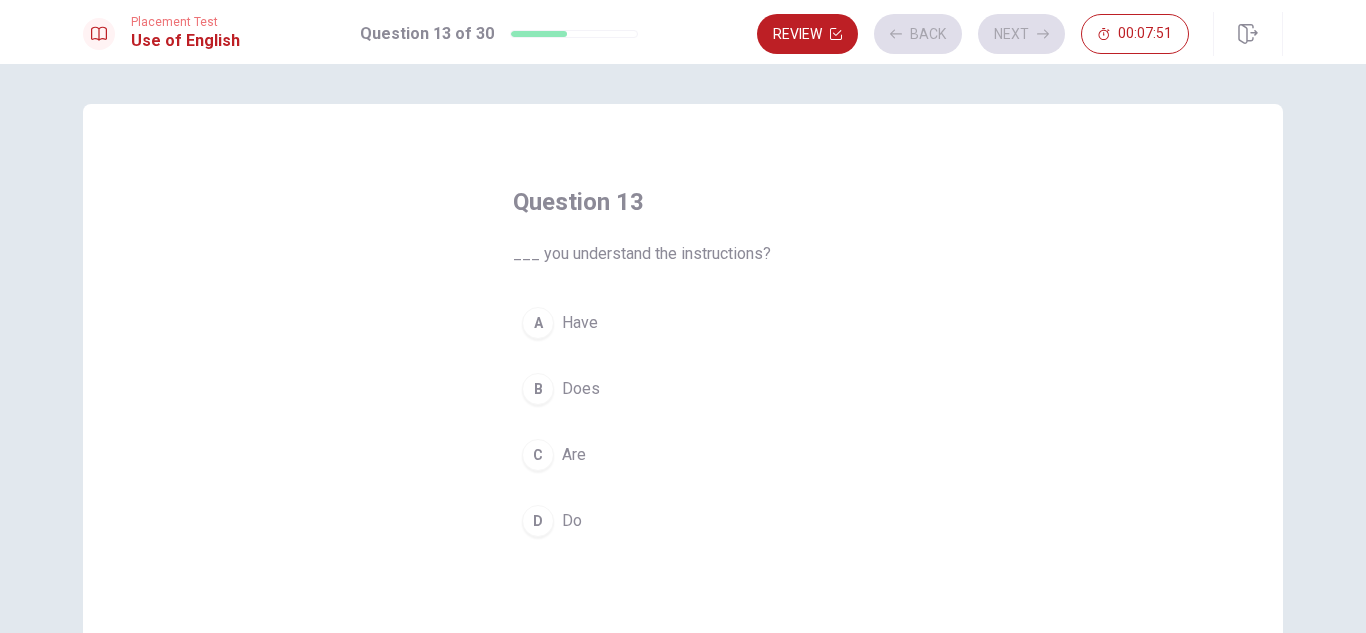 click on "Review Back Next 00:07:51" at bounding box center (973, 34) 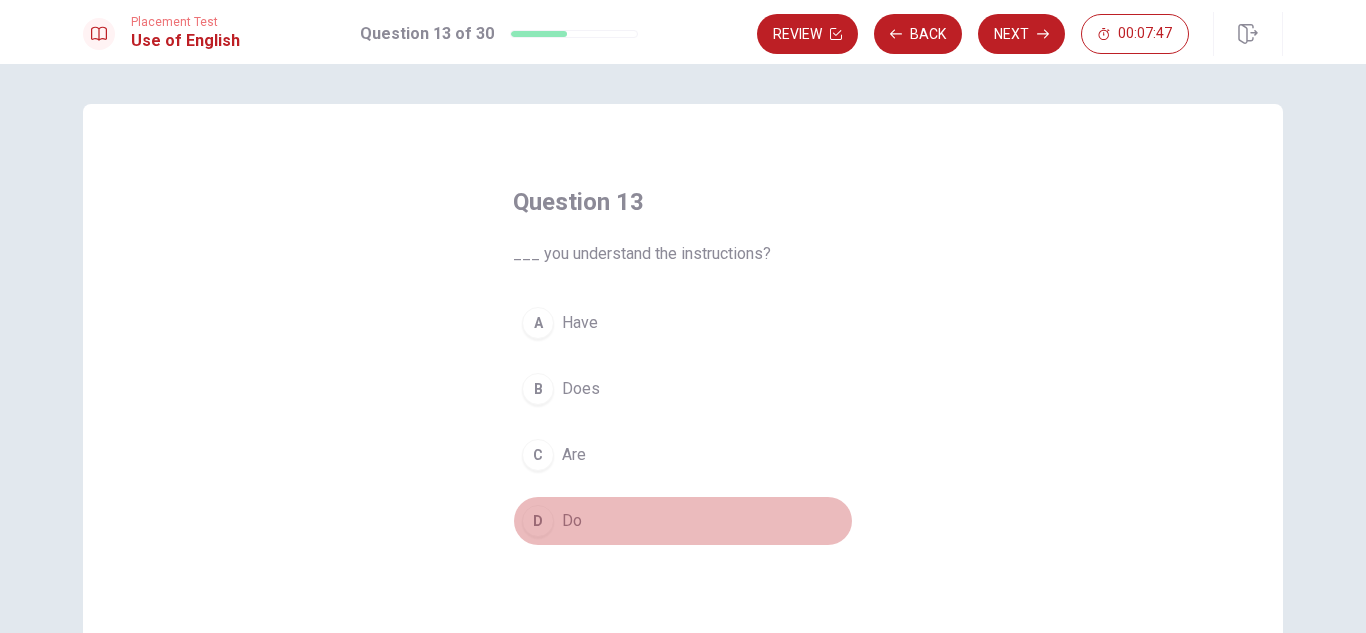 click on "D Do" at bounding box center [683, 521] 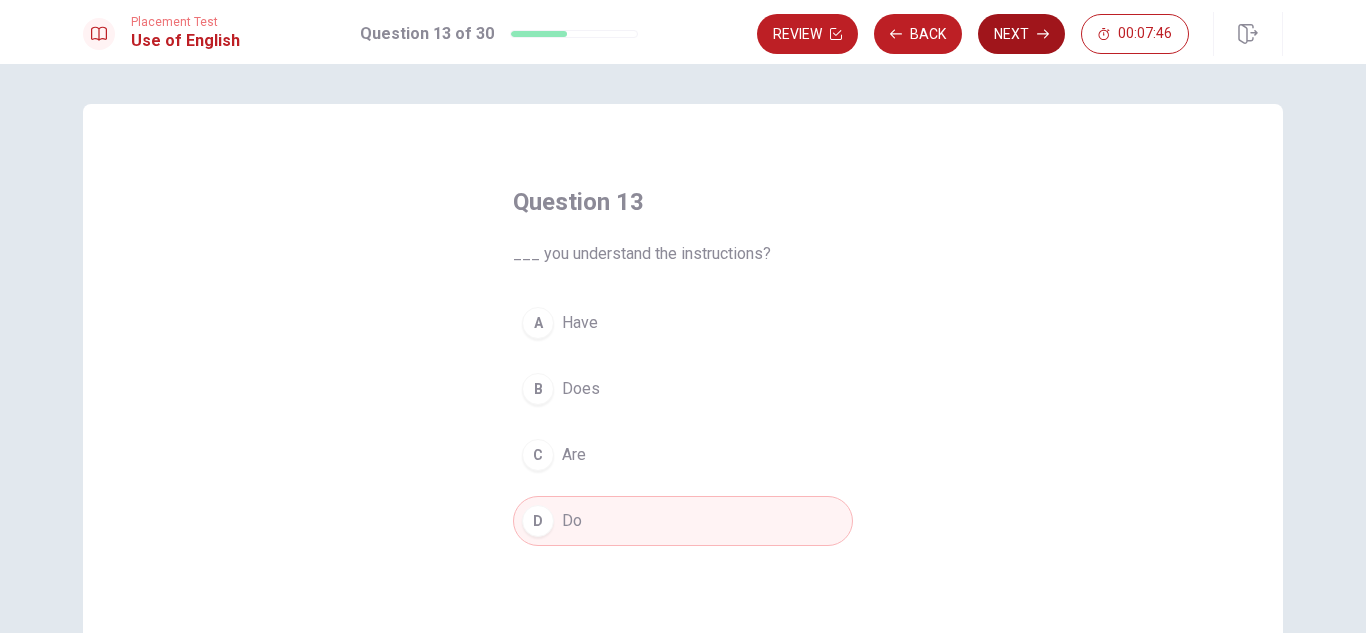 click on "Next" at bounding box center (1021, 34) 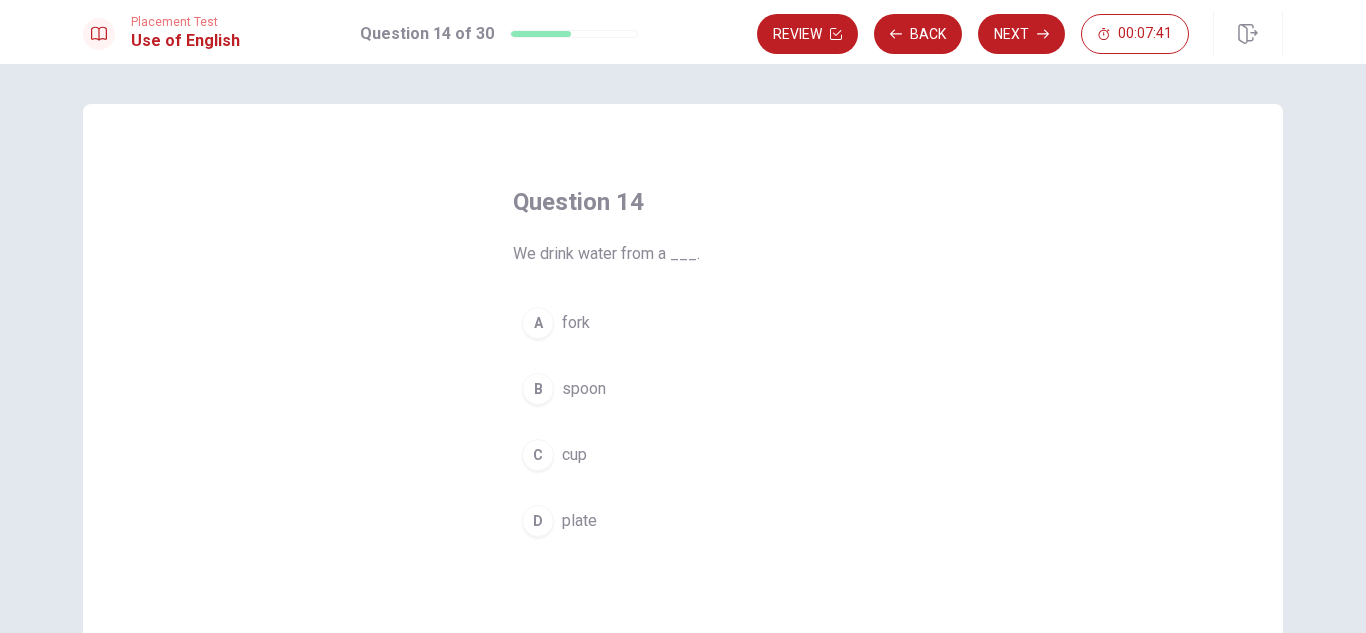click on "C cup" at bounding box center [683, 455] 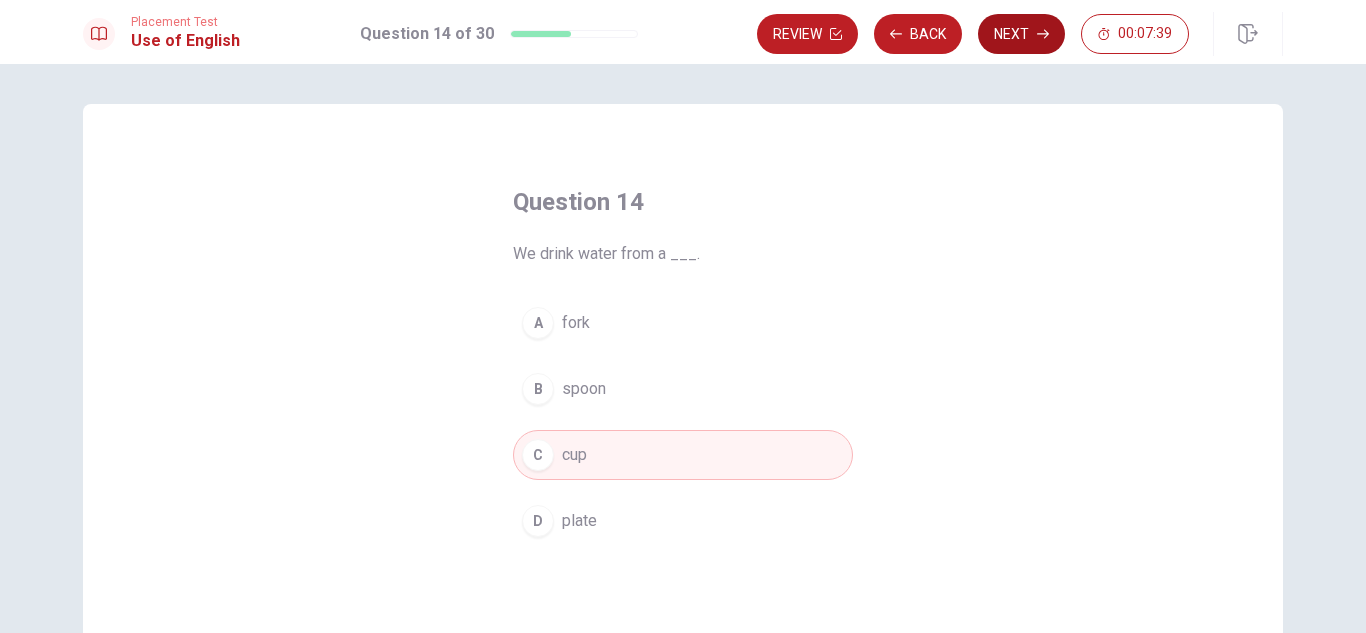 click on "Next" at bounding box center (1021, 34) 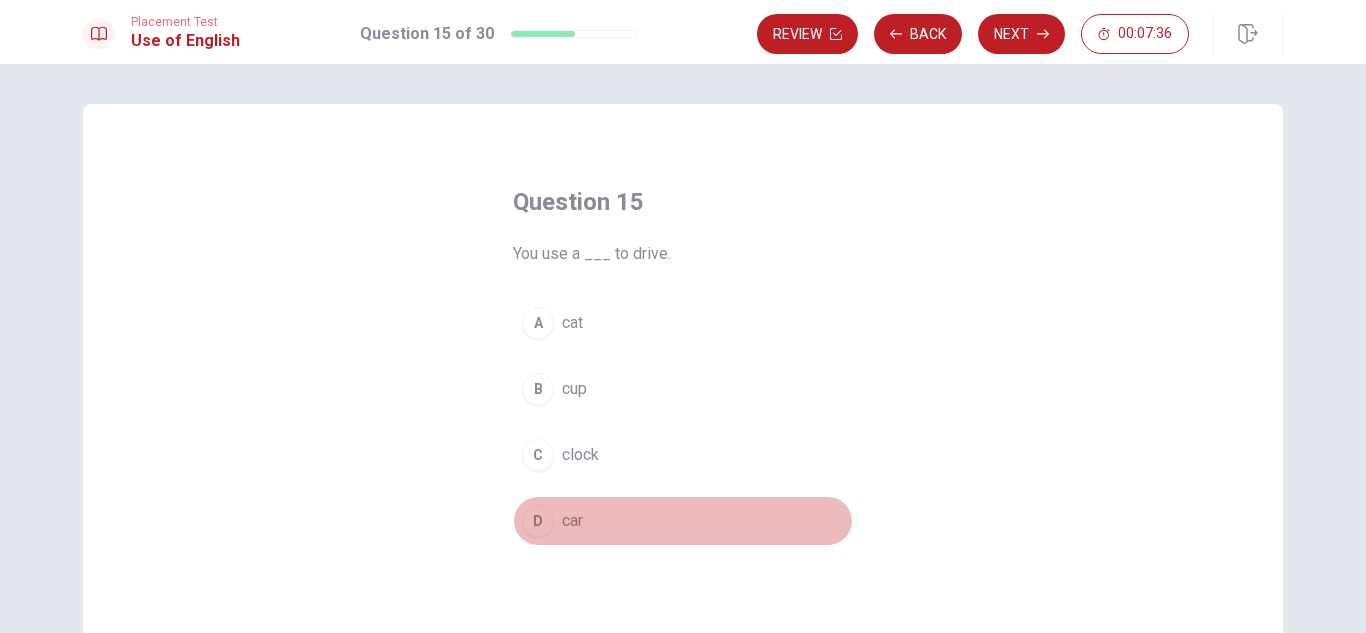 click on "D car" at bounding box center (683, 521) 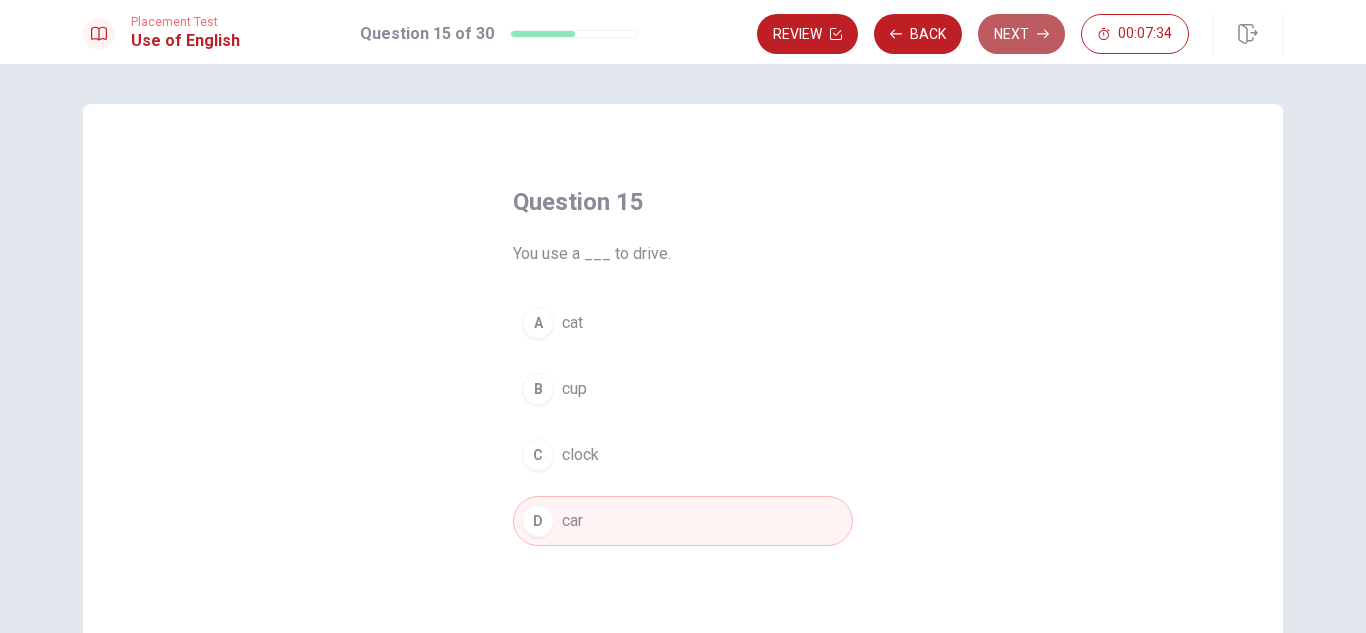 click on "Next" at bounding box center (1021, 34) 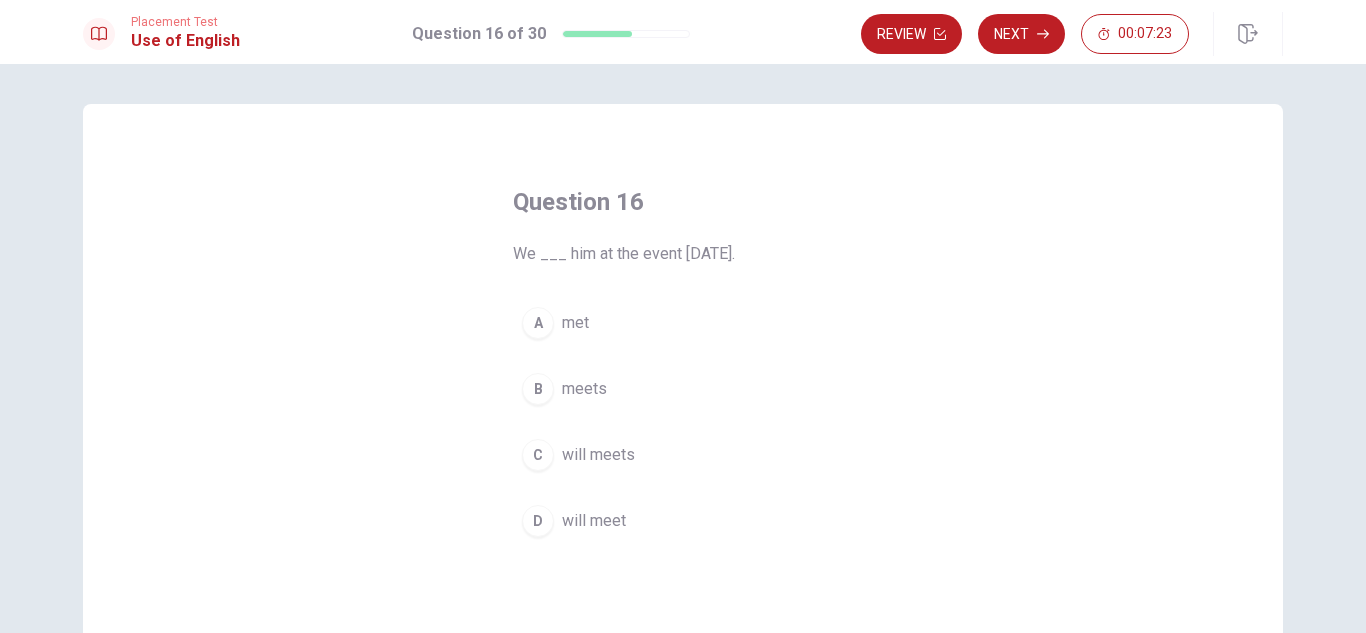 click on "D will meet" at bounding box center (683, 521) 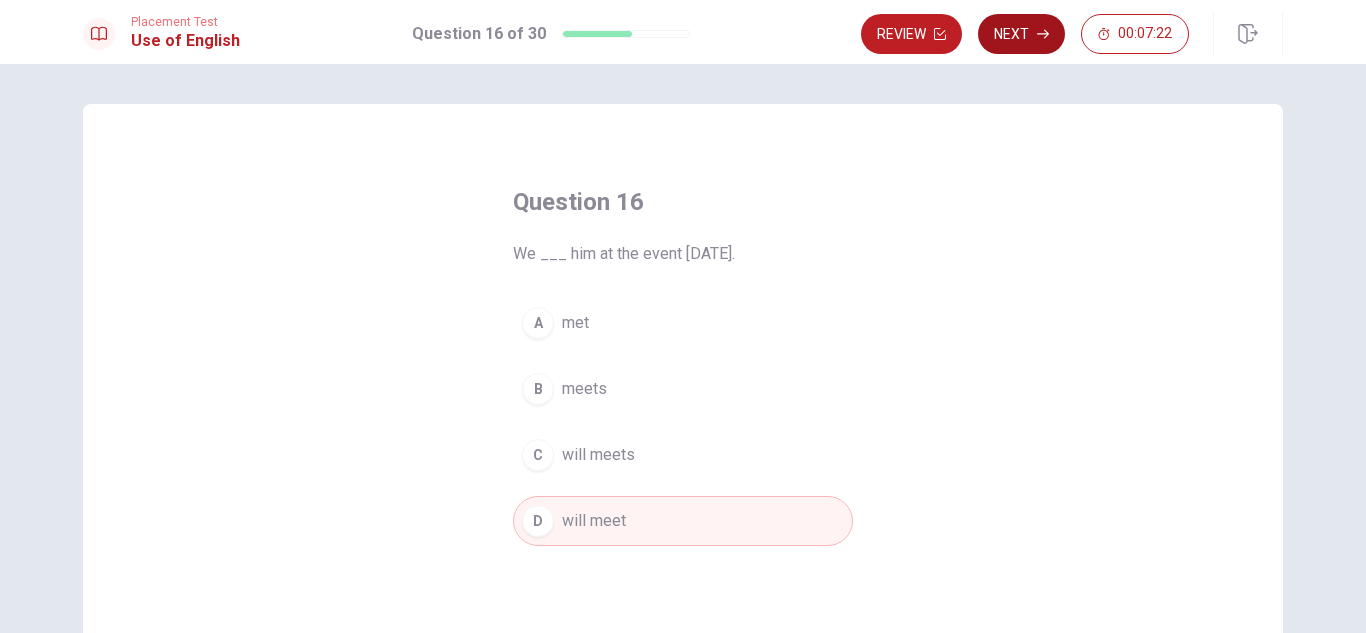 click on "Next" at bounding box center (1021, 34) 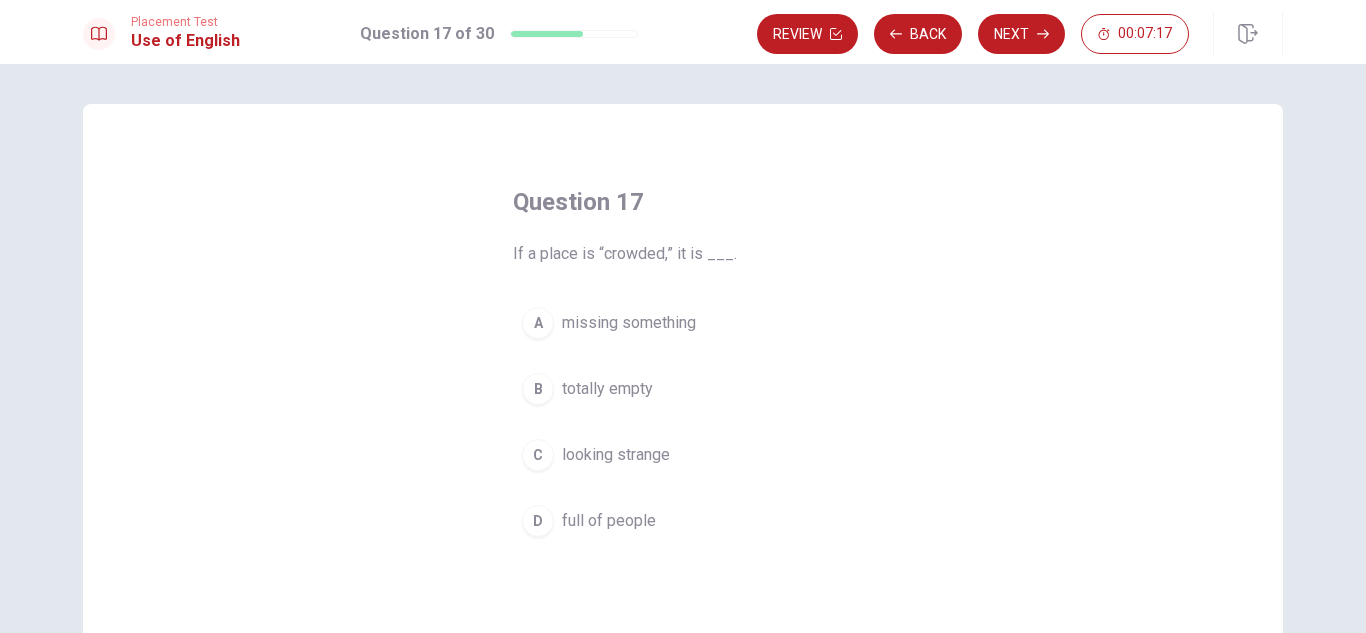 click on "C looking strange" at bounding box center [683, 455] 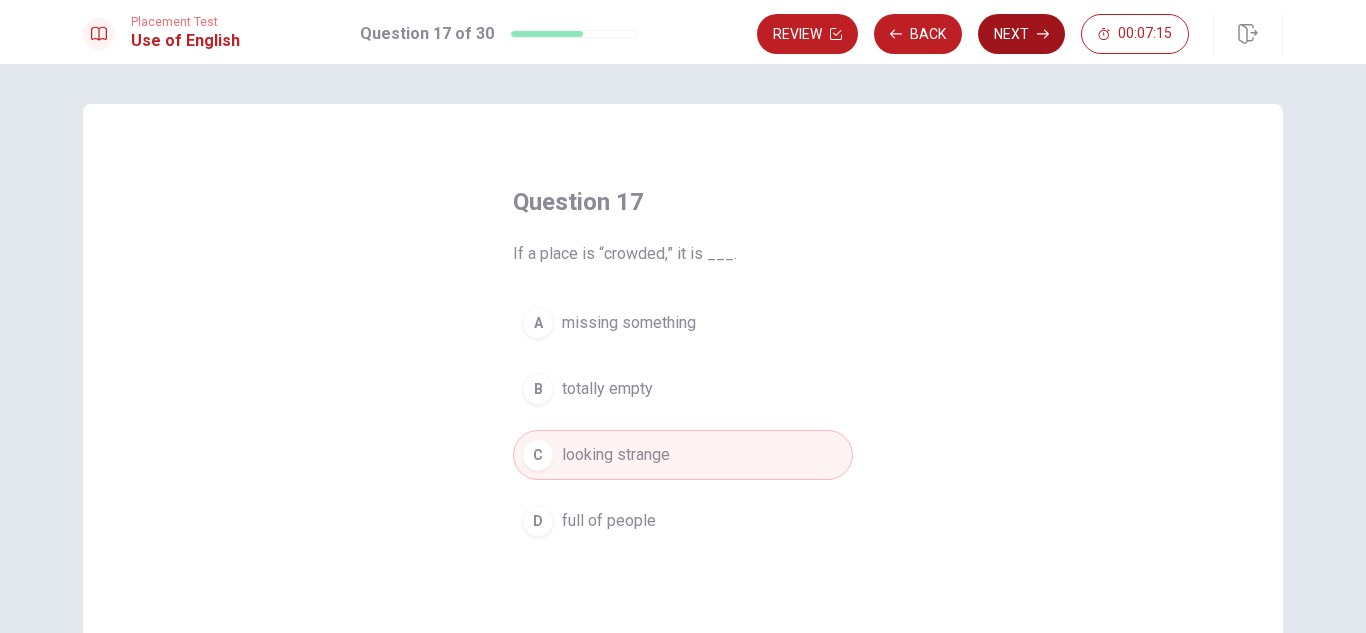 click on "Next" at bounding box center (1021, 34) 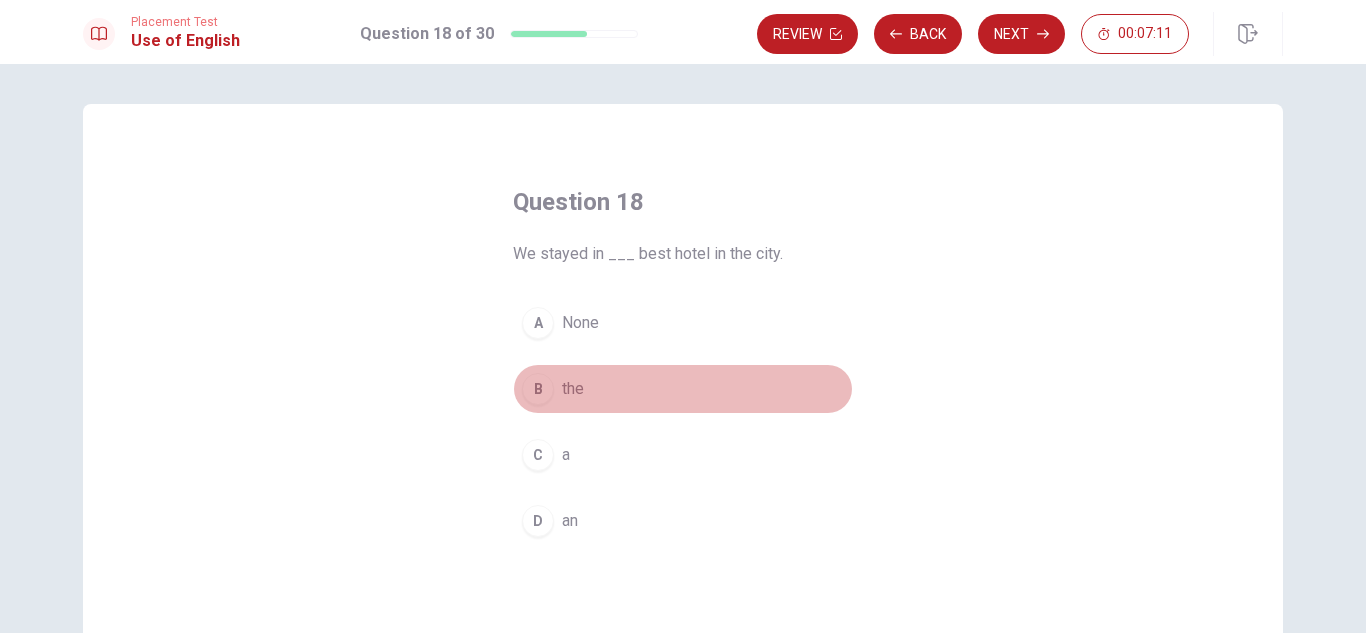 click on "B the" at bounding box center [683, 389] 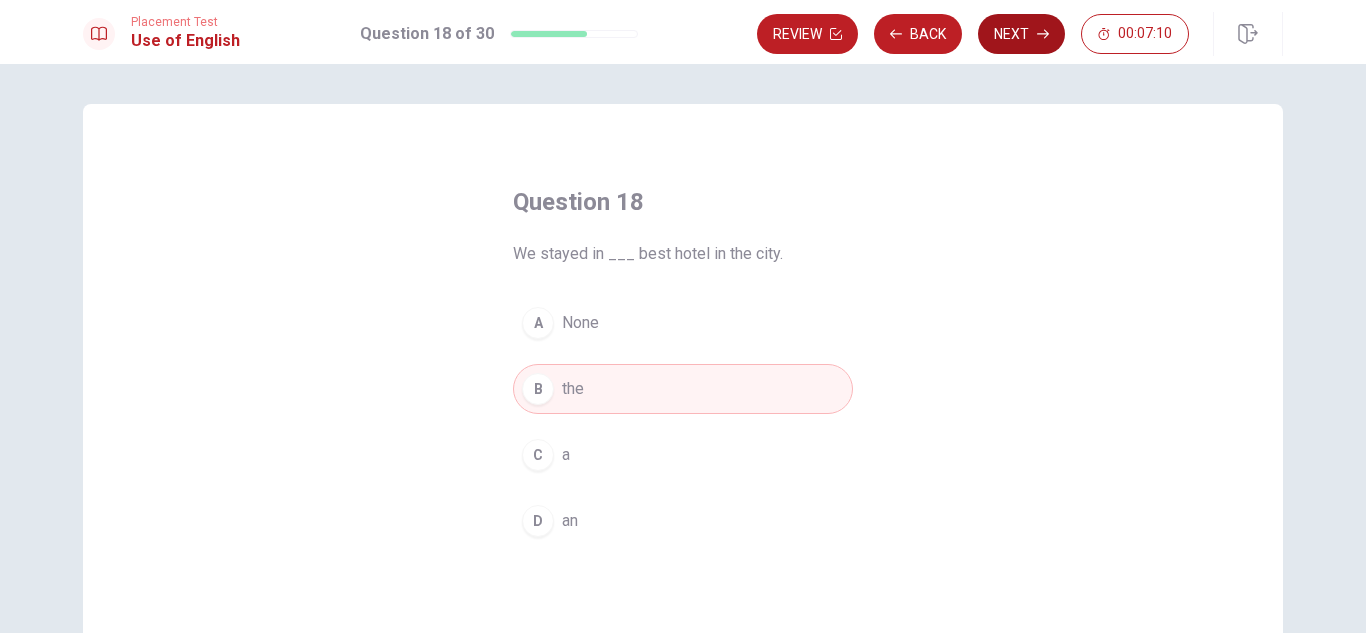 click on "Next" at bounding box center (1021, 34) 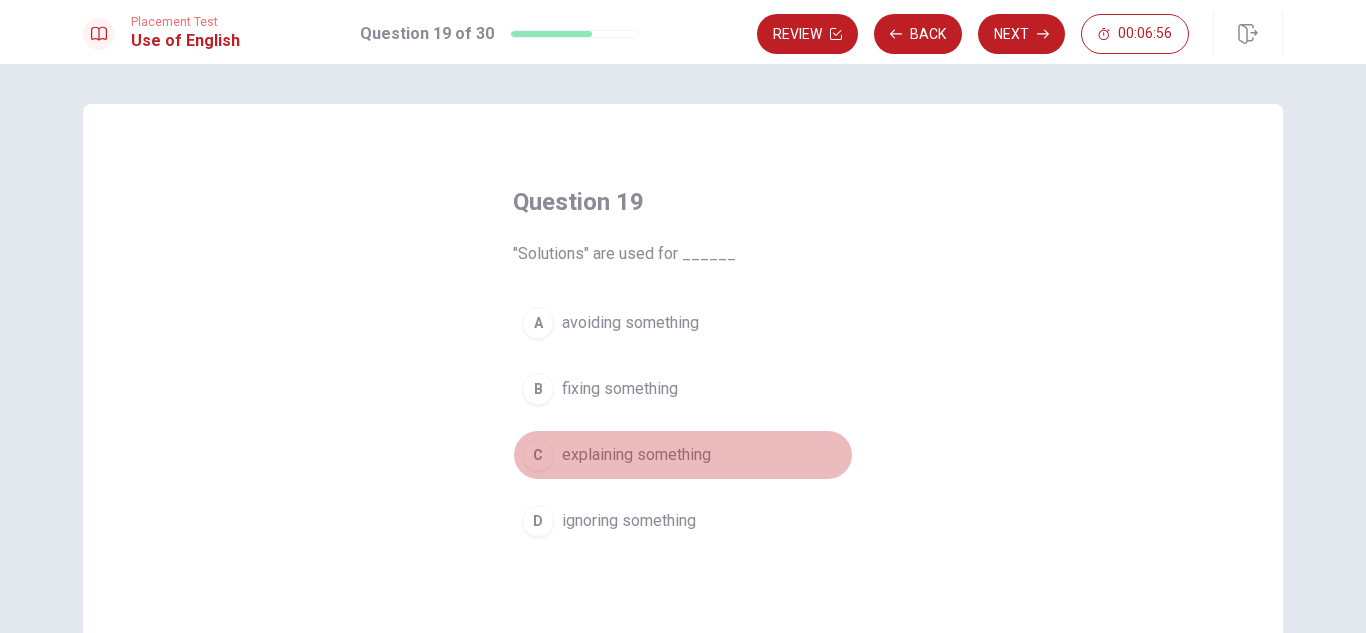 click on "C explaining something" at bounding box center (683, 455) 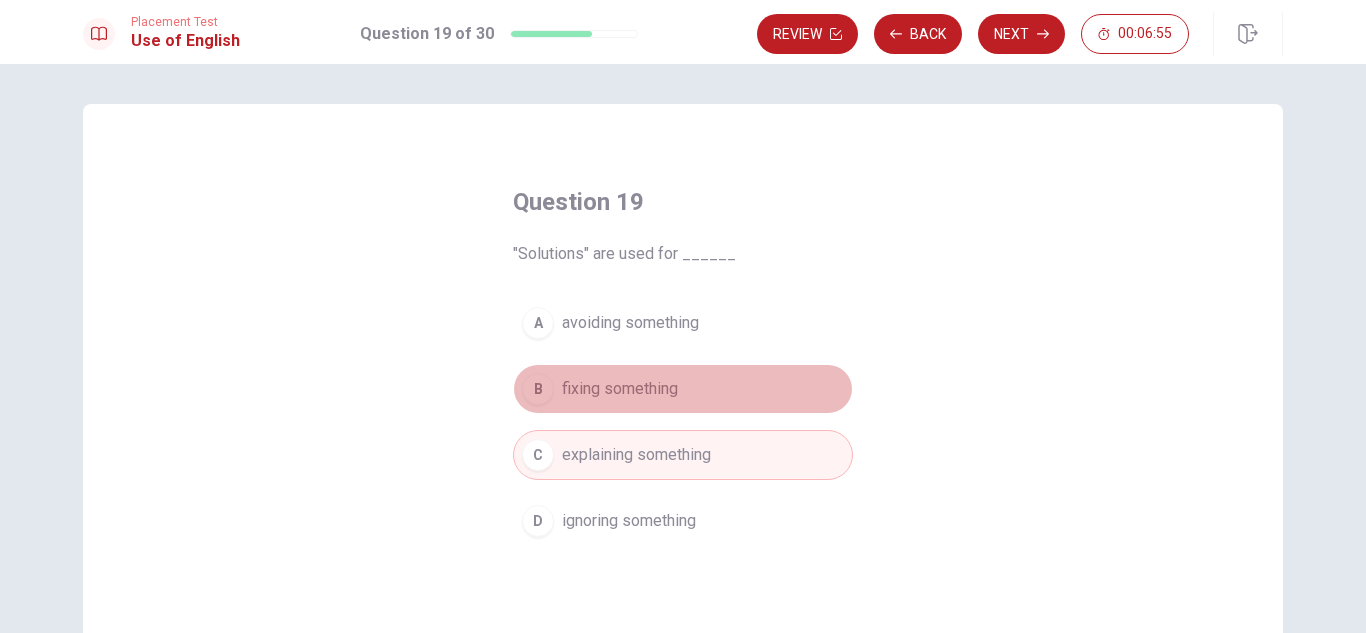 click on "B fixing something" at bounding box center (683, 389) 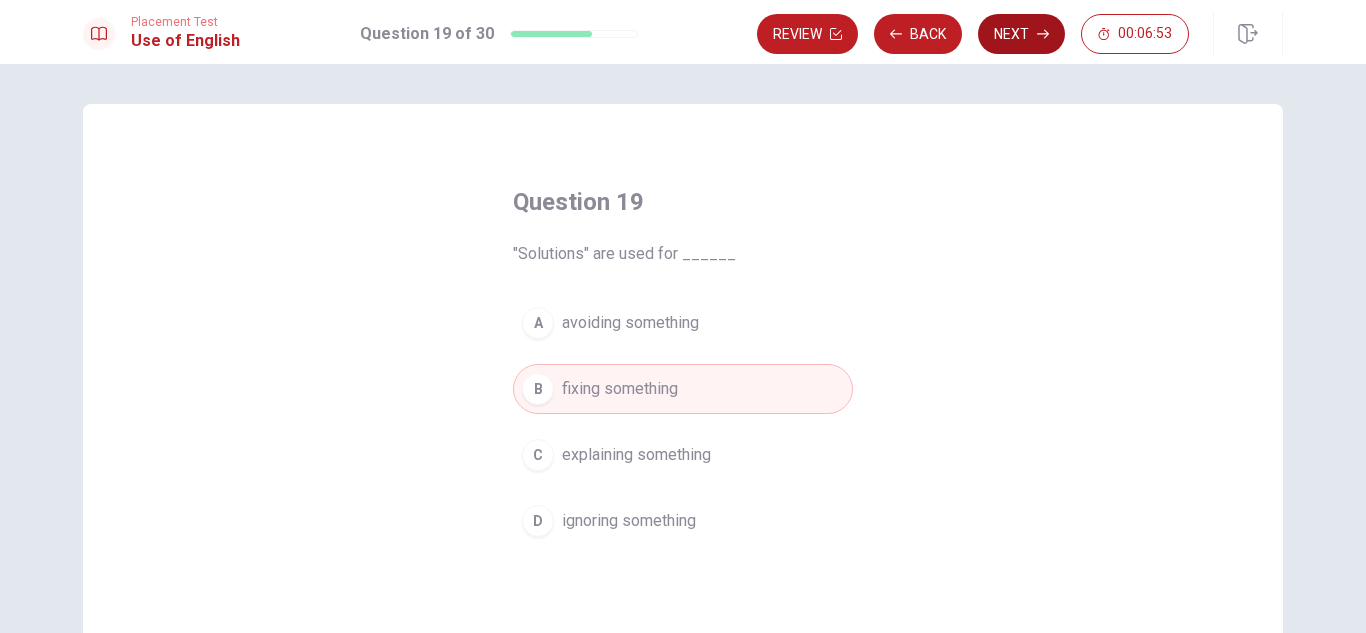 click on "Next" at bounding box center (1021, 34) 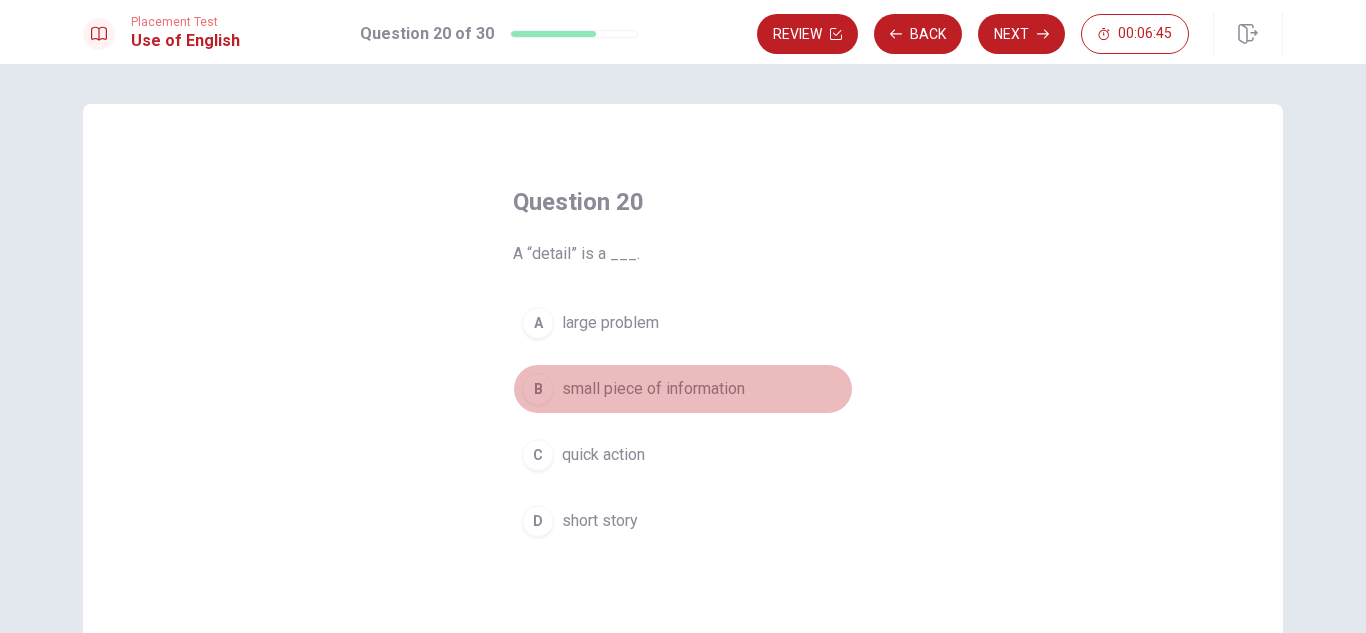 click on "small piece of information" at bounding box center [653, 389] 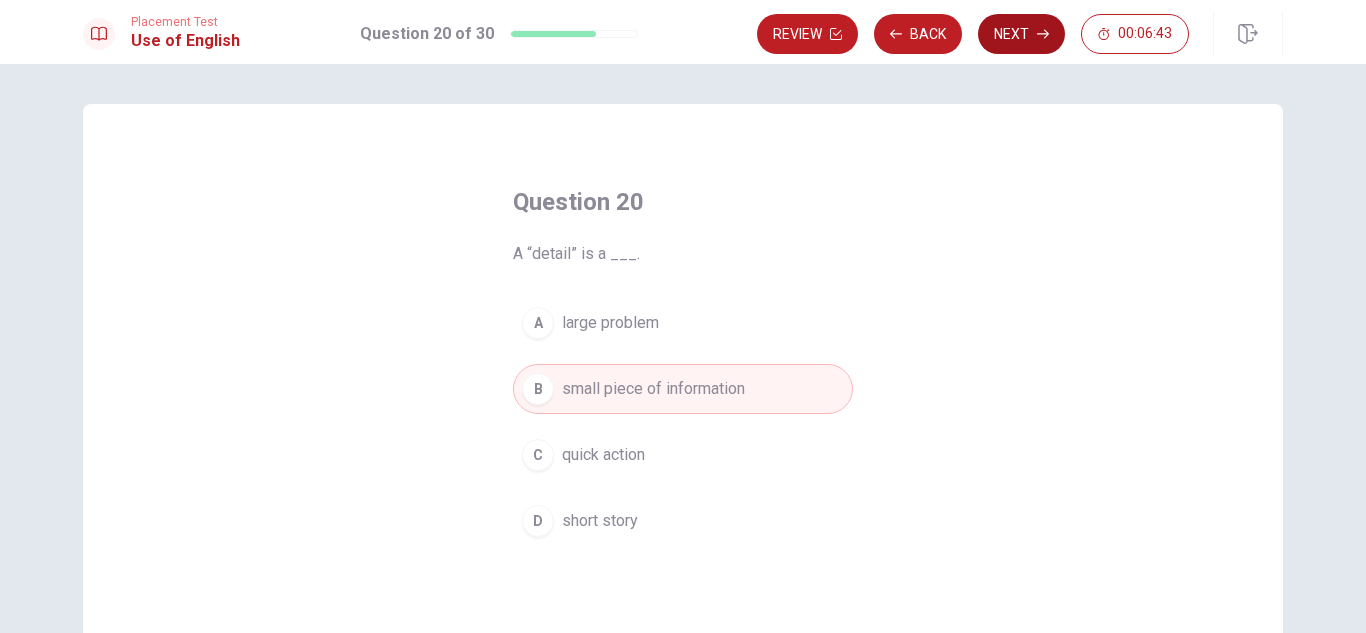 click on "Next" at bounding box center (1021, 34) 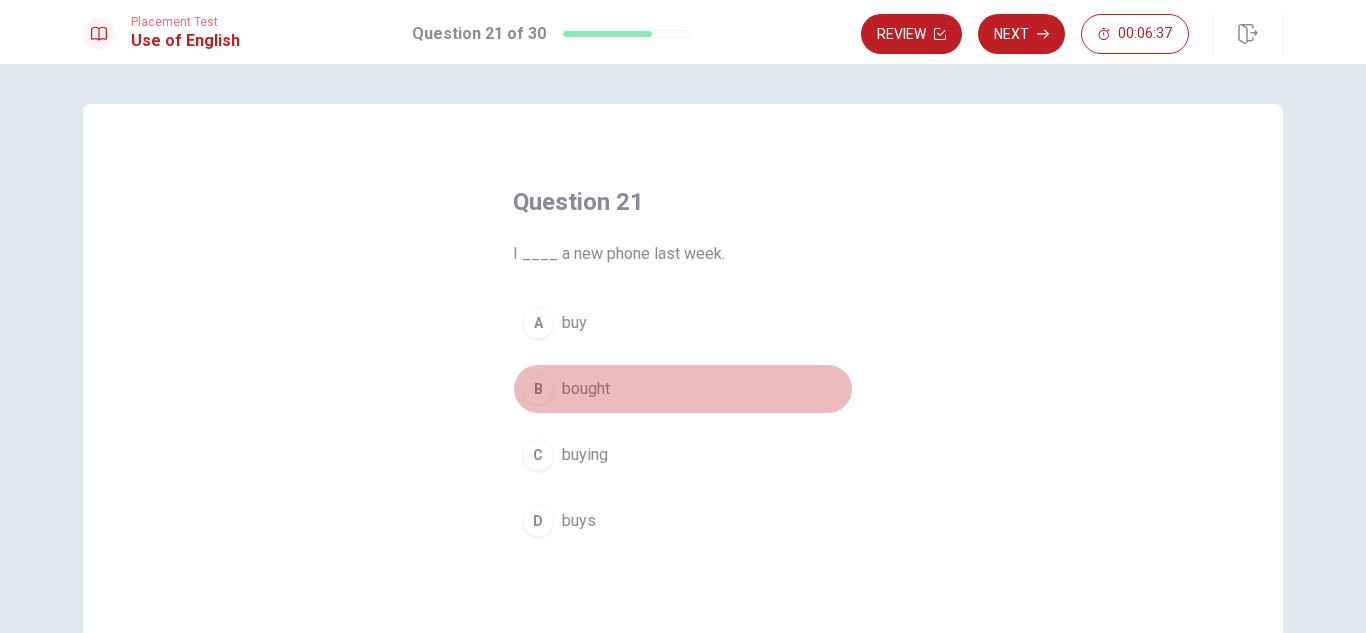click on "B bought" at bounding box center [683, 389] 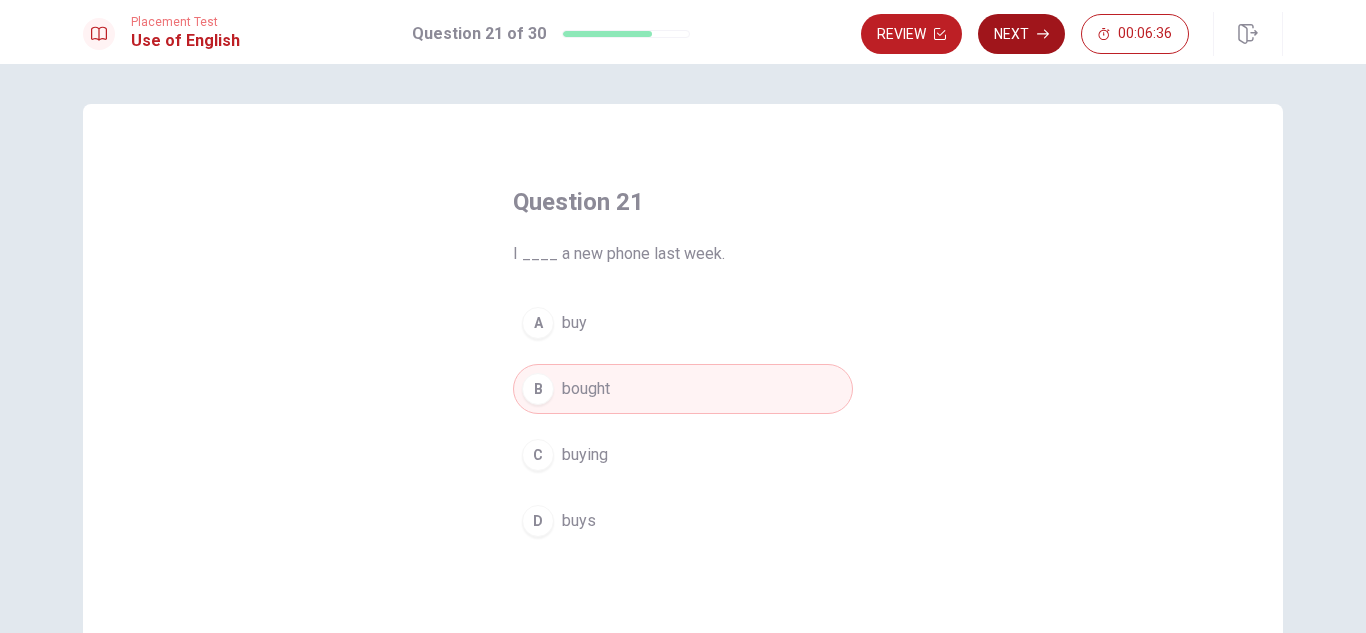 click 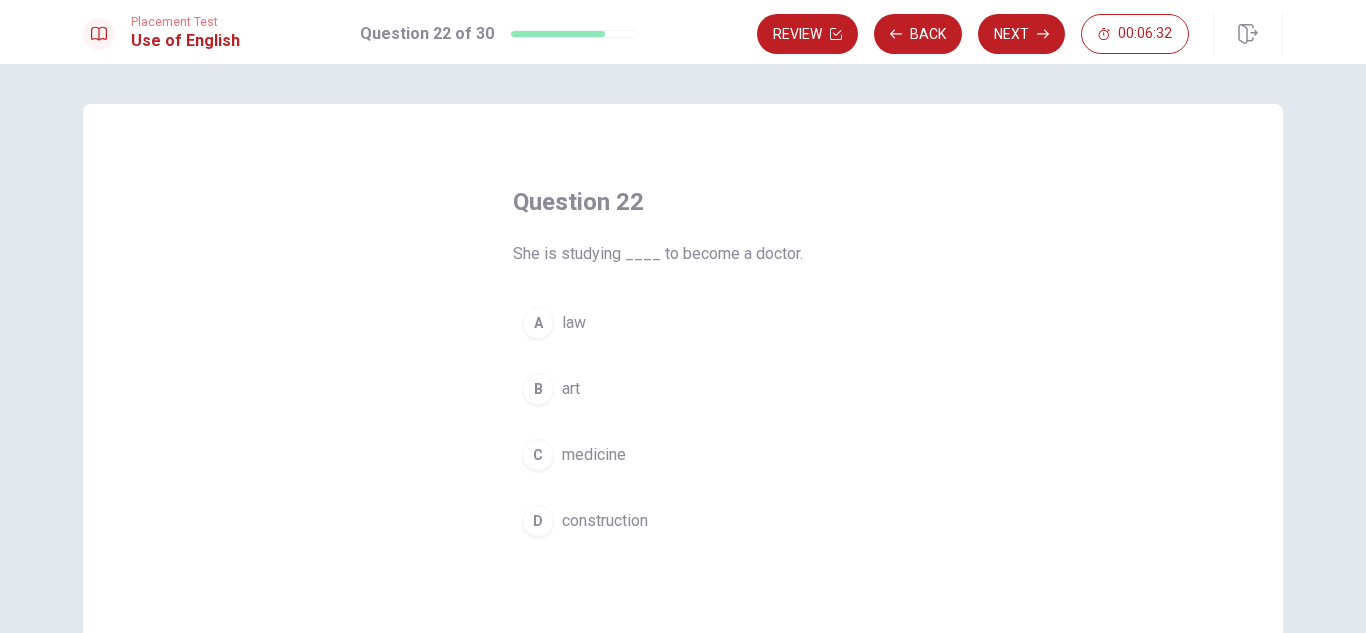 click on "A law" at bounding box center [683, 323] 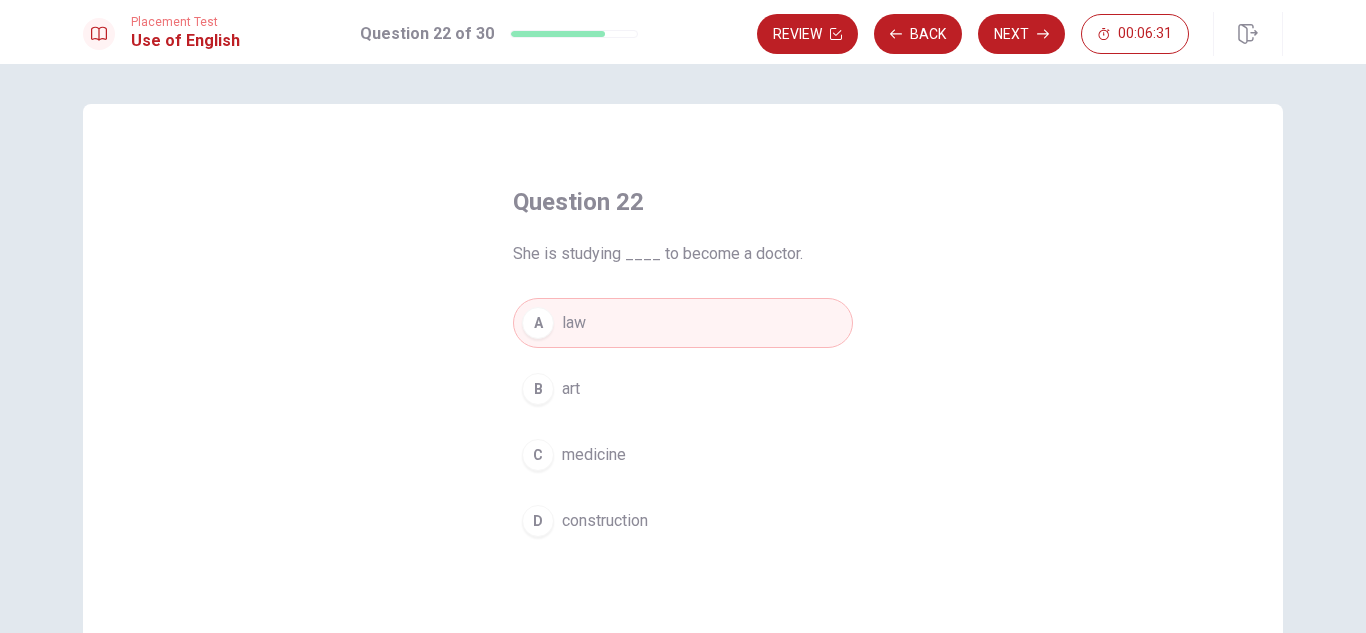 click on "C medicine" at bounding box center (683, 455) 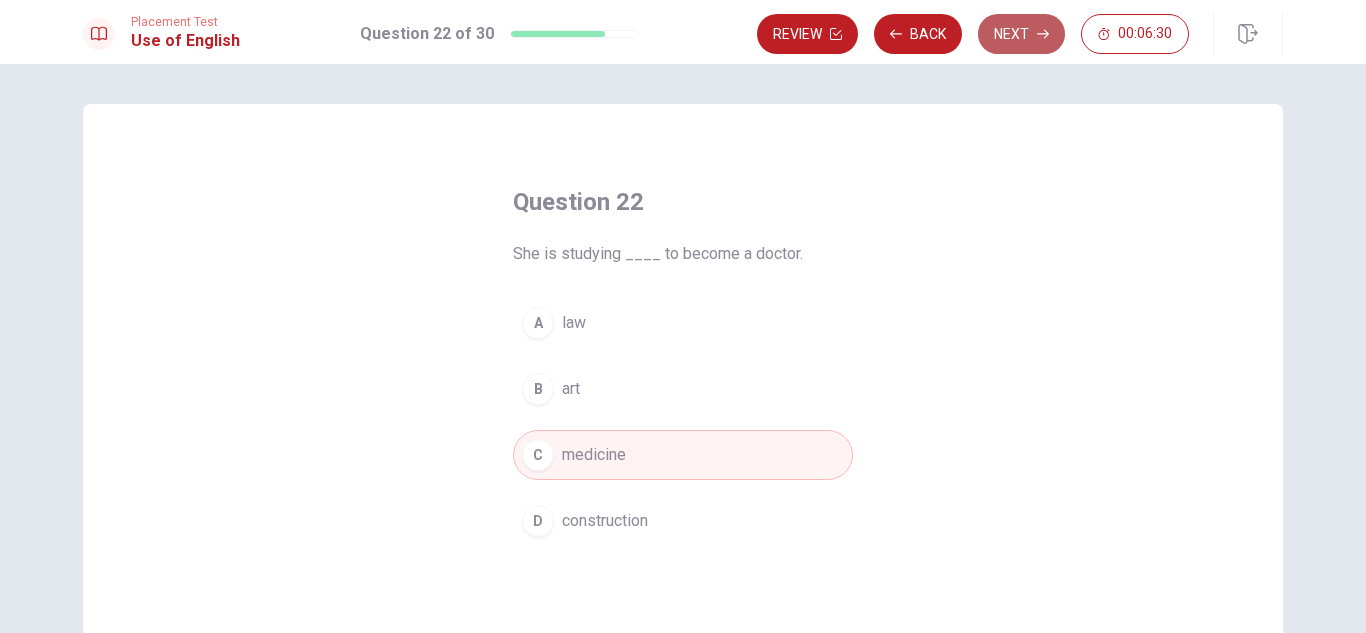 click on "Next" at bounding box center [1021, 34] 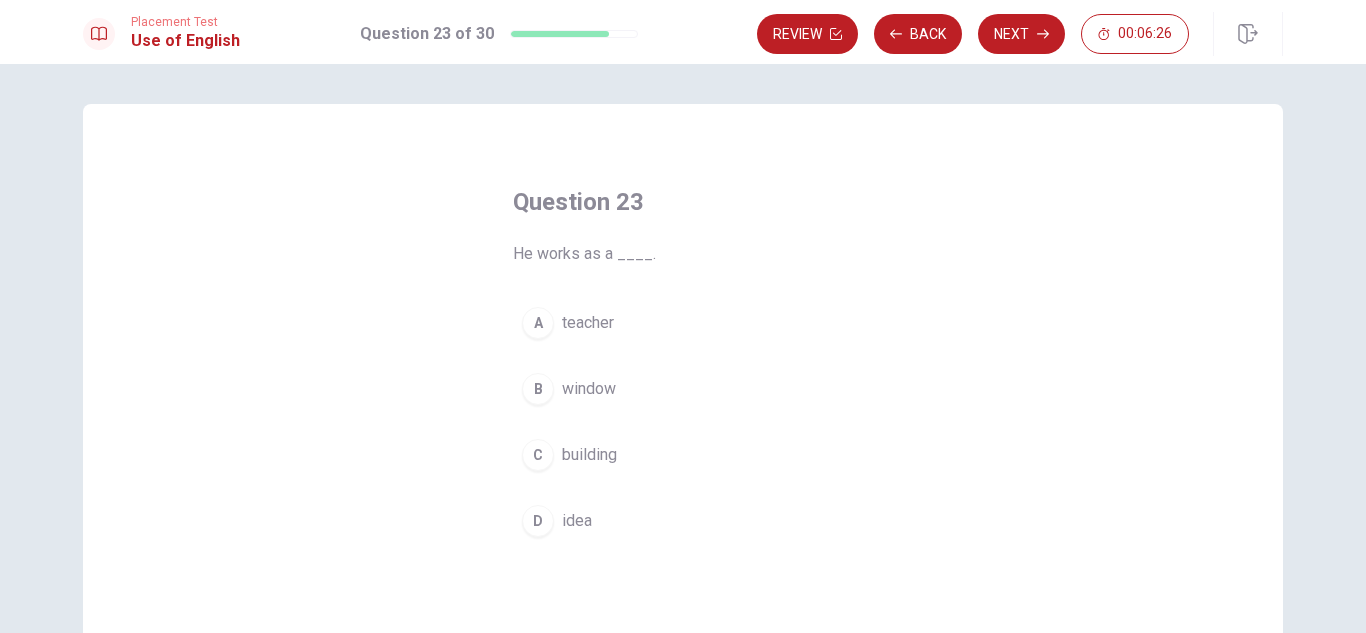 click on "A teacher" at bounding box center (683, 323) 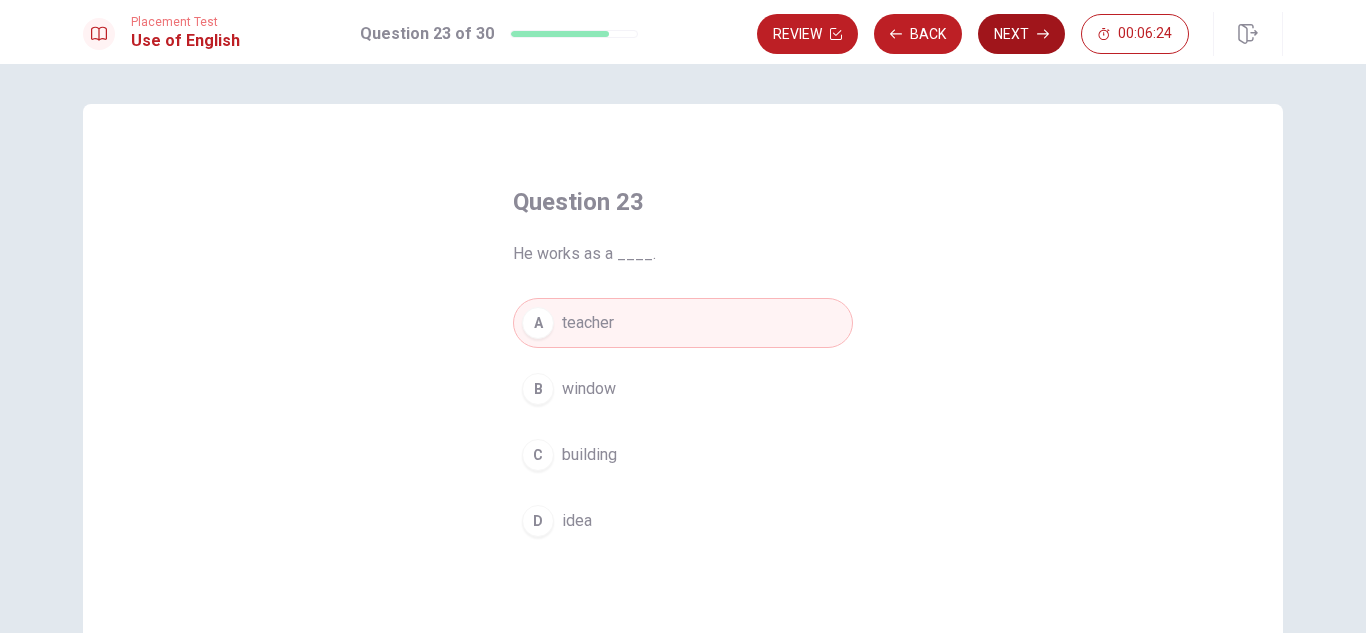 click on "Next" at bounding box center (1021, 34) 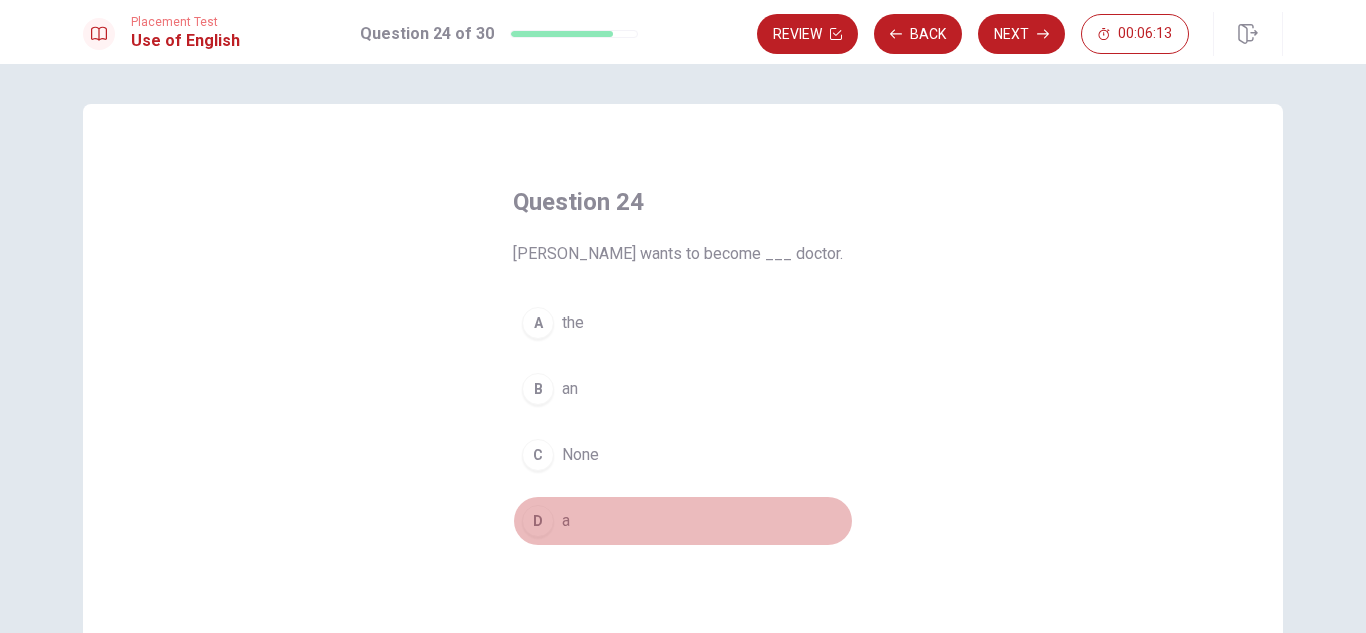 click on "D  a" at bounding box center (683, 521) 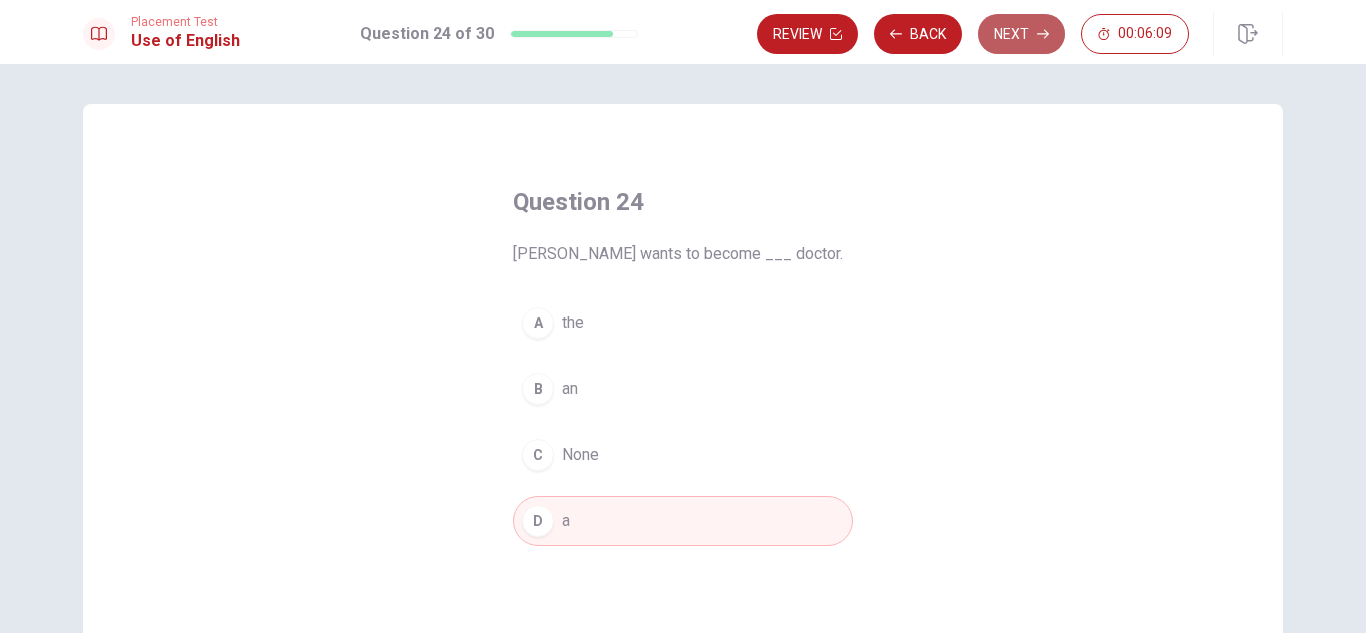 click on "Next" at bounding box center (1021, 34) 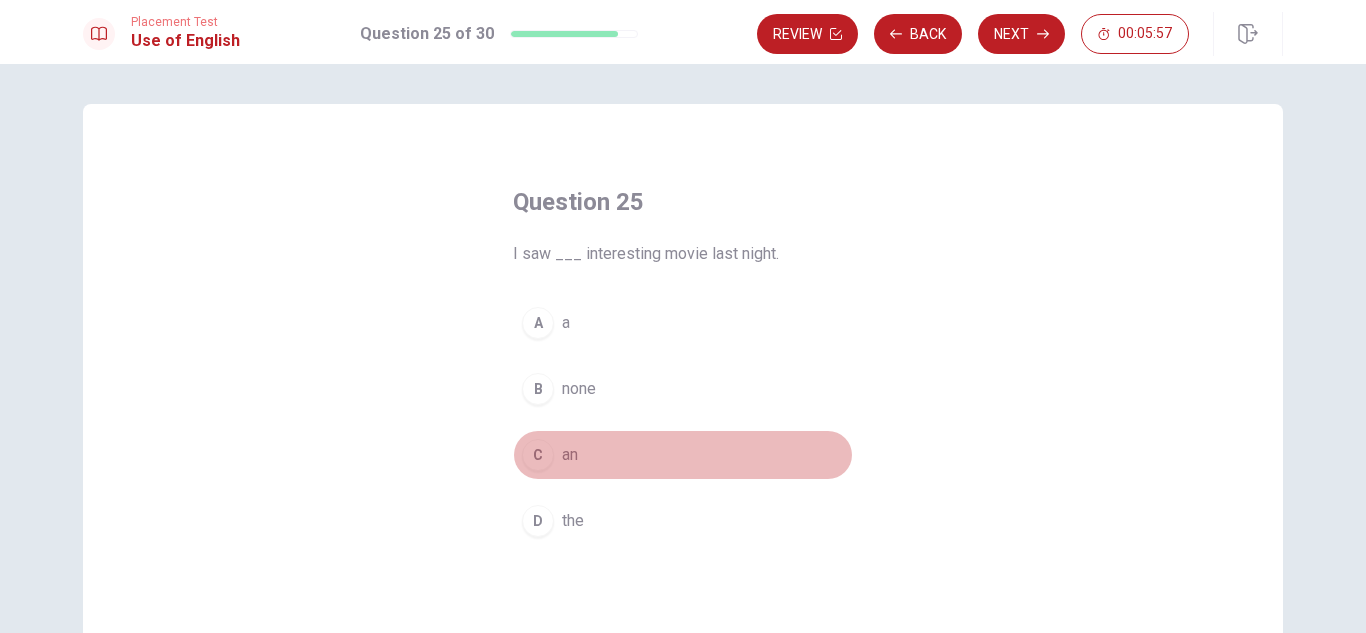 click on "C an" at bounding box center (683, 455) 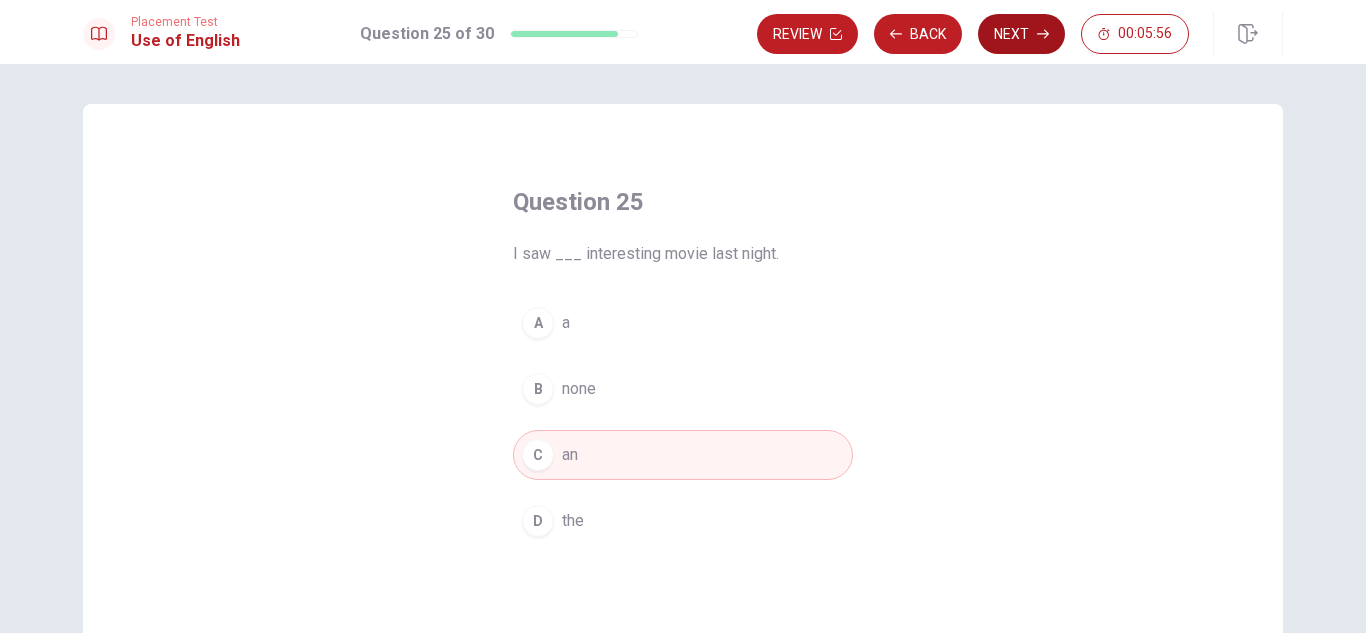 click on "Next" at bounding box center (1021, 34) 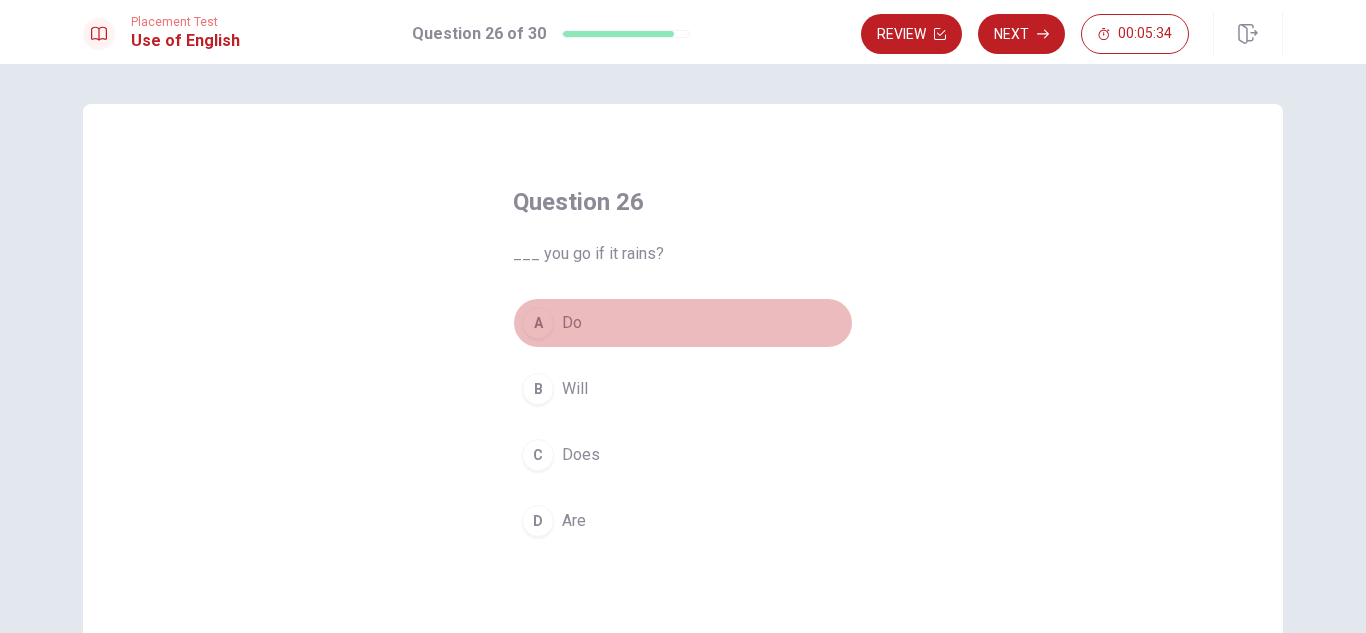 click on "A Do" at bounding box center [683, 323] 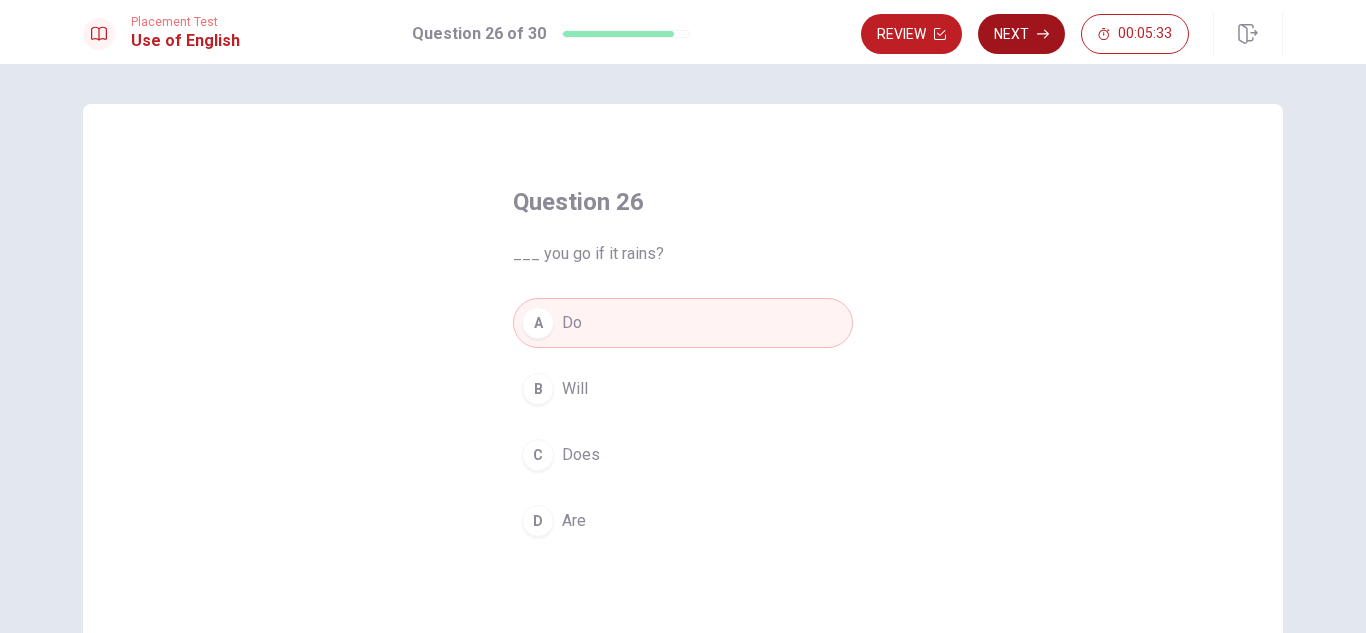 click 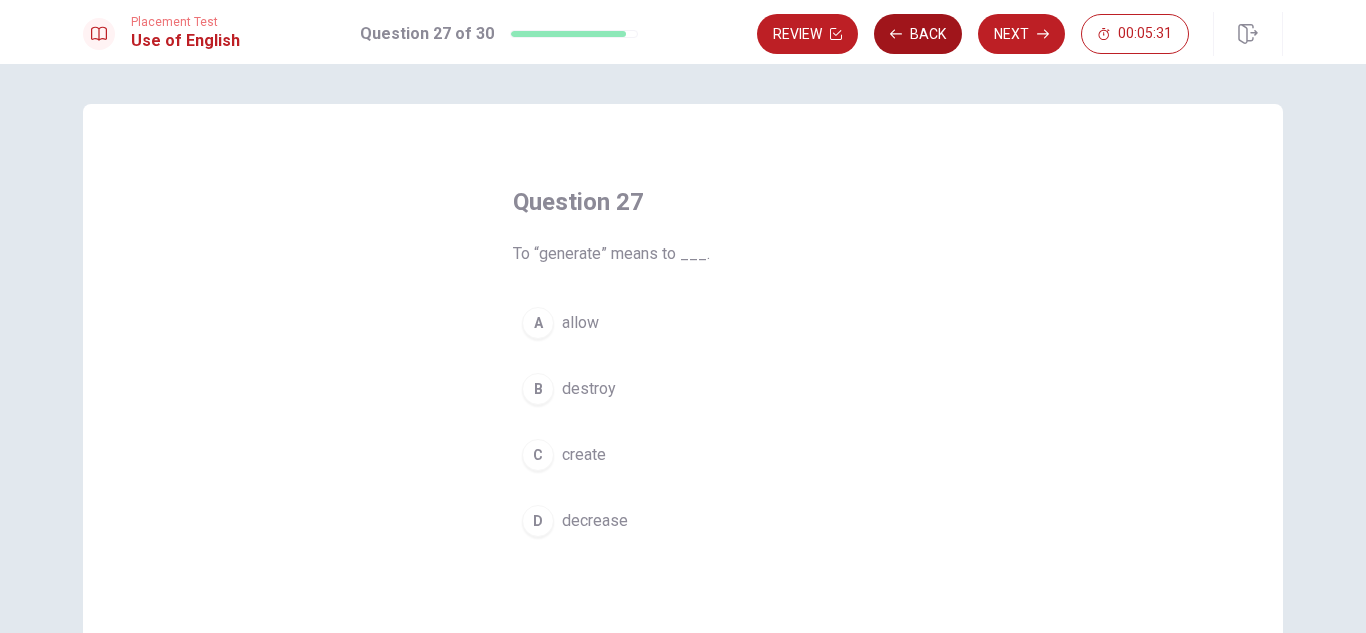 click on "Back" at bounding box center [918, 34] 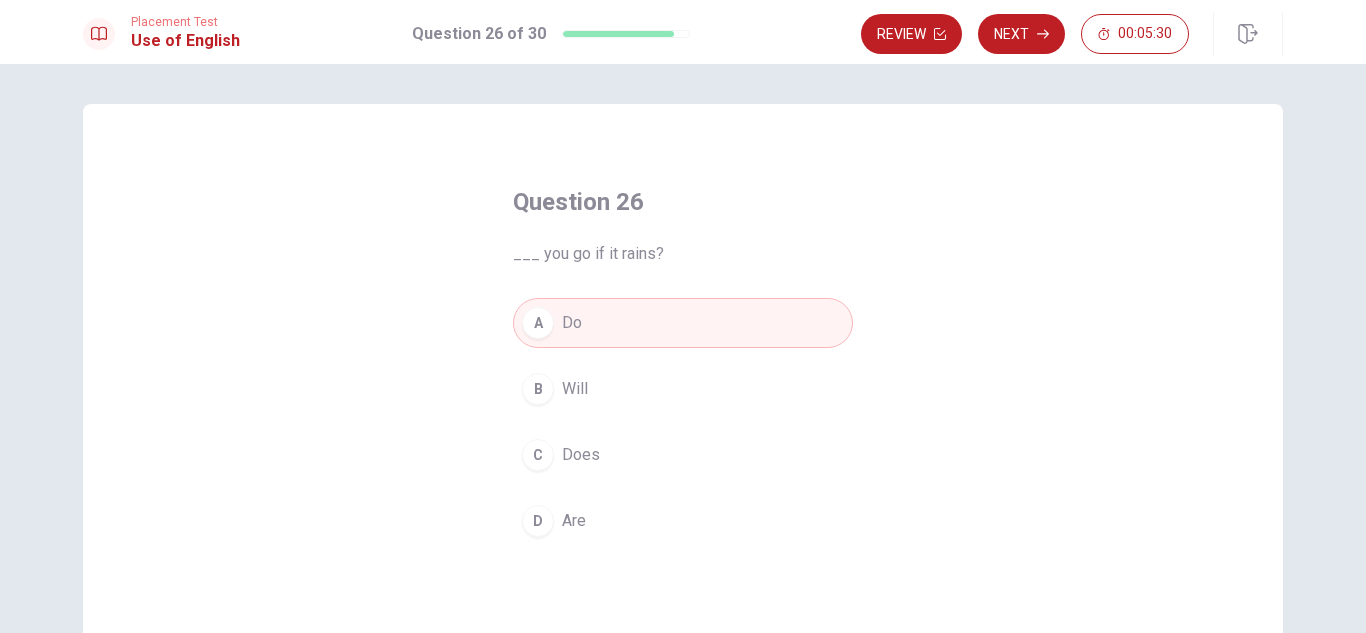 click on "C Does" at bounding box center [683, 455] 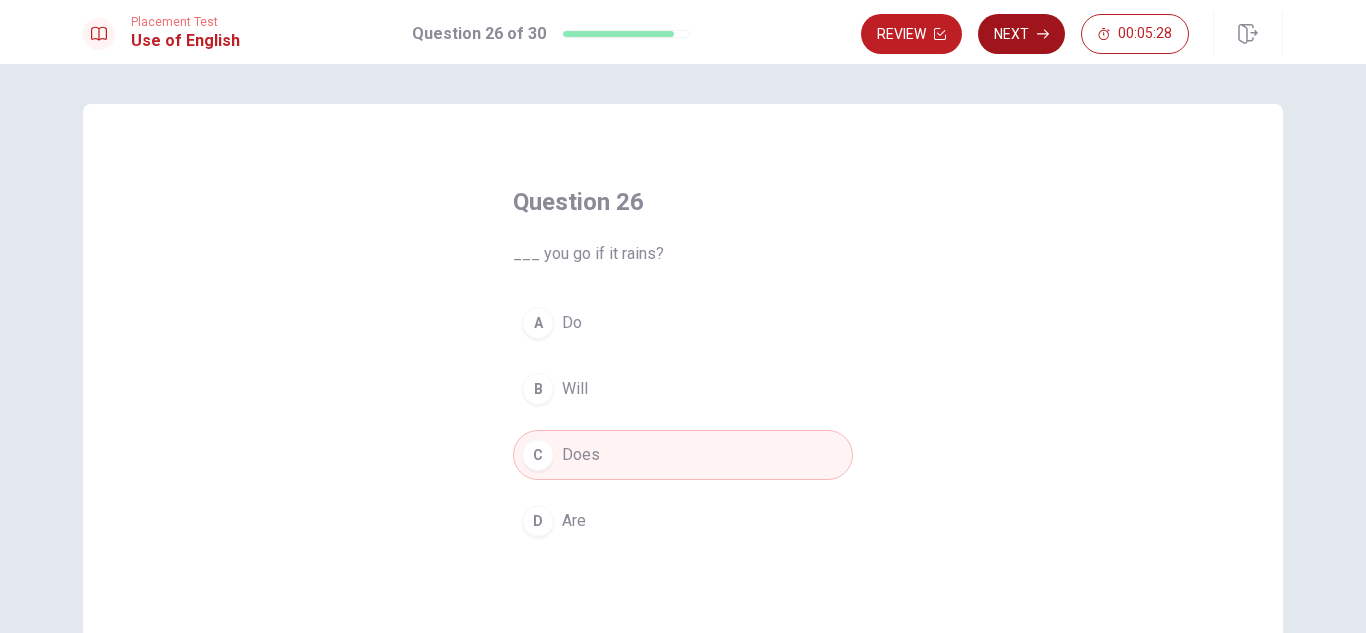 click on "Next" at bounding box center (1021, 34) 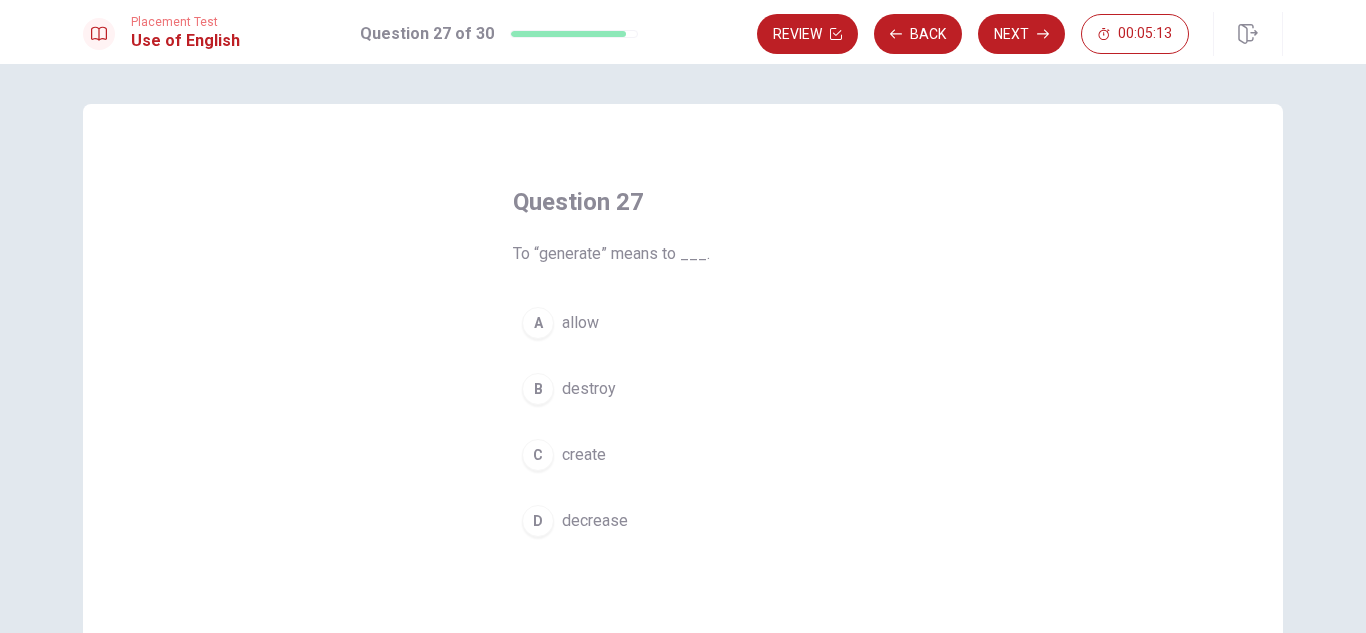 click on "D decrease" at bounding box center [683, 521] 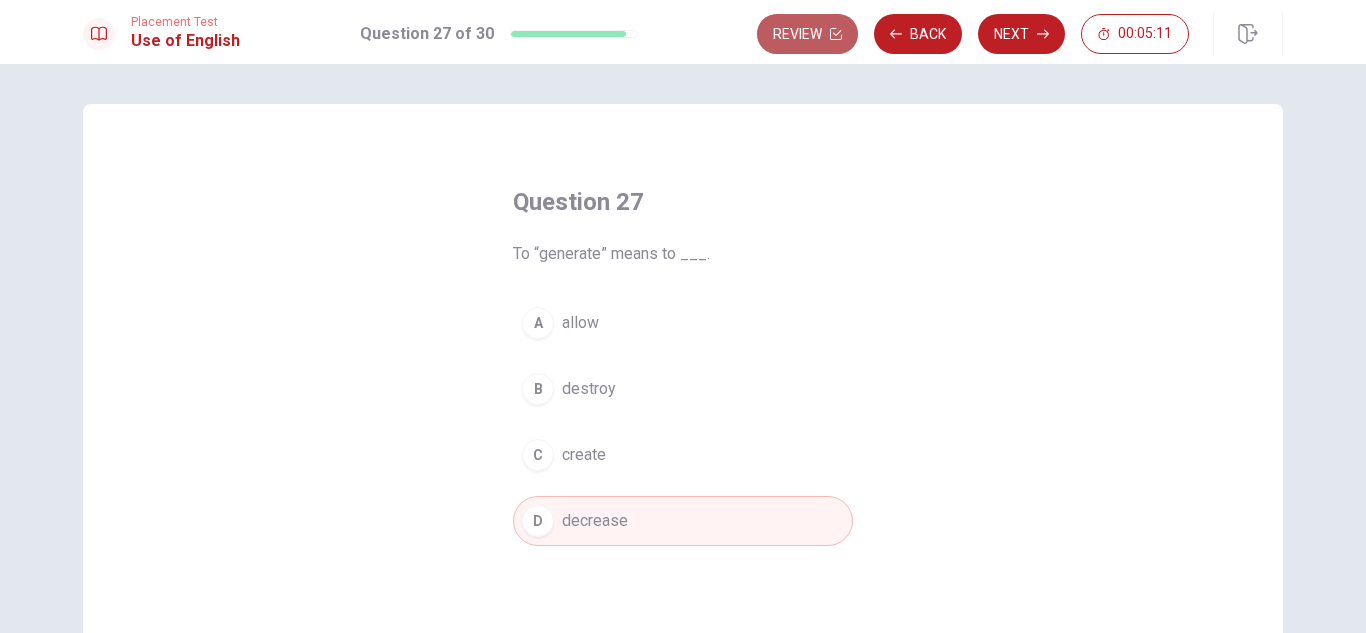 click 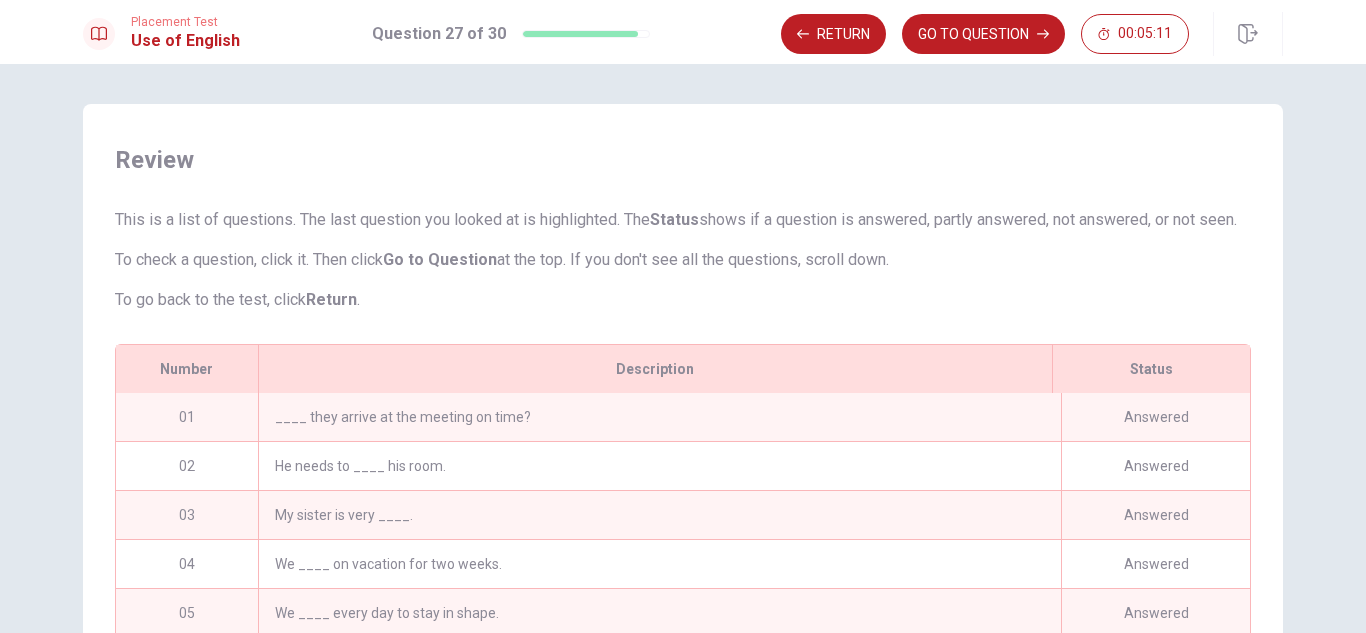scroll, scrollTop: 353, scrollLeft: 0, axis: vertical 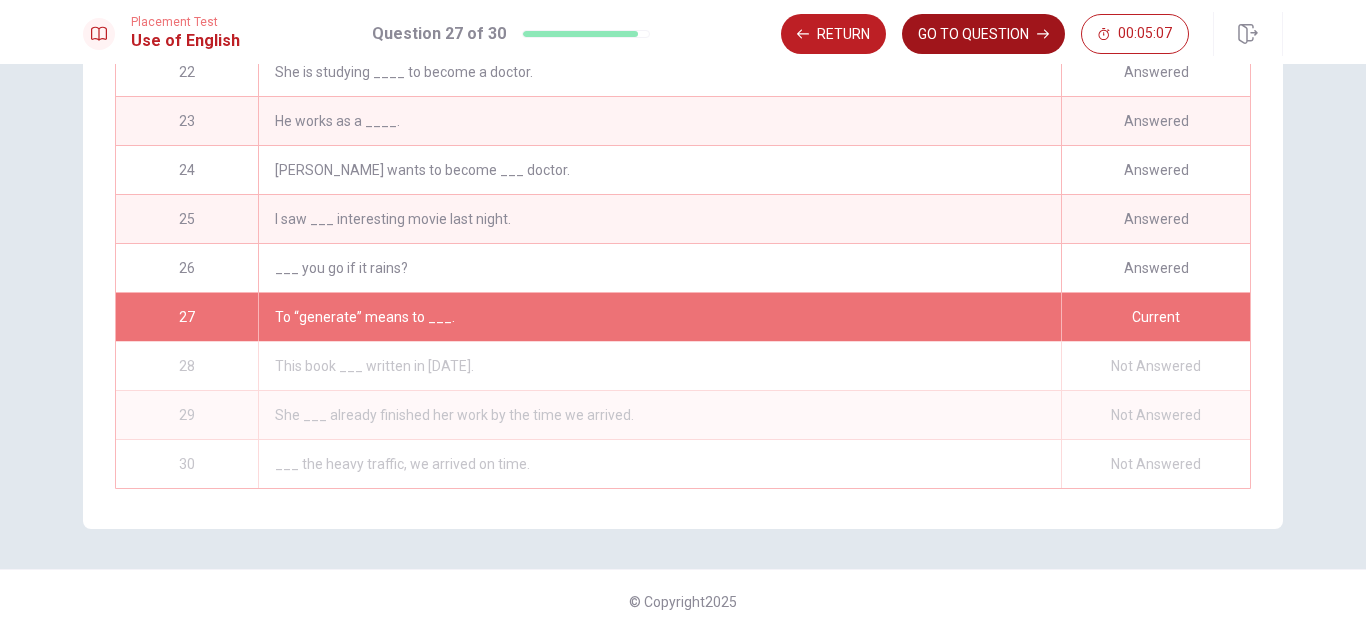 click on "GO TO QUESTION" at bounding box center (983, 34) 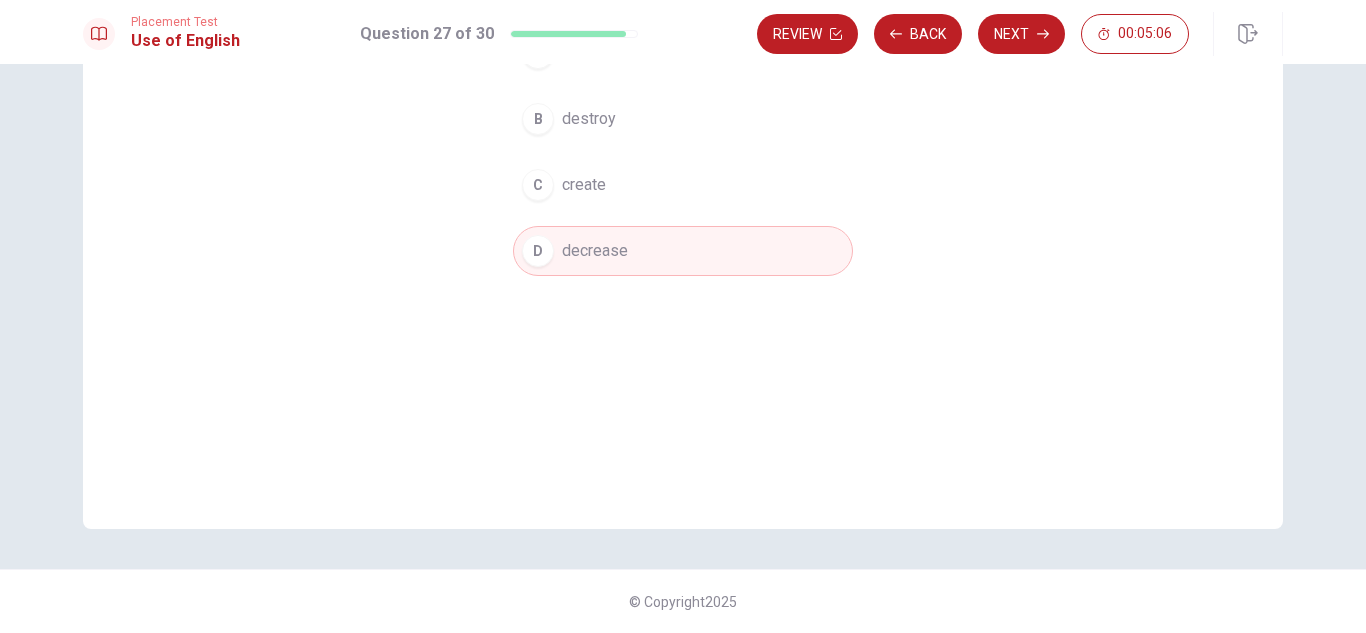 scroll, scrollTop: 270, scrollLeft: 0, axis: vertical 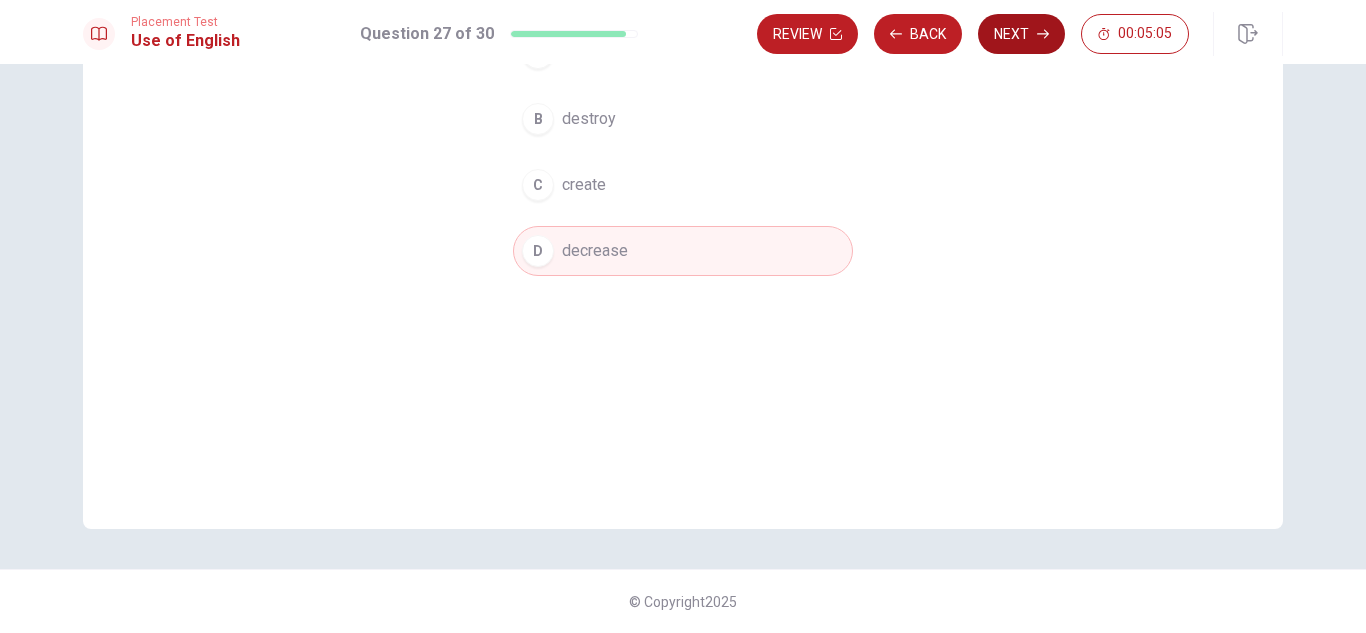 click on "Next" at bounding box center (1021, 34) 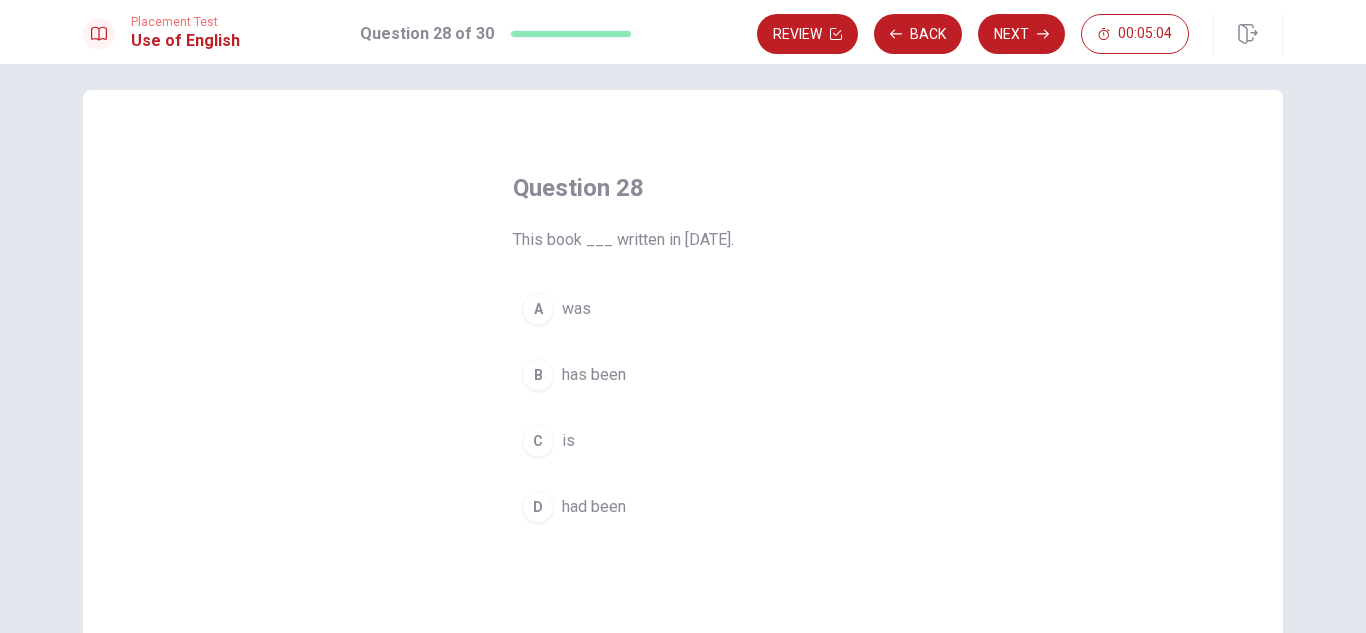 scroll, scrollTop: 13, scrollLeft: 0, axis: vertical 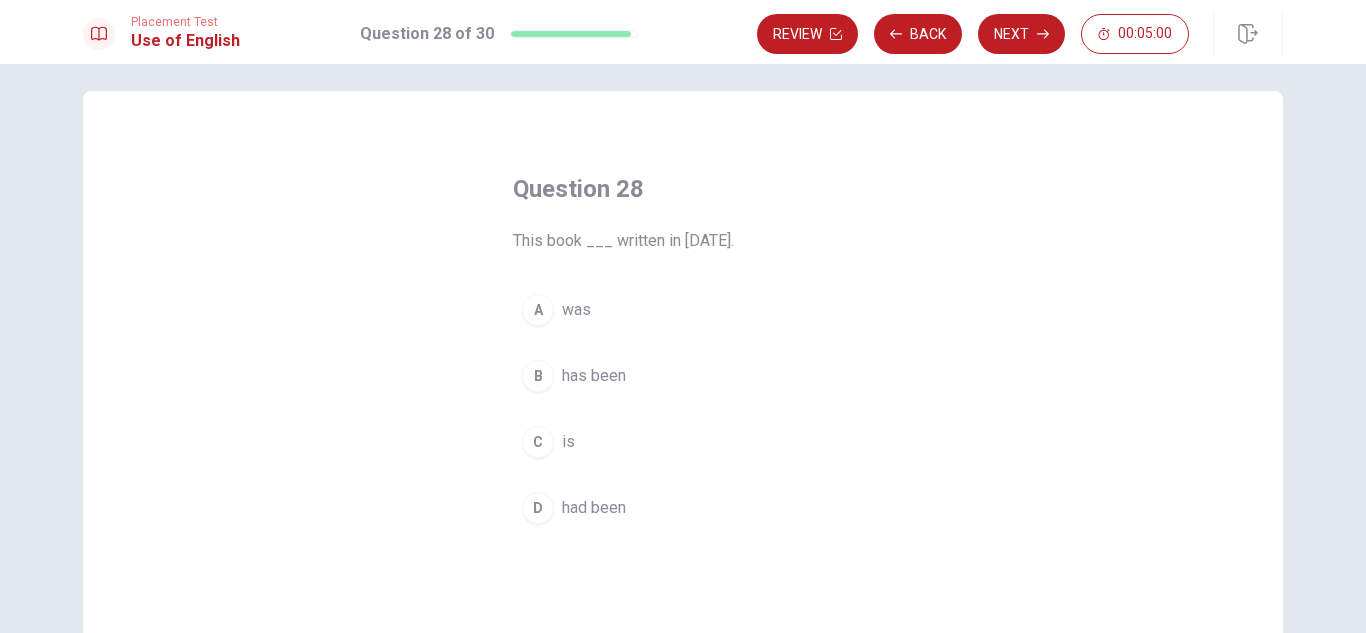 click on "B has been" at bounding box center (683, 376) 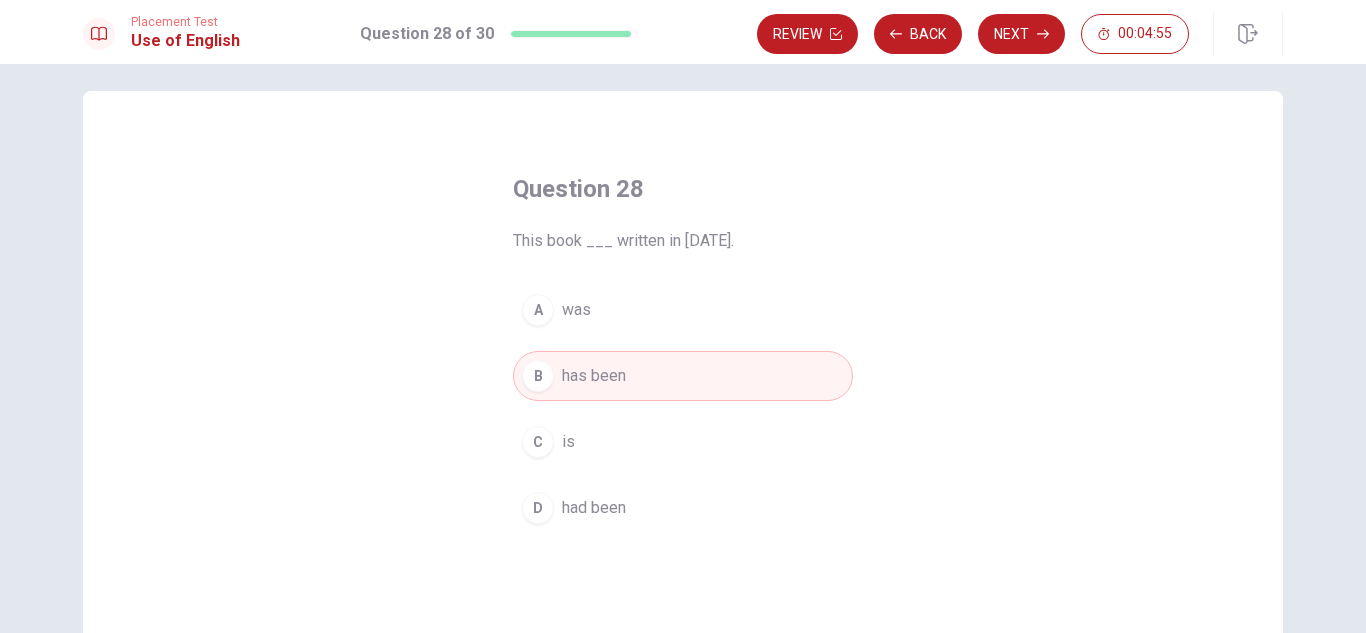 click on "D had been" at bounding box center (683, 508) 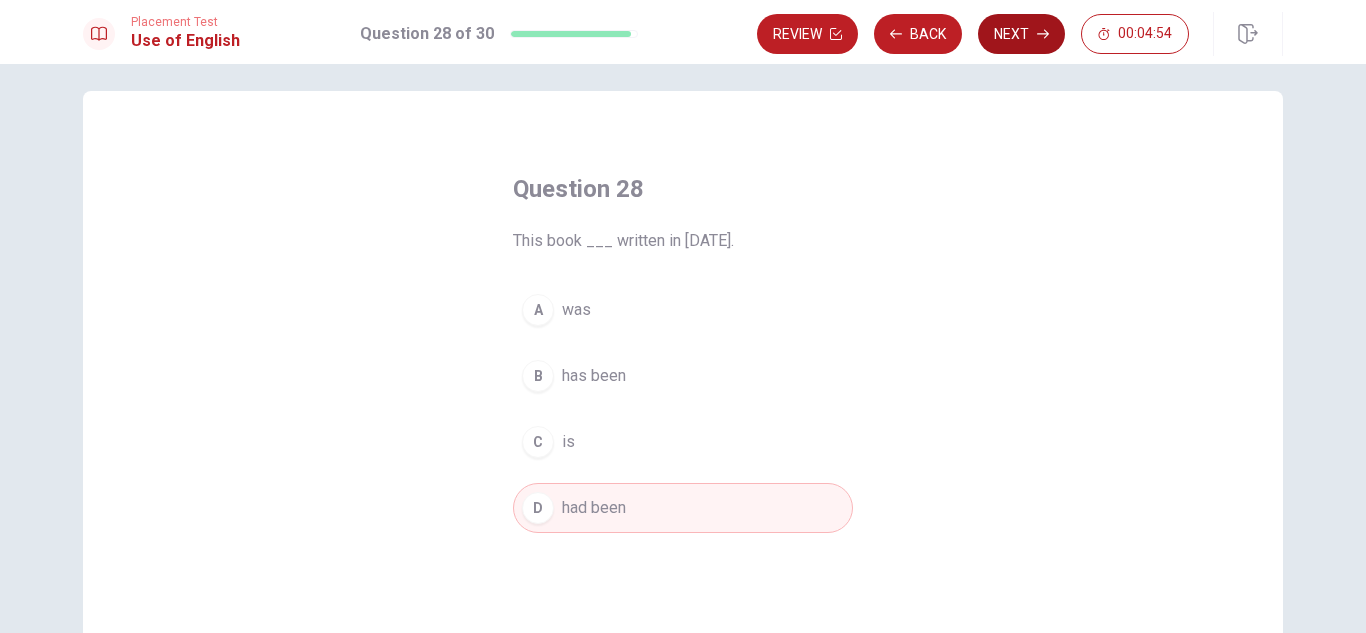 click on "Next" at bounding box center [1021, 34] 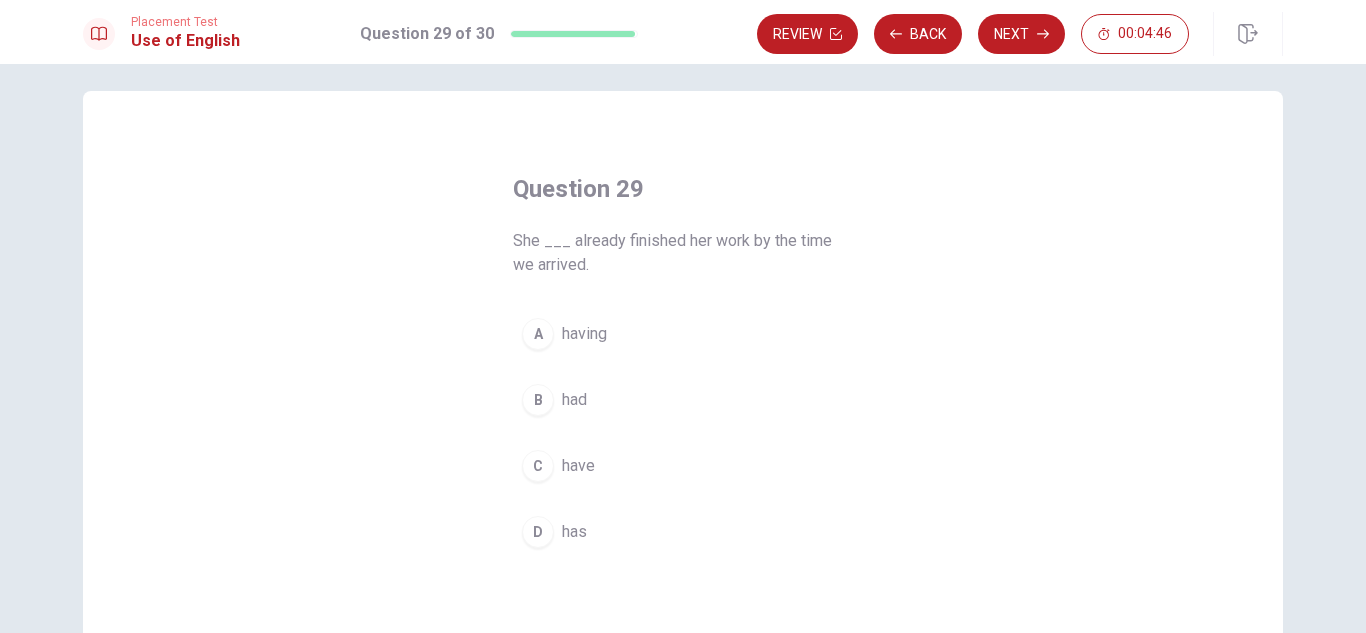 click on "B had" at bounding box center [683, 400] 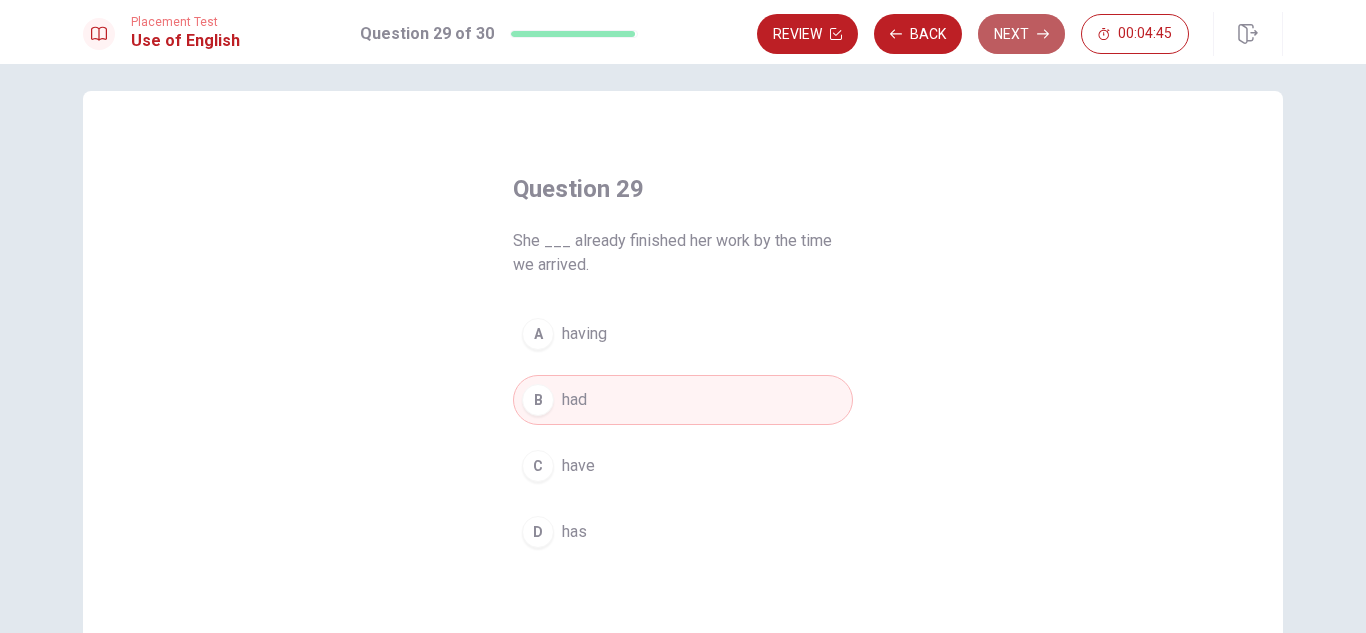 click on "Next" at bounding box center [1021, 34] 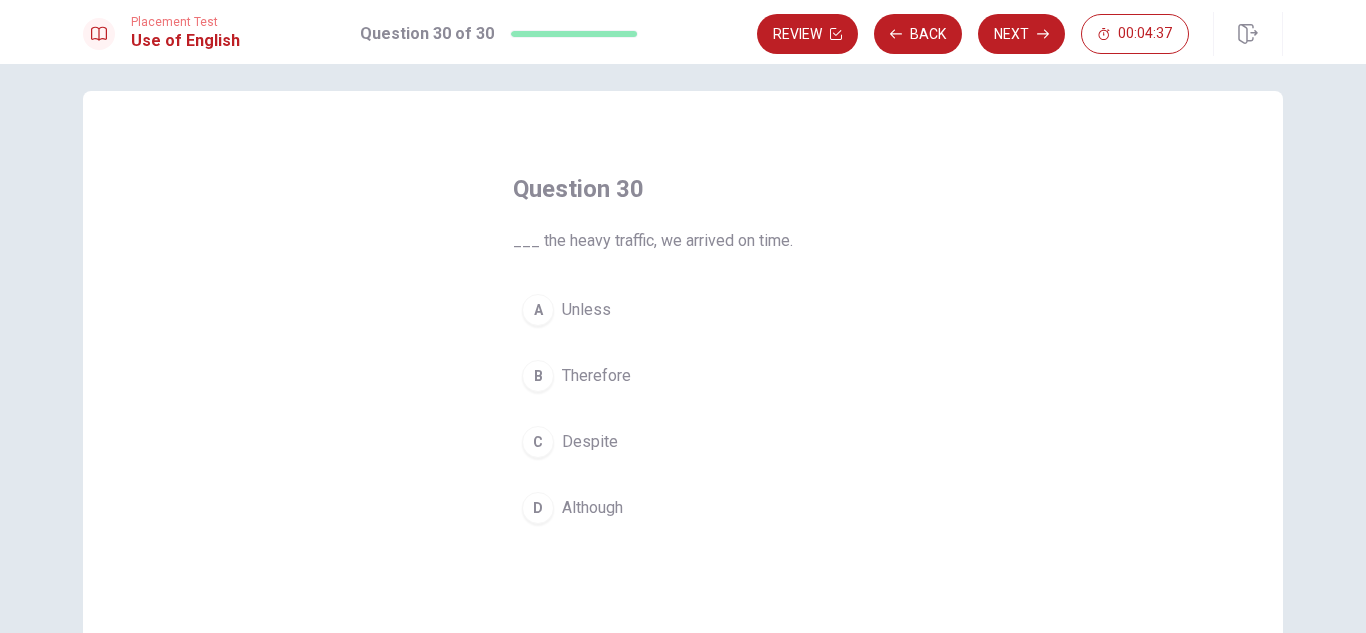 click on "A Unless" at bounding box center [683, 310] 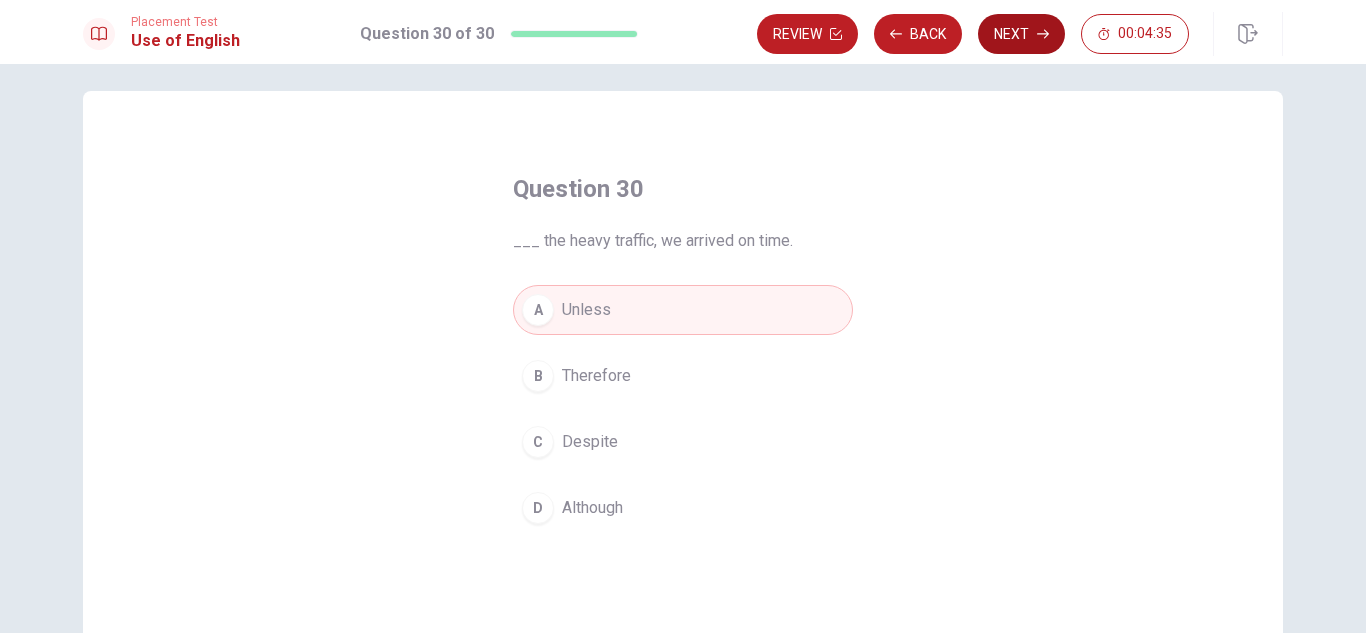 click on "Next" at bounding box center [1021, 34] 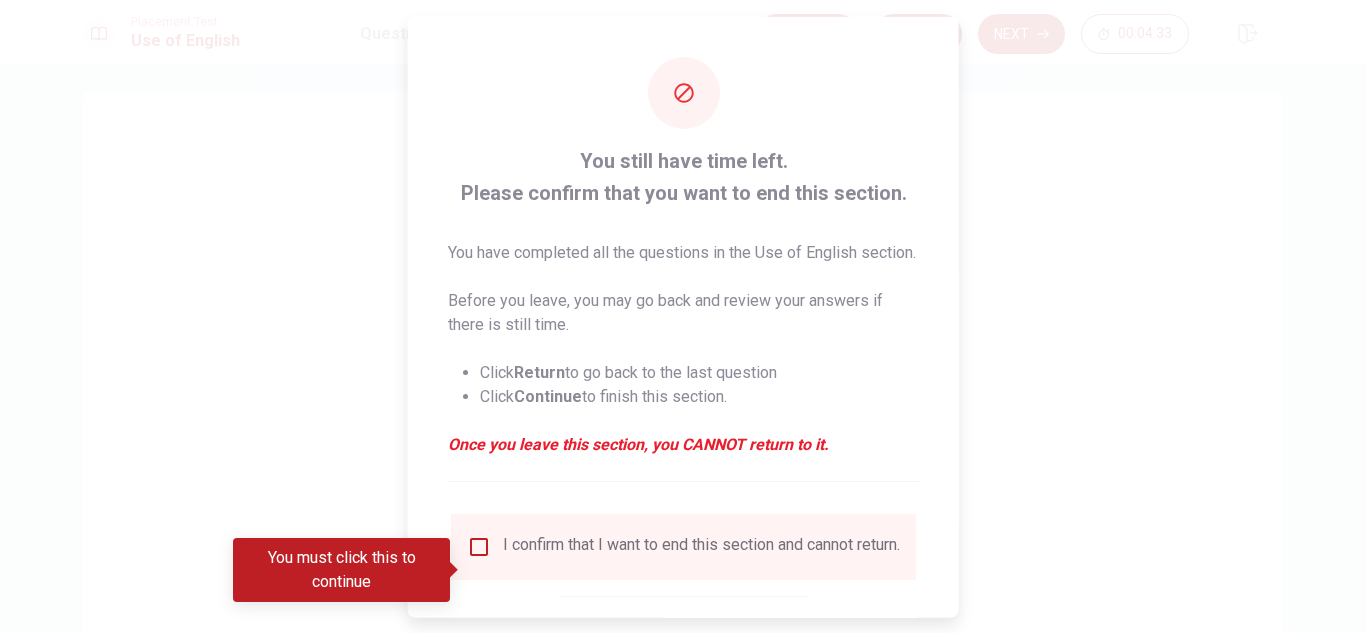 click at bounding box center [479, 546] 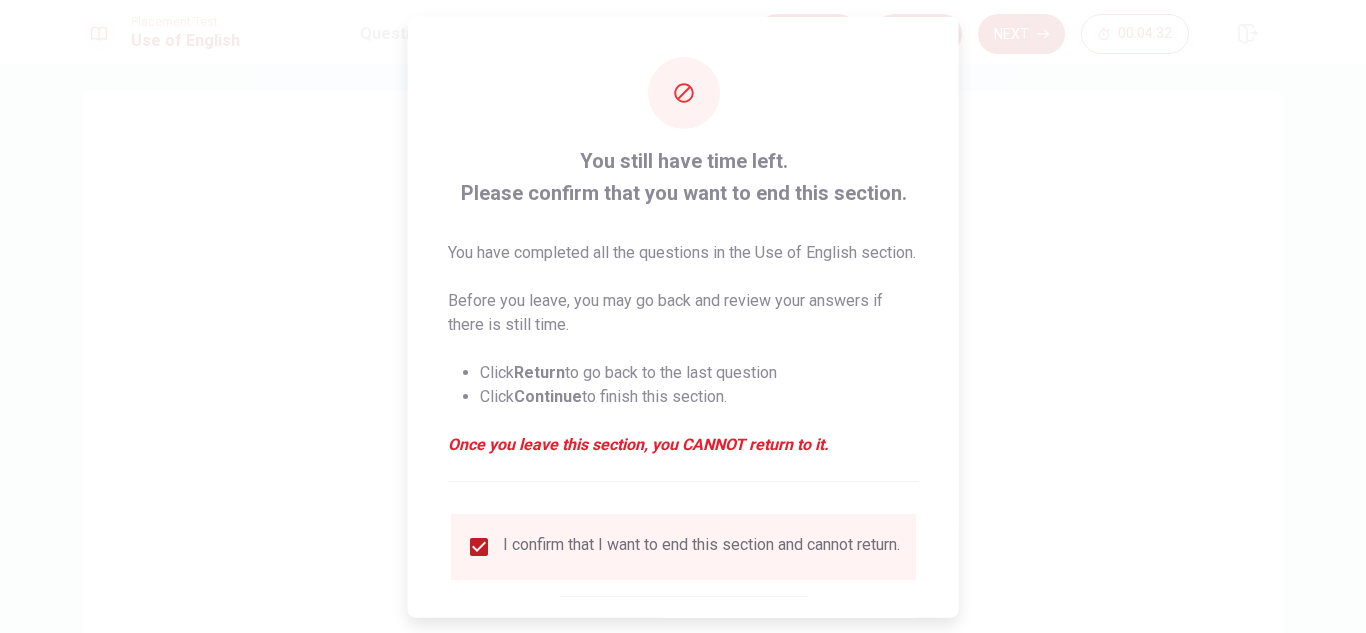 scroll, scrollTop: 137, scrollLeft: 0, axis: vertical 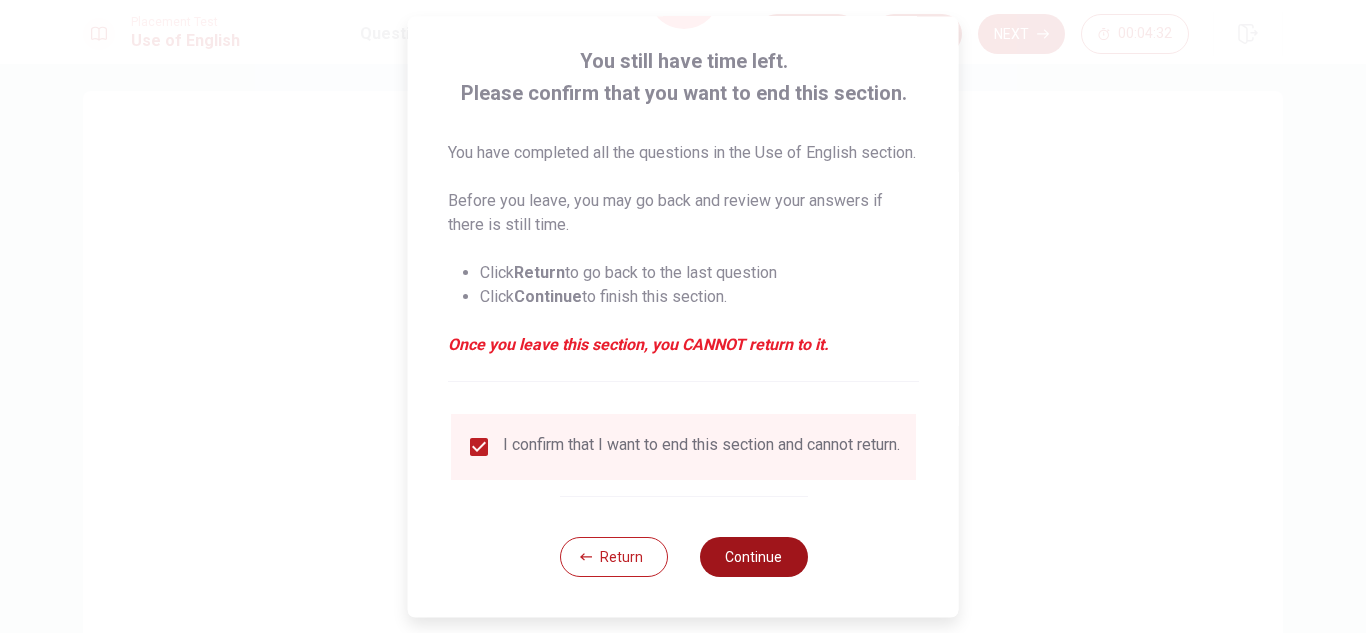 click on "Continue" at bounding box center [753, 557] 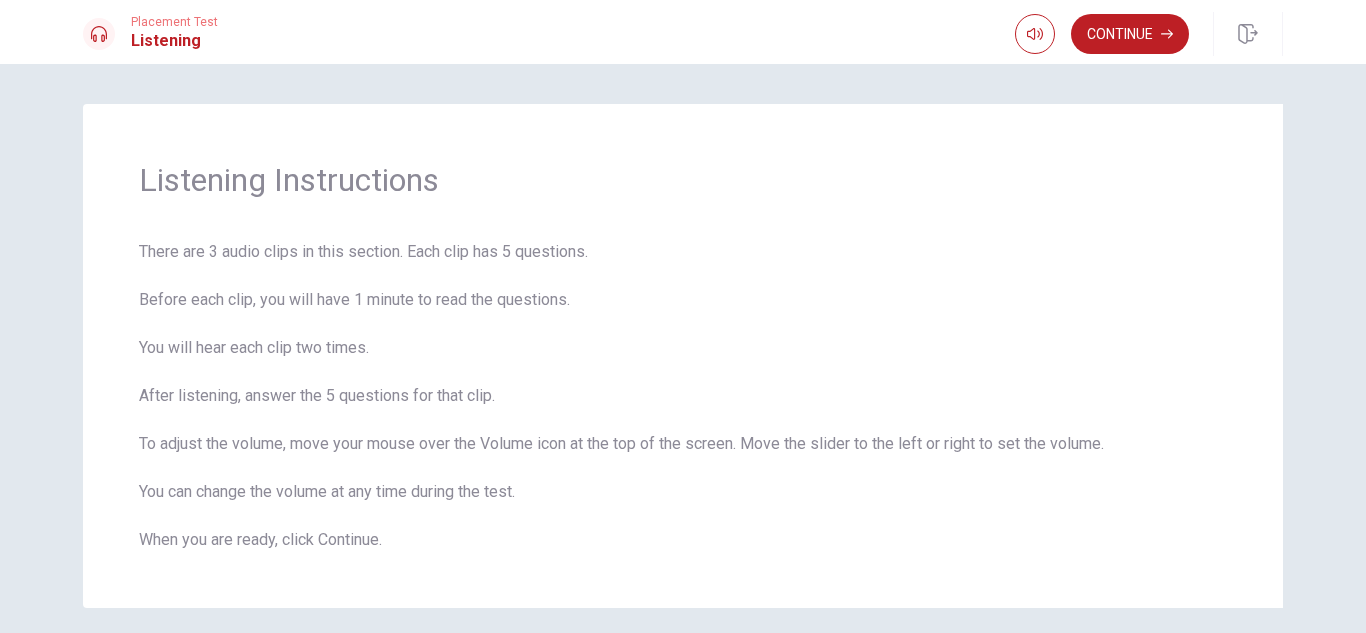 scroll, scrollTop: 79, scrollLeft: 0, axis: vertical 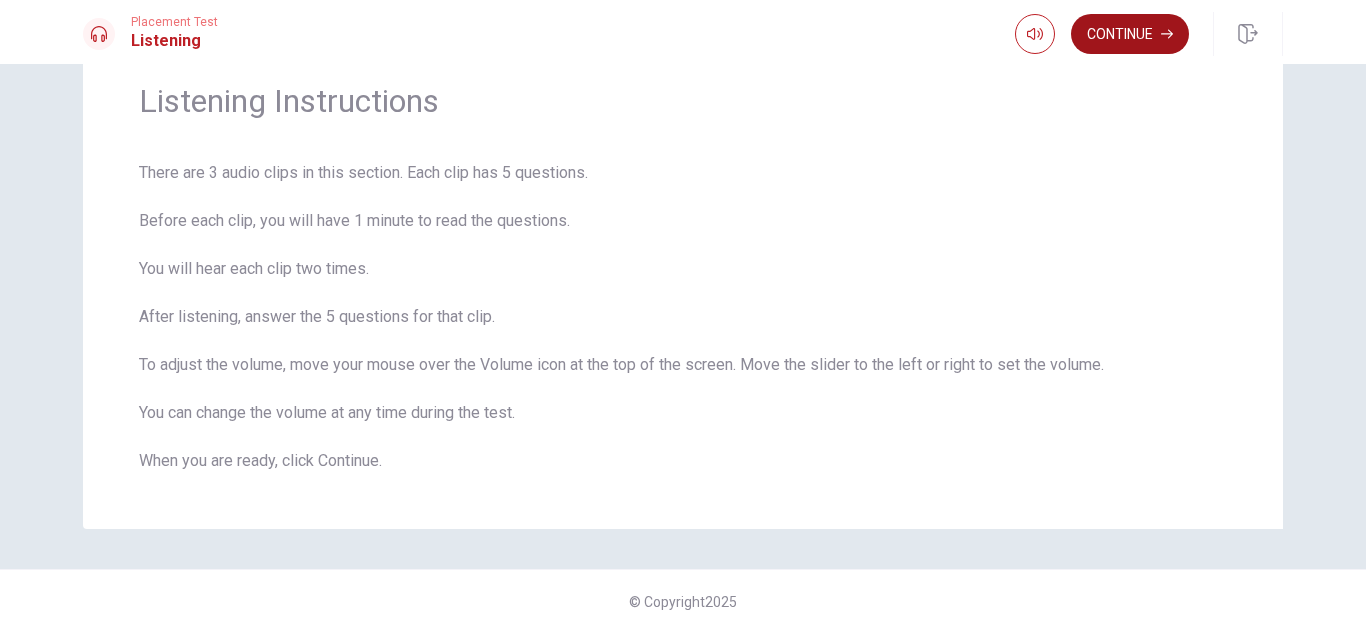 click on "Continue" at bounding box center [1130, 34] 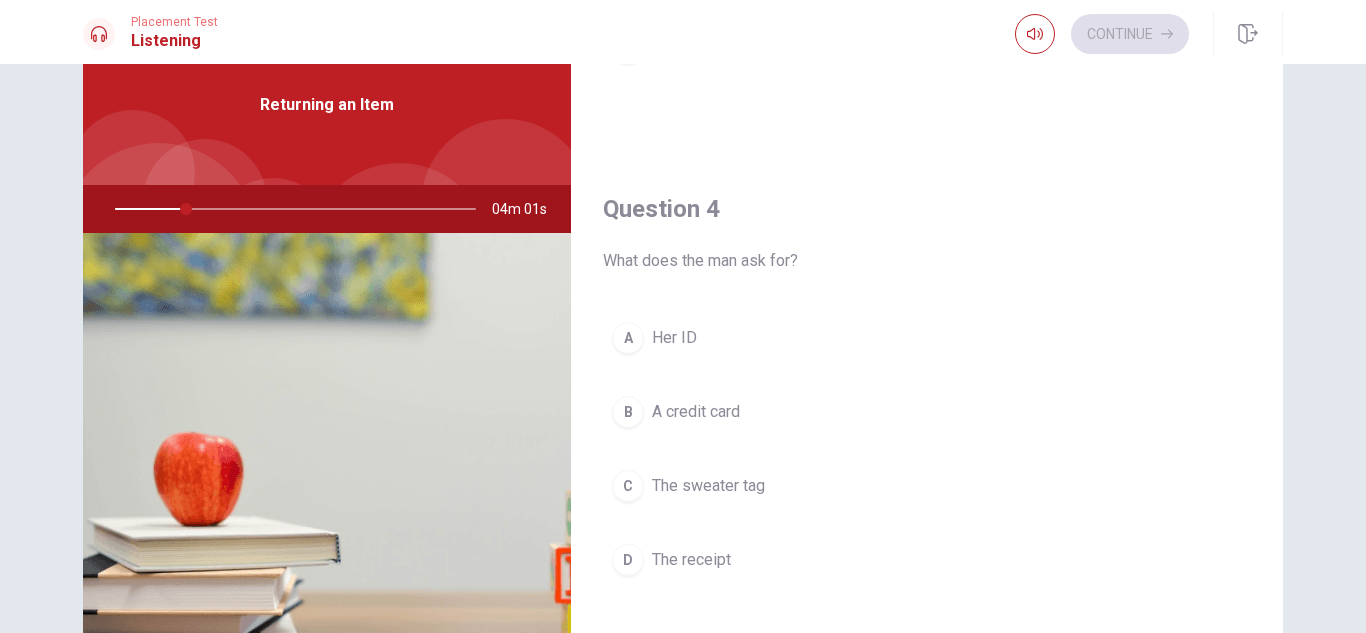 scroll, scrollTop: 1865, scrollLeft: 0, axis: vertical 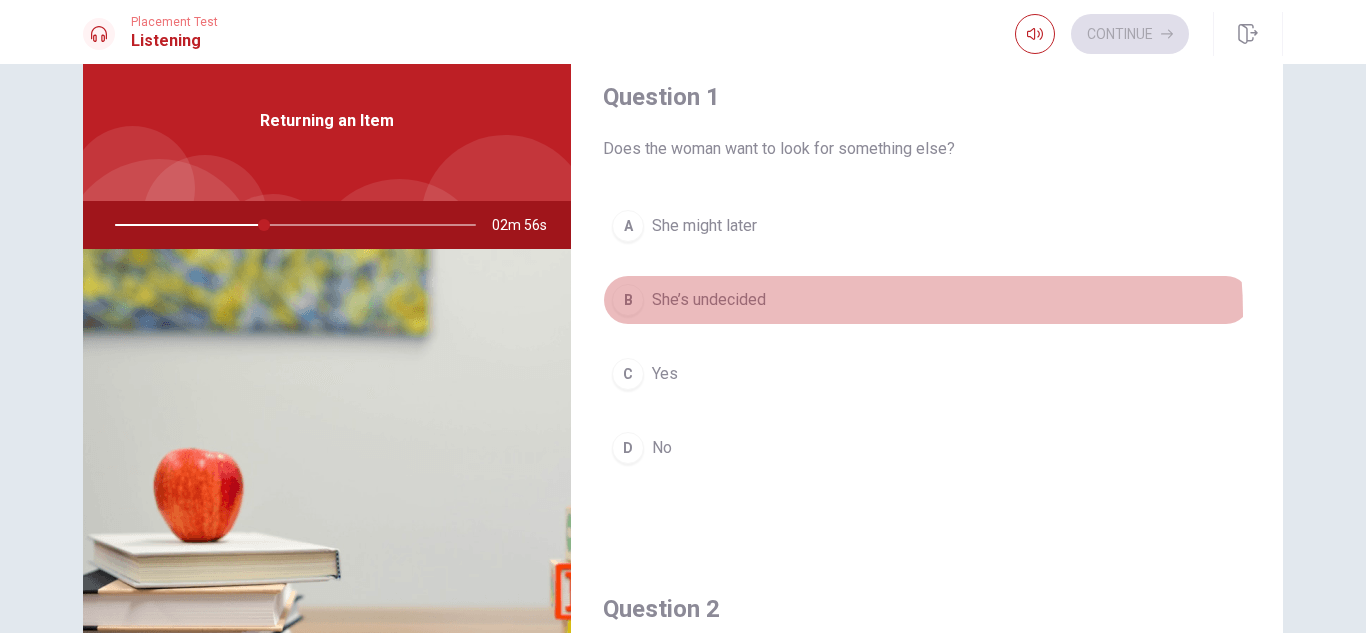 click on "B She’s undecided" at bounding box center (927, 300) 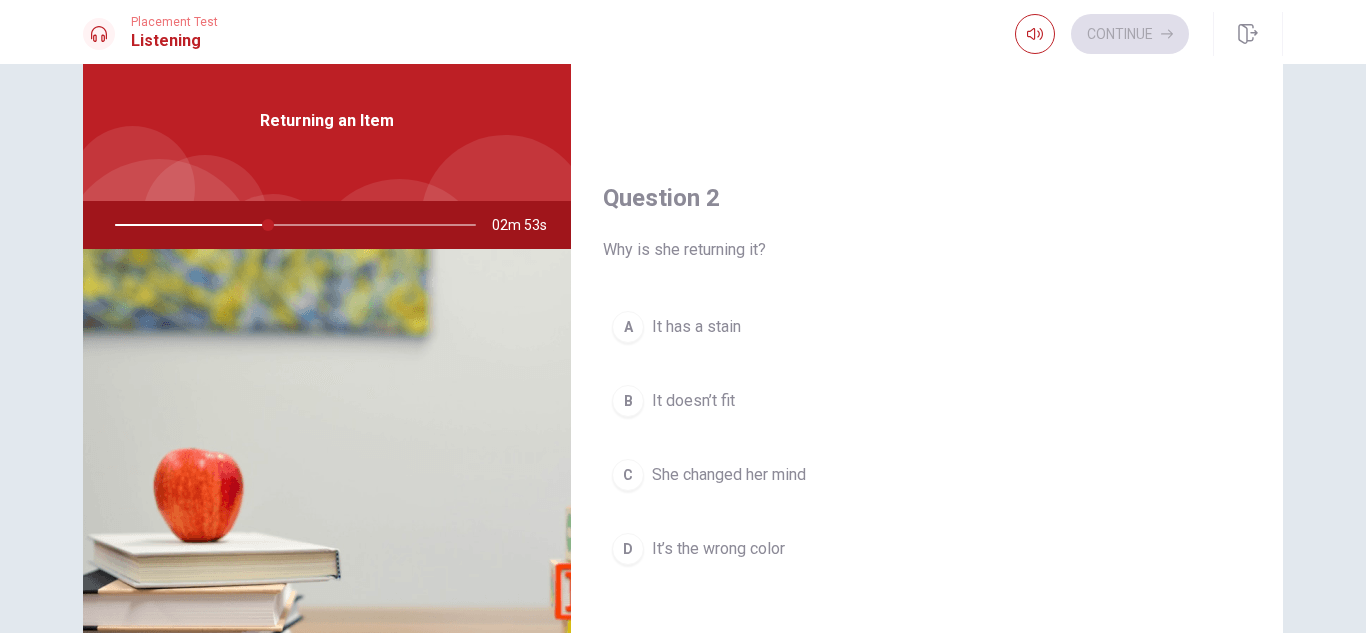 scroll, scrollTop: 412, scrollLeft: 0, axis: vertical 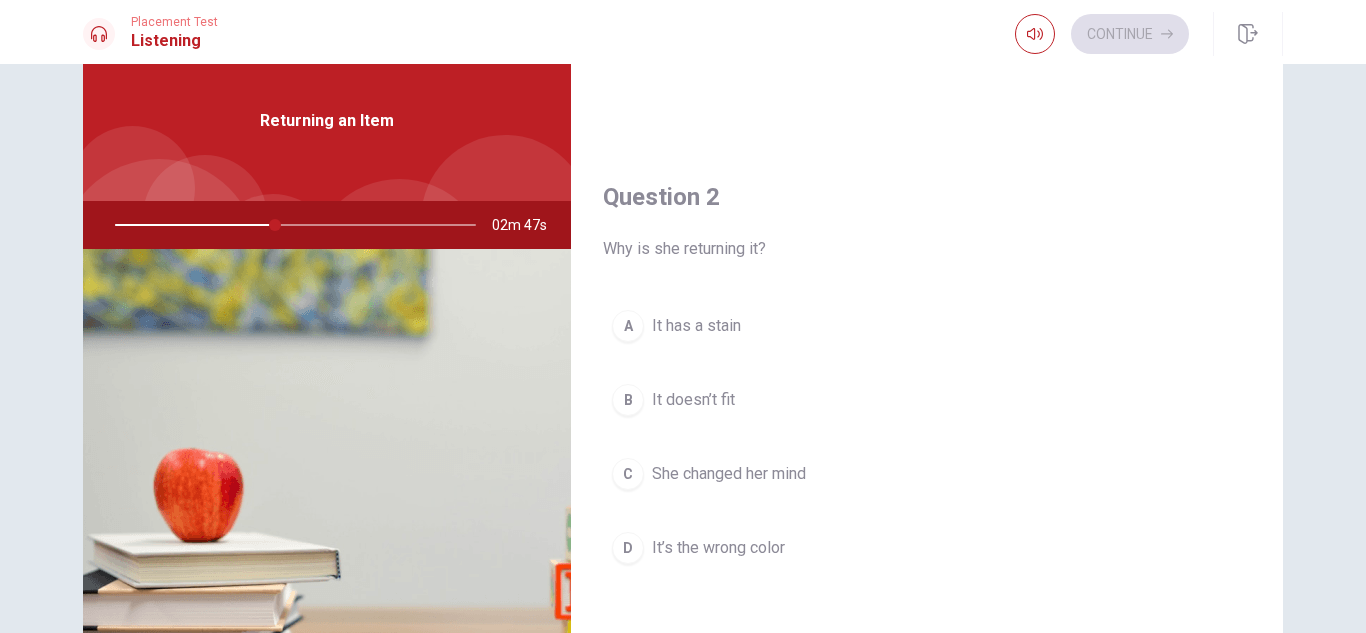 click on "She changed her mind" at bounding box center (729, 474) 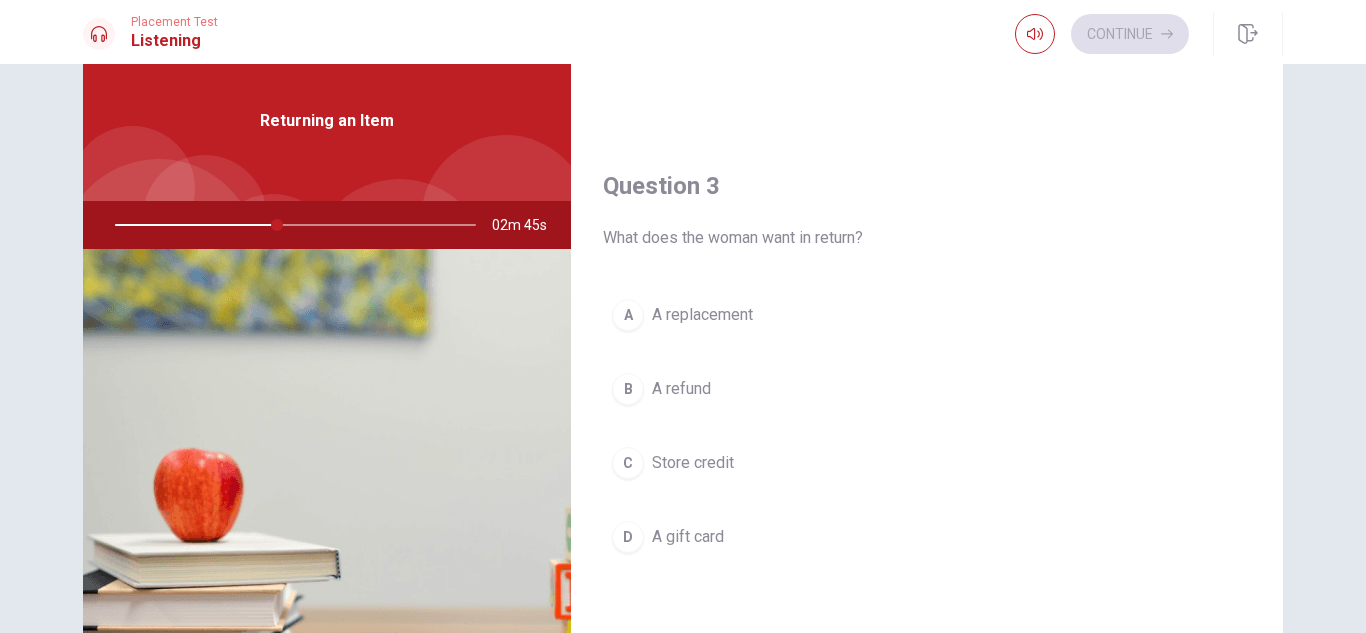 scroll, scrollTop: 936, scrollLeft: 0, axis: vertical 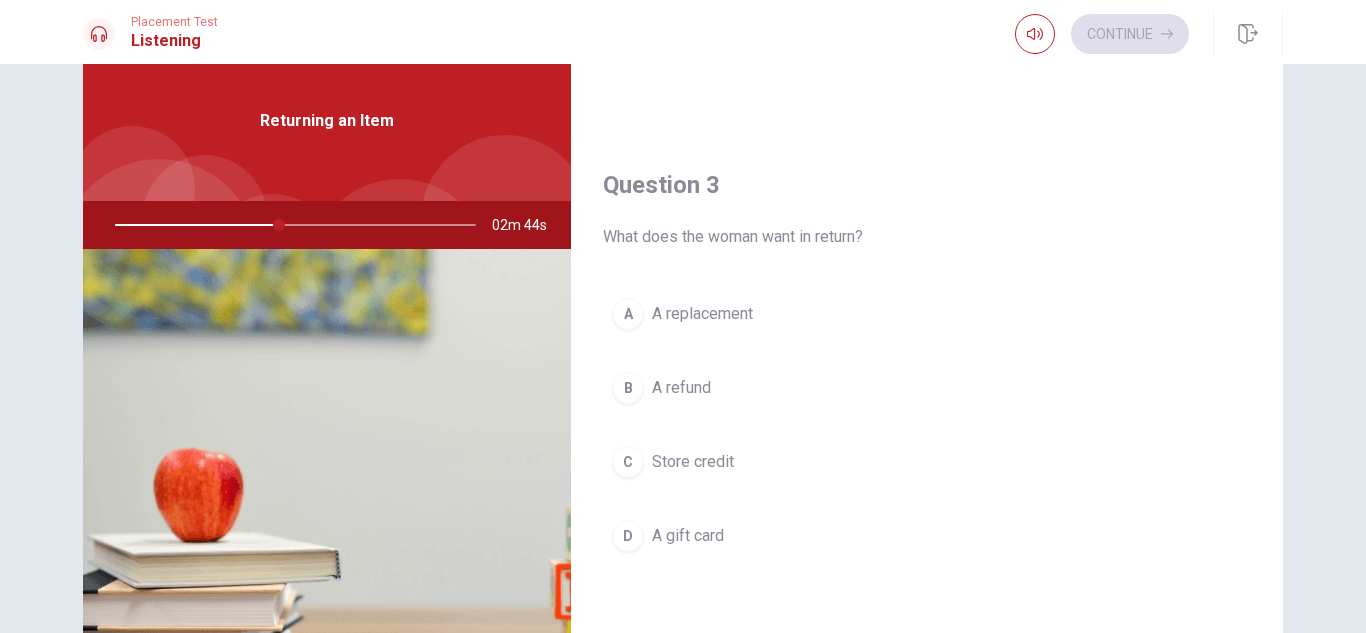 click on "B A refund" at bounding box center (927, 388) 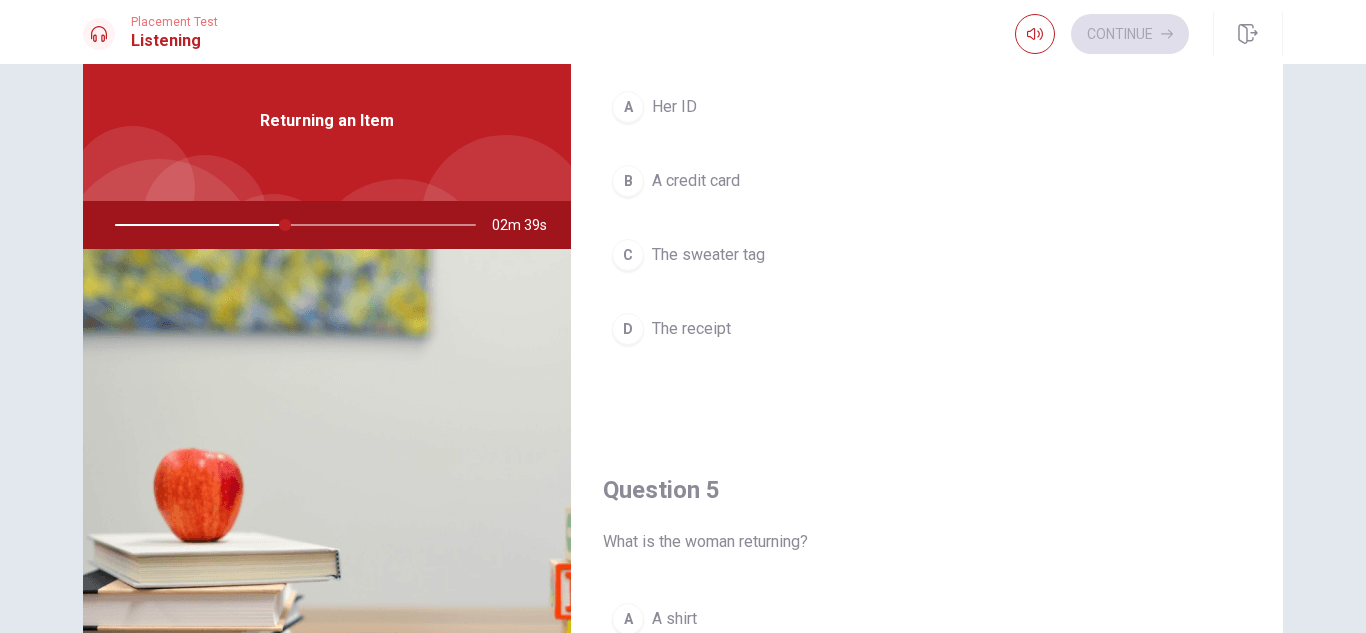 scroll, scrollTop: 1657, scrollLeft: 0, axis: vertical 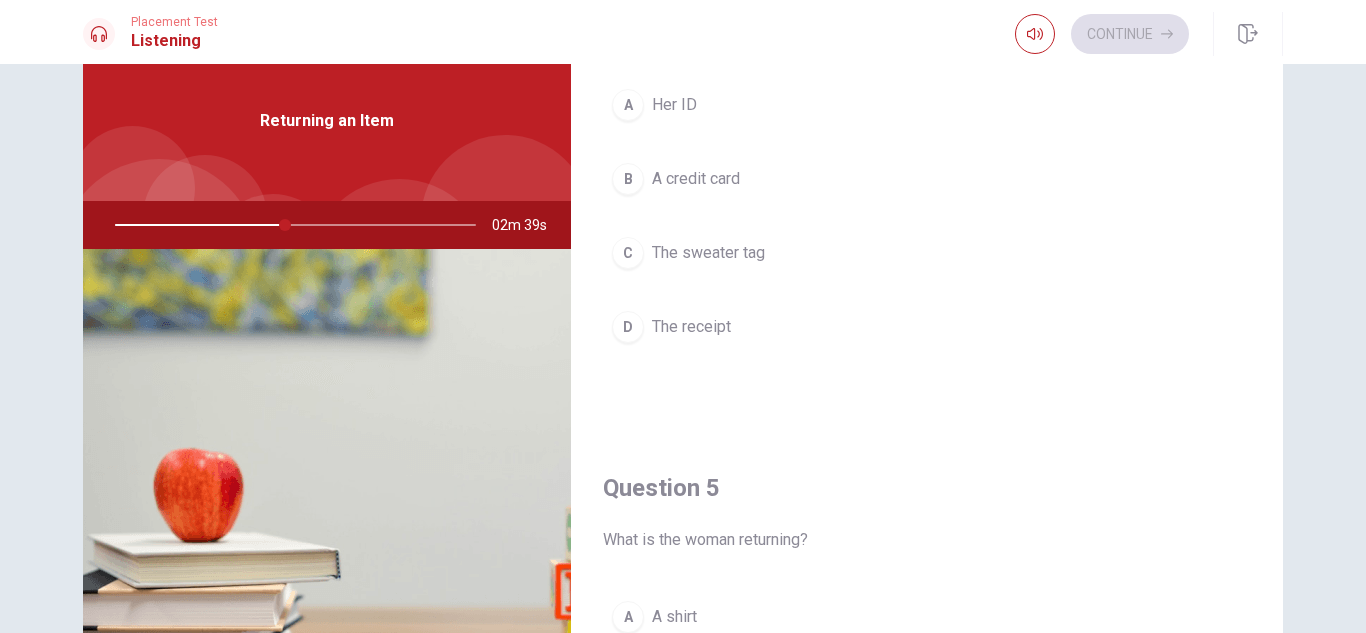 click on "D The receipt" at bounding box center (927, 327) 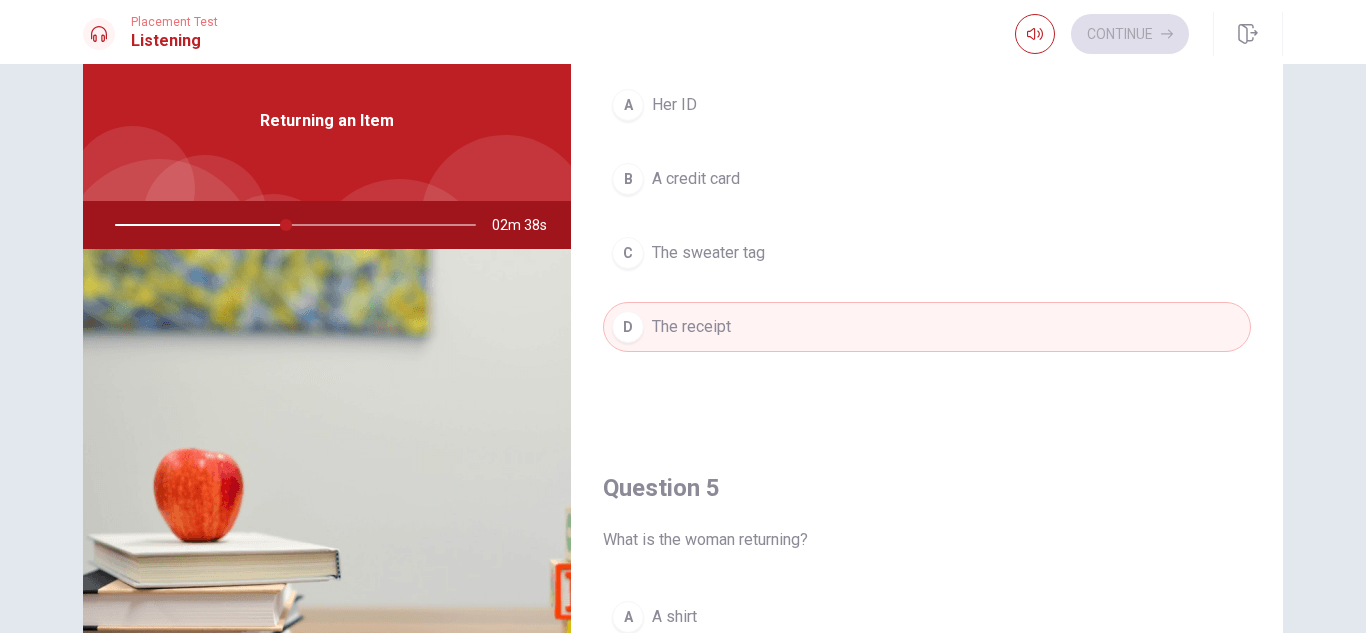 scroll, scrollTop: 1865, scrollLeft: 0, axis: vertical 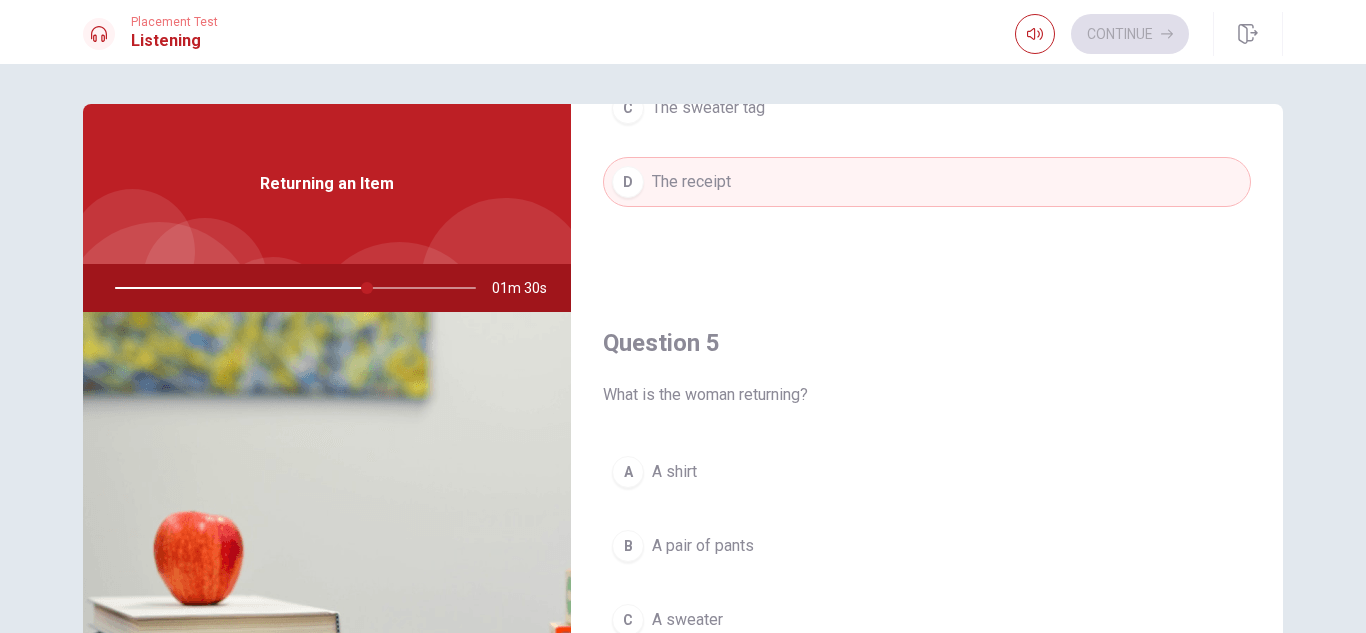 drag, startPoint x: 360, startPoint y: 286, endPoint x: 398, endPoint y: 295, distance: 39.051247 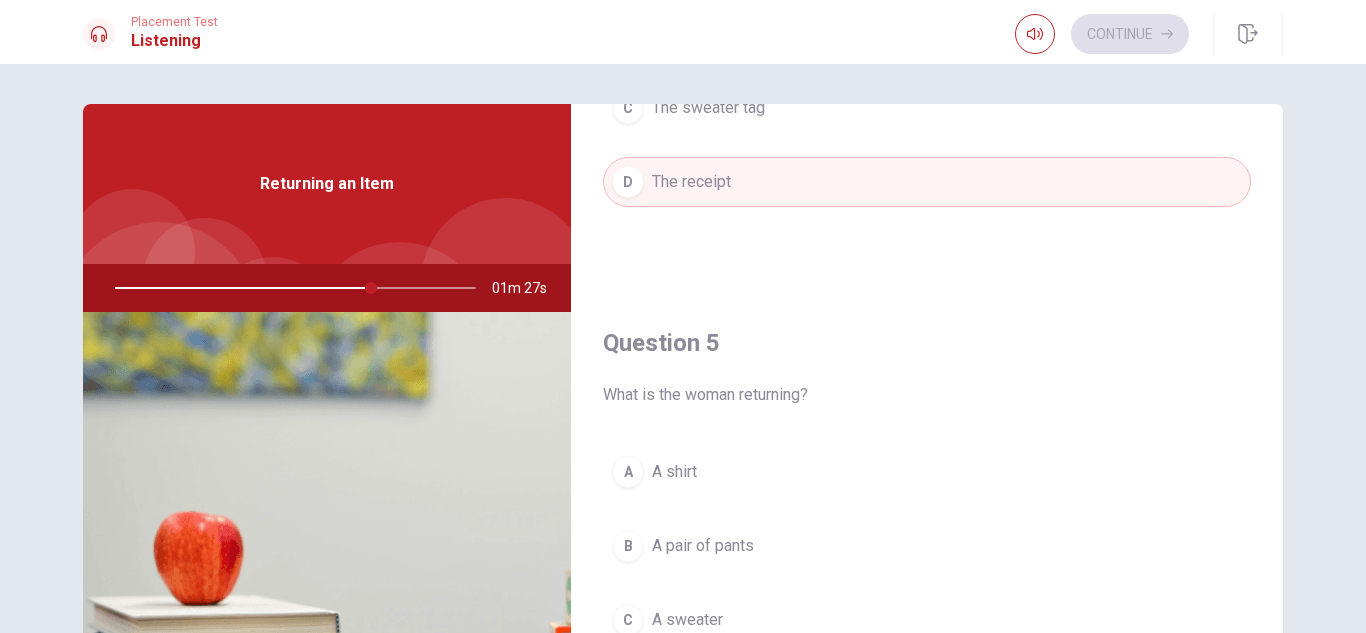 scroll, scrollTop: 270, scrollLeft: 0, axis: vertical 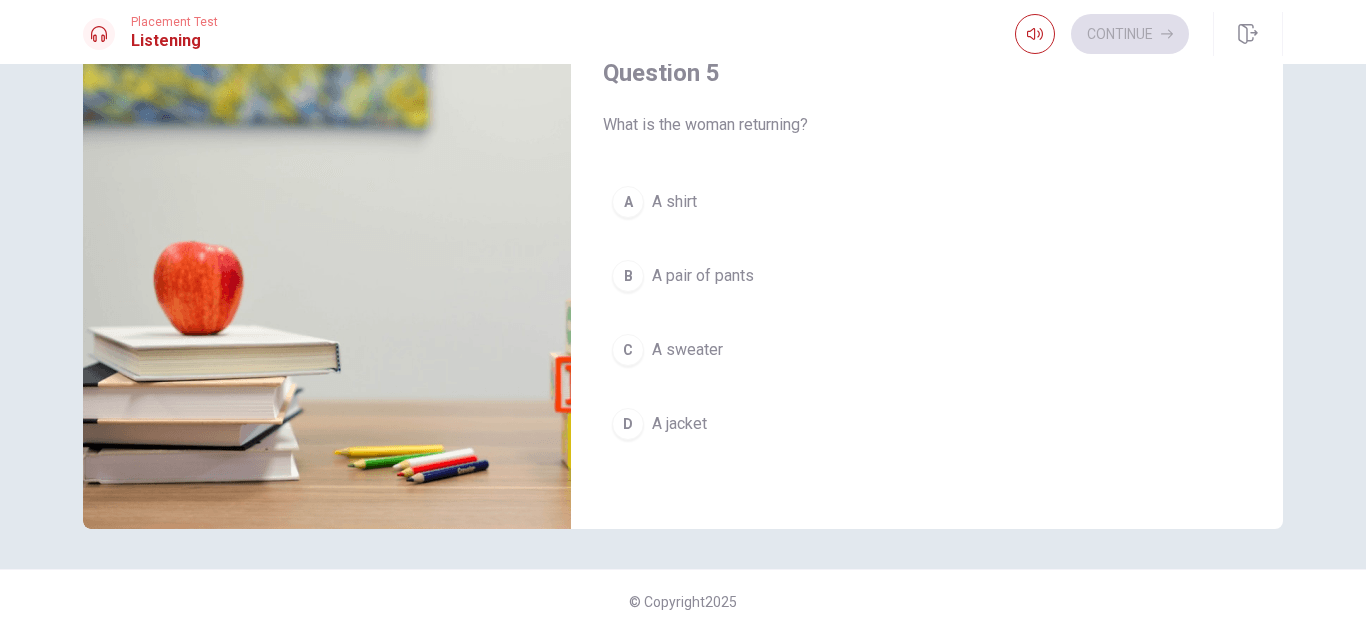 click on "A A shirt" at bounding box center (927, 202) 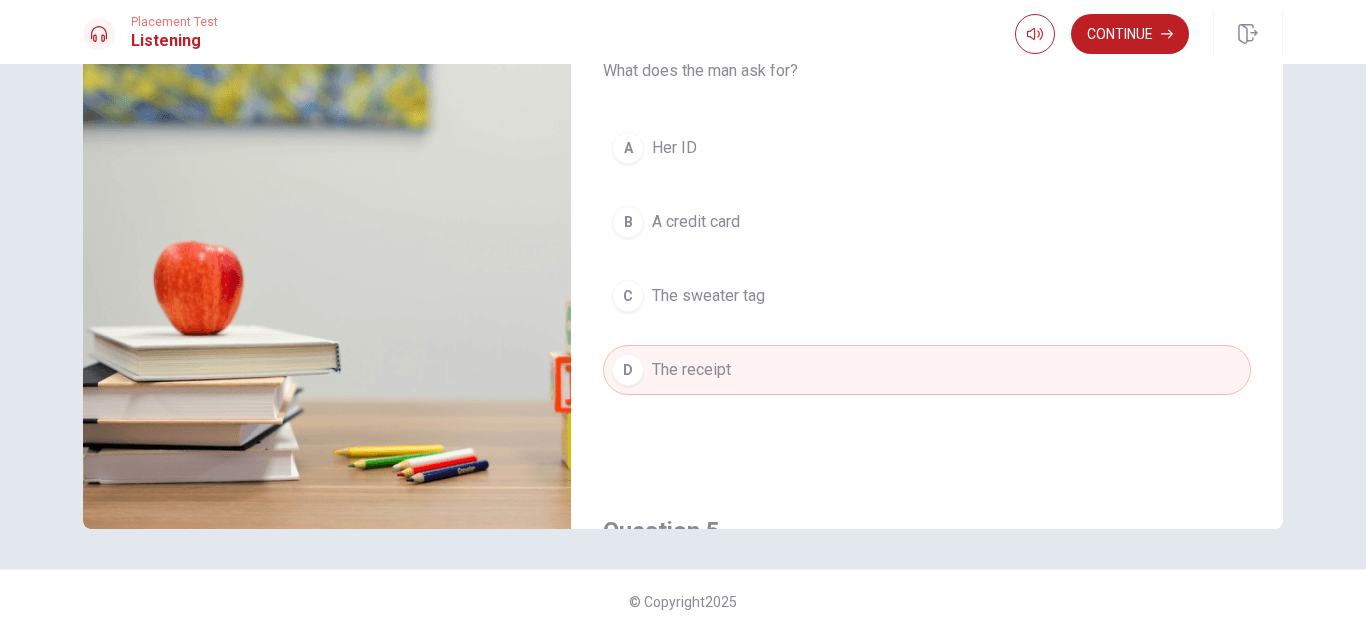 scroll, scrollTop: 1865, scrollLeft: 0, axis: vertical 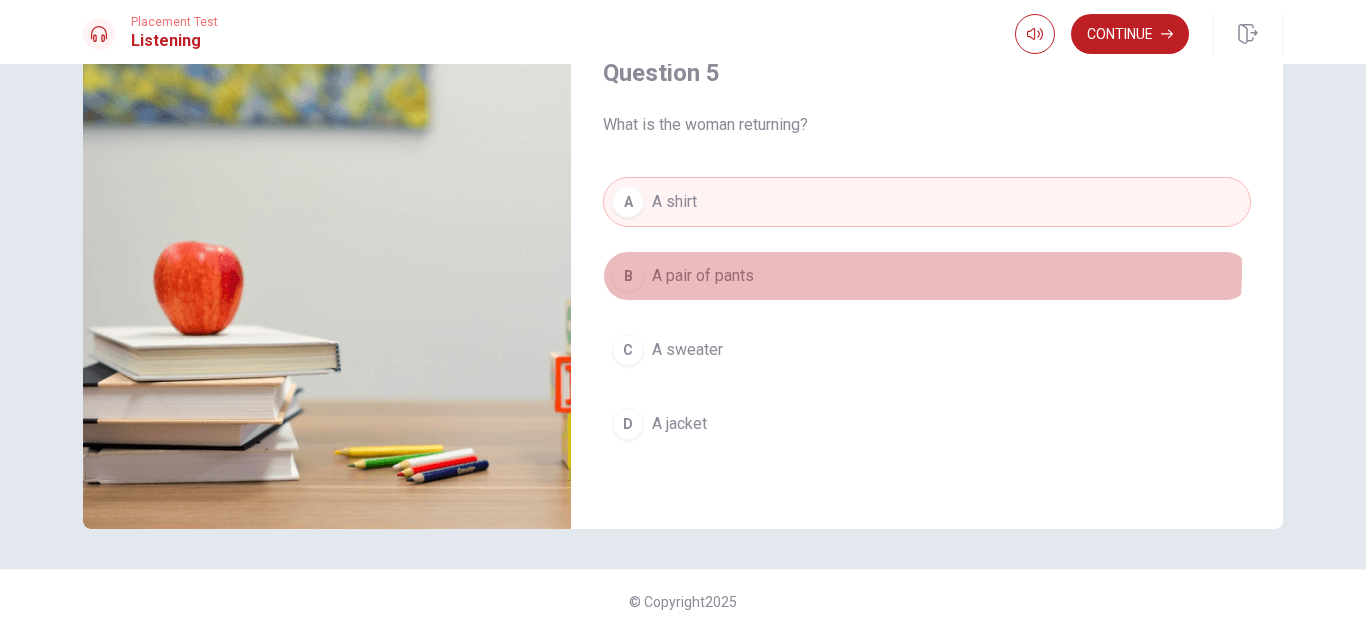 click on "B A pair of pants" at bounding box center (927, 276) 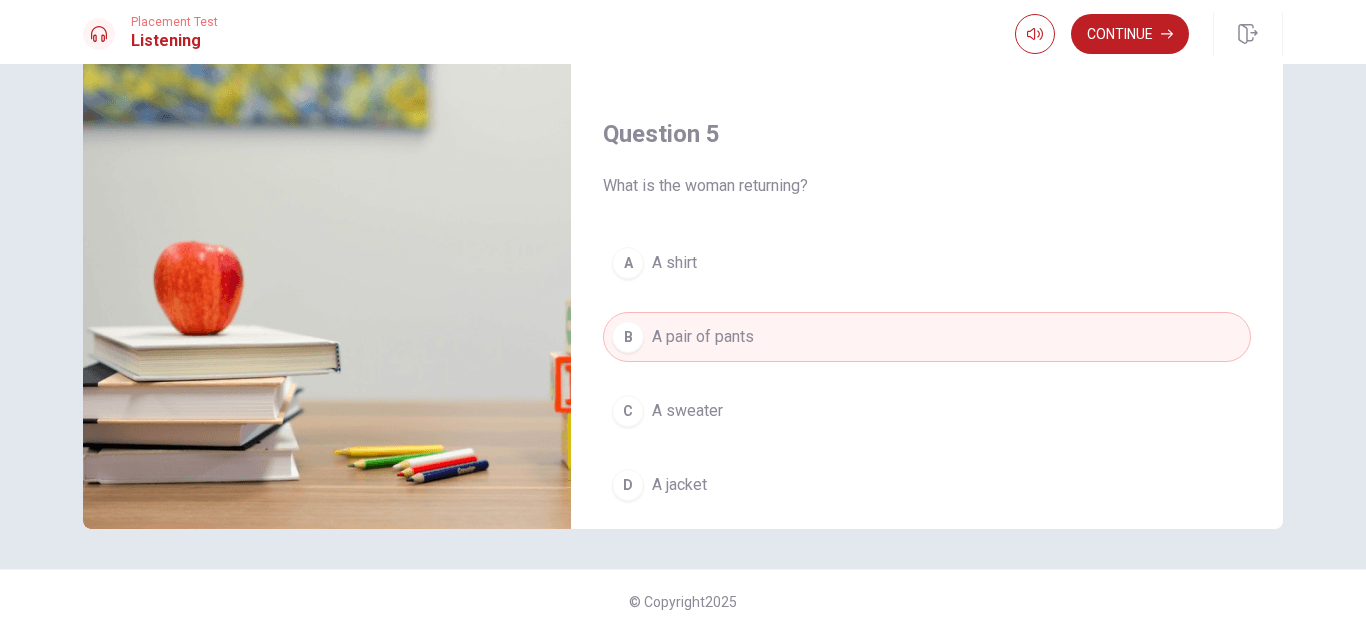 scroll, scrollTop: 1795, scrollLeft: 0, axis: vertical 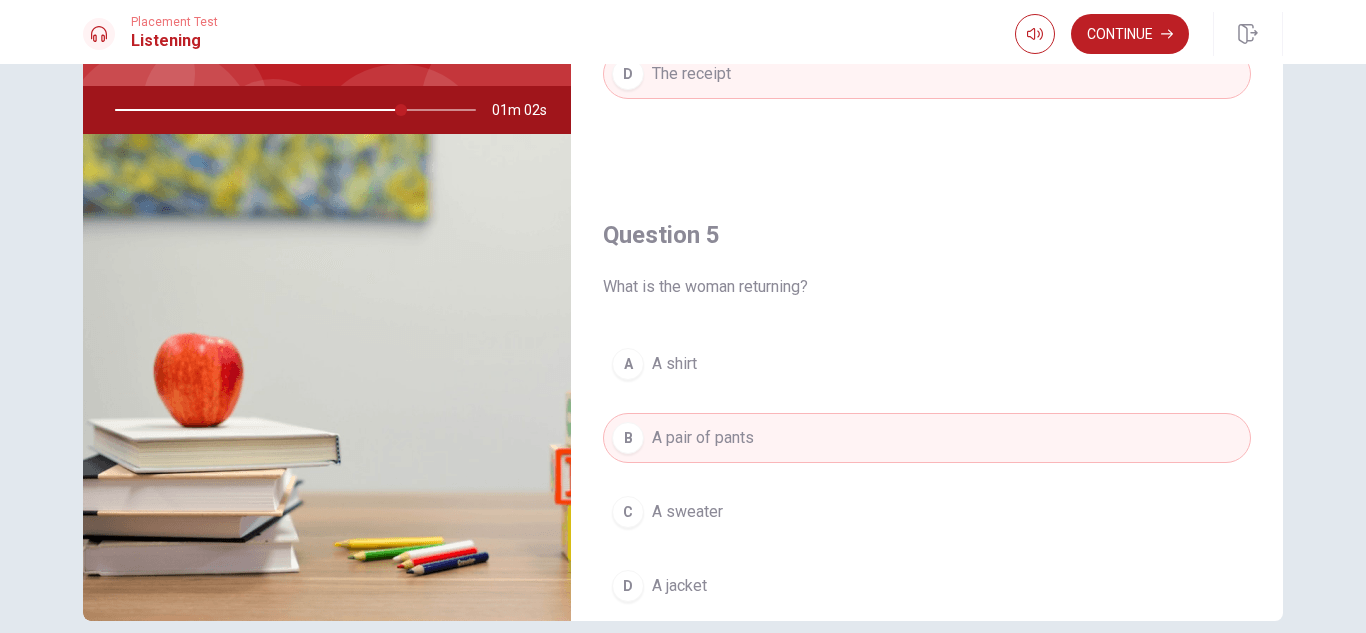 click on "Question 1 Does the woman want to look for something else? A She might later B She’s undecided C Yes D No Question 2 Why is she returning it? A It has a stain B It doesn’t fit C She changed her mind D It’s the wrong color Question 3 What does the woman want in return? A A replacement B A refund C Store credit D A gift card Question 4 What does the man ask for? A Her ID B A credit card C The sweater tag D The receipt Question 5 What is the woman returning? A A shirt B A pair of pants C A sweater D A jacket Returning an Item 01m 02s © Copyright  2025" at bounding box center [683, 348] 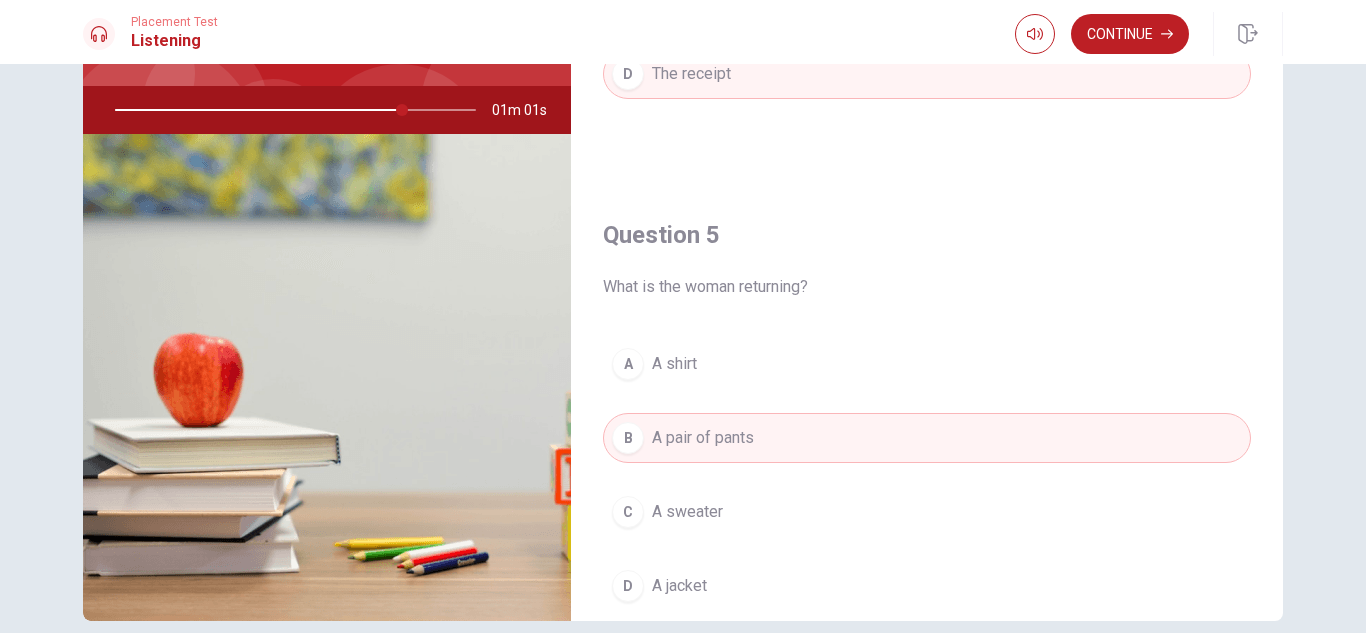 scroll, scrollTop: 1865, scrollLeft: 0, axis: vertical 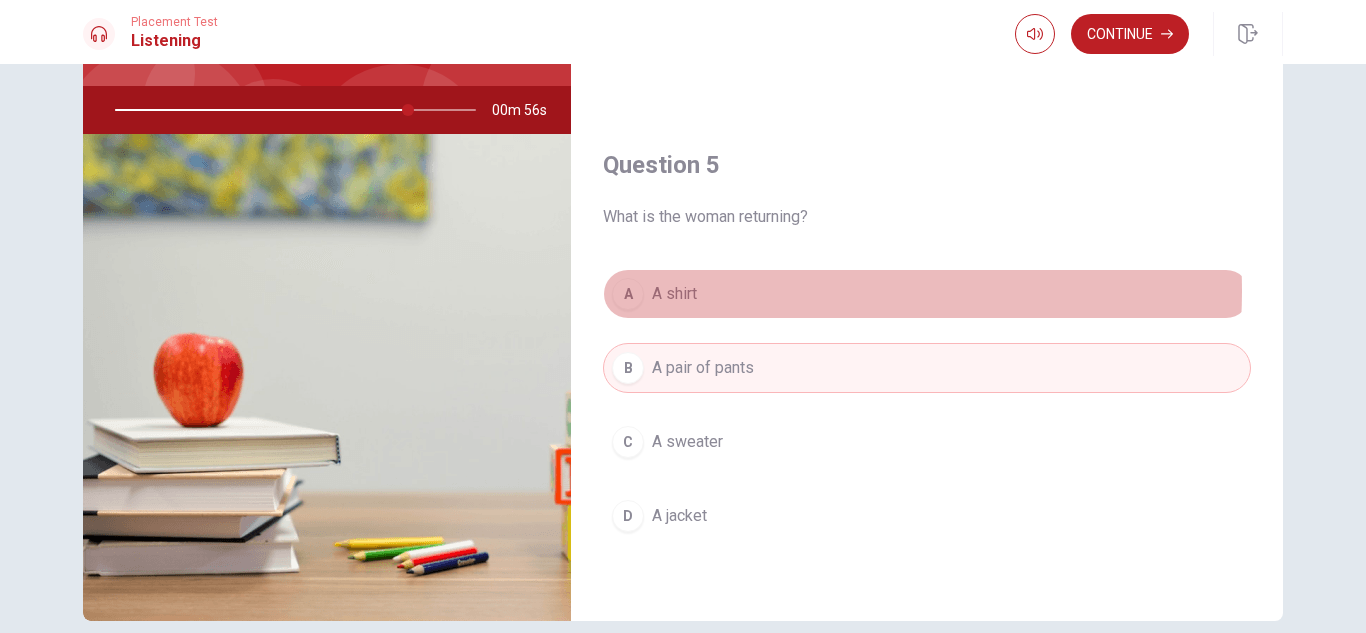 click on "A A shirt" at bounding box center [927, 294] 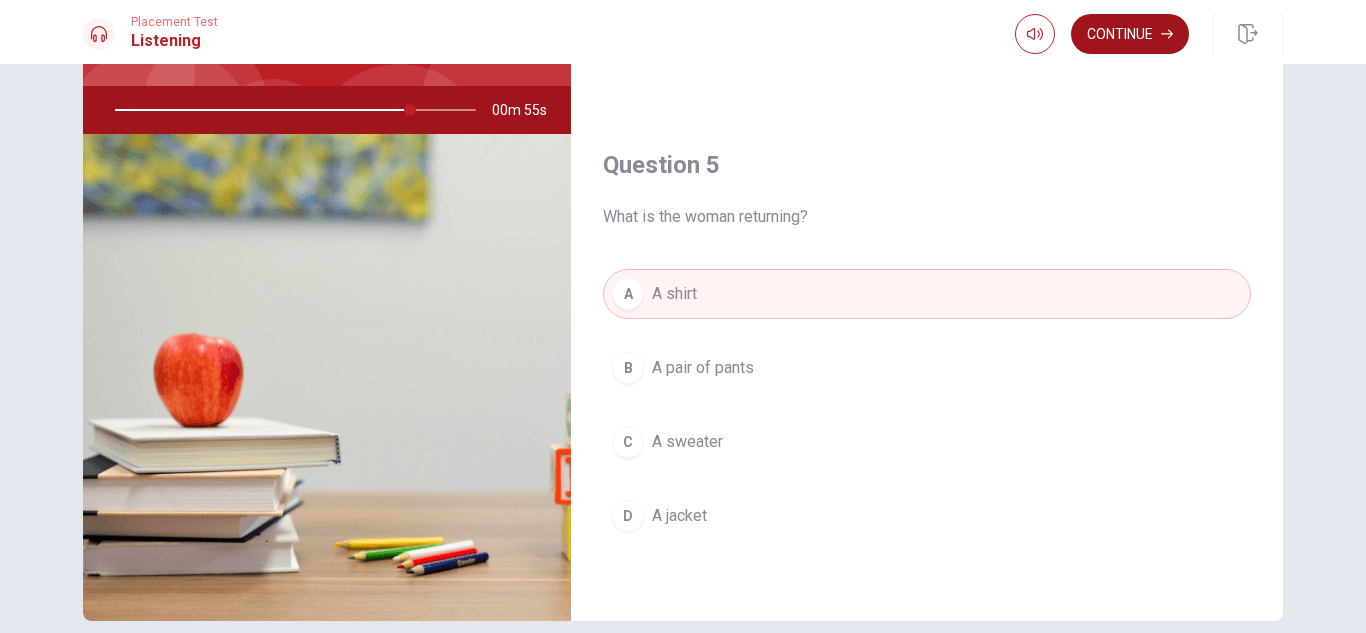 click on "Continue" at bounding box center (1130, 34) 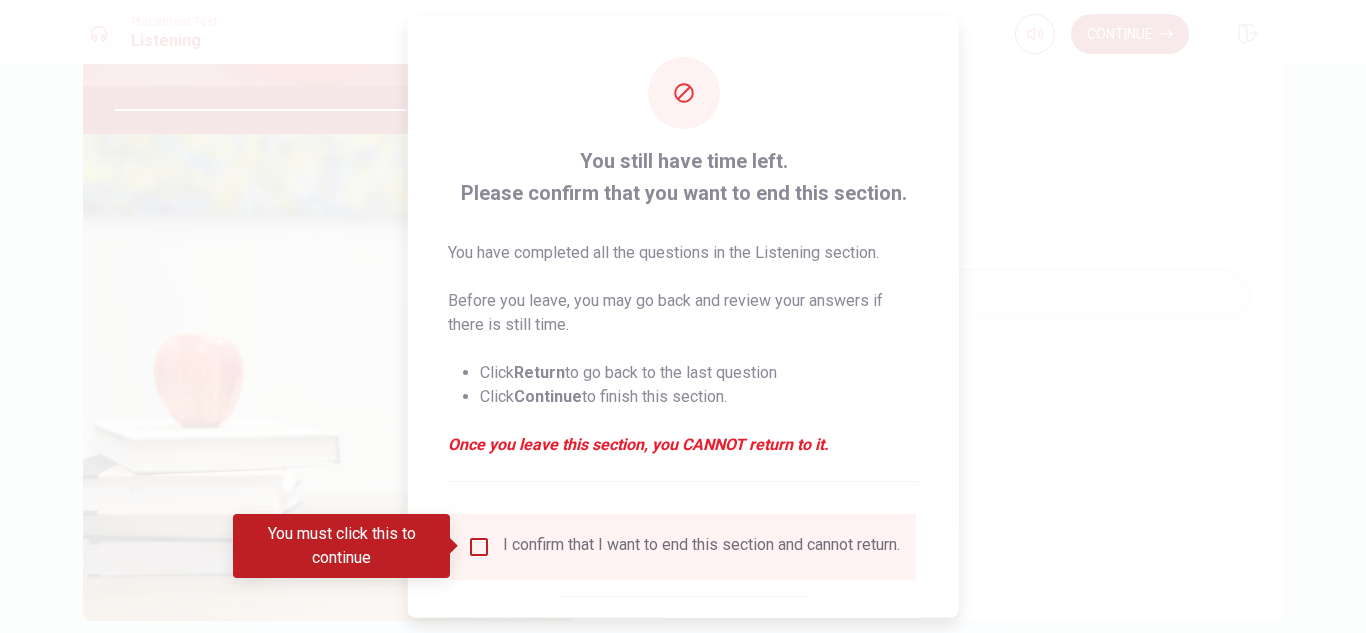 click at bounding box center [479, 546] 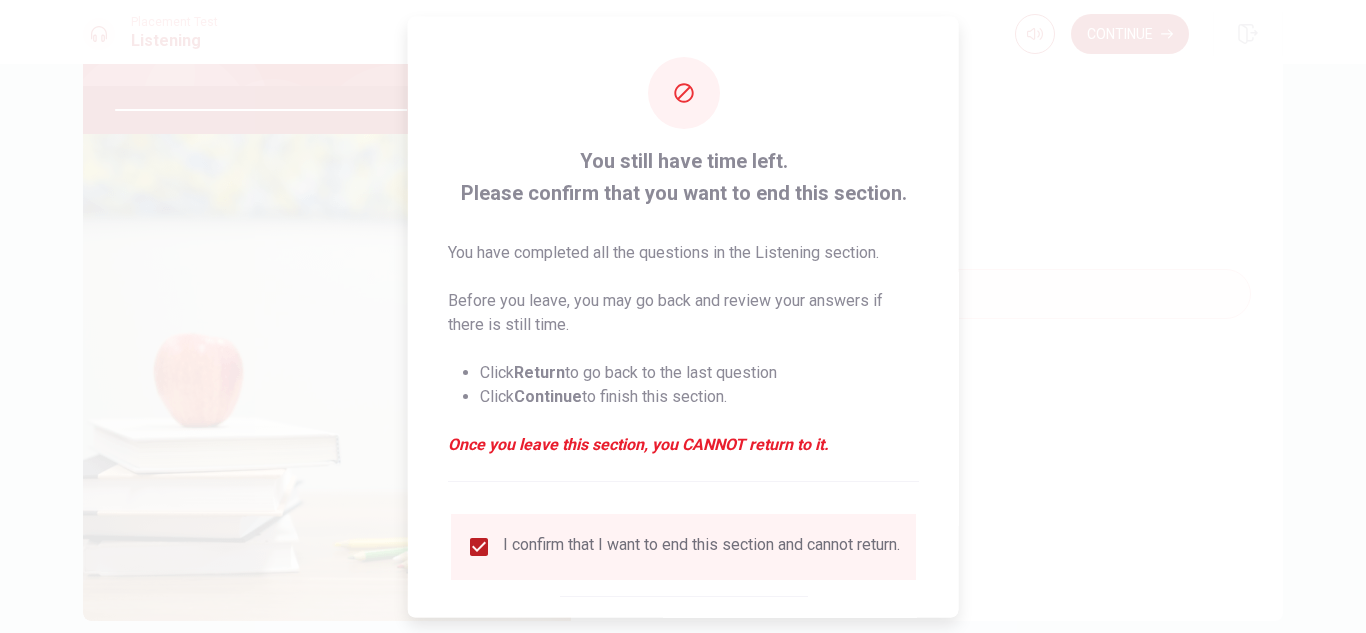 scroll, scrollTop: 113, scrollLeft: 0, axis: vertical 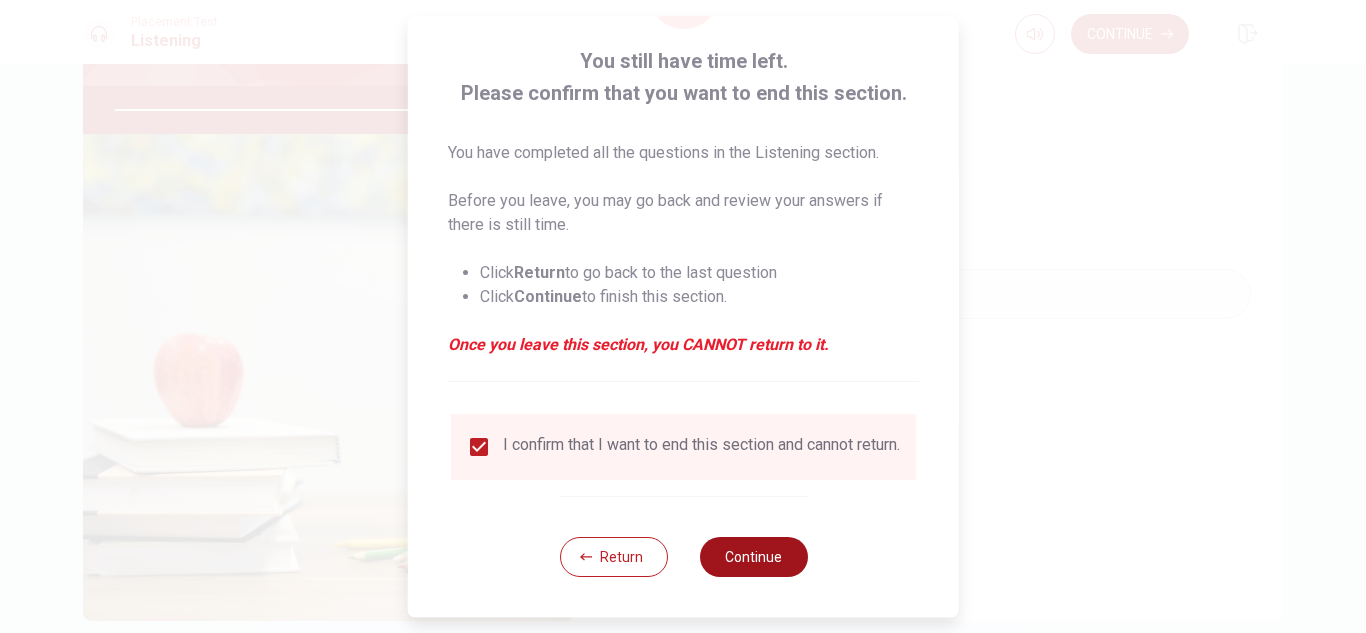 click on "Continue" at bounding box center [753, 557] 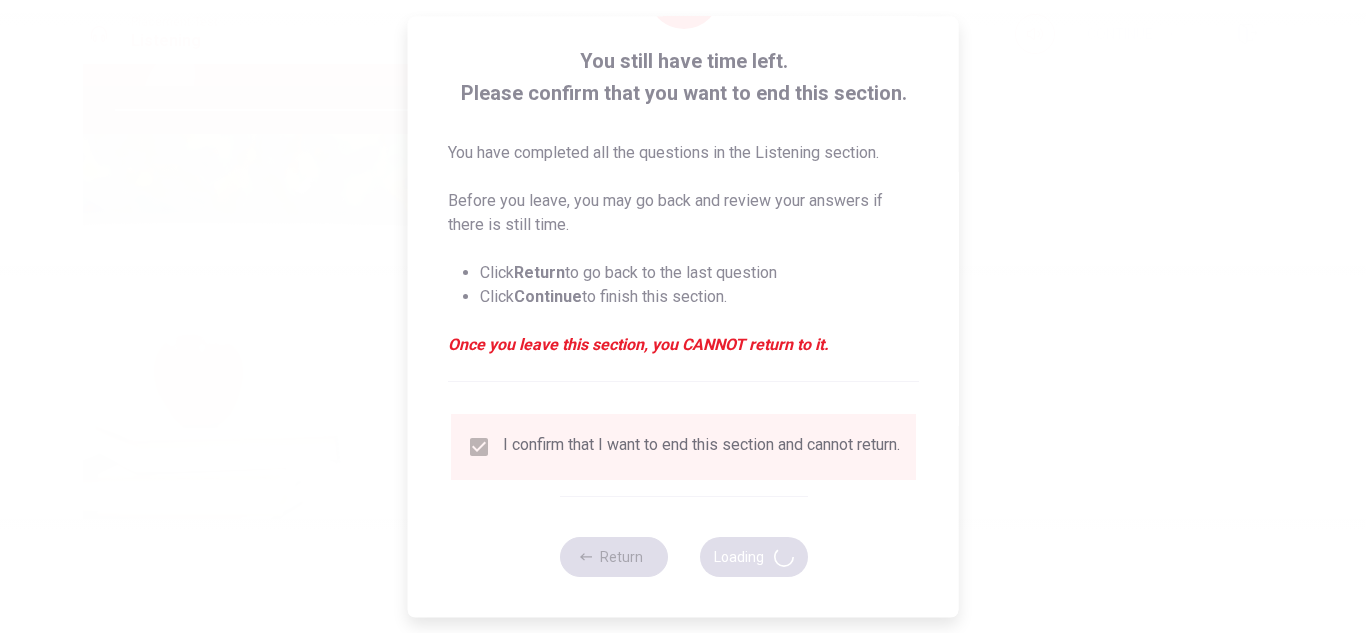 type on "84" 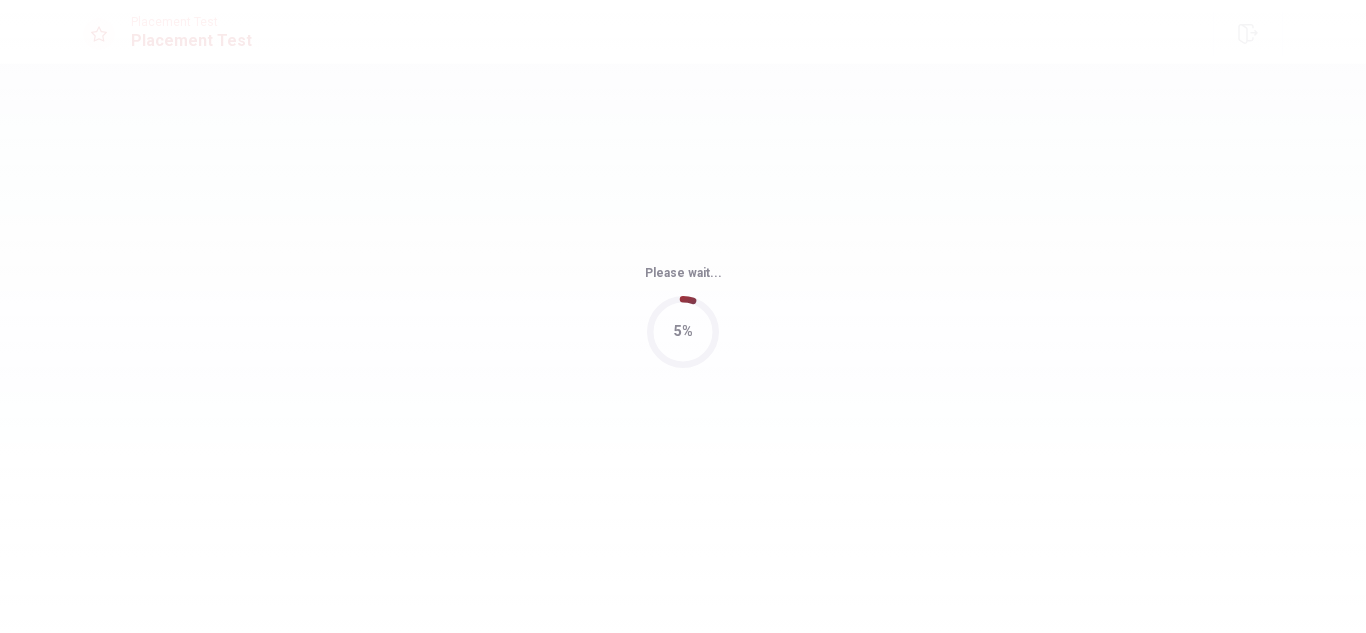 scroll, scrollTop: 0, scrollLeft: 0, axis: both 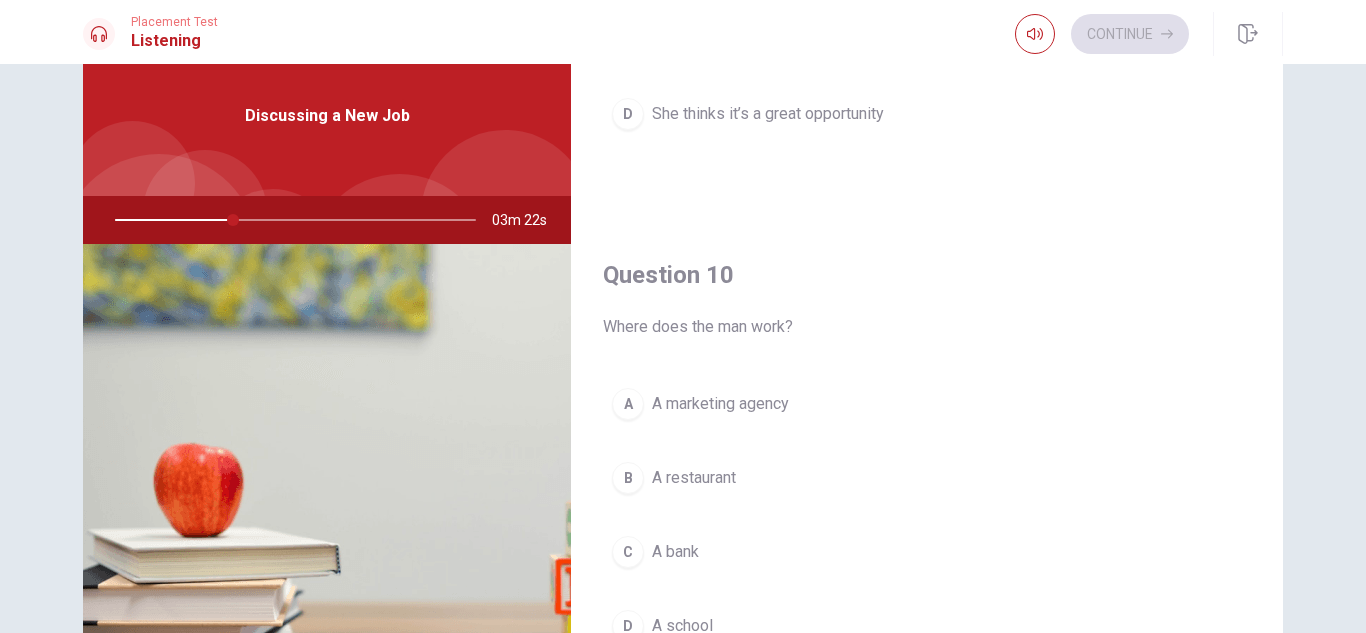 click on "A A marketing agency" at bounding box center (927, 404) 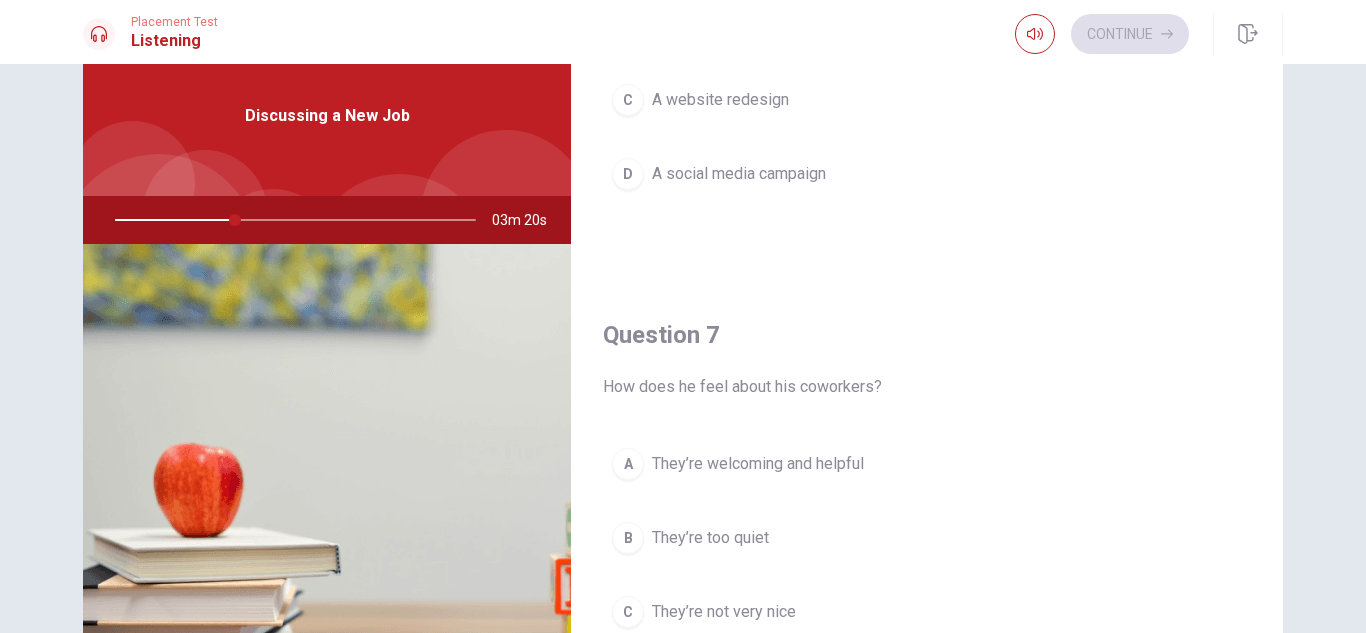 scroll, scrollTop: 0, scrollLeft: 0, axis: both 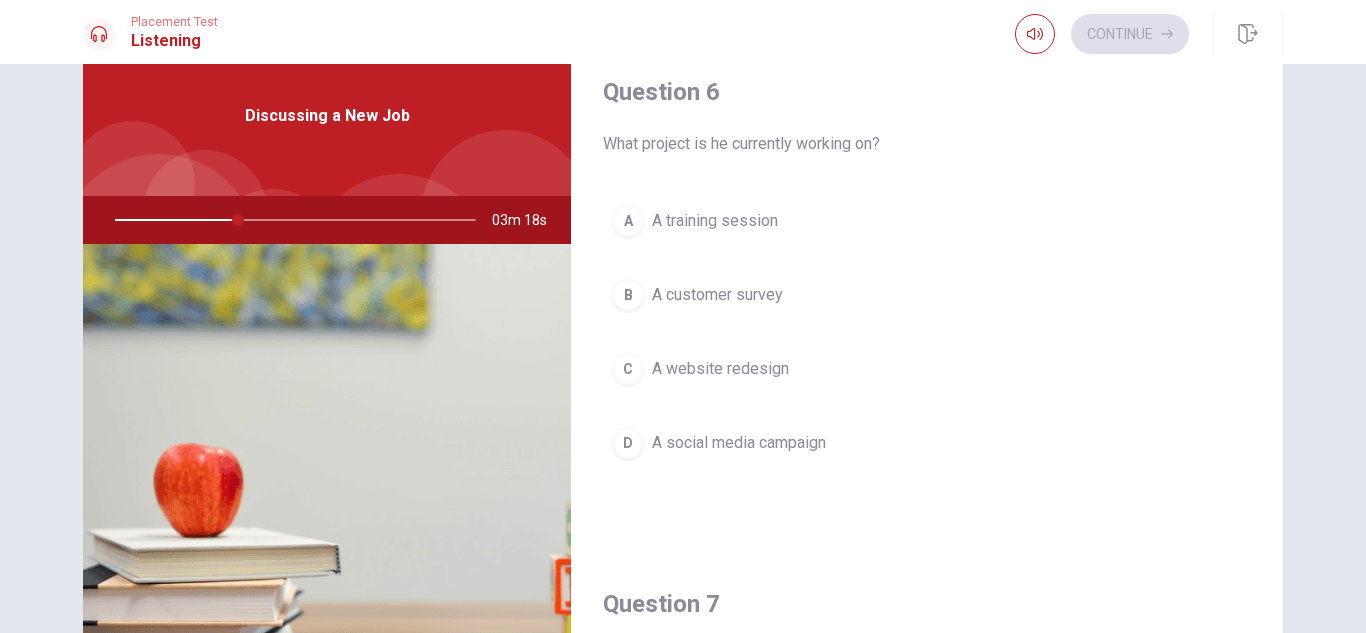 click on "A social media campaign" at bounding box center (739, 443) 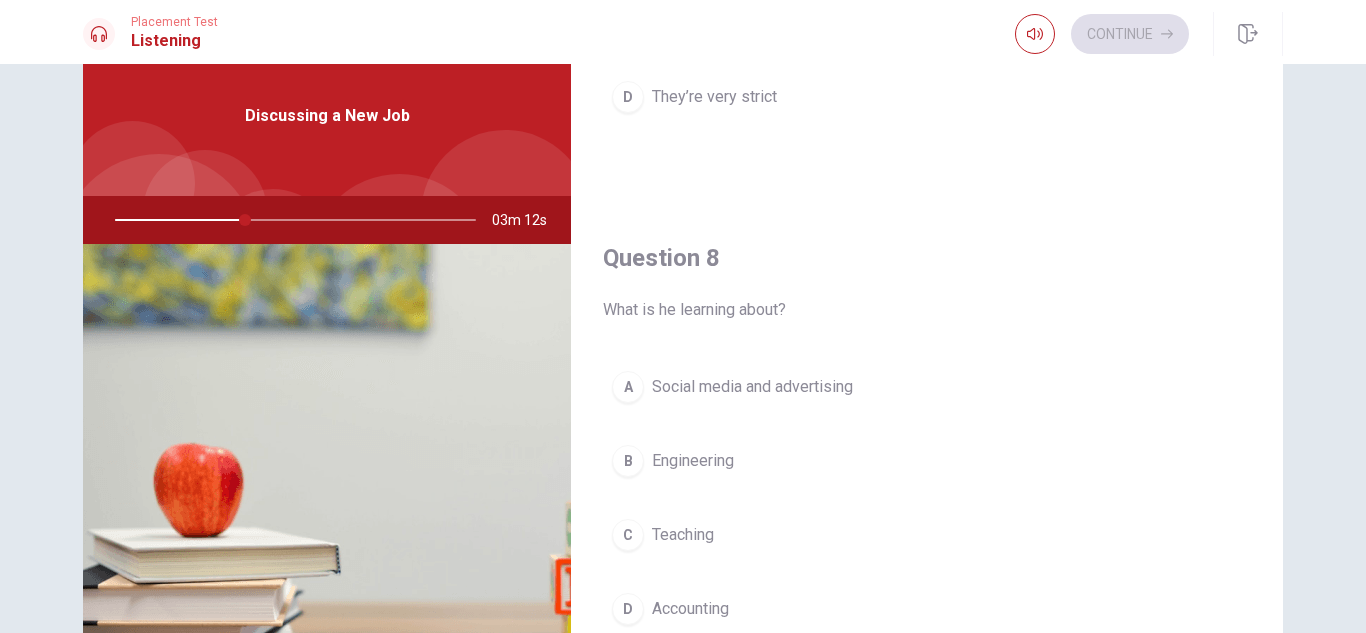 scroll, scrollTop: 859, scrollLeft: 0, axis: vertical 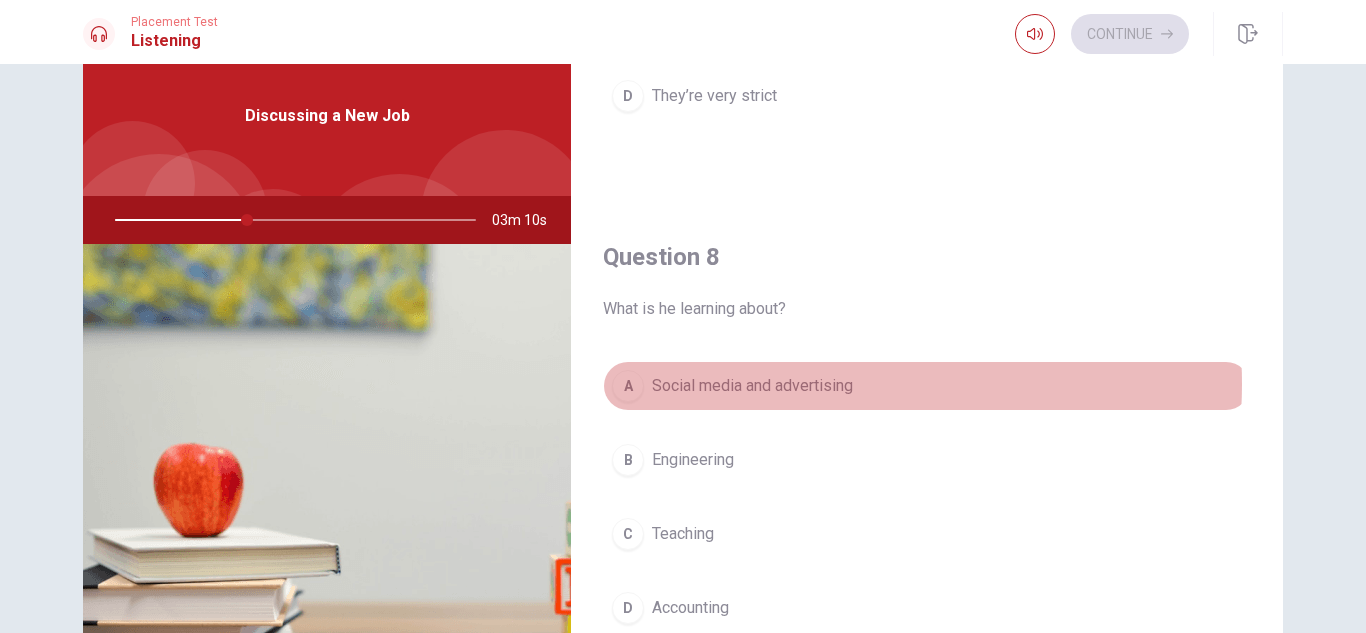 click on "Social media and advertising" at bounding box center (752, 386) 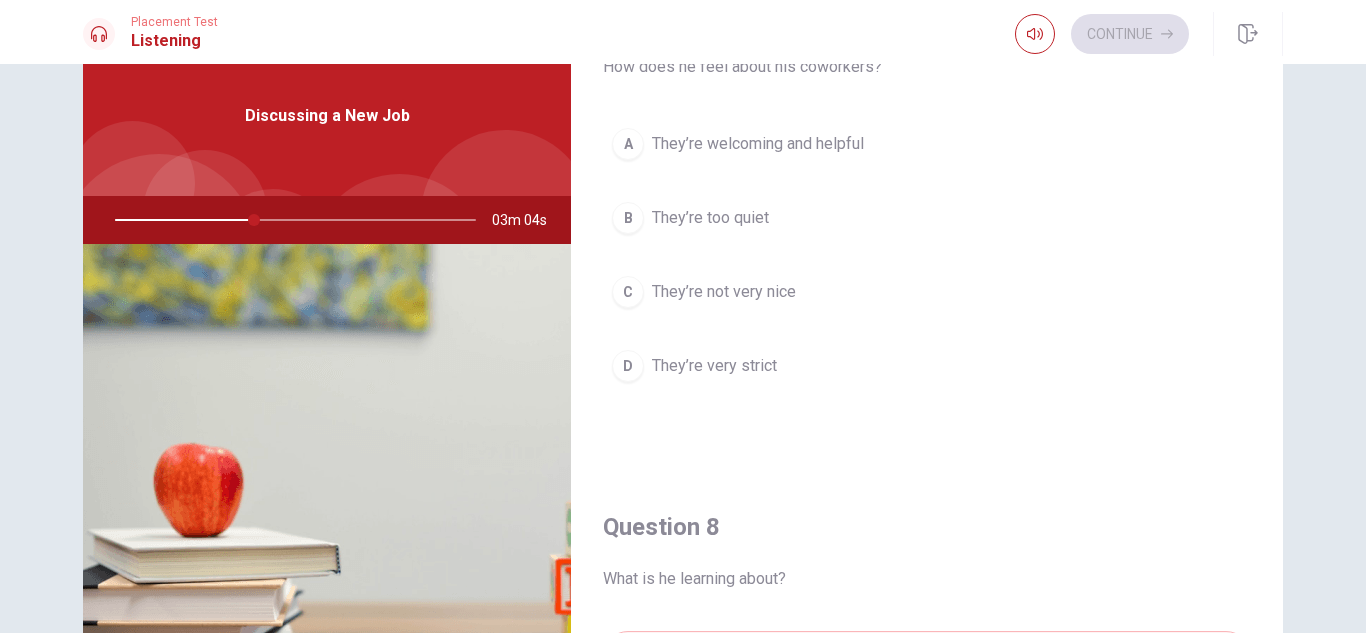 scroll, scrollTop: 588, scrollLeft: 0, axis: vertical 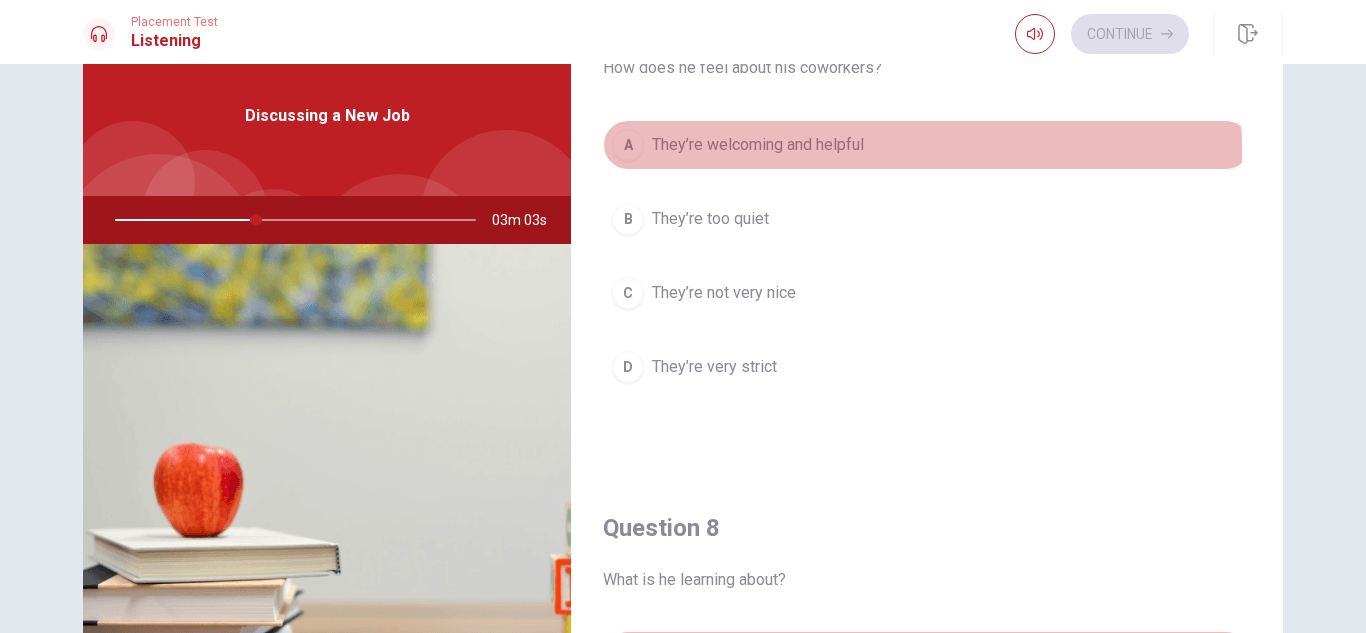 click on "They’re welcoming and helpful" at bounding box center [758, 145] 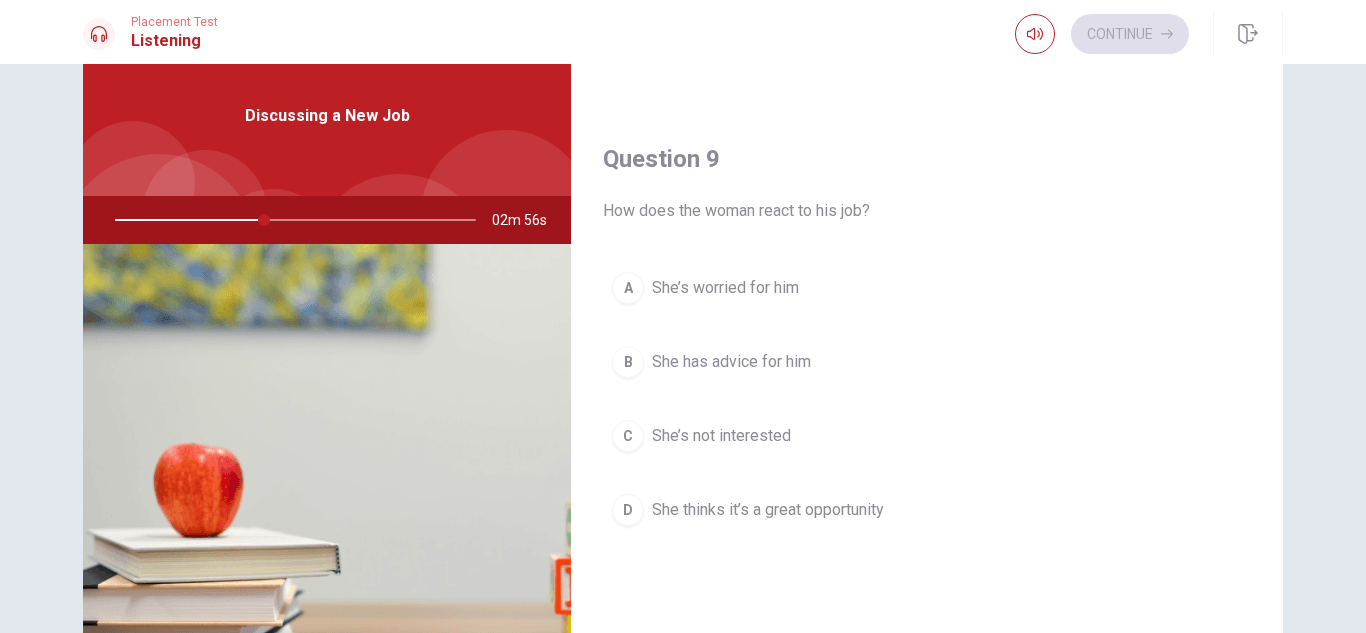scroll, scrollTop: 1470, scrollLeft: 0, axis: vertical 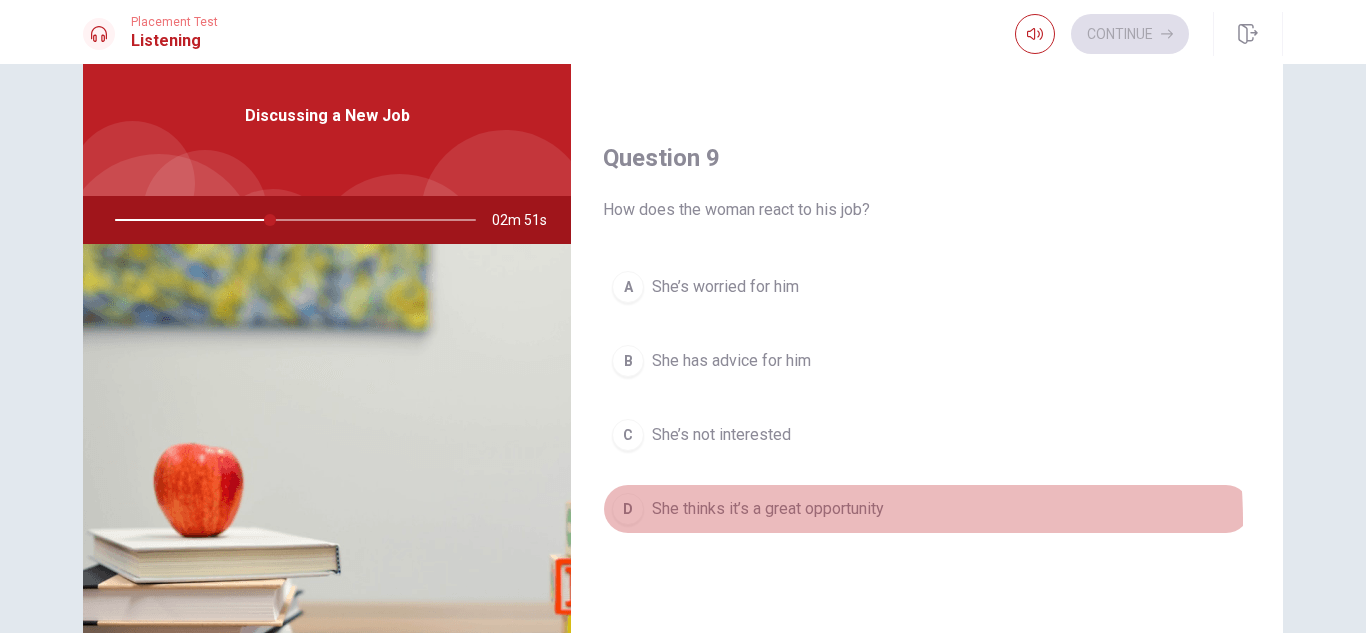 click on "D She thinks it’s a great opportunity" at bounding box center [927, 509] 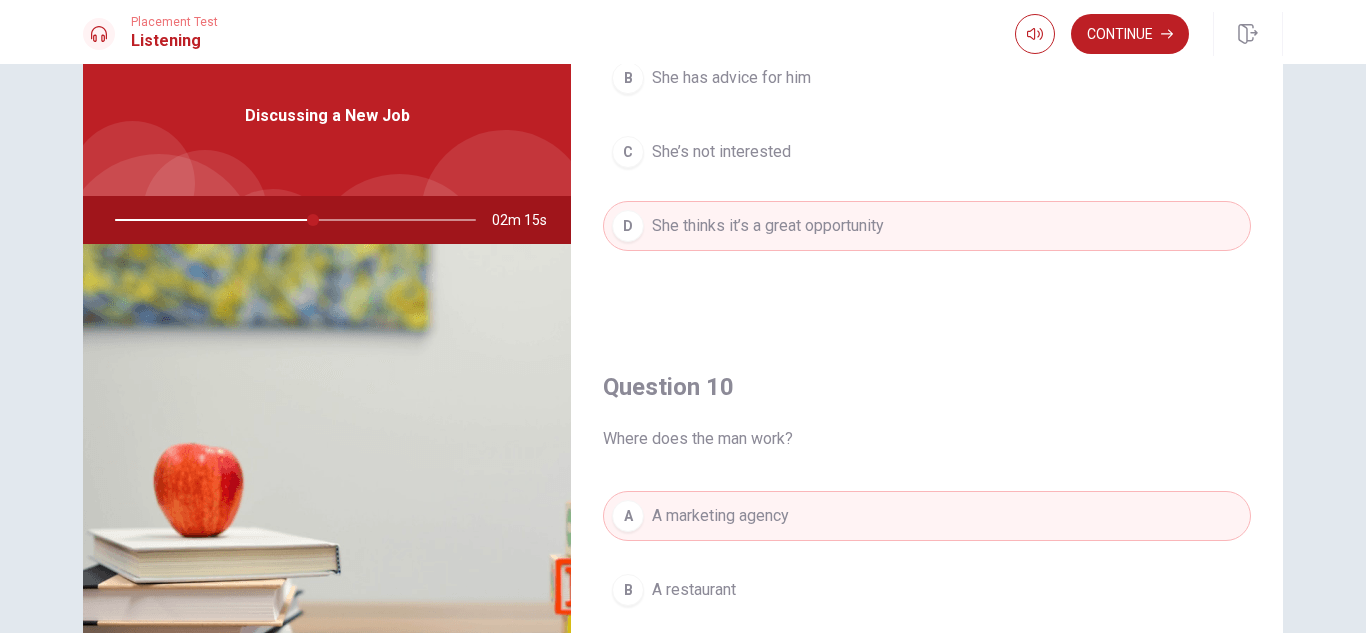 scroll, scrollTop: 1865, scrollLeft: 0, axis: vertical 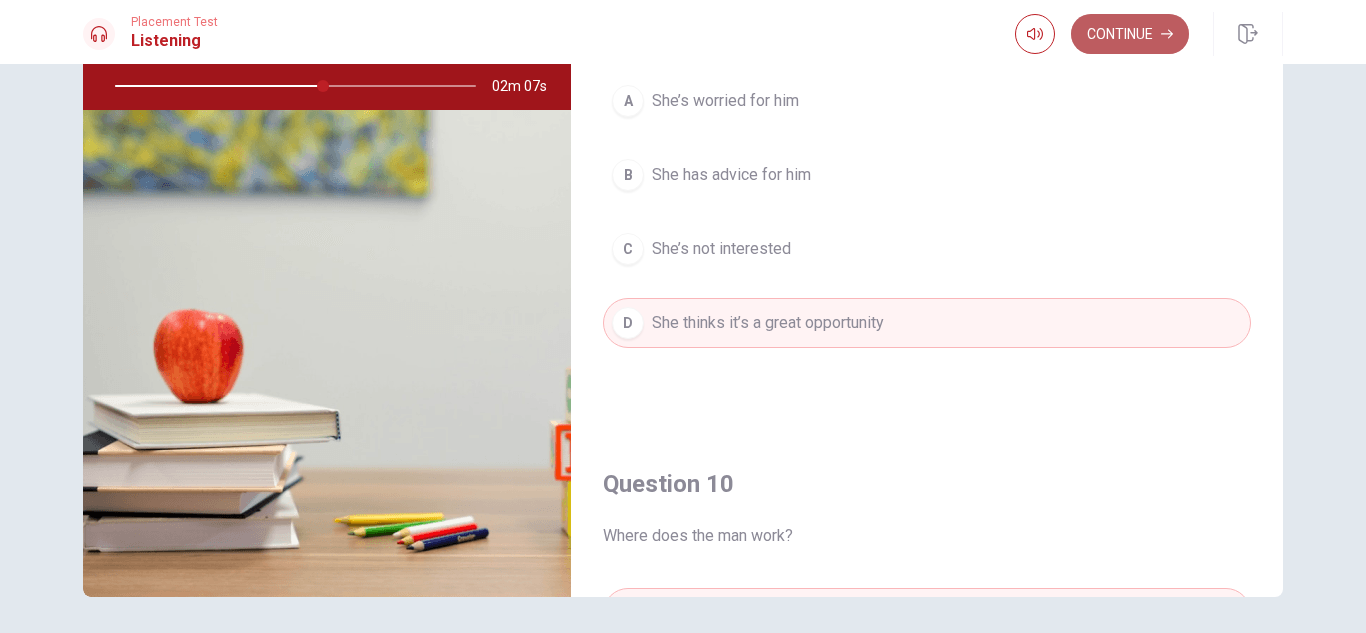 click on "Continue" at bounding box center [1130, 34] 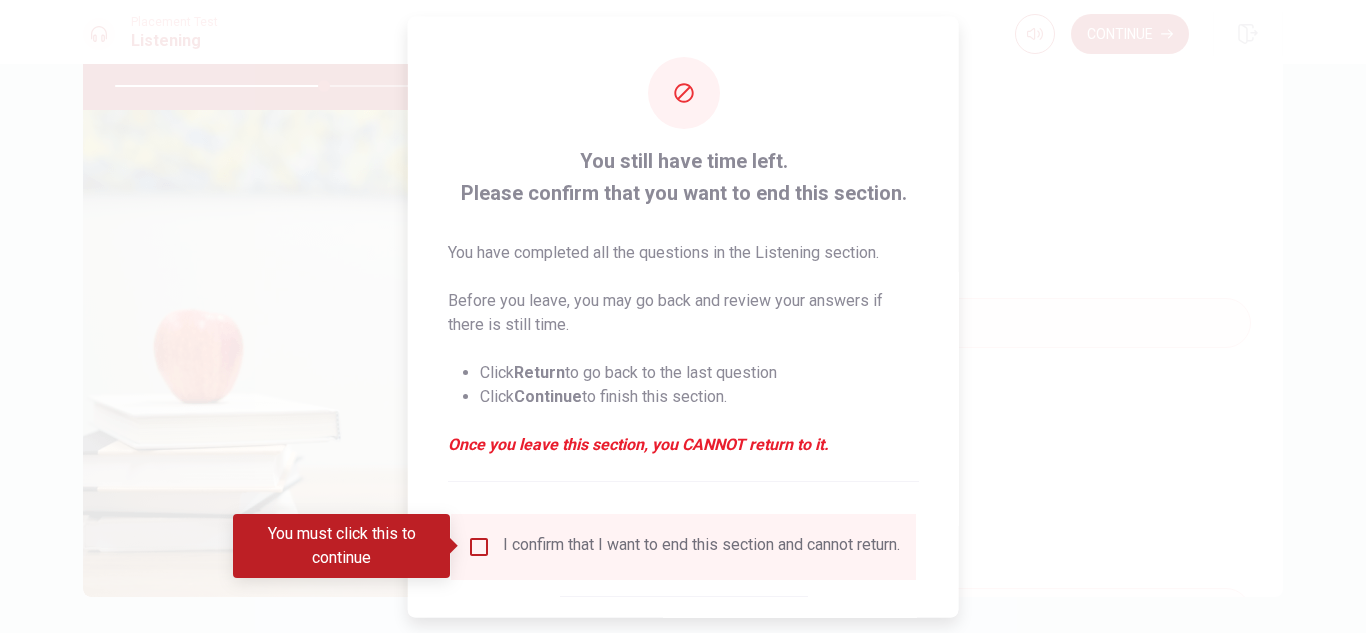 click at bounding box center (479, 546) 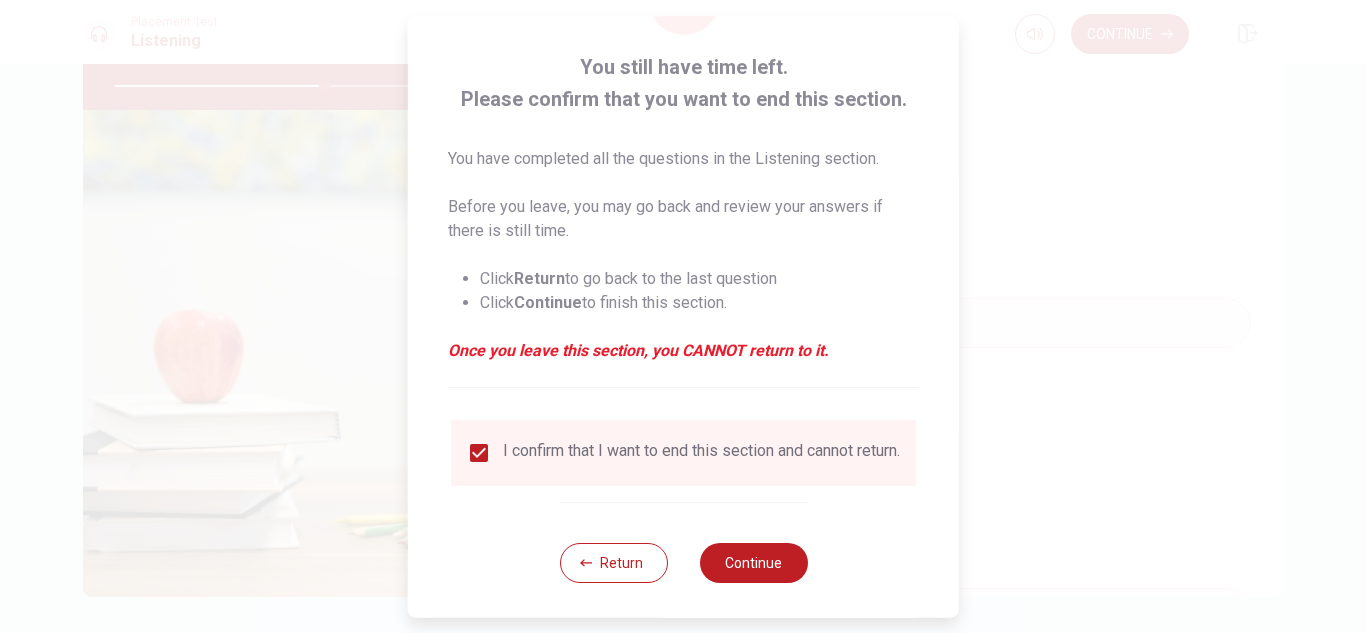 scroll, scrollTop: 95, scrollLeft: 0, axis: vertical 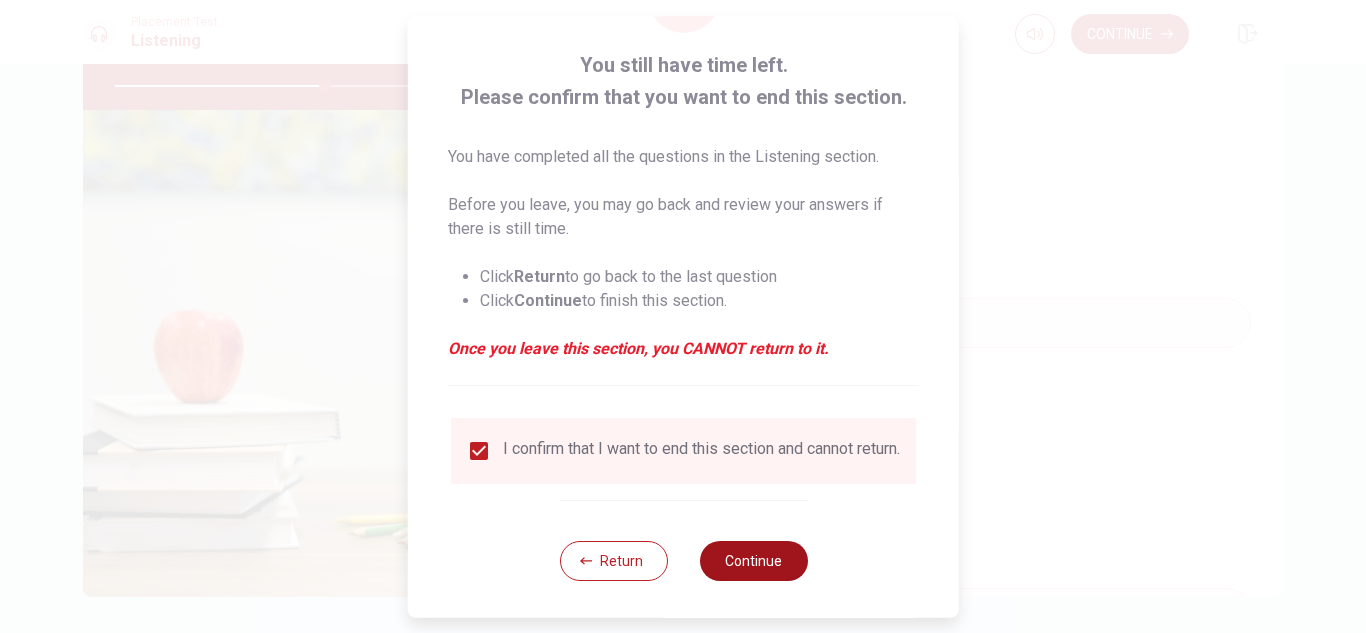 click on "Continue" at bounding box center [753, 561] 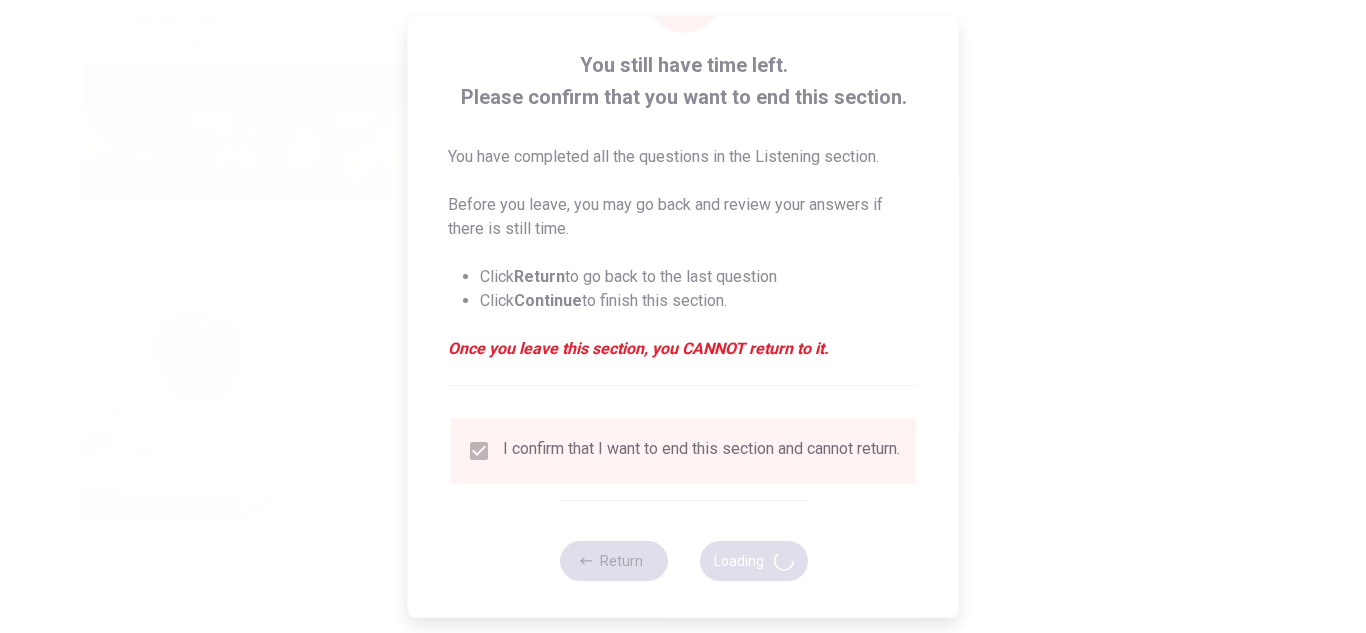 type on "59" 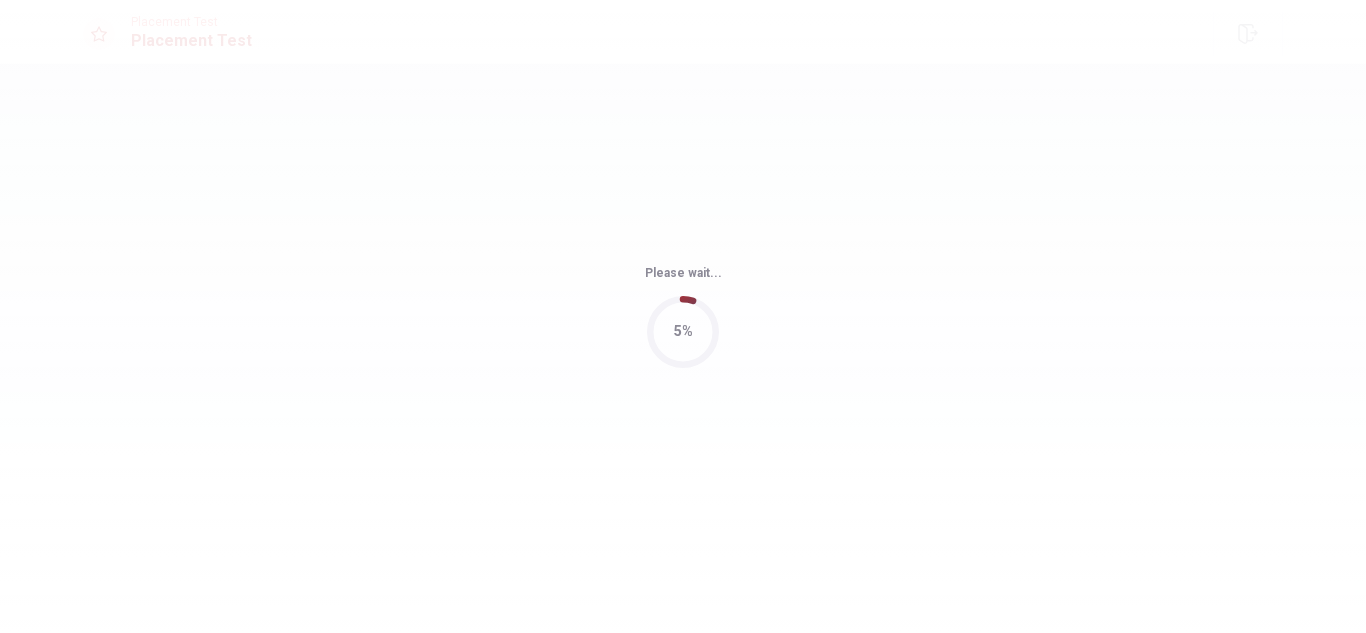 scroll, scrollTop: 0, scrollLeft: 0, axis: both 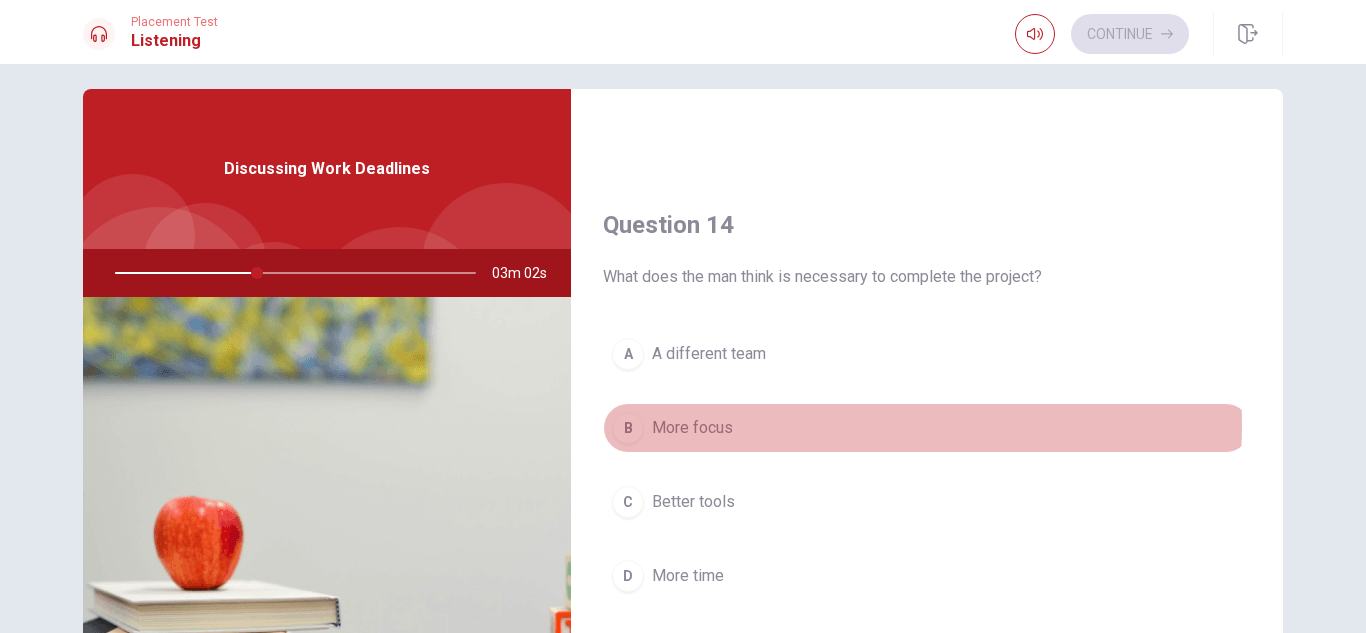 click on "B More focus" at bounding box center [927, 428] 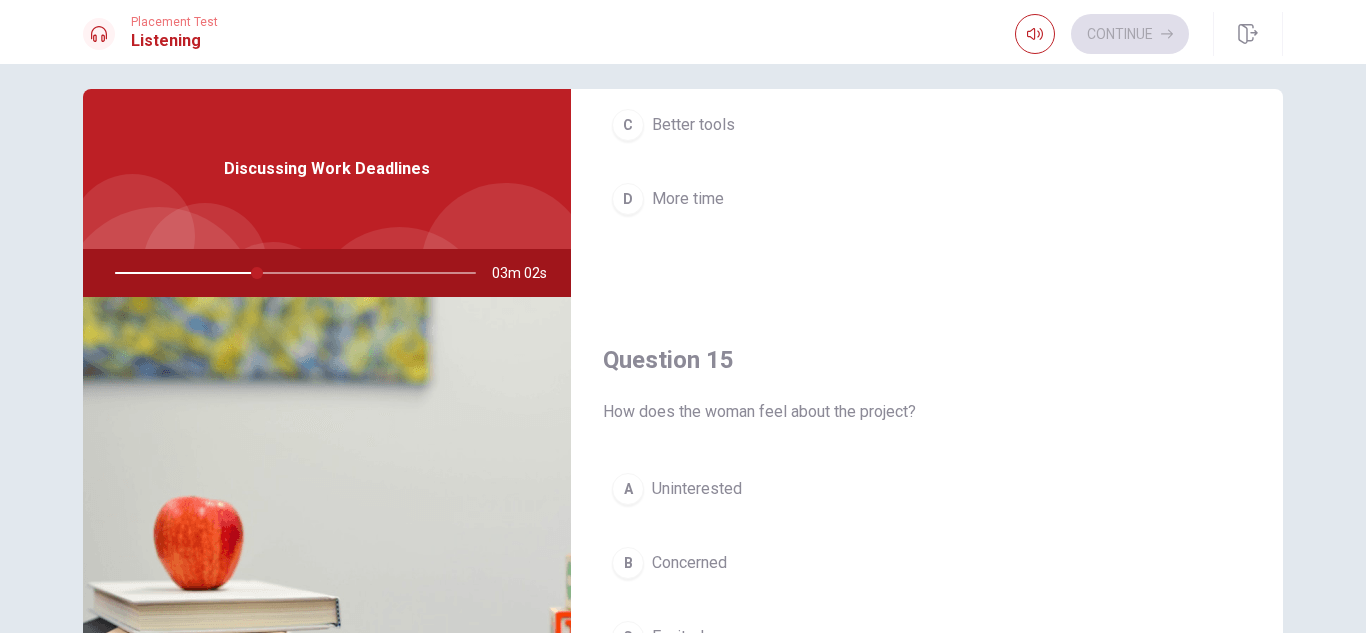 scroll, scrollTop: 1865, scrollLeft: 0, axis: vertical 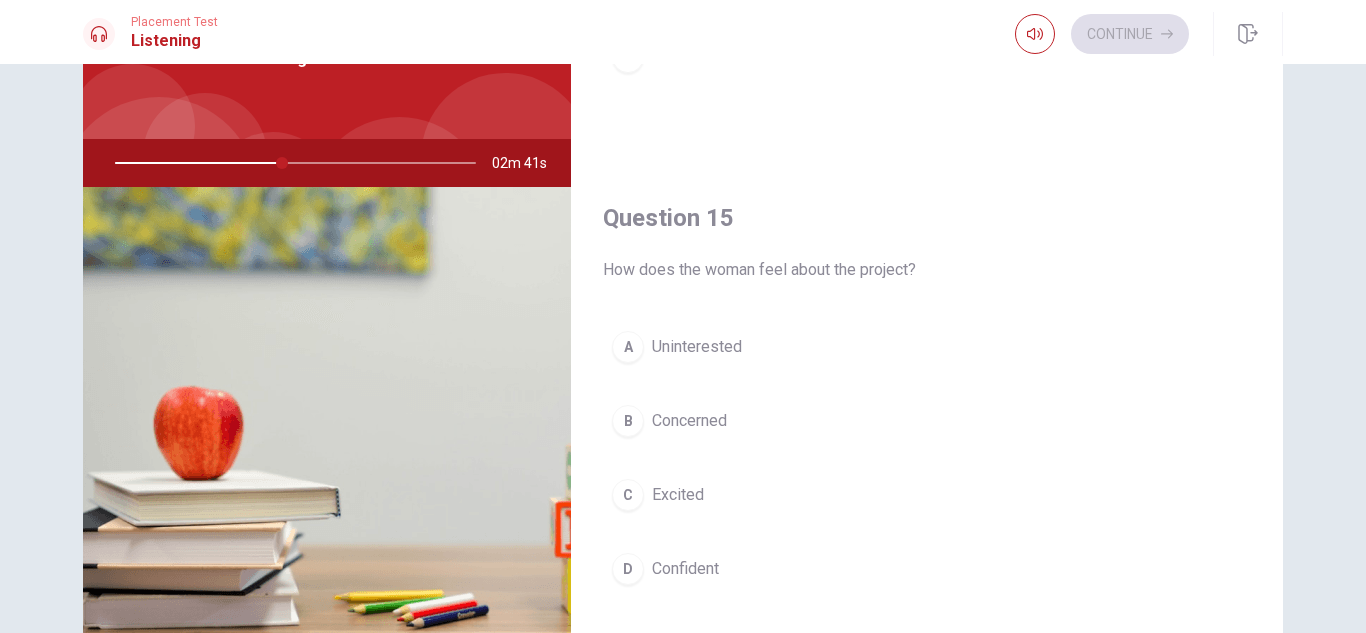 click on "C Excited" at bounding box center (927, 495) 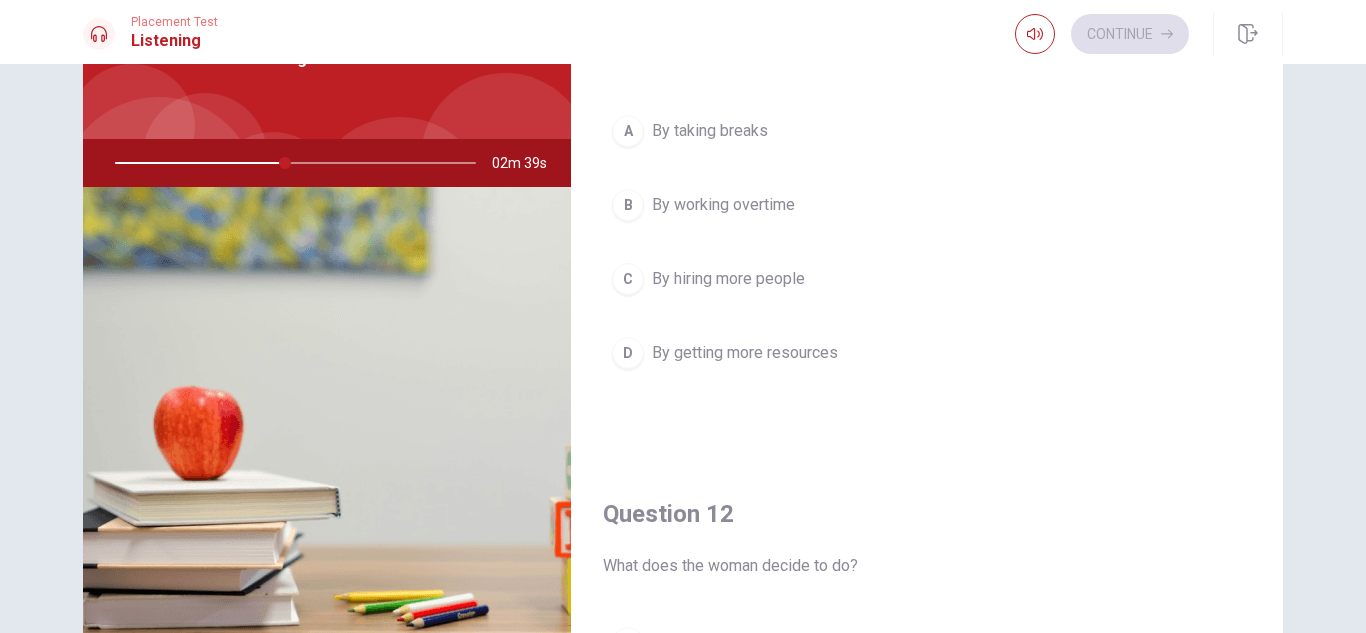 scroll, scrollTop: 0, scrollLeft: 0, axis: both 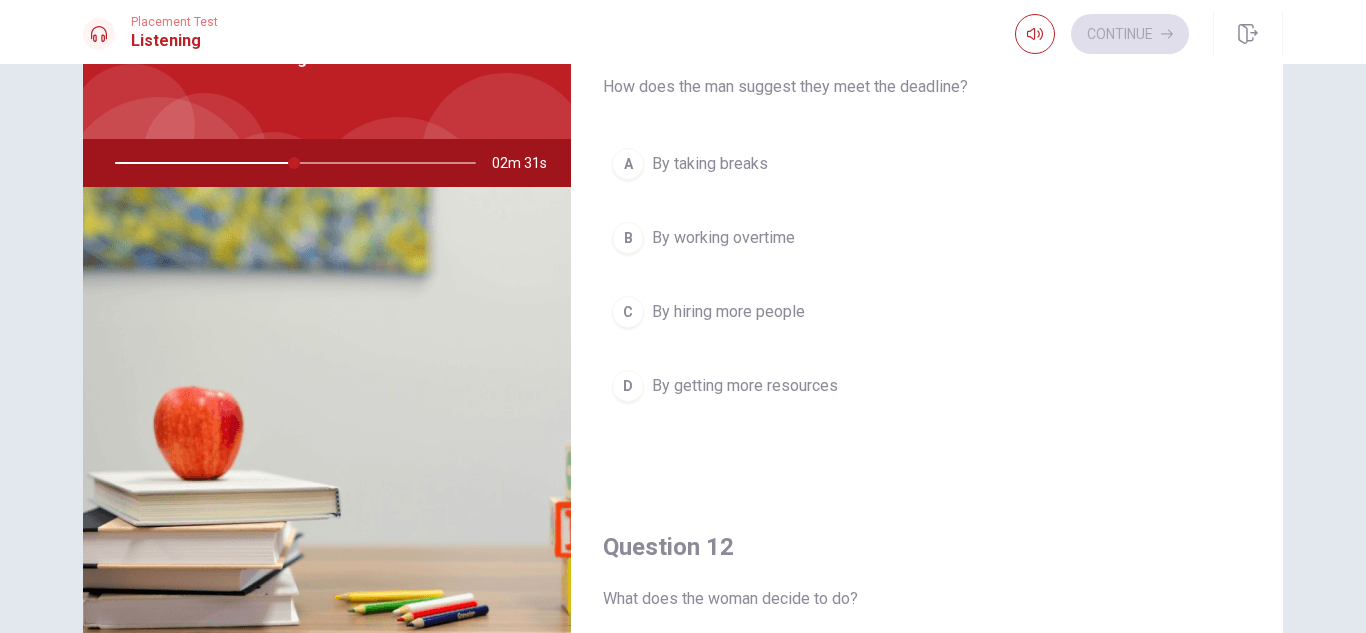 click on "By working overtime" at bounding box center [723, 238] 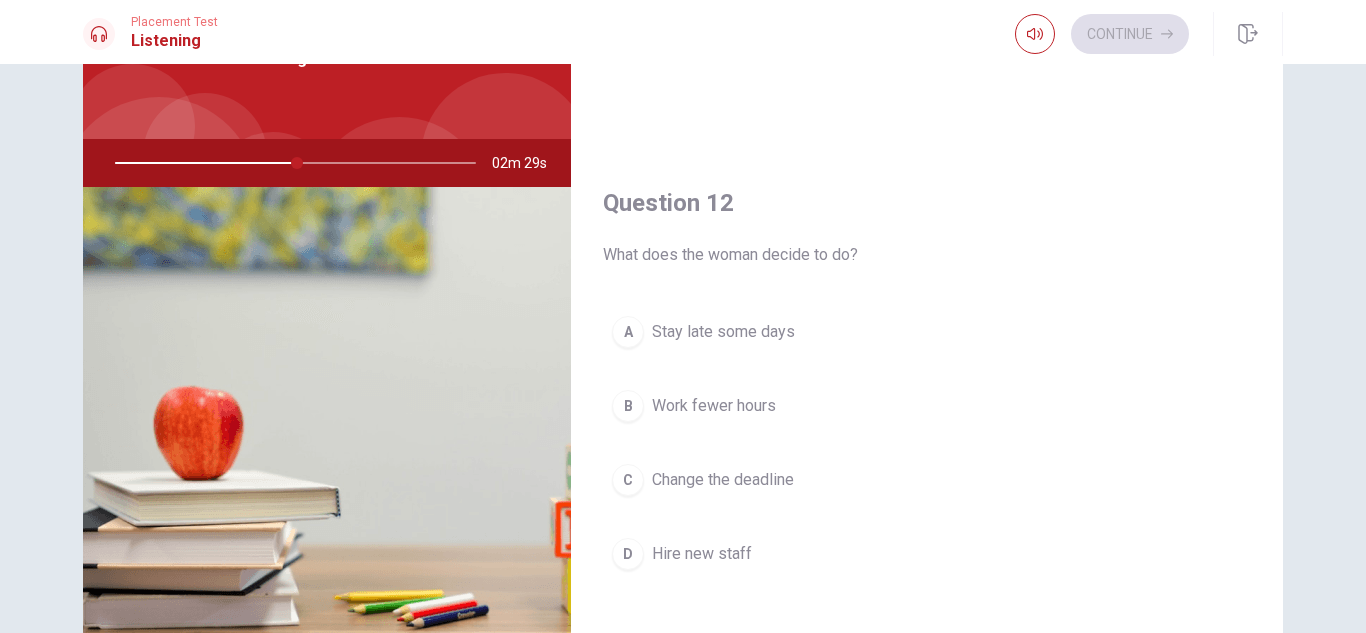 scroll, scrollTop: 345, scrollLeft: 0, axis: vertical 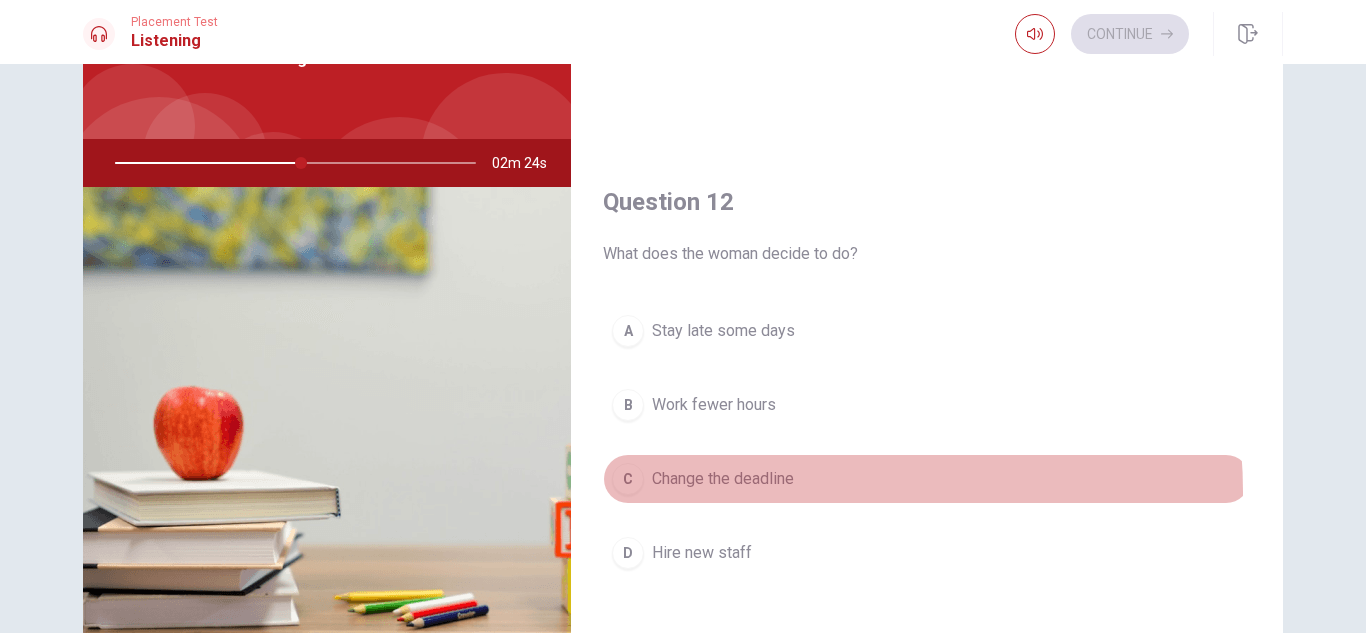 click on "C Change the deadline" at bounding box center (927, 479) 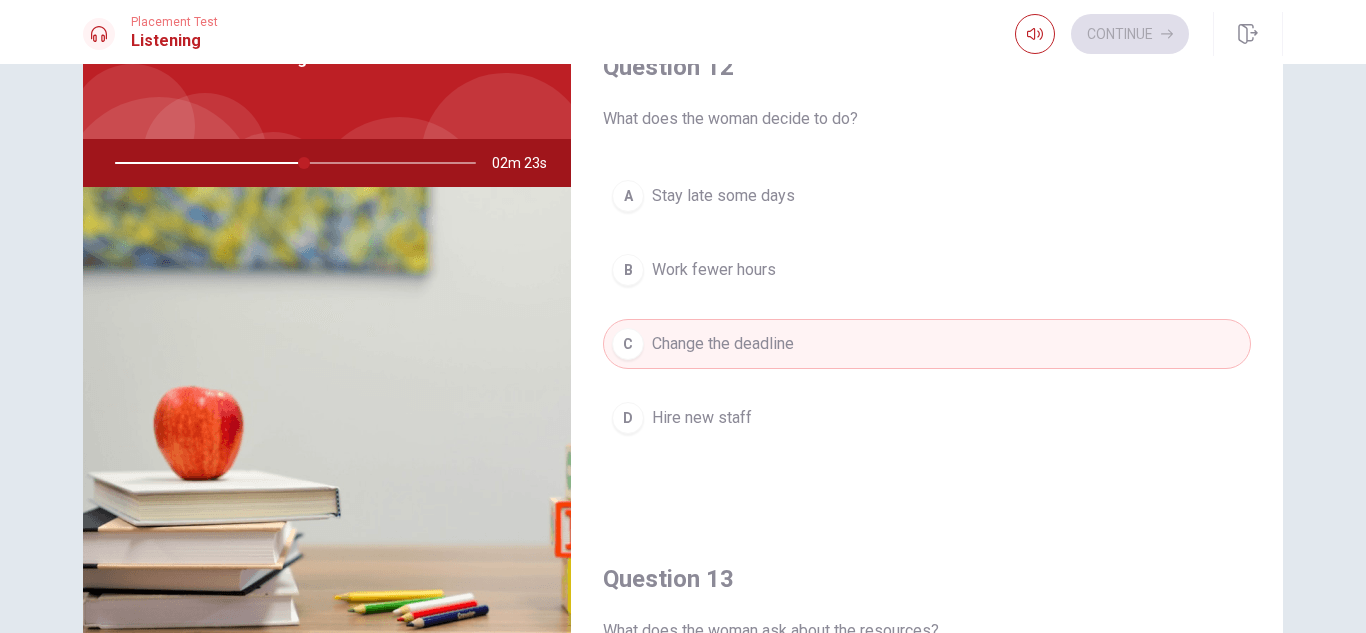 scroll, scrollTop: 781, scrollLeft: 0, axis: vertical 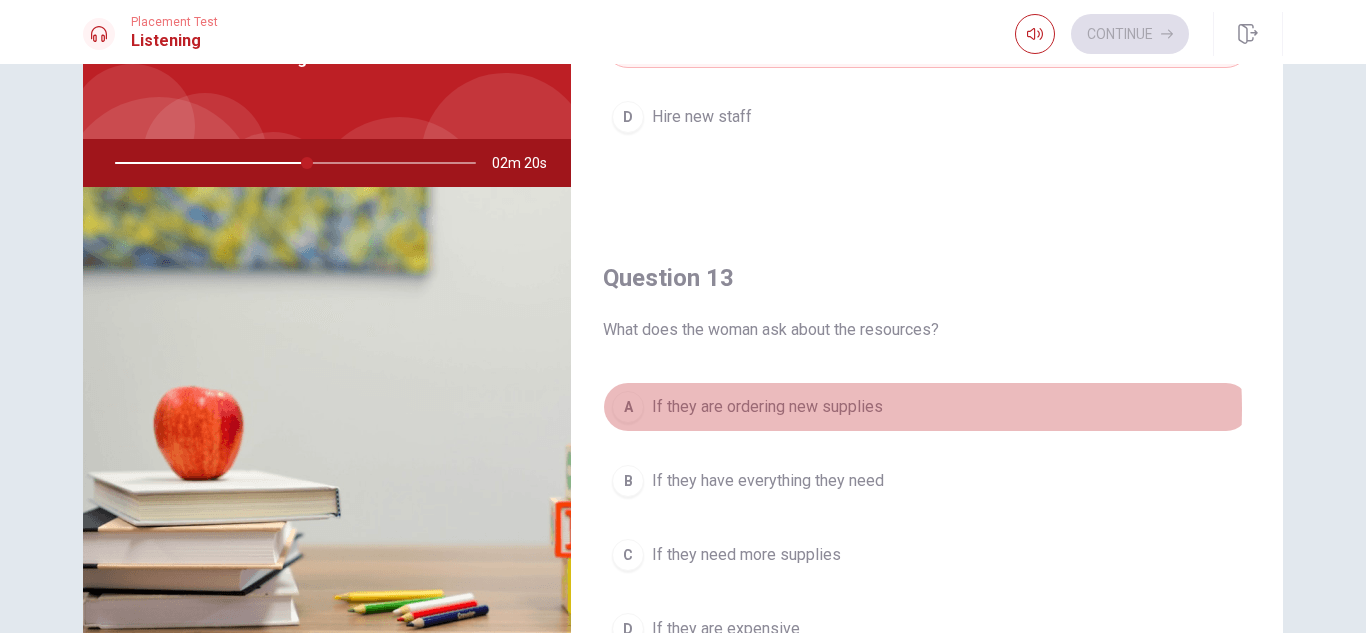 click on "If they are ordering new supplies" at bounding box center (767, 407) 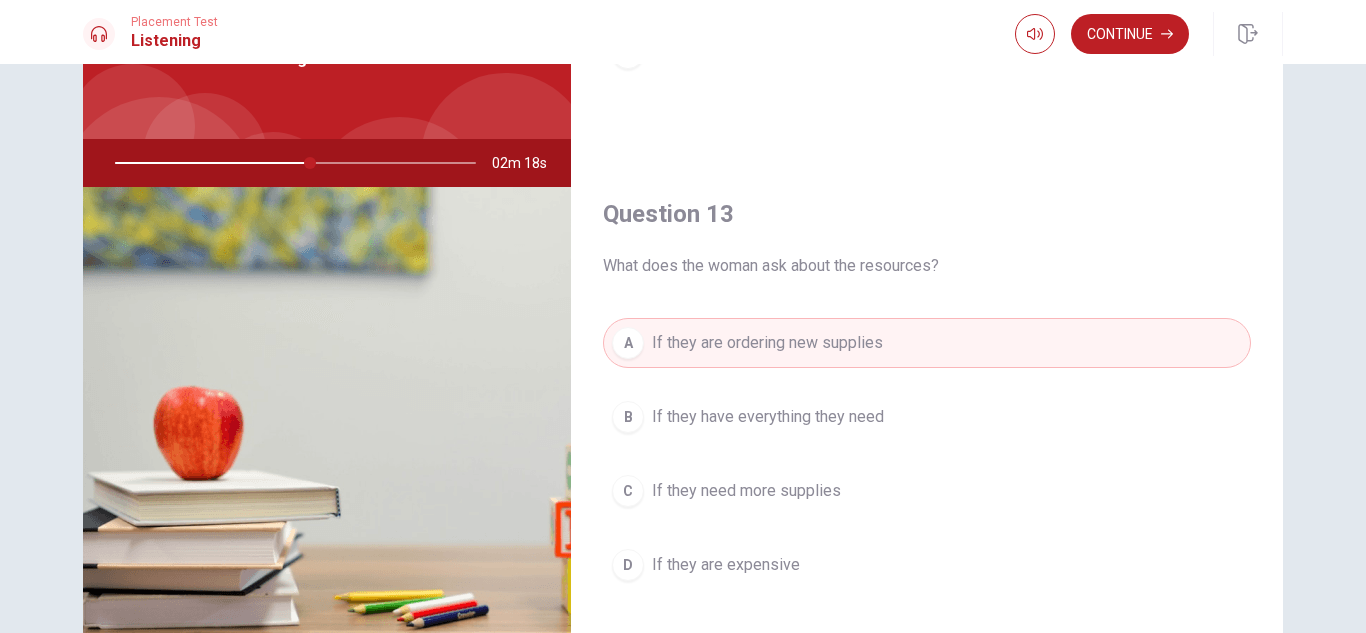 scroll, scrollTop: 854, scrollLeft: 0, axis: vertical 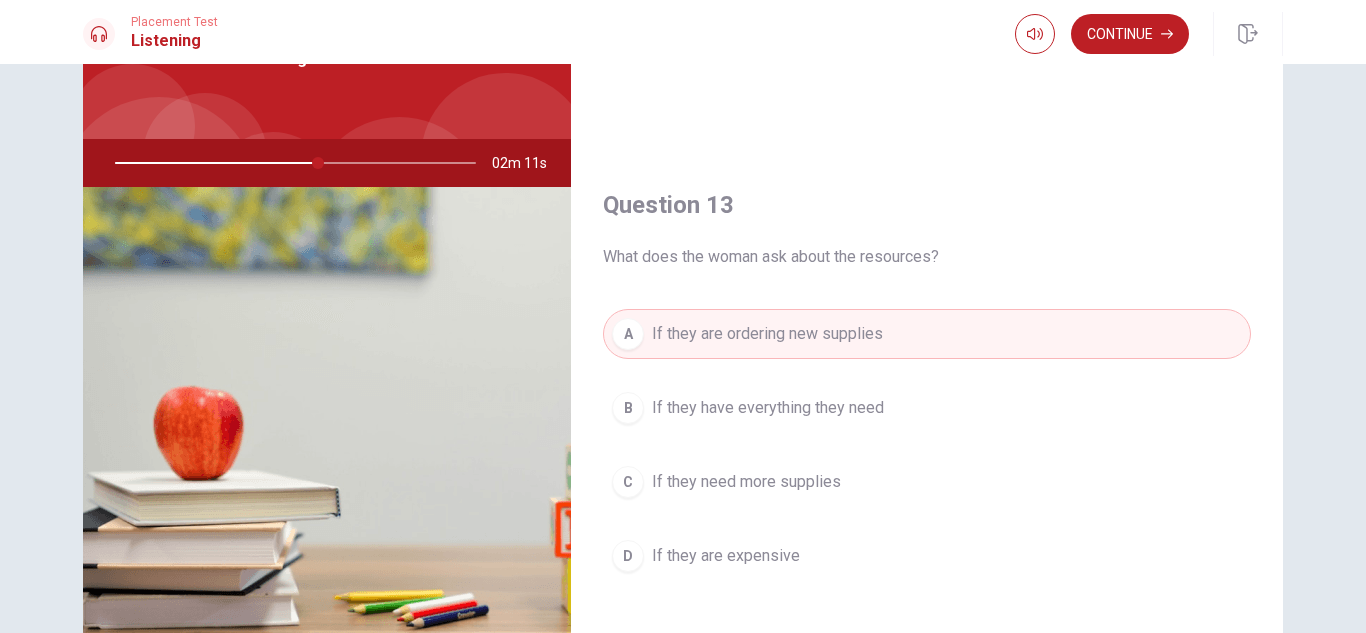 click on "If they need more supplies" at bounding box center (746, 482) 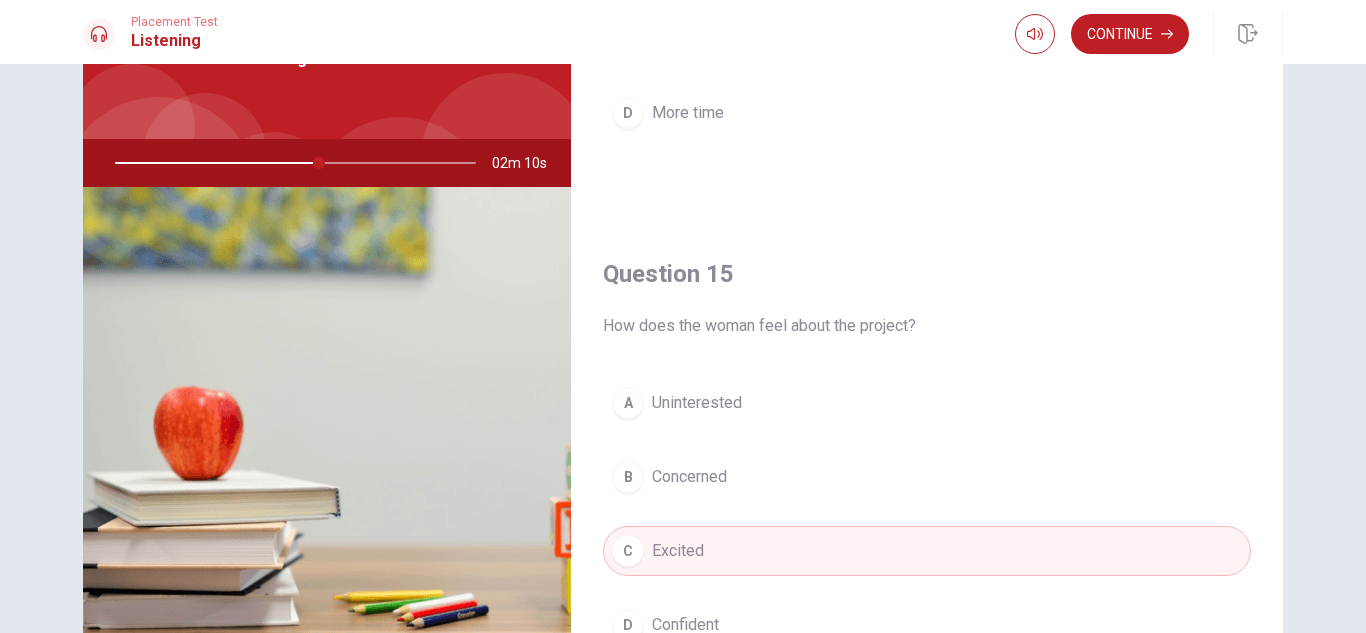 scroll, scrollTop: 1865, scrollLeft: 0, axis: vertical 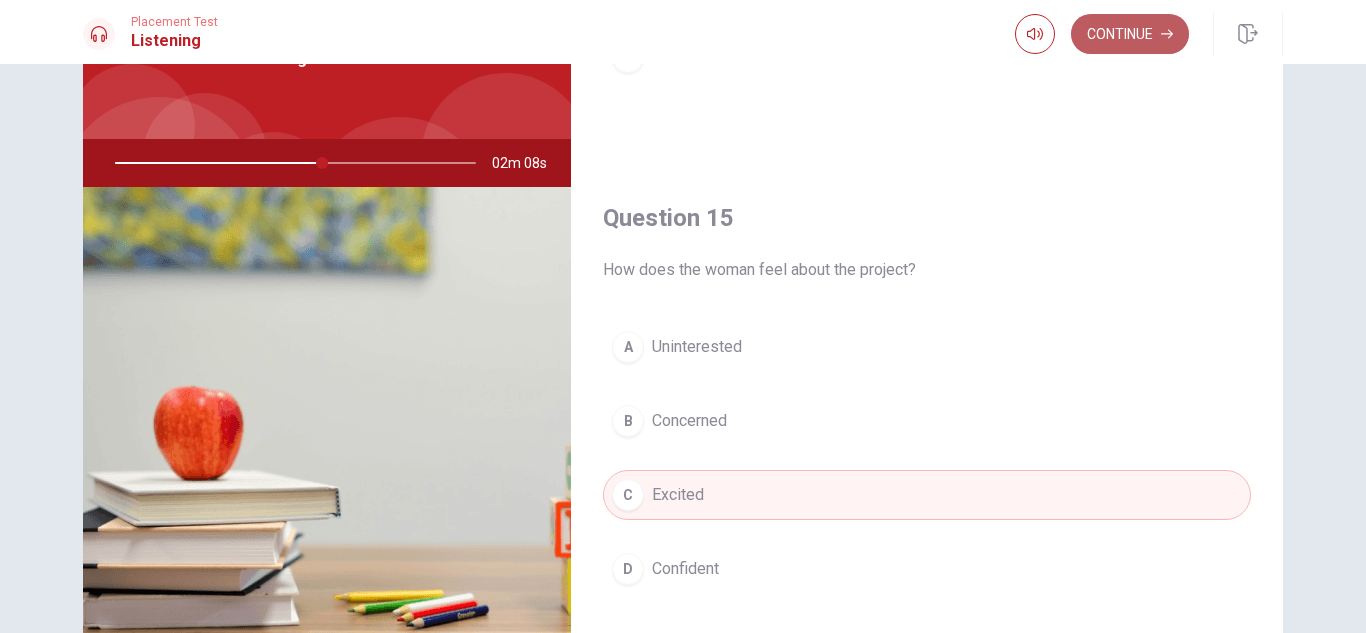 click on "Continue" at bounding box center [1130, 34] 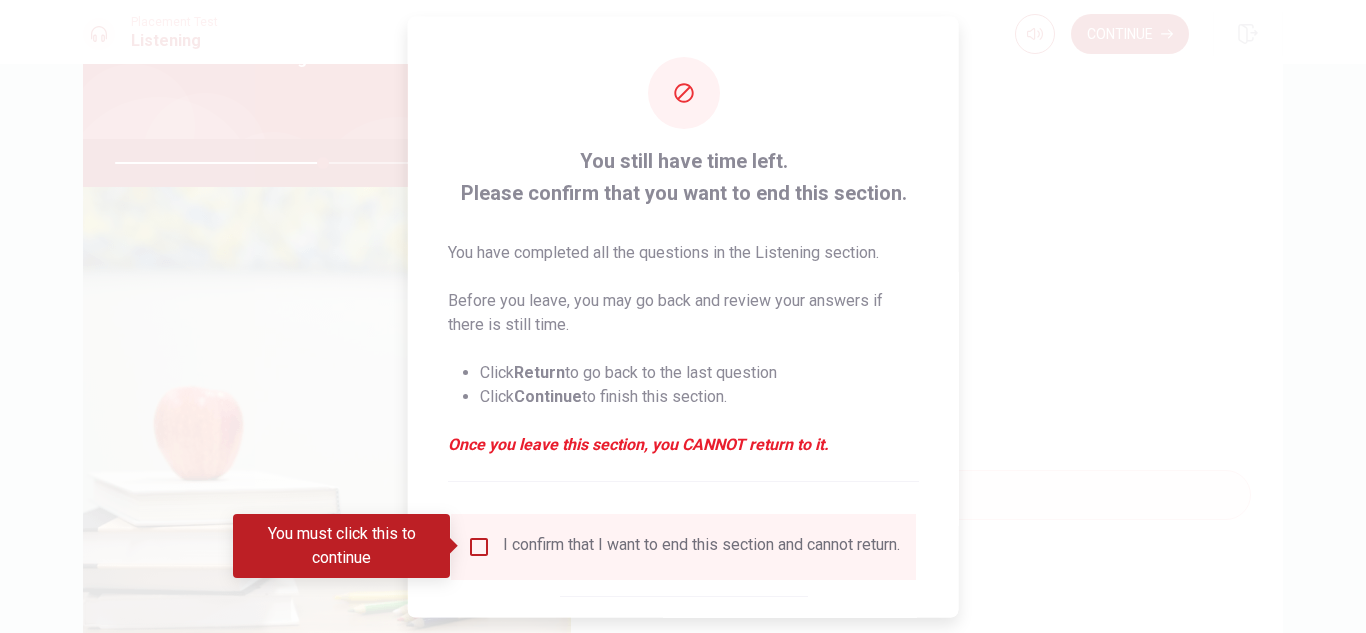 click at bounding box center (479, 546) 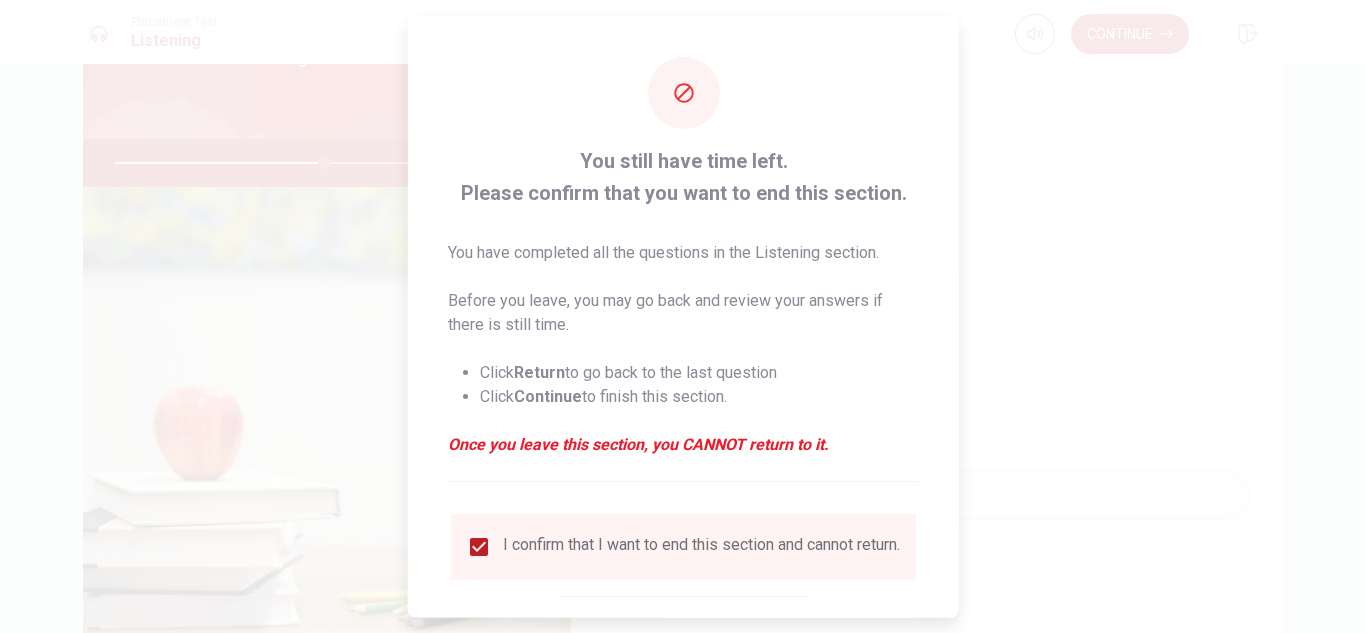 scroll, scrollTop: 113, scrollLeft: 0, axis: vertical 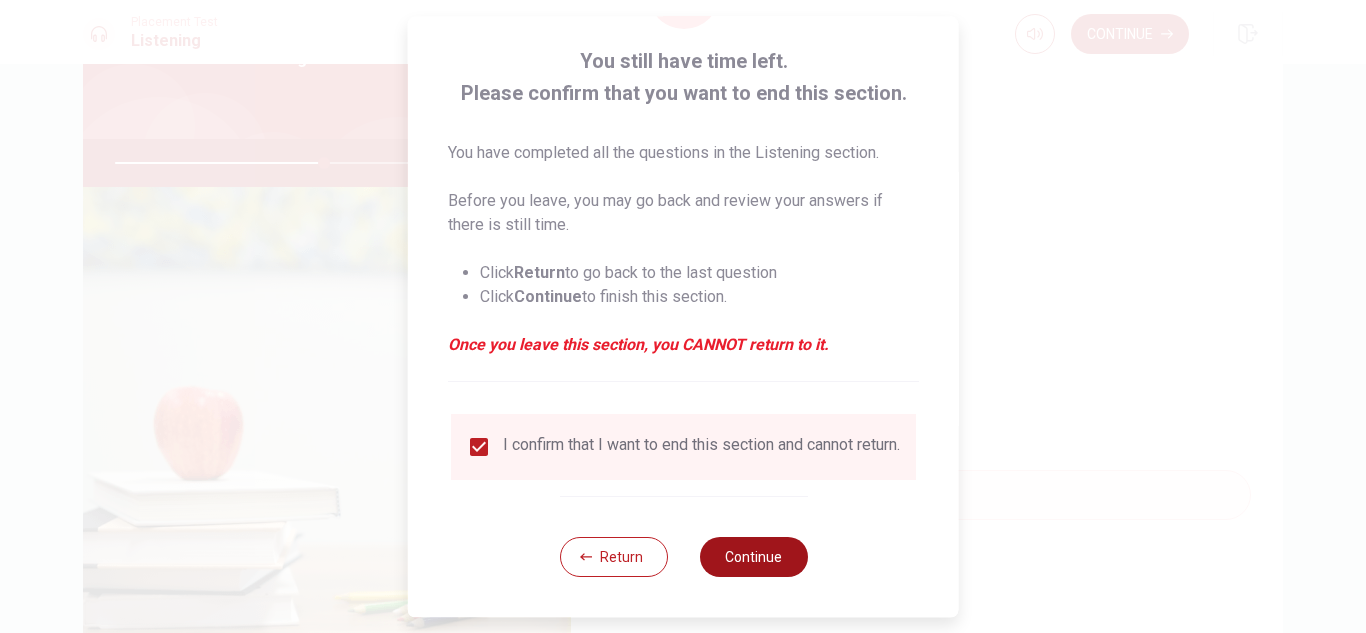 click on "Continue" at bounding box center [753, 557] 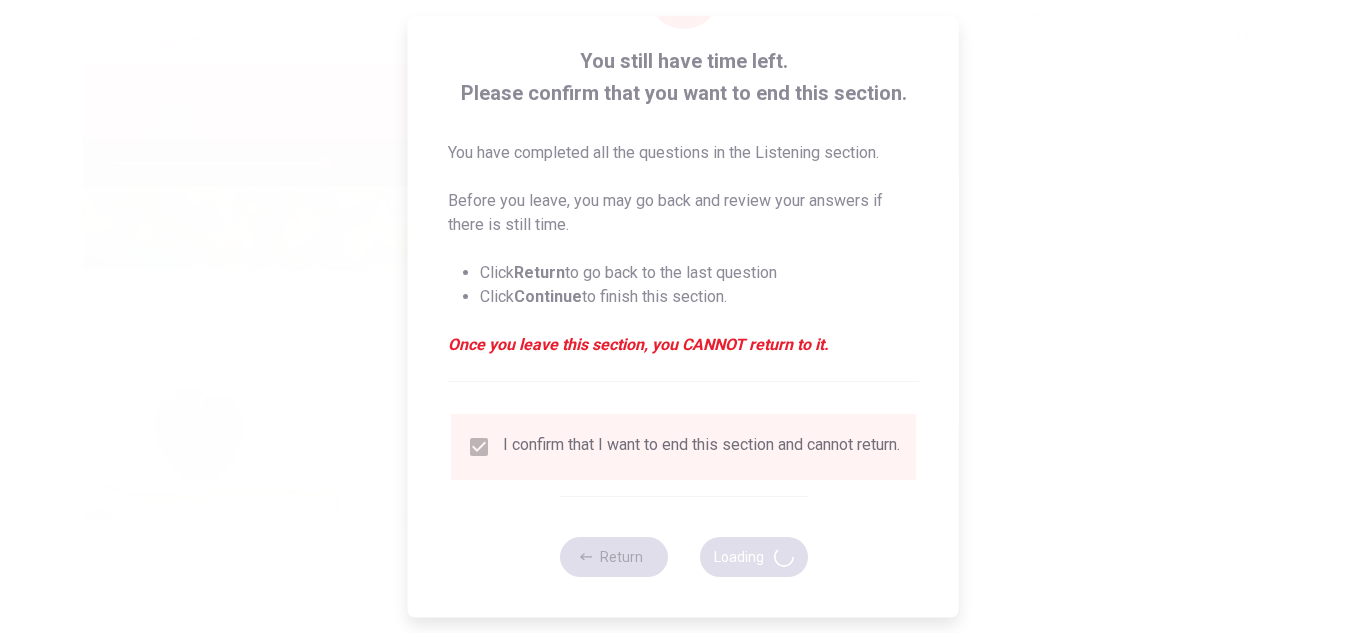 type on "59" 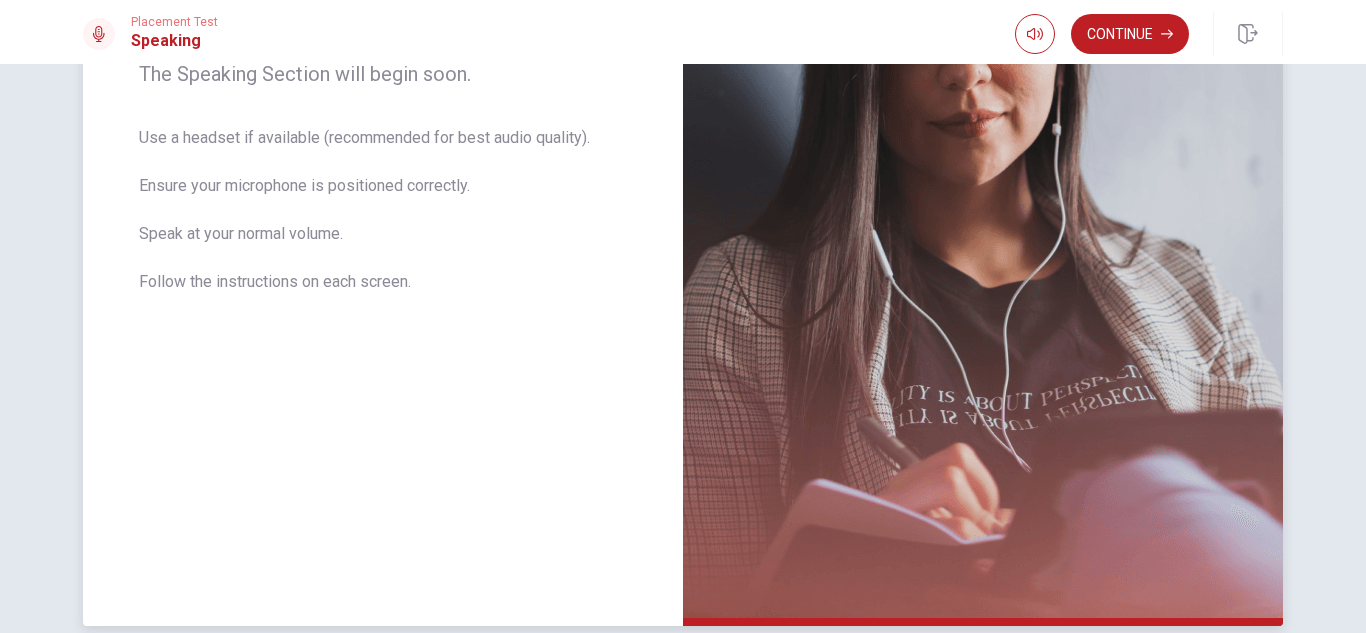 scroll, scrollTop: 447, scrollLeft: 0, axis: vertical 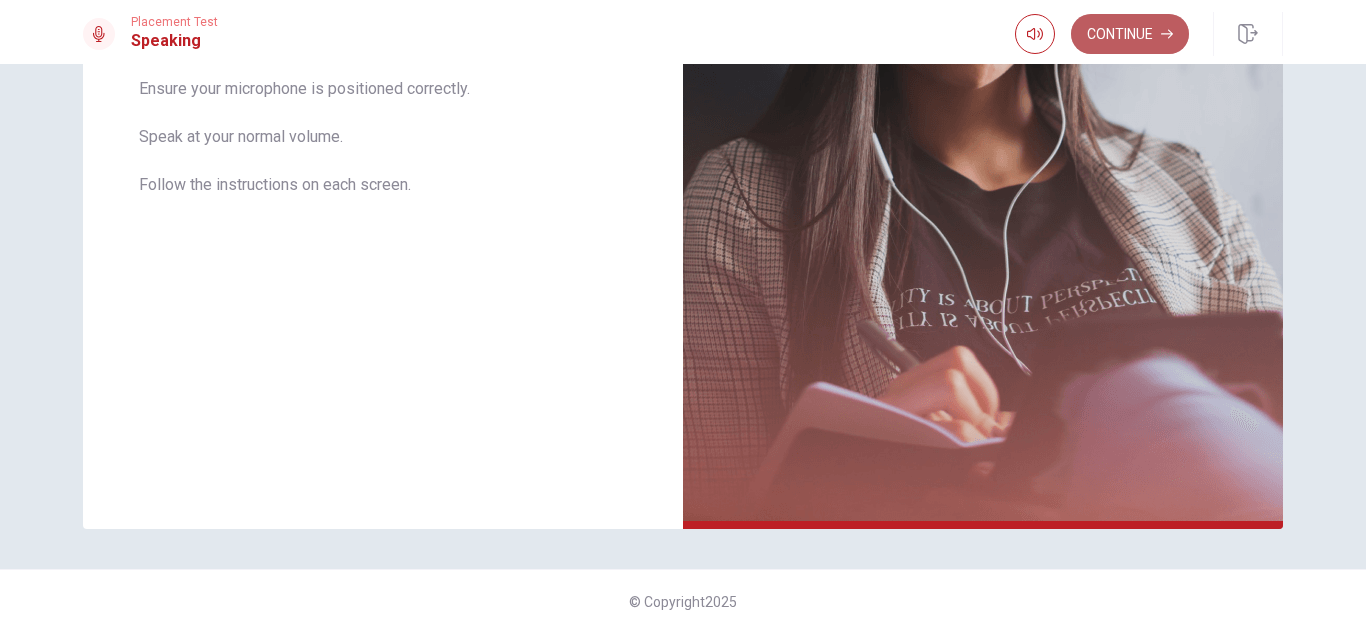 click on "Continue" at bounding box center (1130, 34) 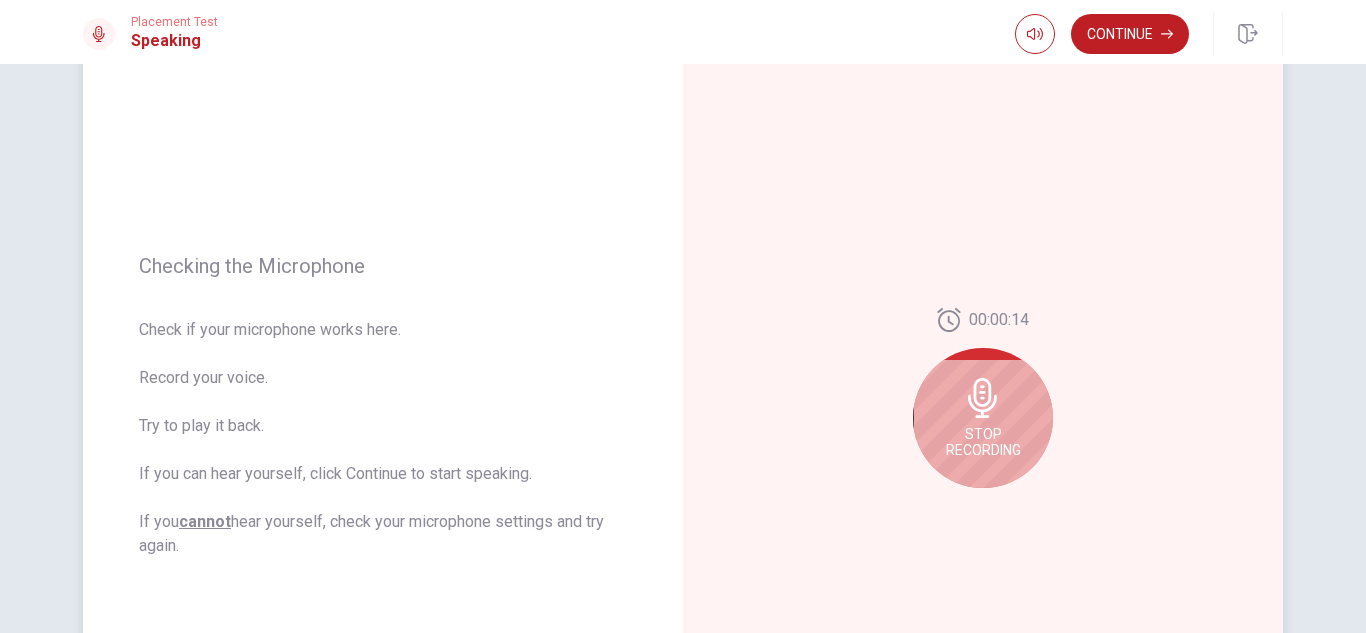 scroll, scrollTop: 133, scrollLeft: 0, axis: vertical 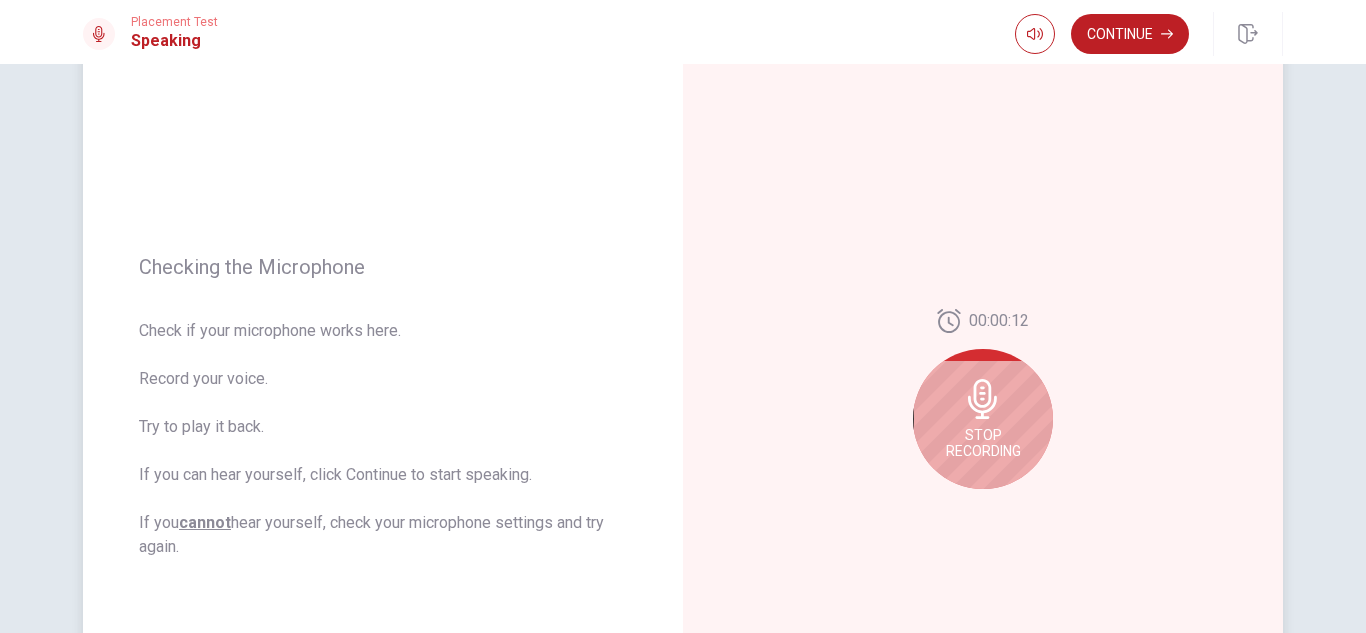 click 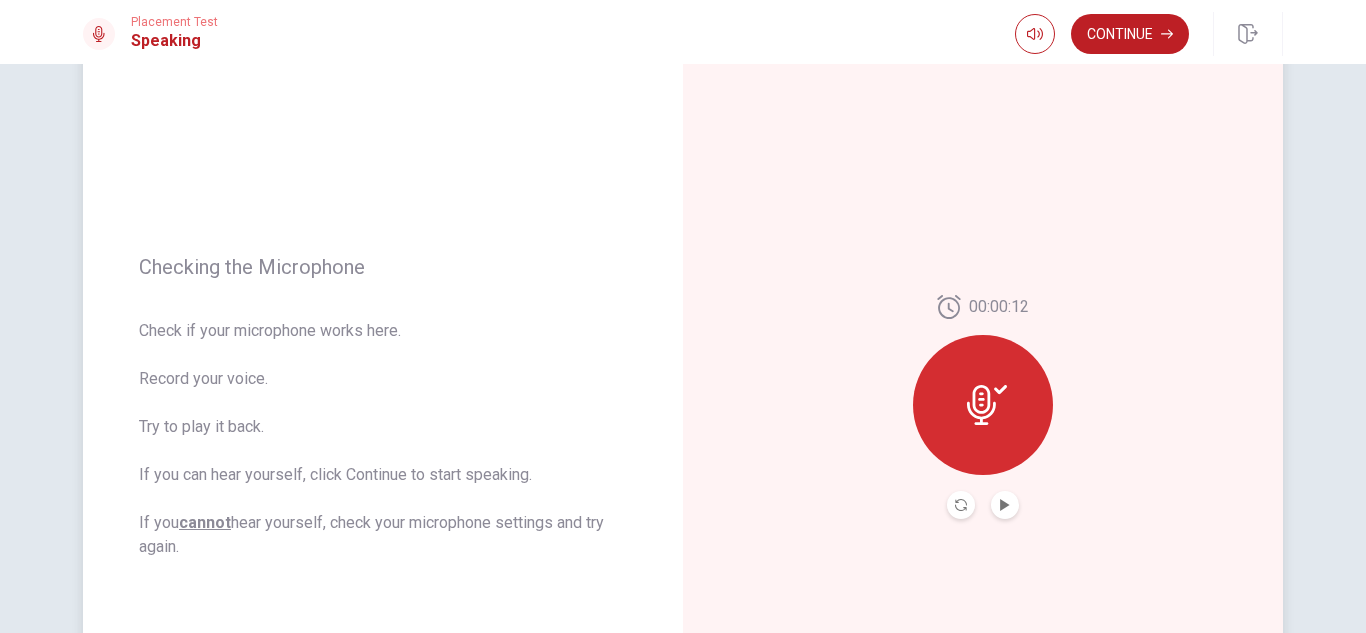 click 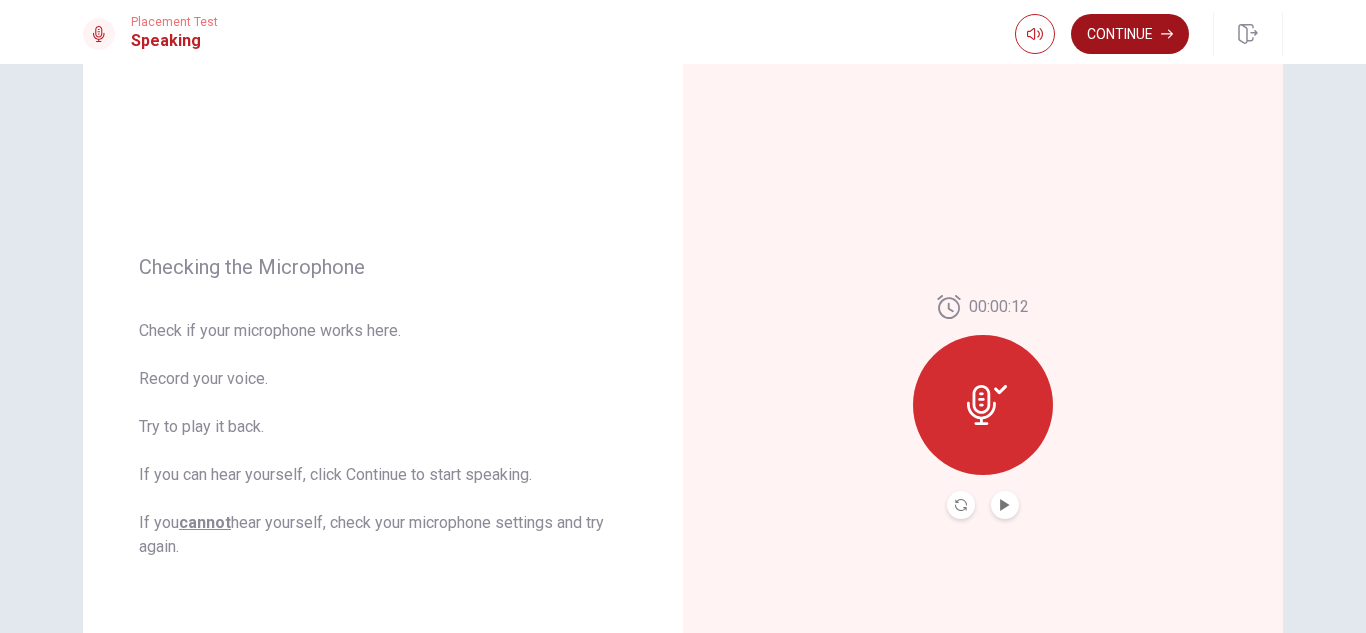 type 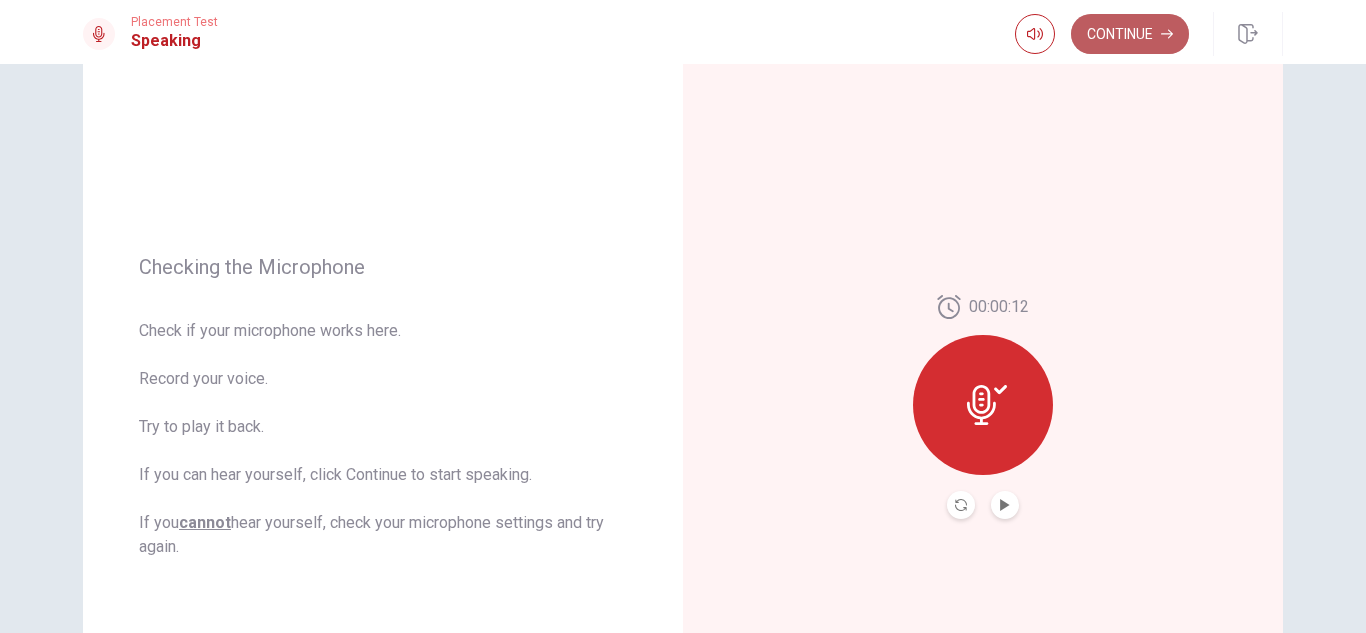 click on "Continue" at bounding box center [1130, 34] 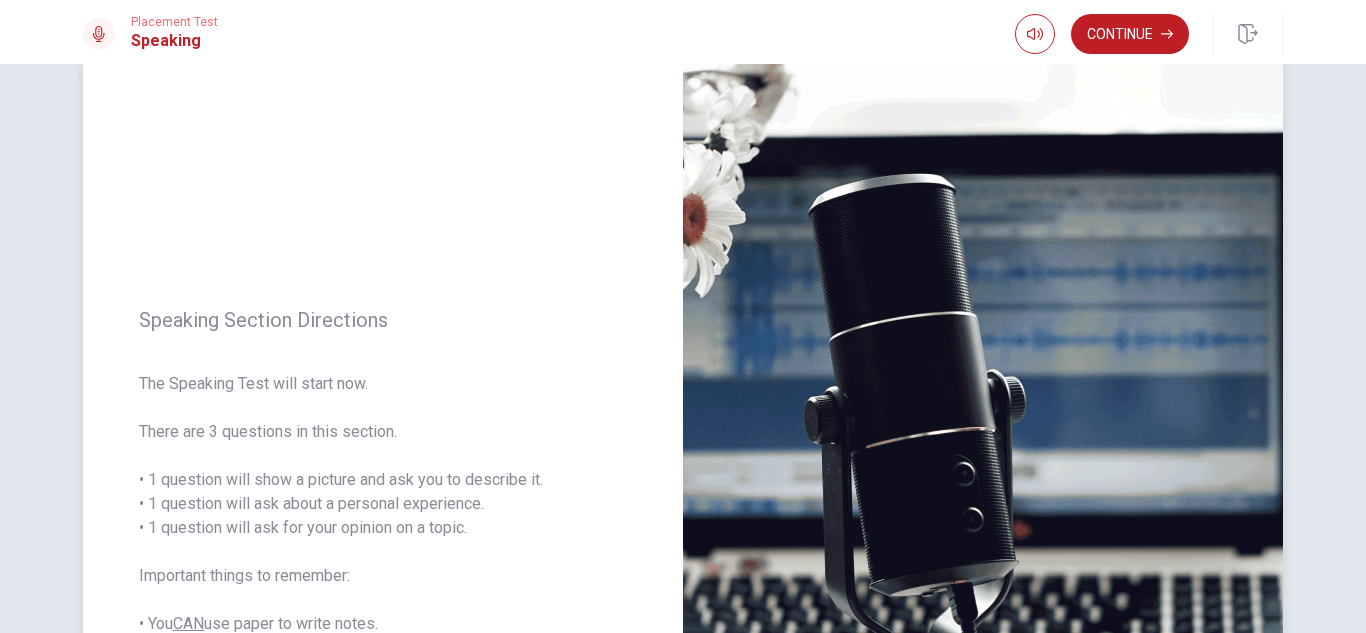 scroll, scrollTop: 0, scrollLeft: 0, axis: both 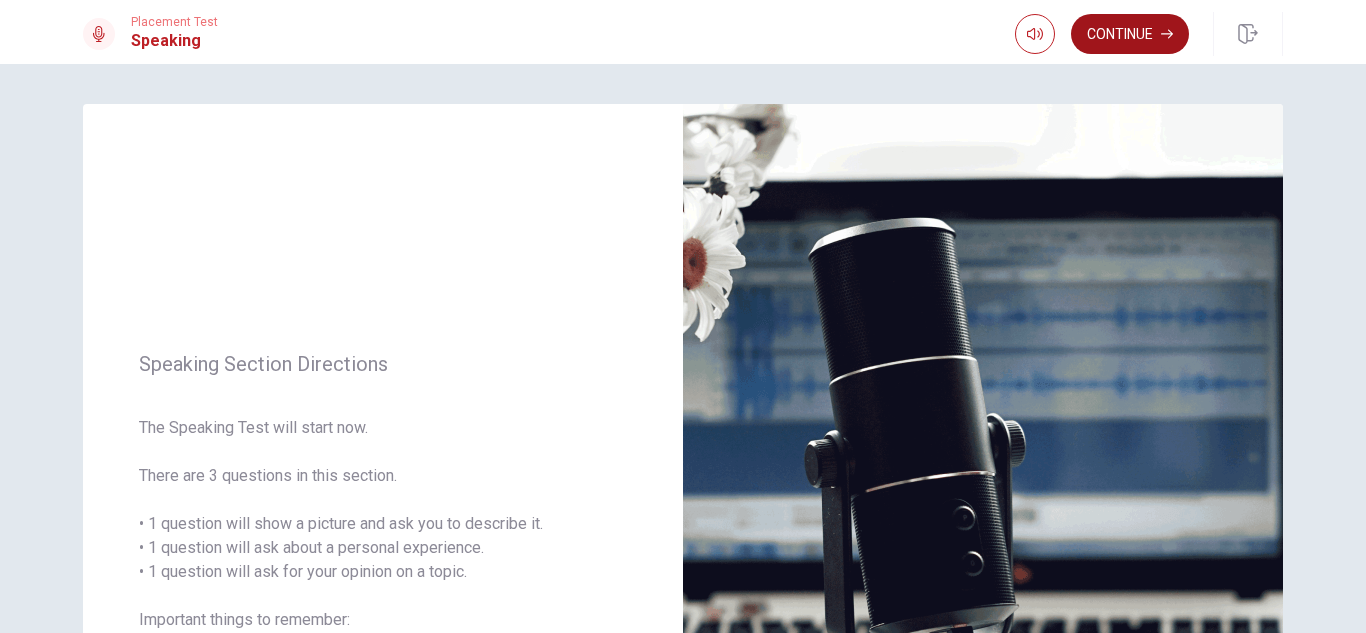 click on "Continue" at bounding box center [1130, 34] 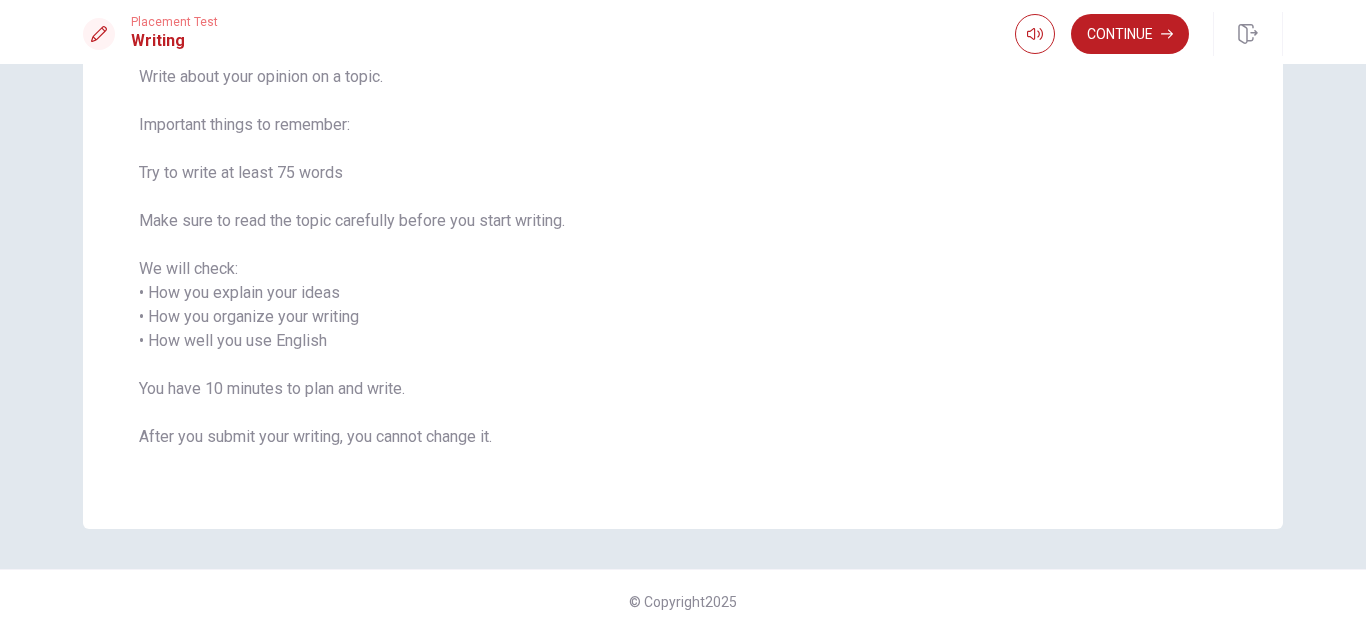 scroll, scrollTop: 0, scrollLeft: 0, axis: both 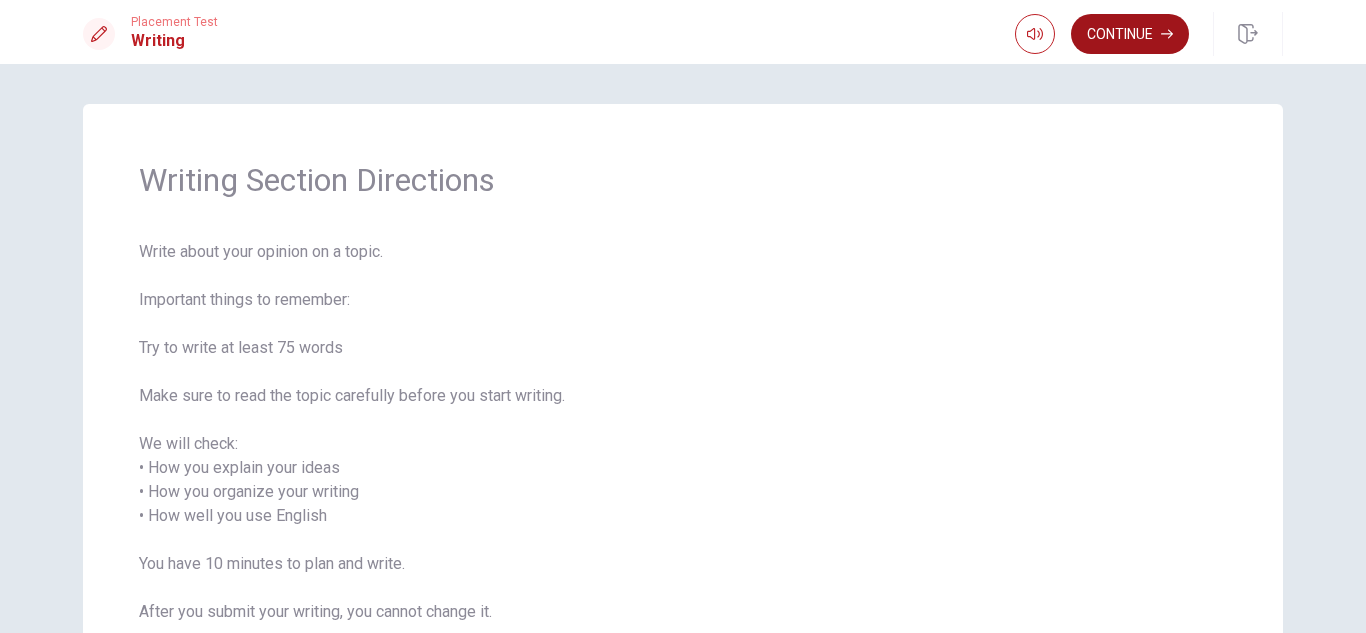 click on "Continue" at bounding box center [1130, 34] 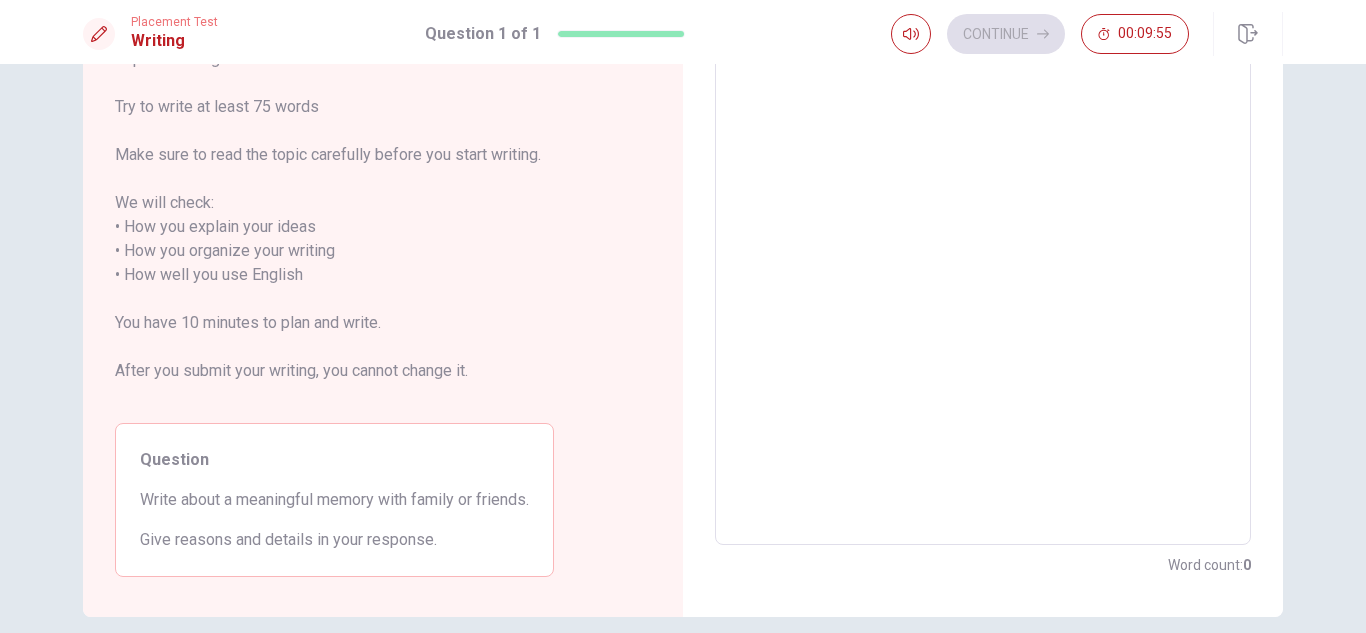 scroll, scrollTop: 194, scrollLeft: 0, axis: vertical 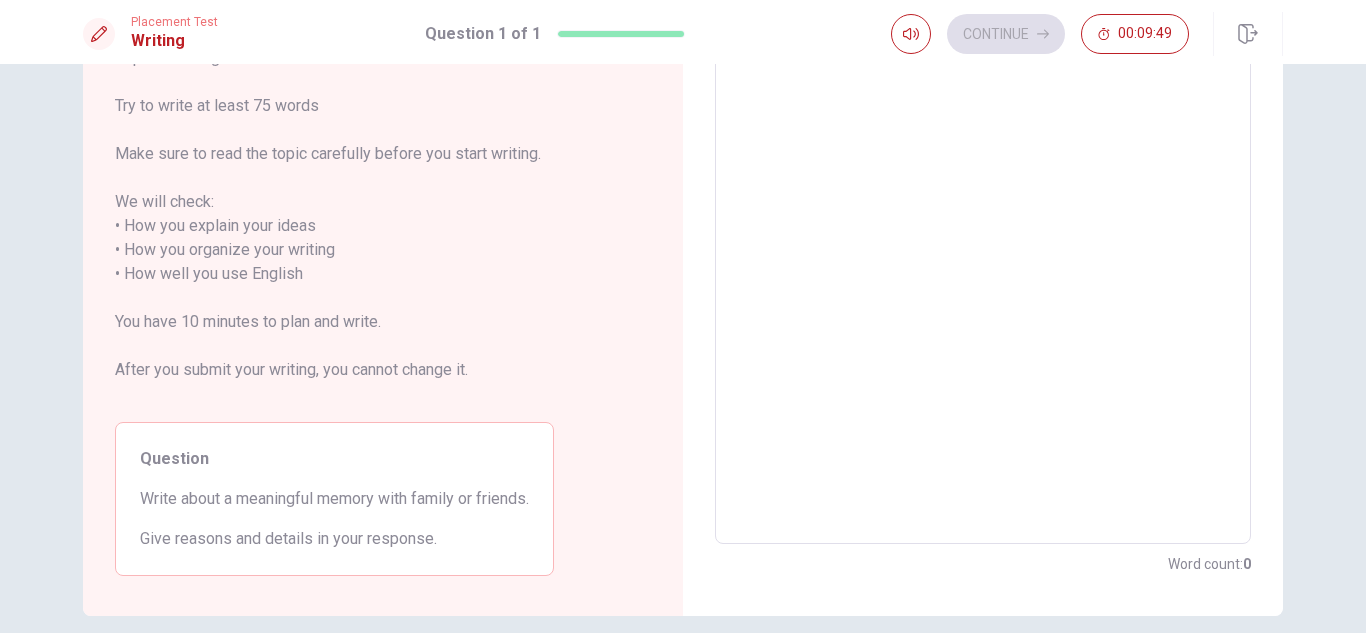 click on "Question Write about a meaningful memory with family or friends. Give reasons and details in your response." at bounding box center (334, 499) 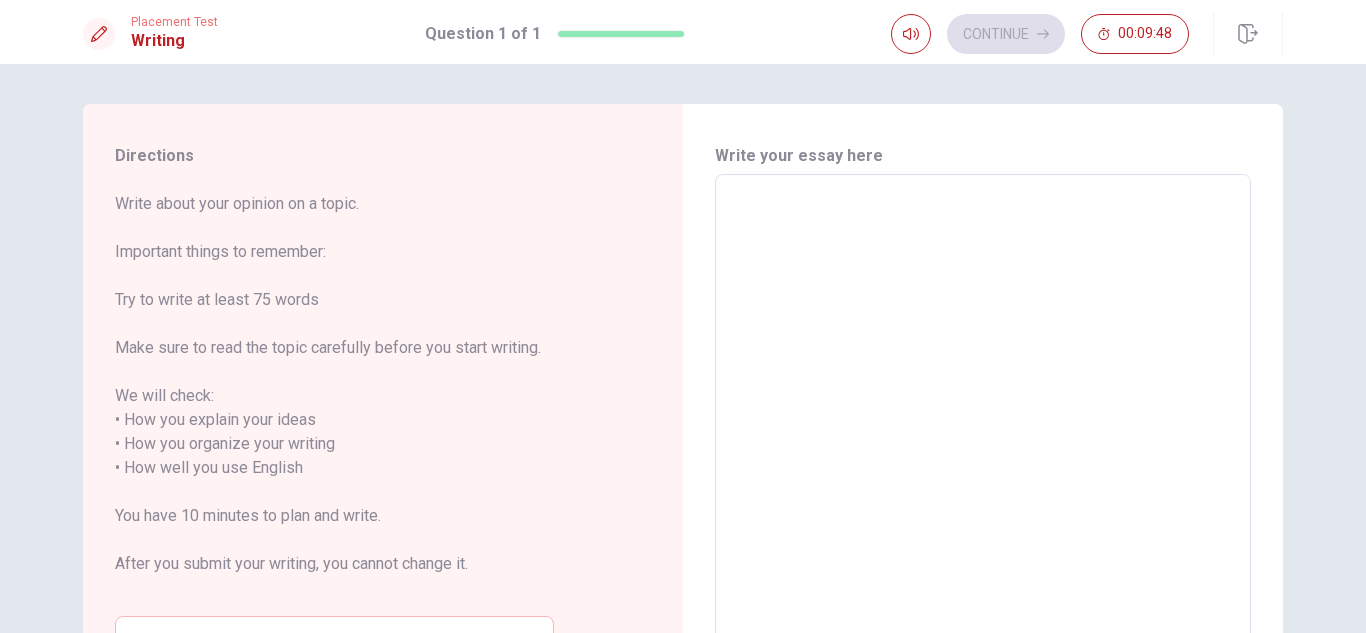 click at bounding box center [983, 456] 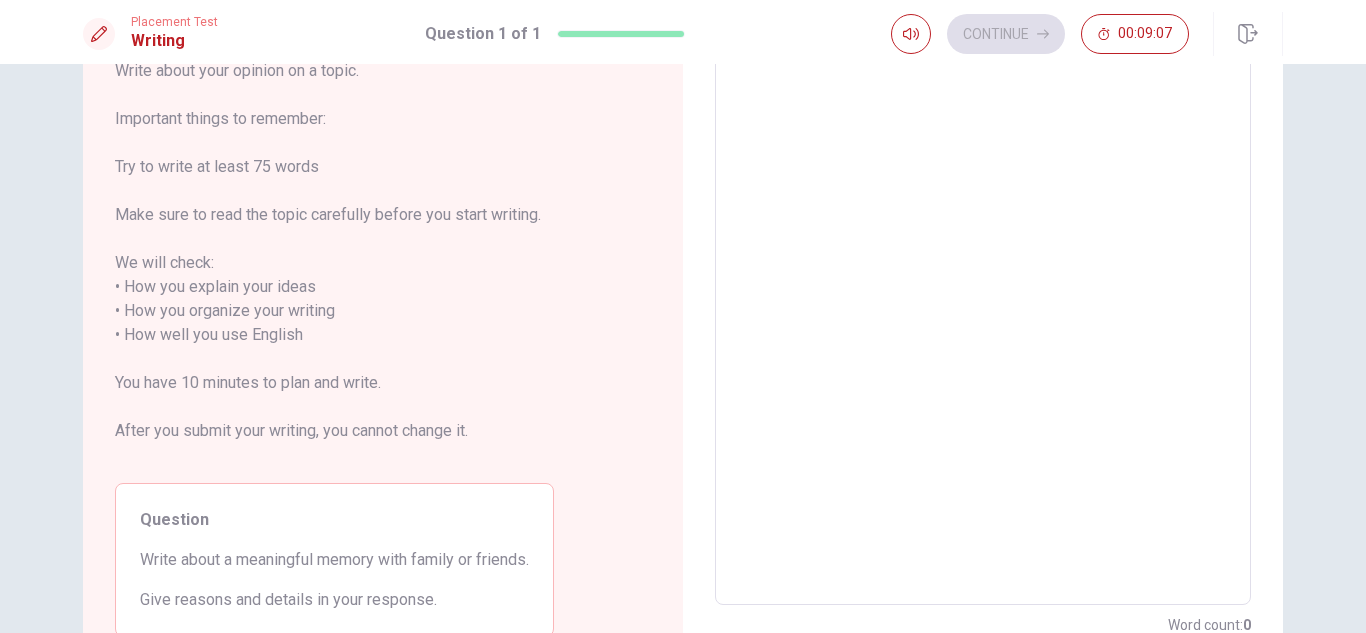 scroll, scrollTop: 126, scrollLeft: 0, axis: vertical 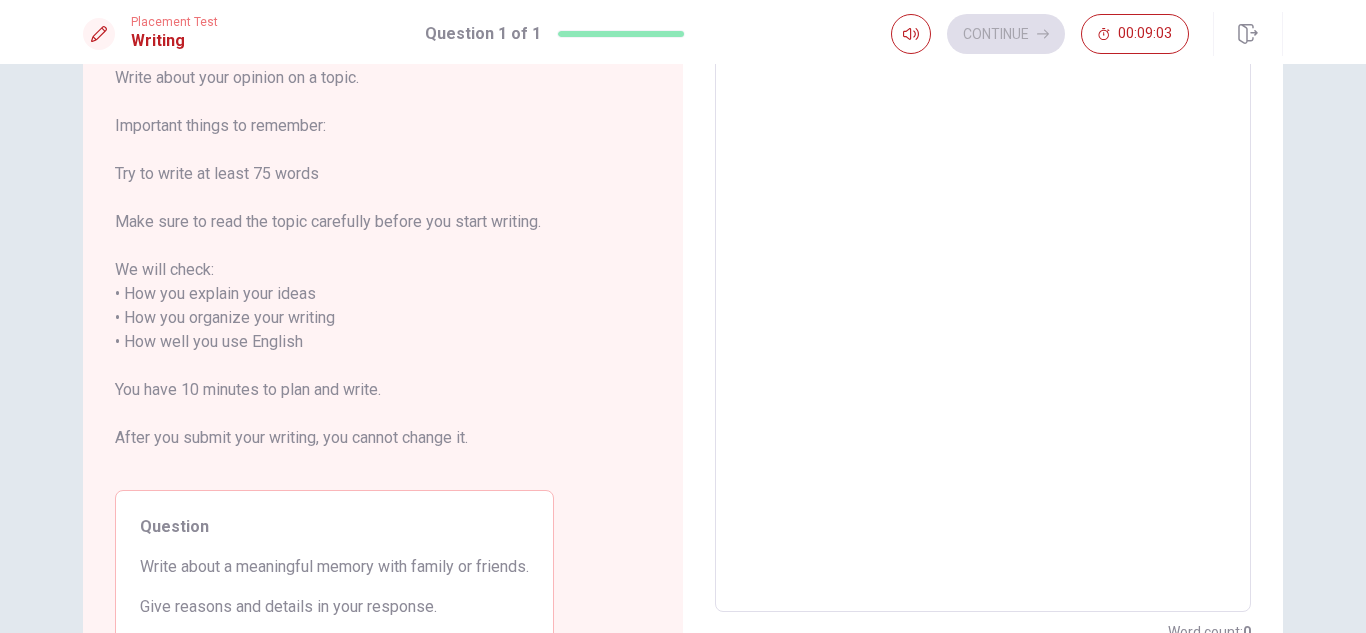 type on "a" 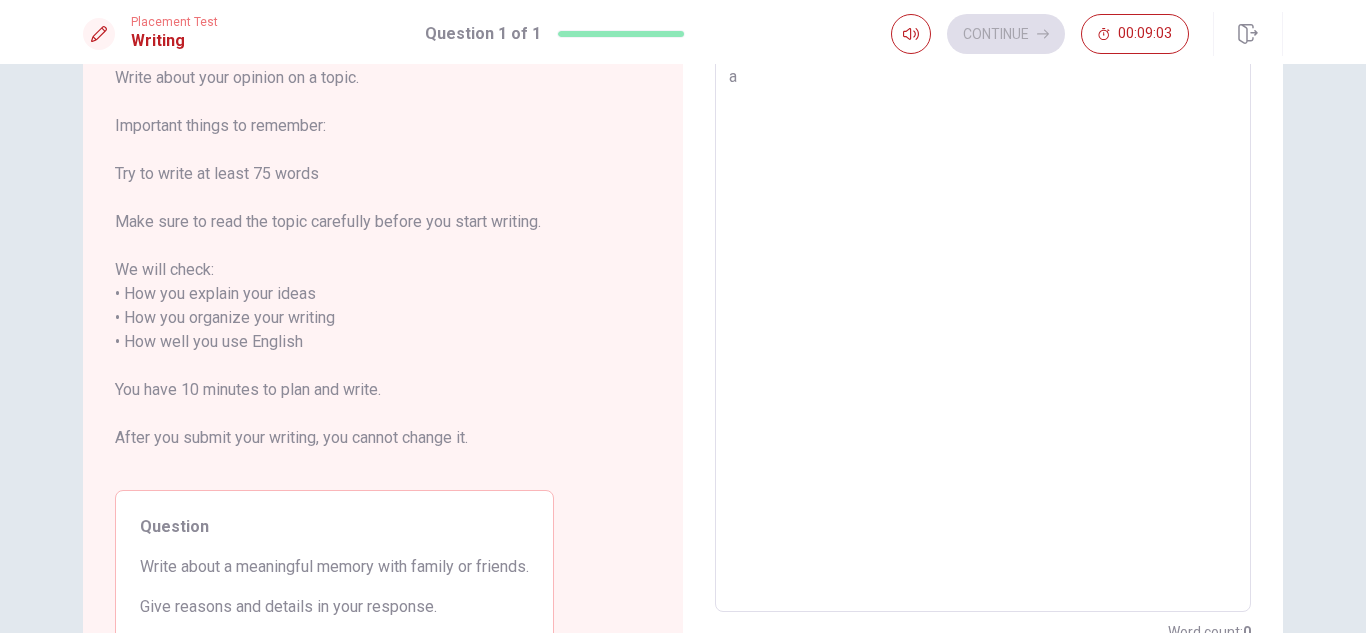 type on "x" 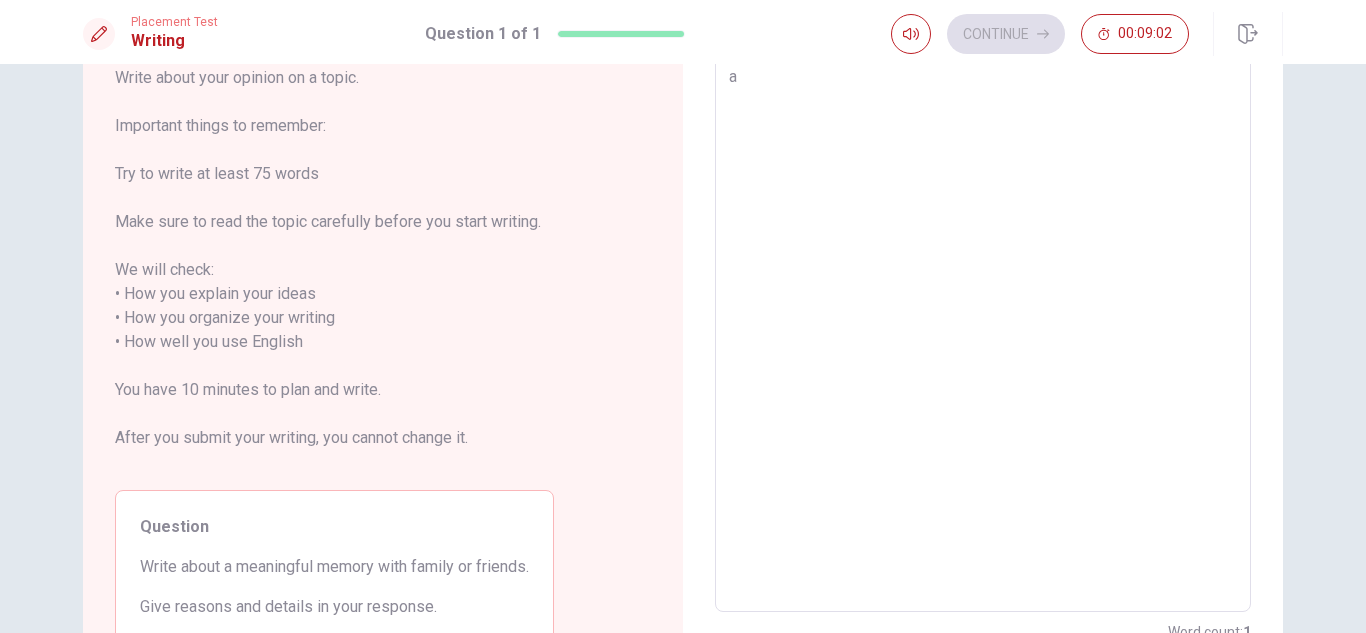 type on "x" 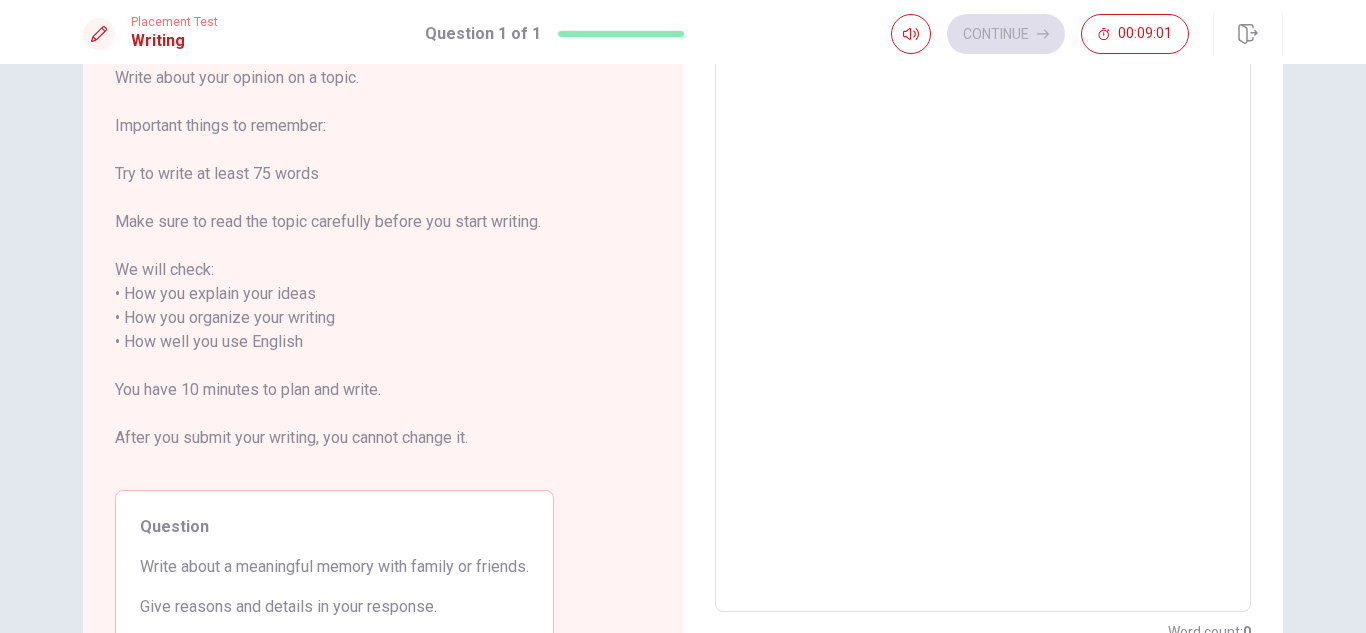 type on "A" 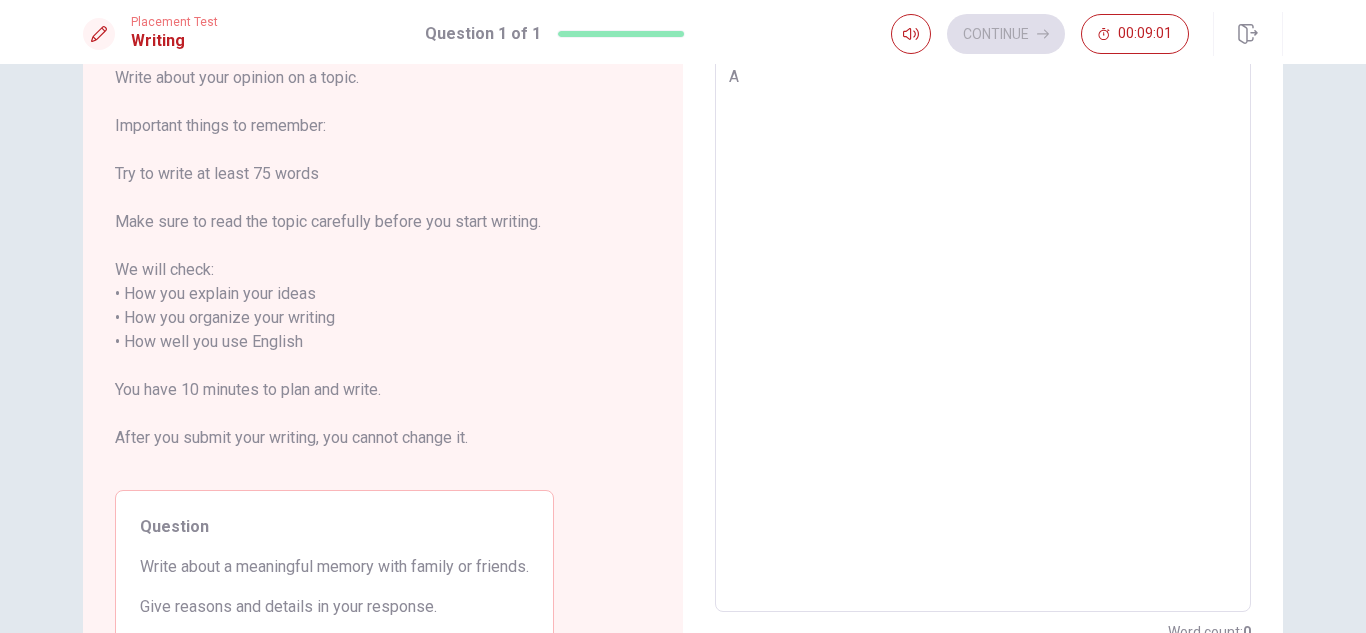 type on "x" 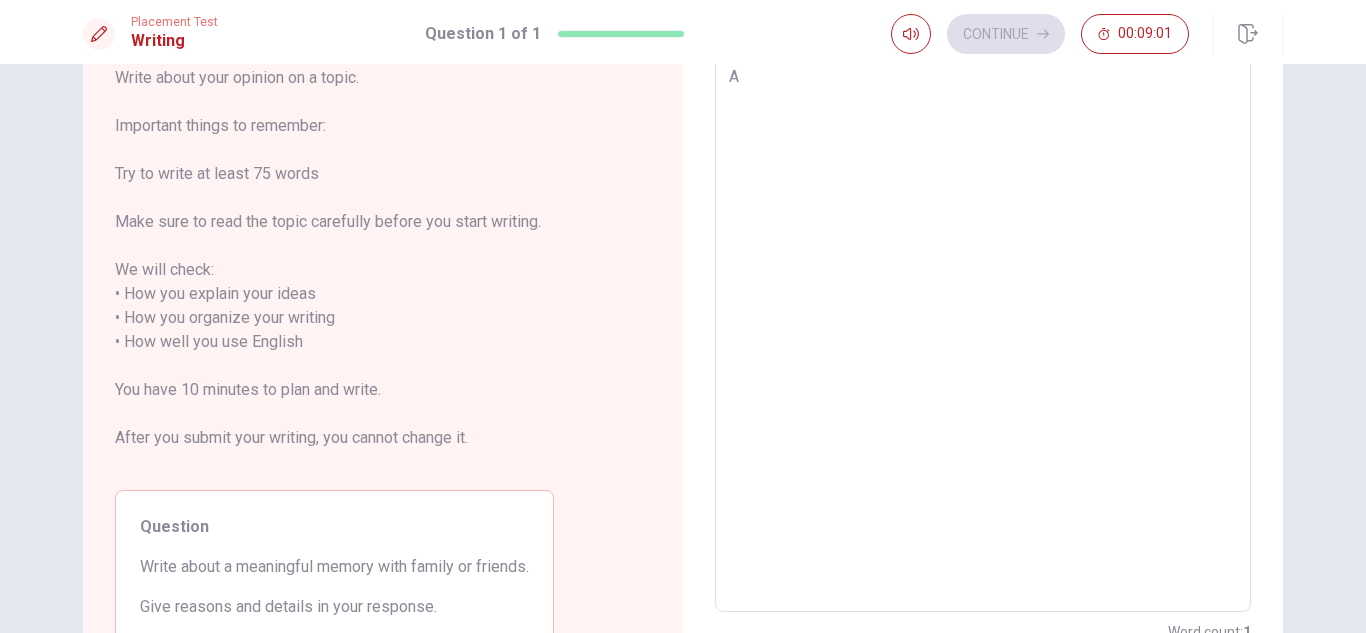 type on "A" 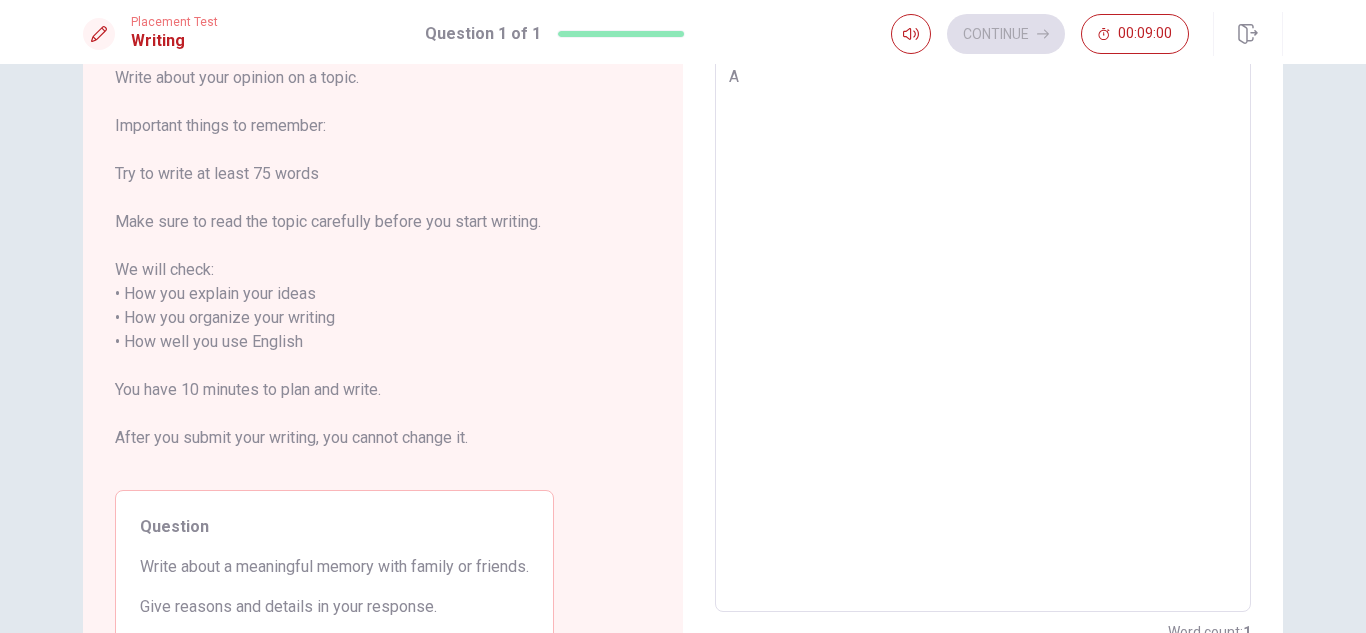 type on "A m" 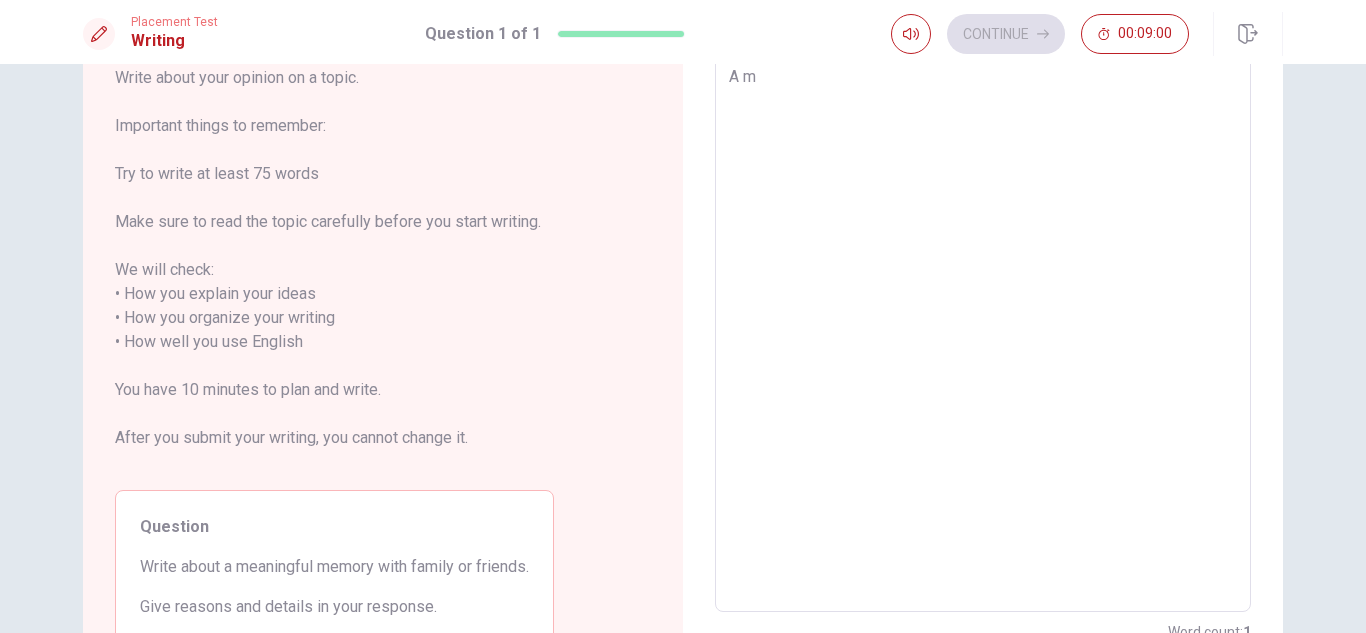 type on "x" 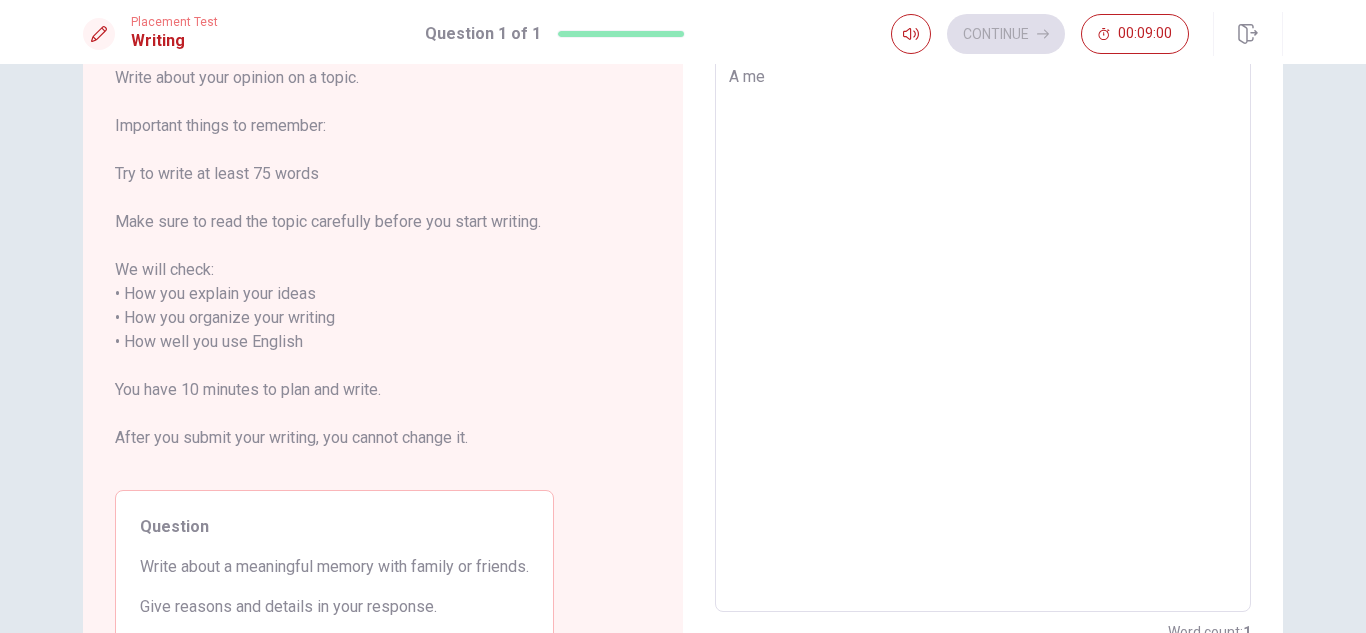 type on "x" 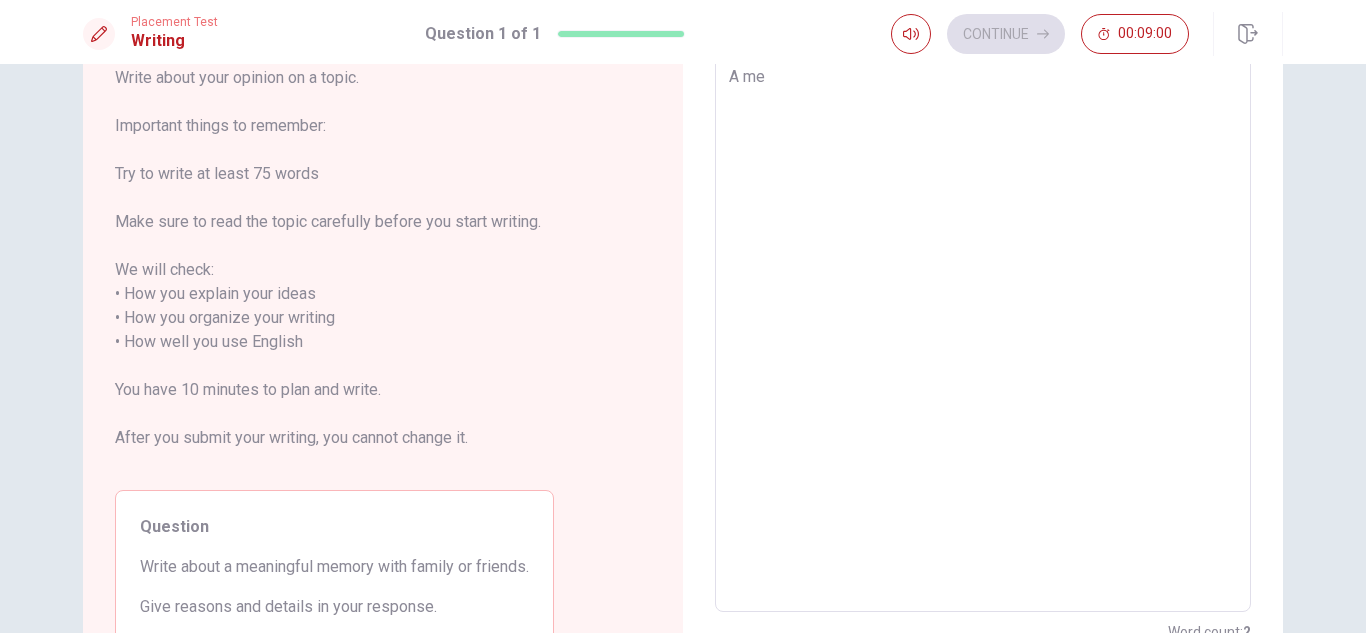 type on "A mea" 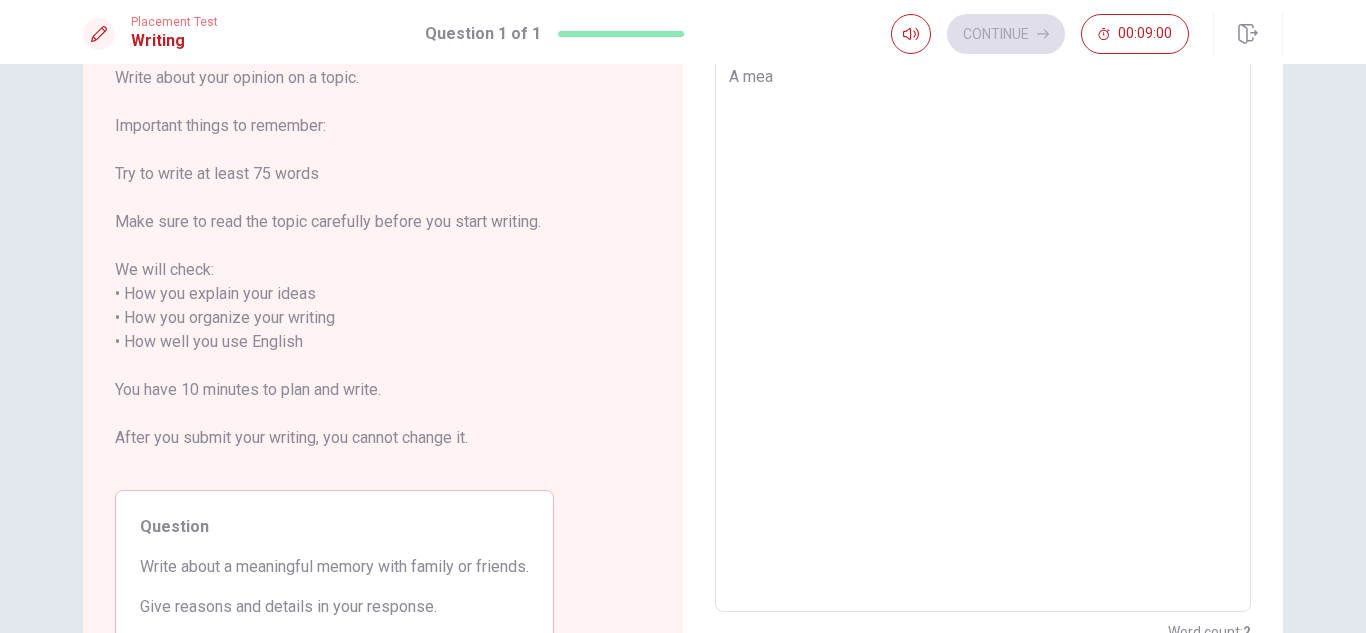 type on "x" 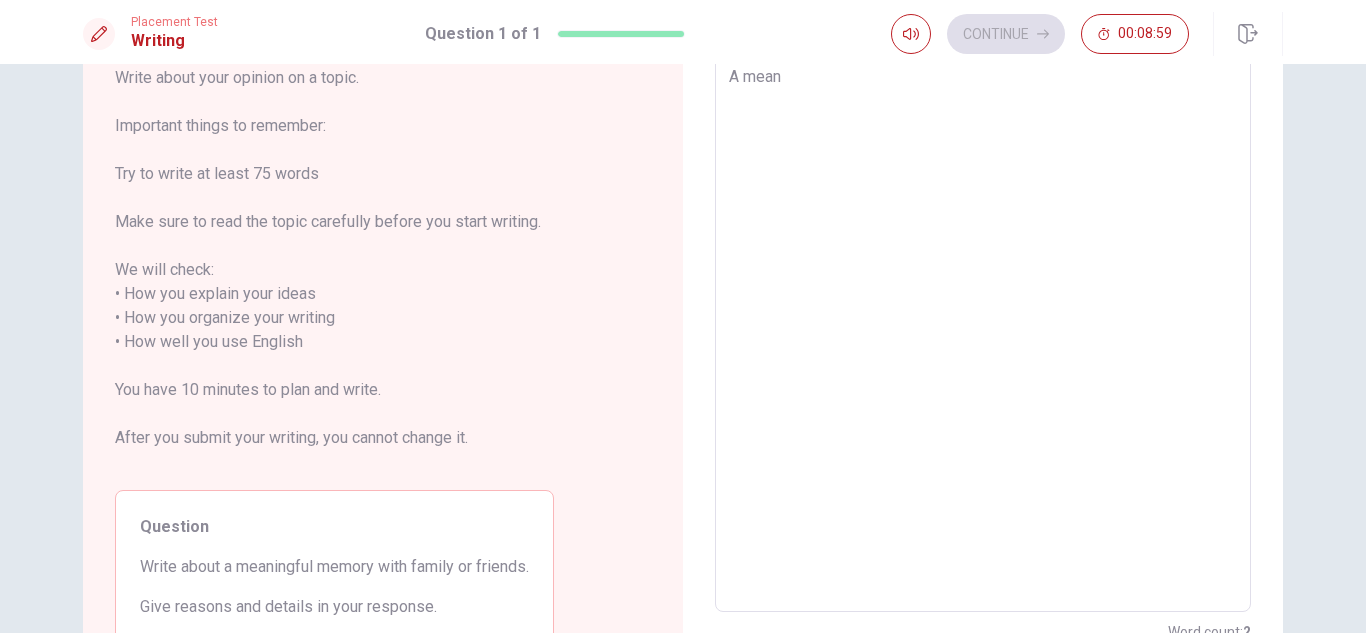 type on "x" 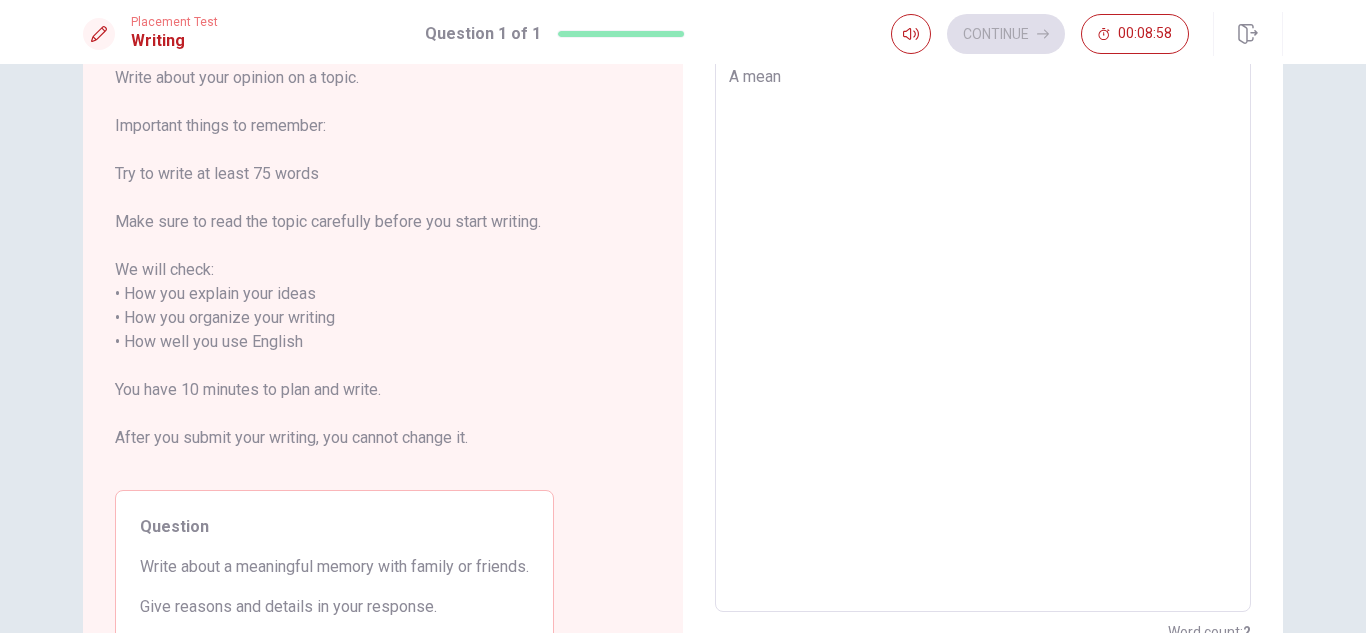 type on "A meani" 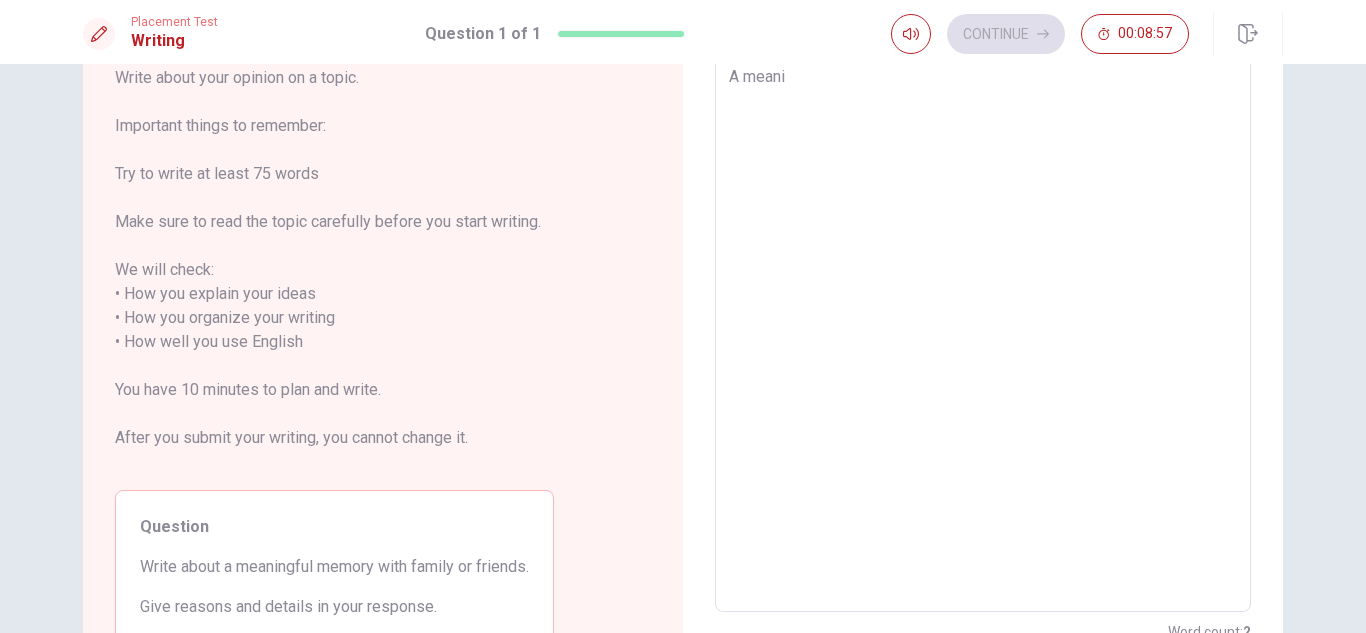 type on "x" 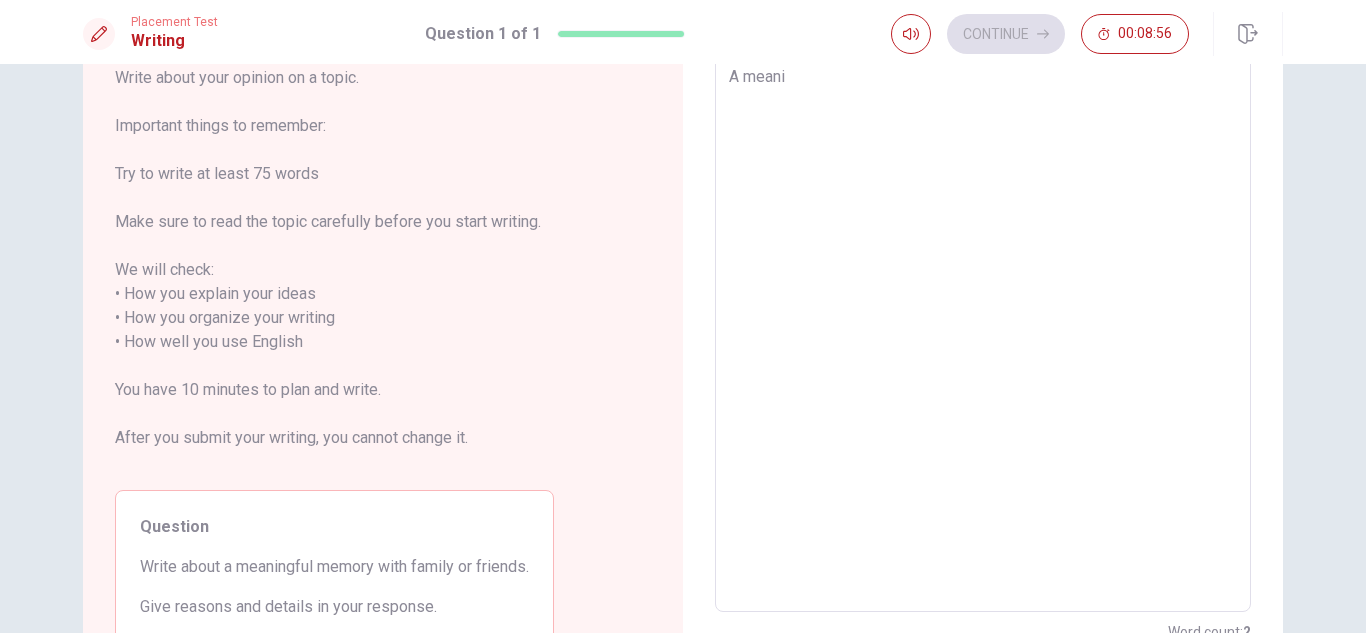 type on "A meanin" 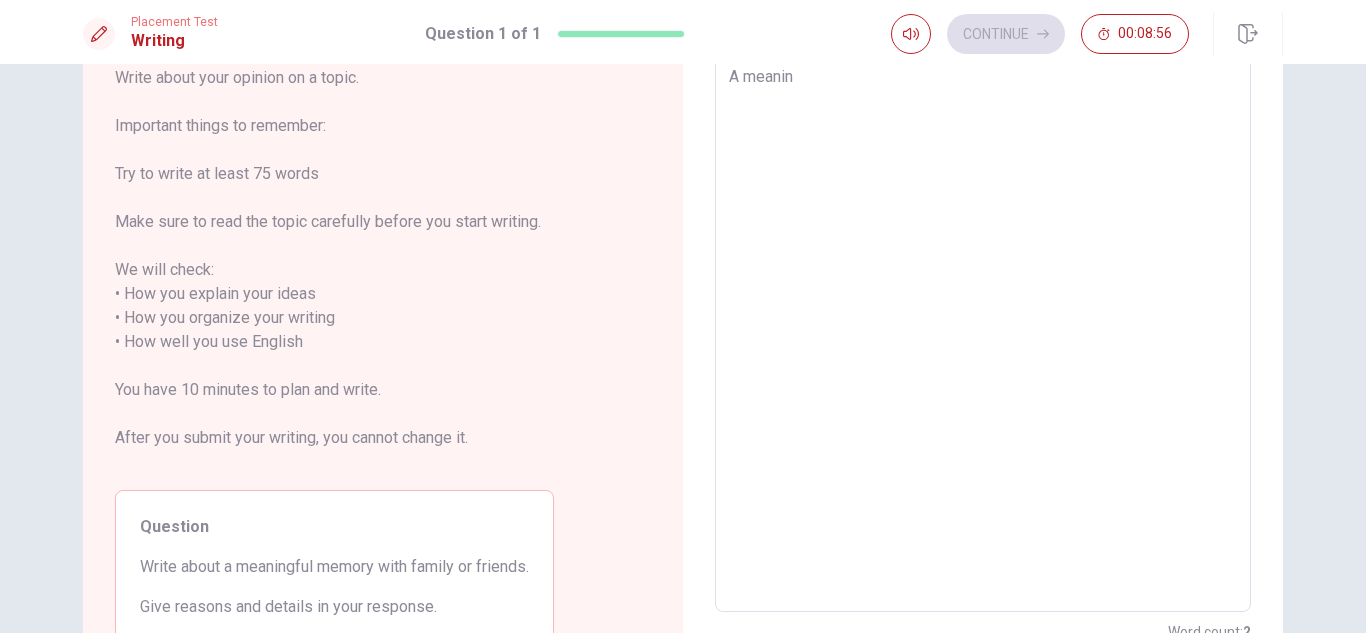 type on "x" 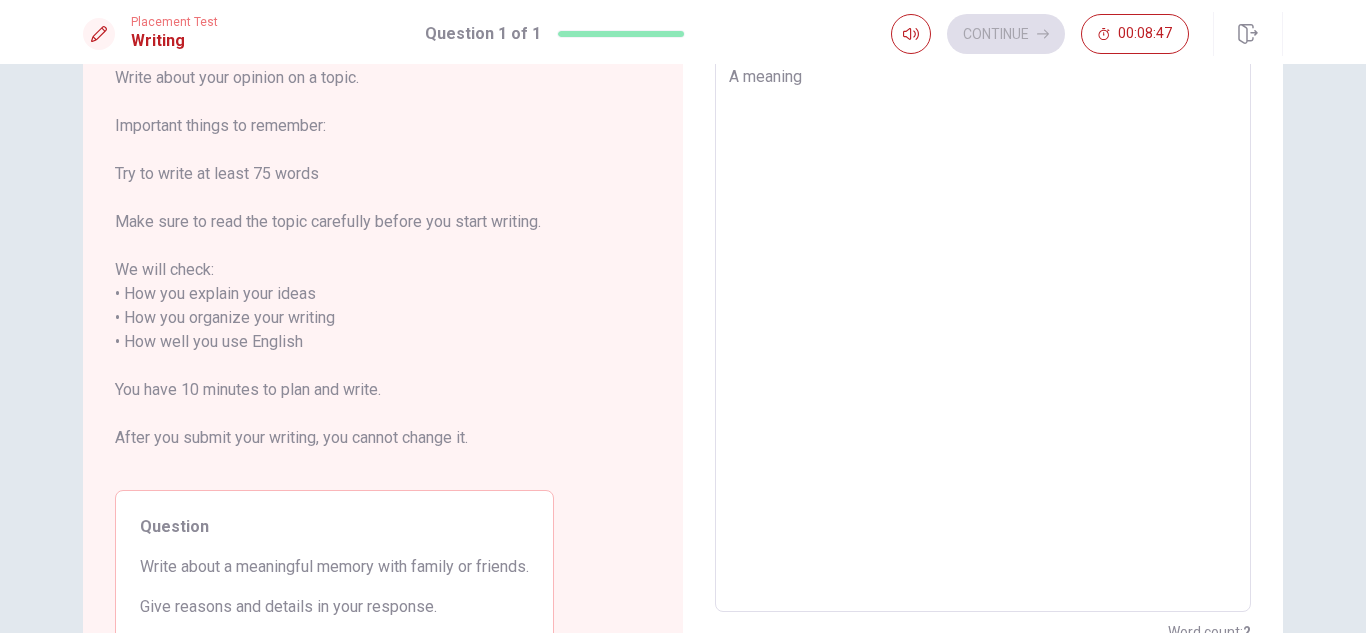 type on "x" 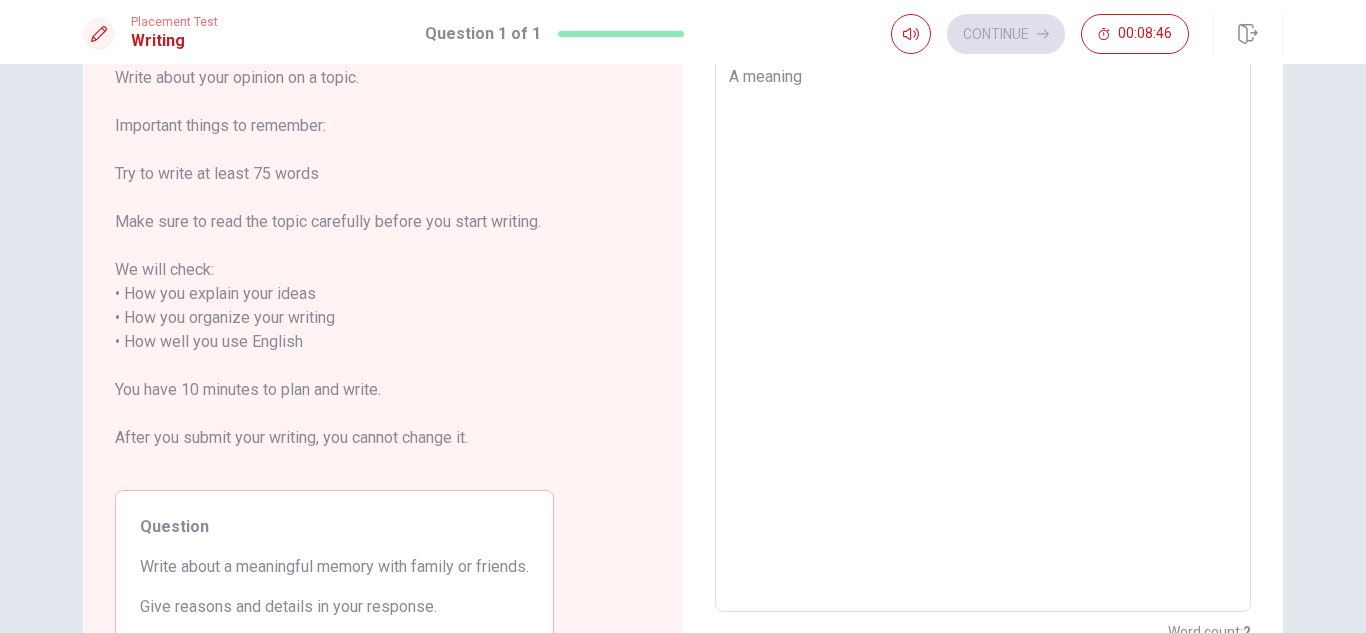 type on "A meaning m" 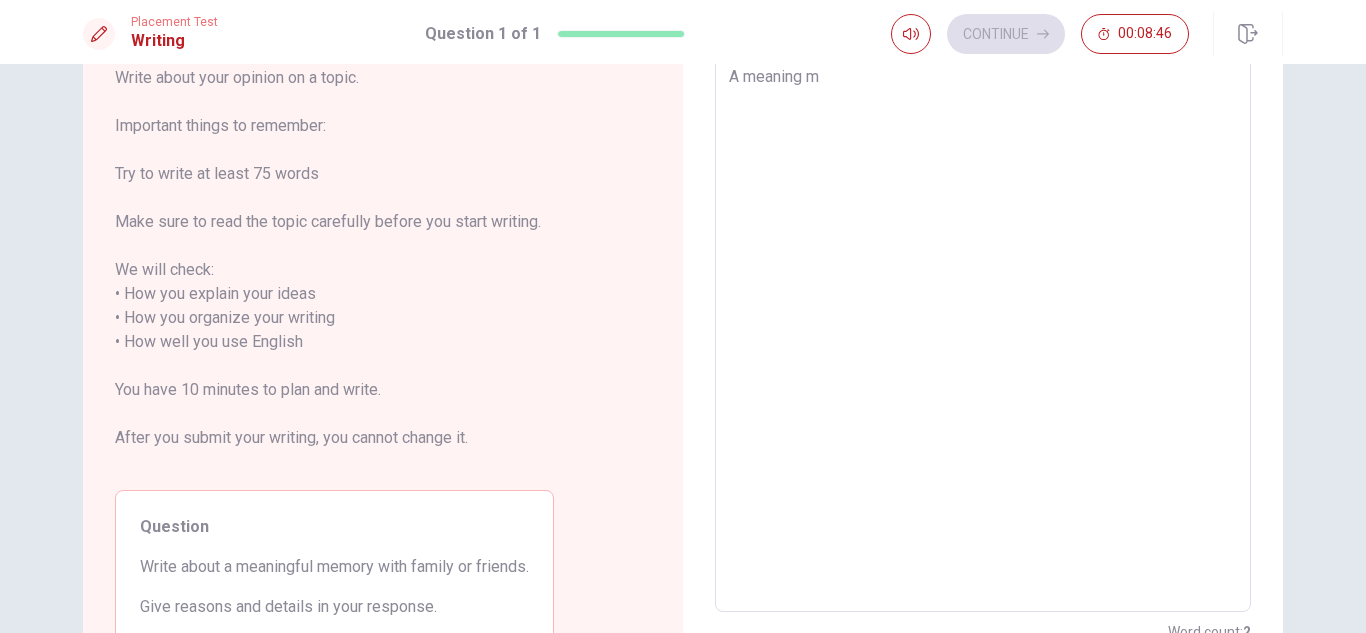 type on "x" 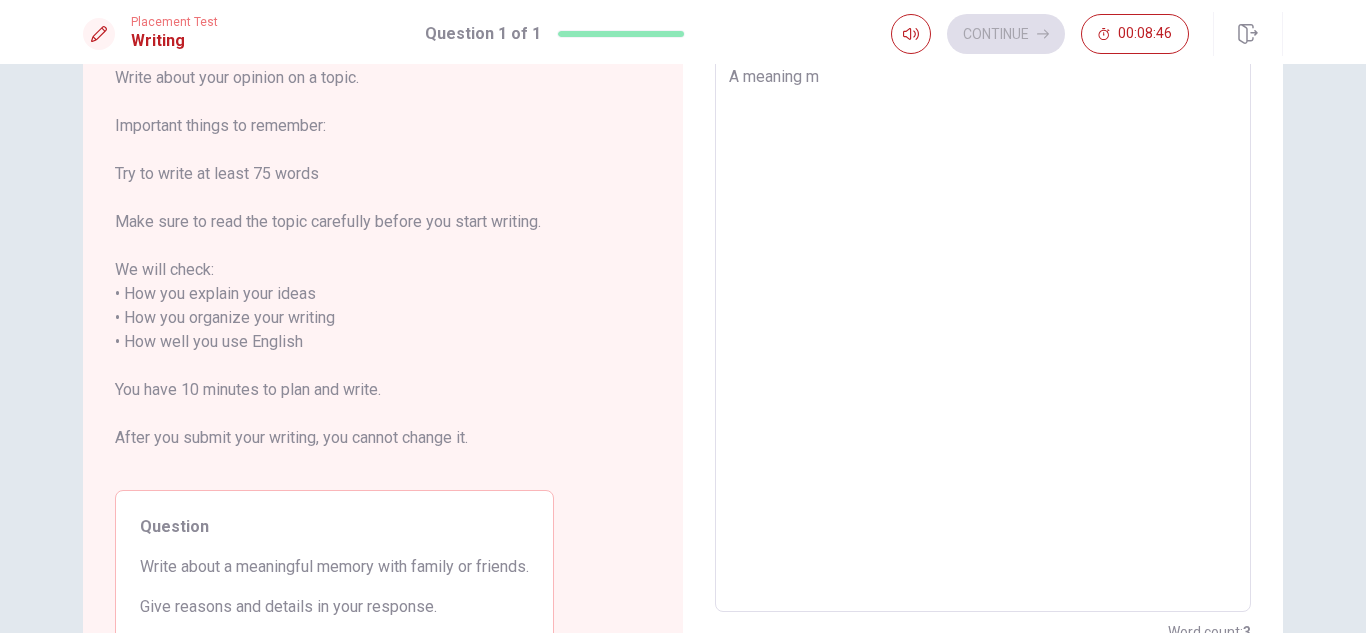 type on "A meaning me" 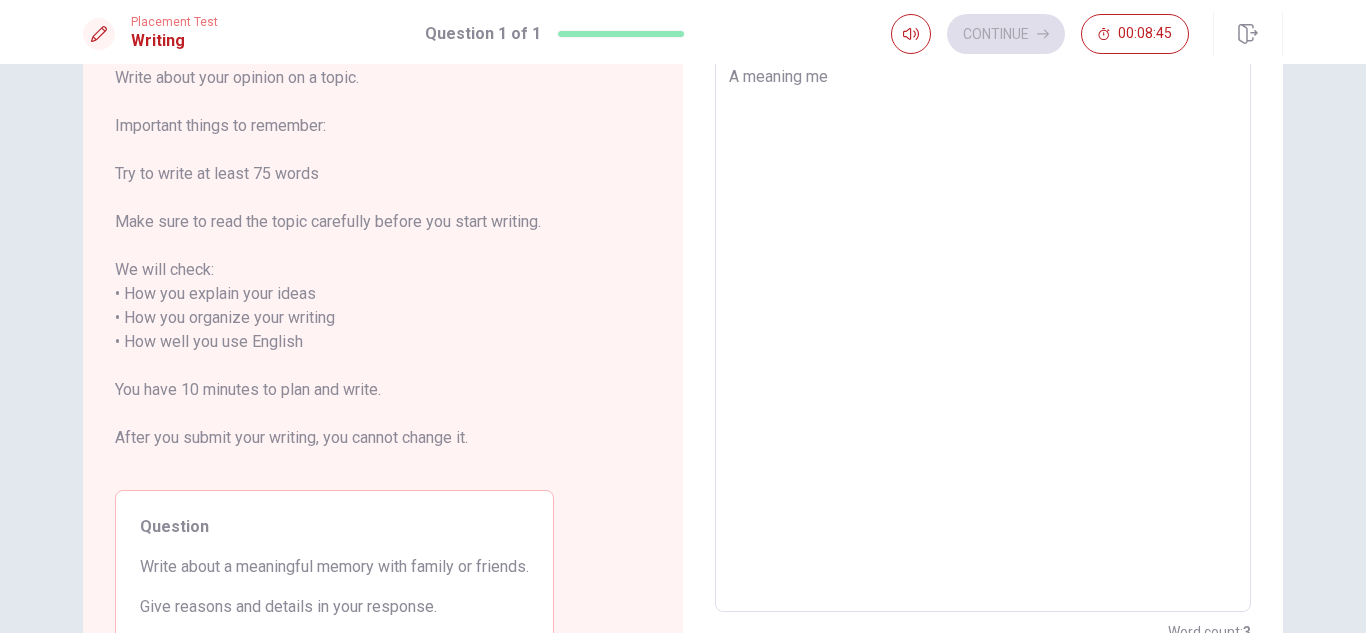 type on "x" 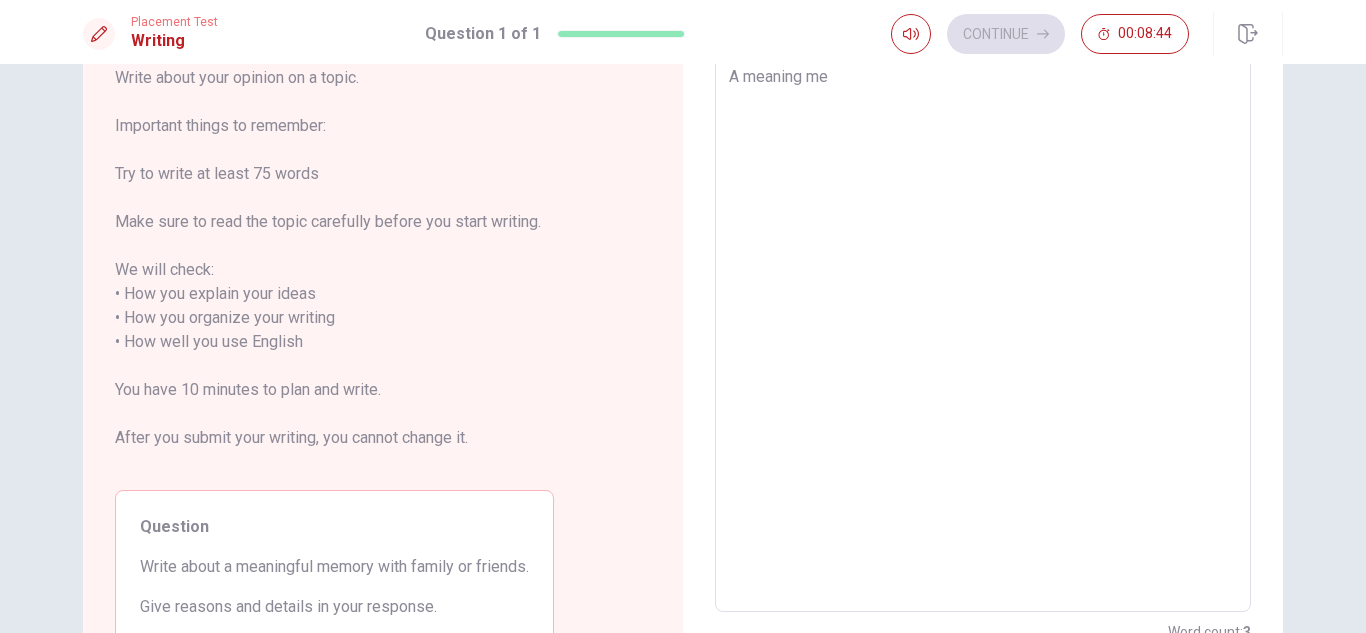 type on "A meaning mea" 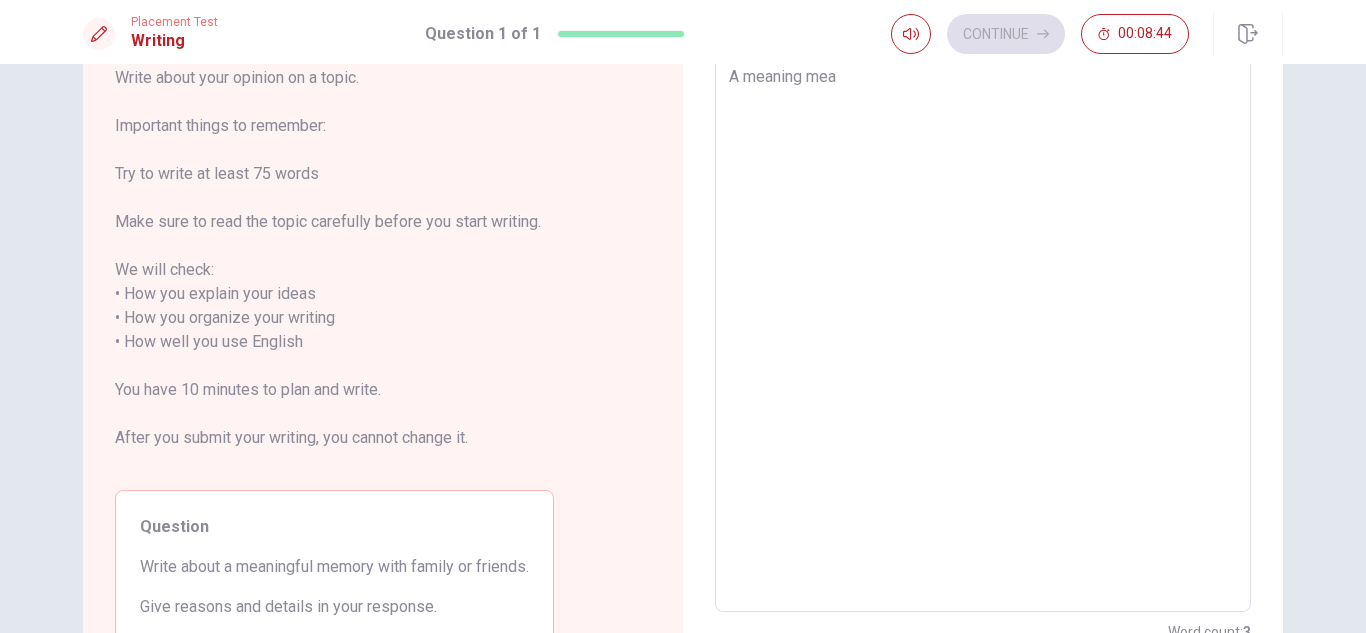 type on "x" 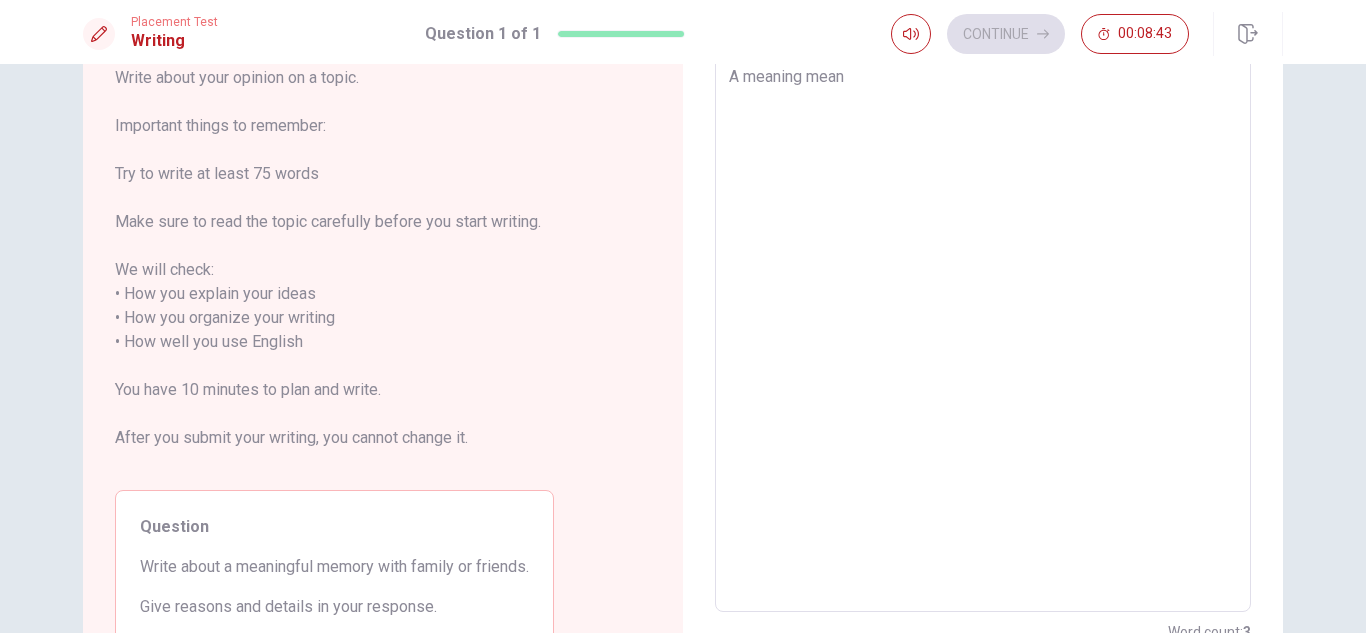 type on "x" 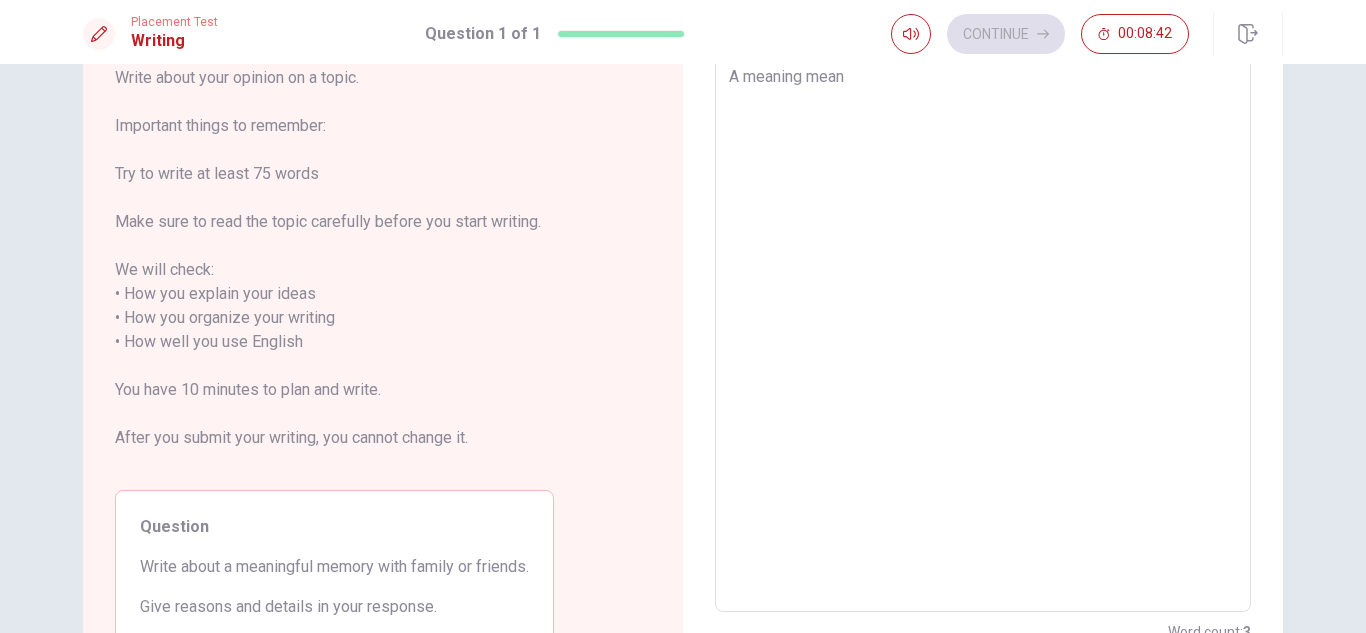 type on "A meaning meani" 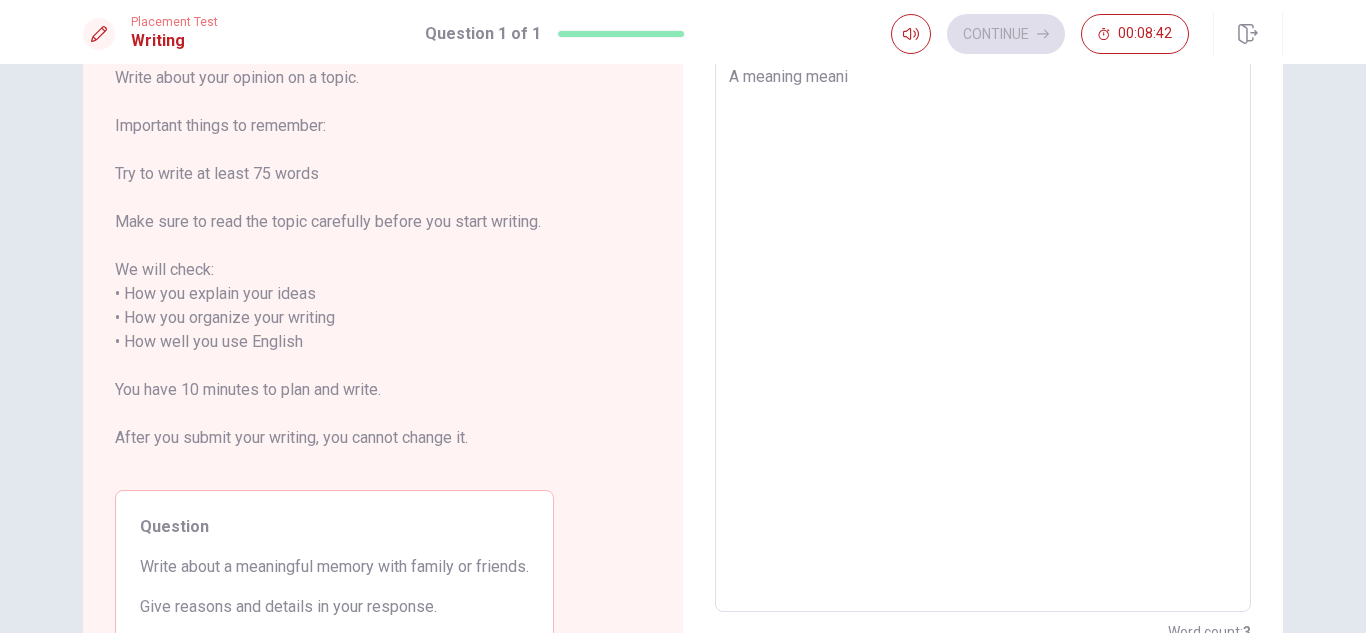 type on "x" 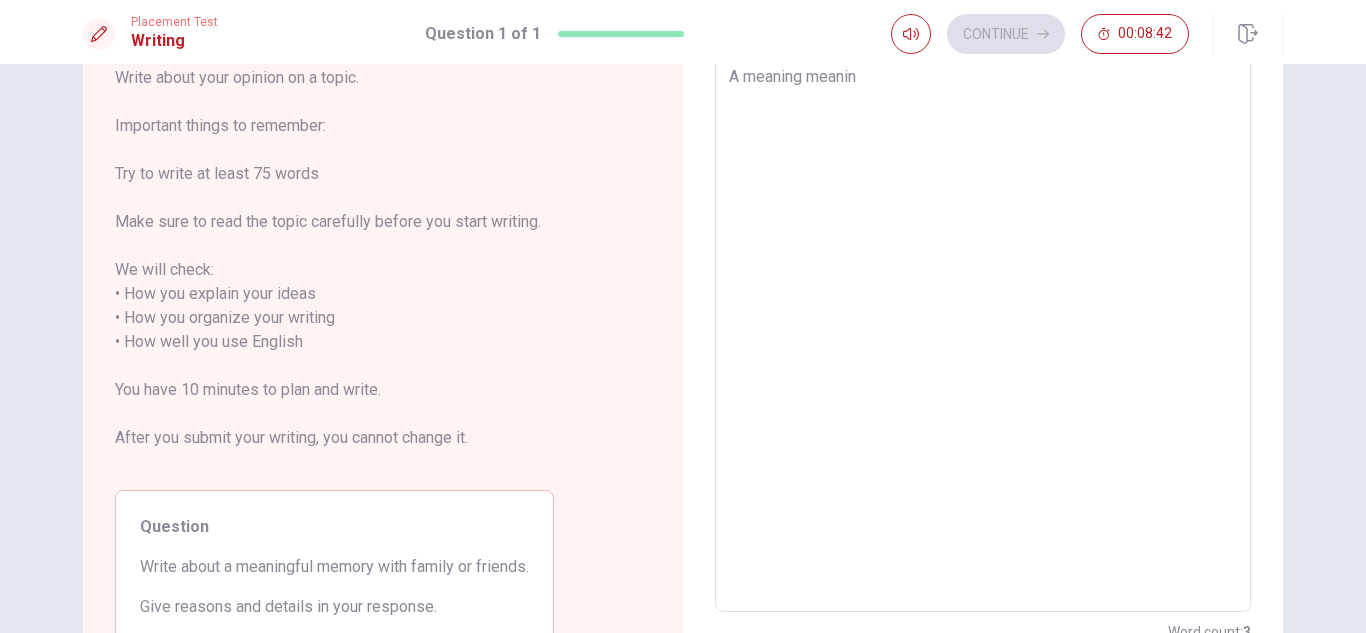 type on "x" 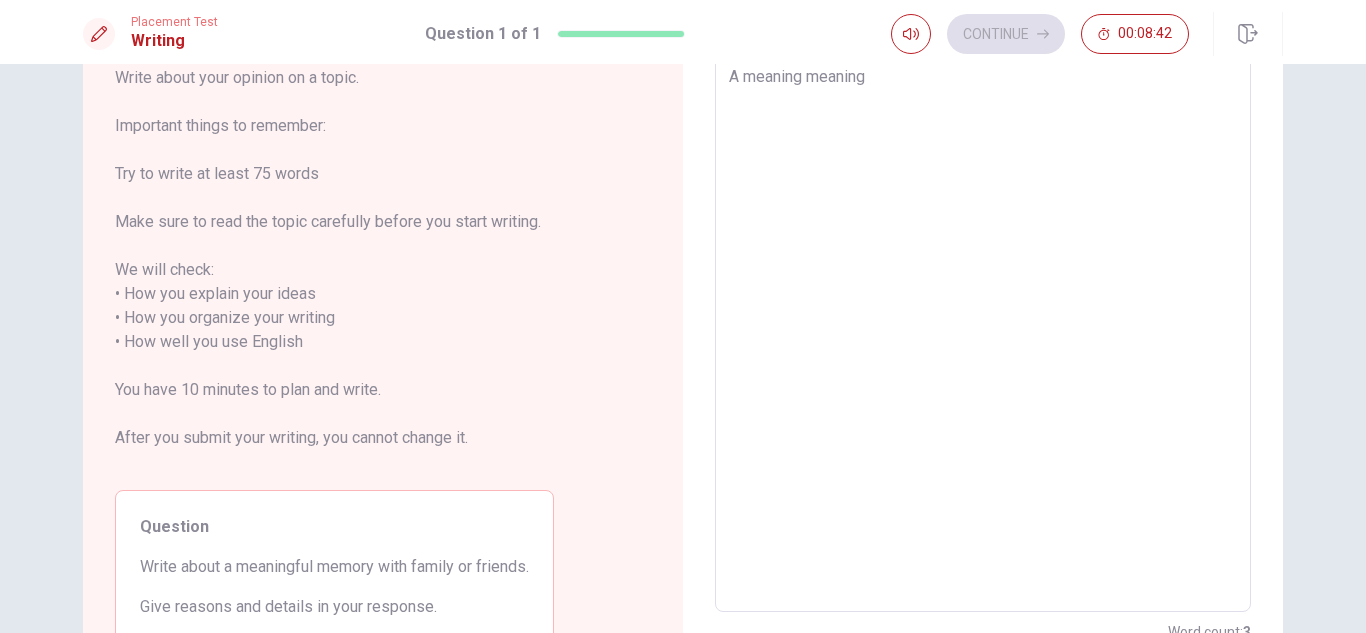 type on "x" 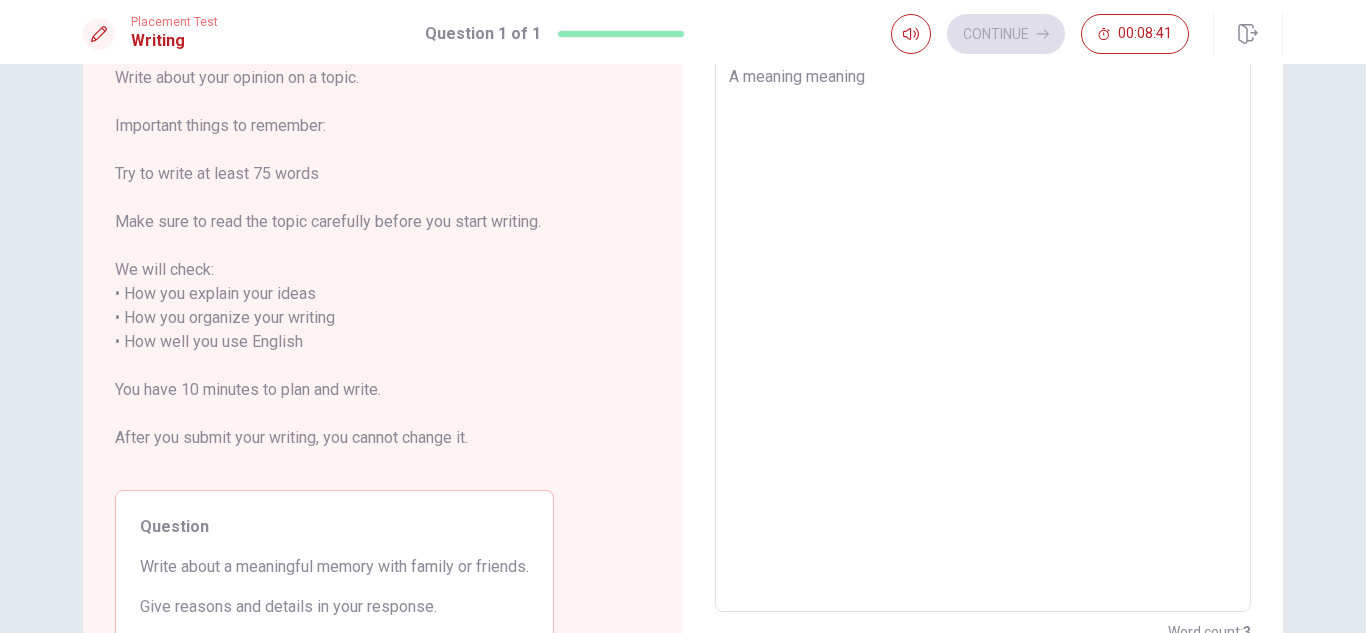 type on "A meaning meaningf" 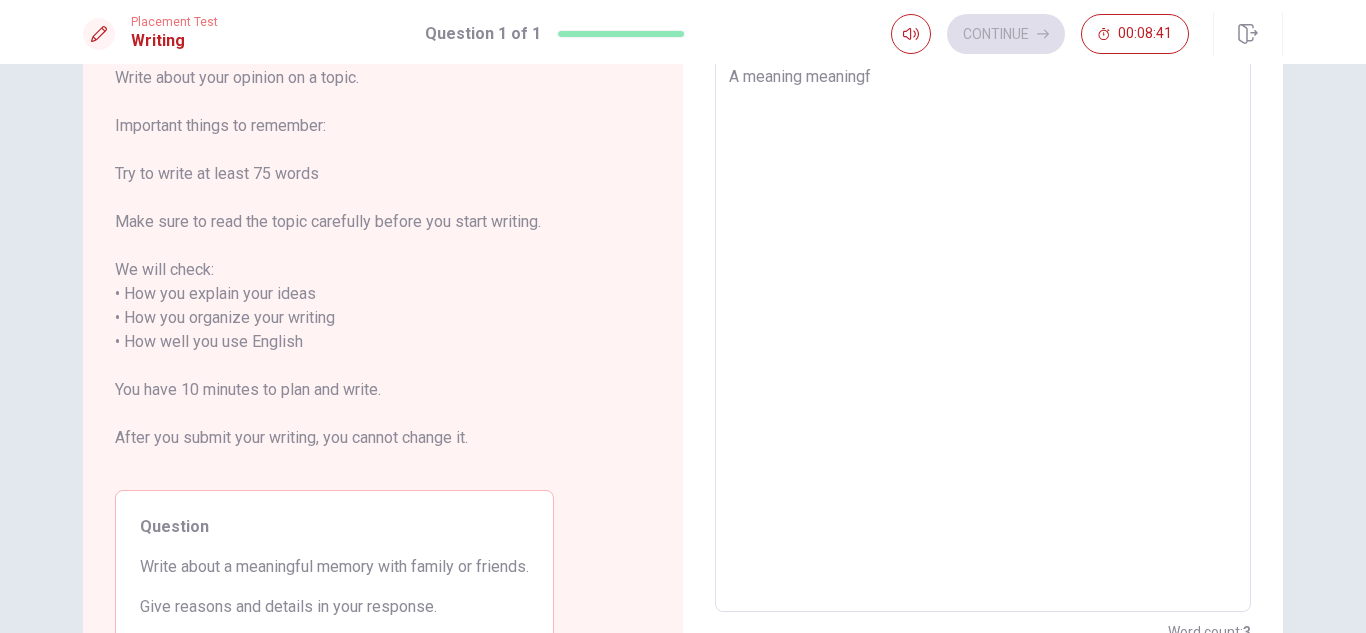 type on "x" 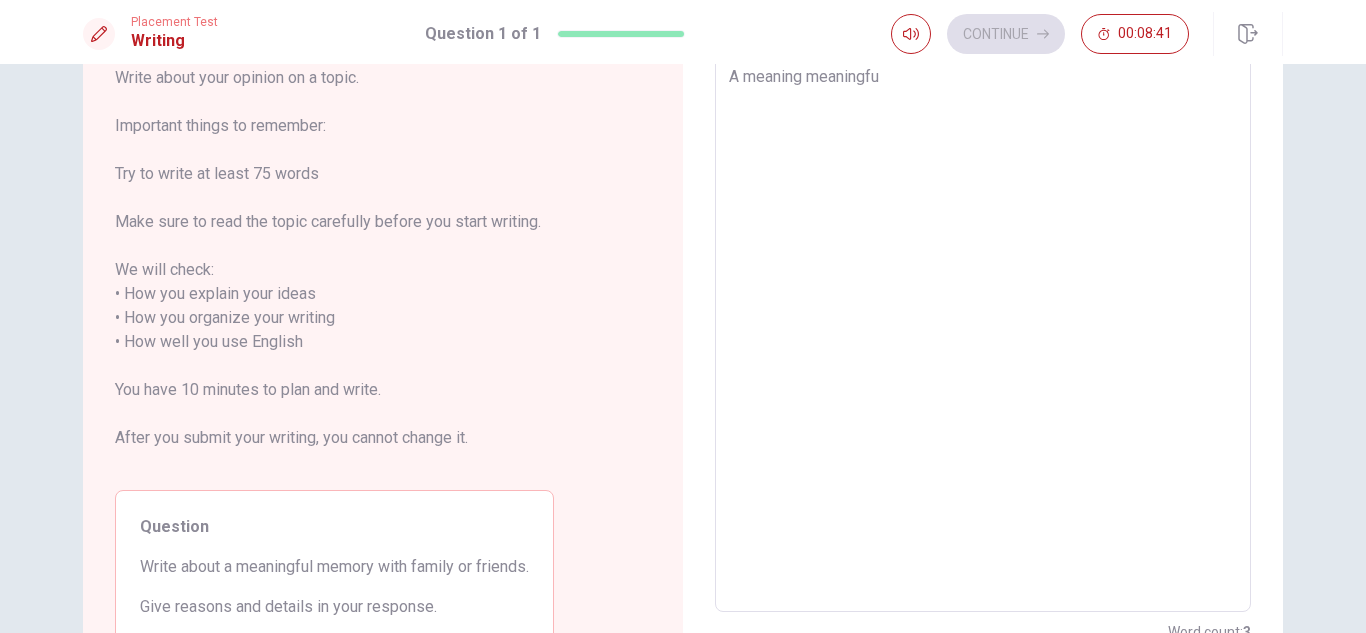 type on "x" 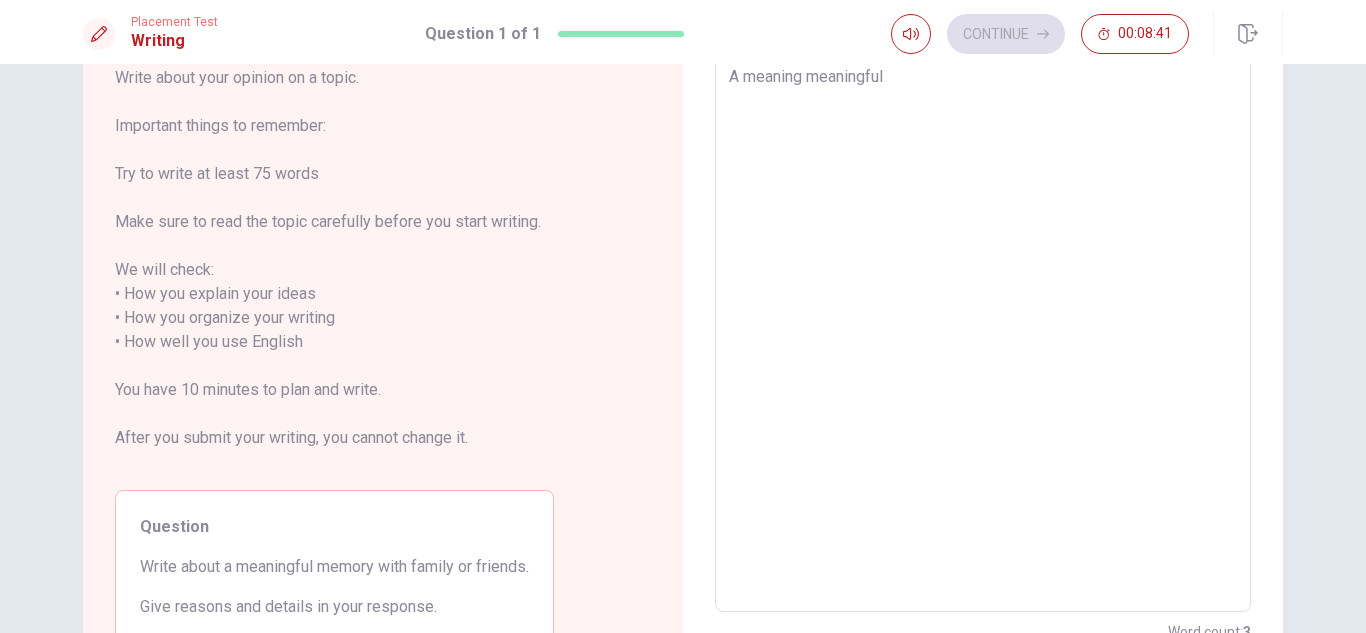 type on "x" 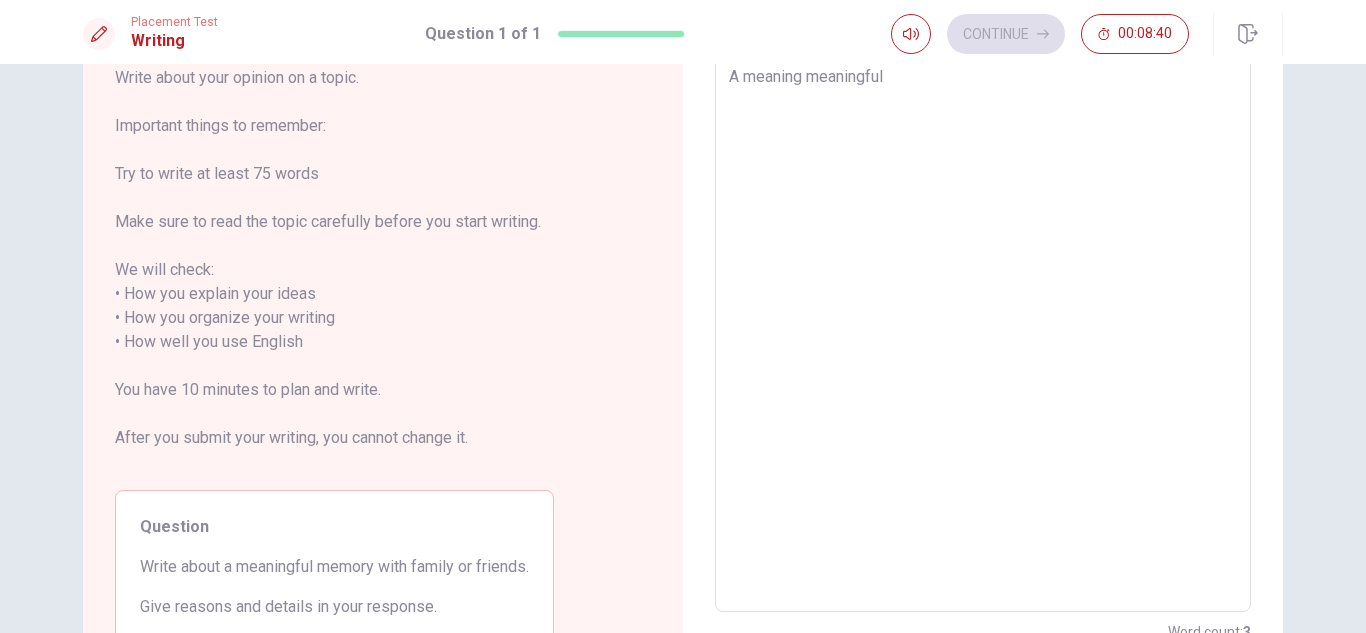 type on "A meaning meaningful" 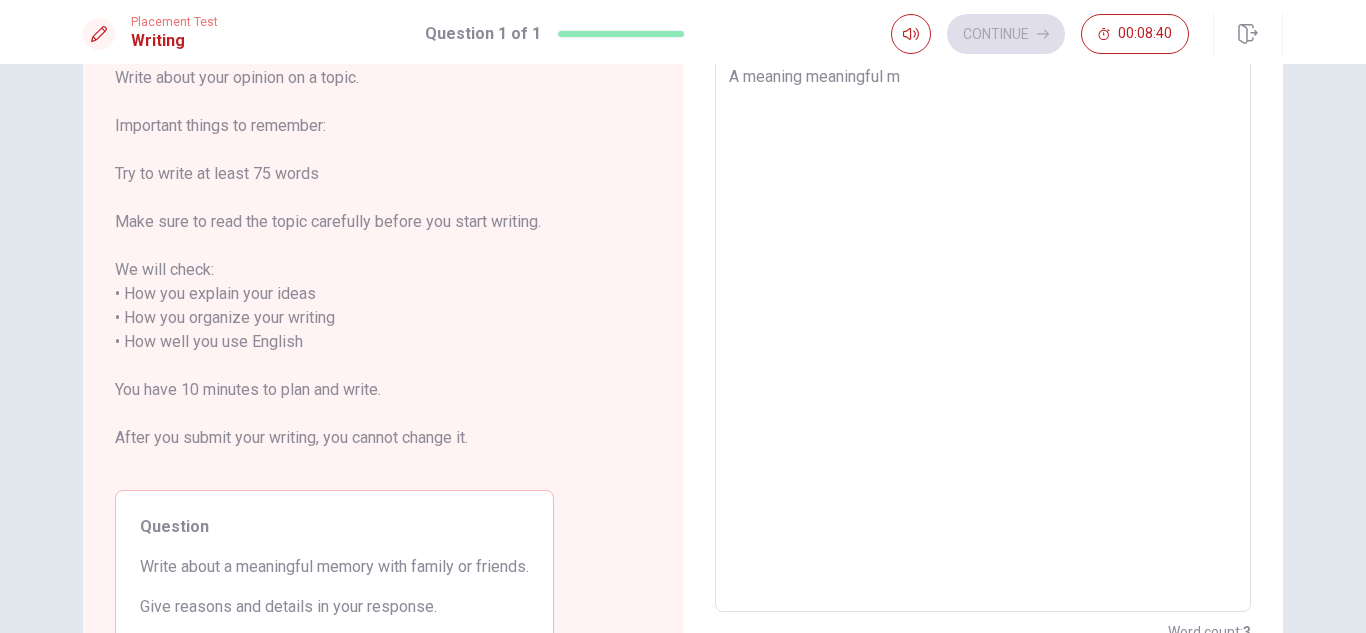 type on "x" 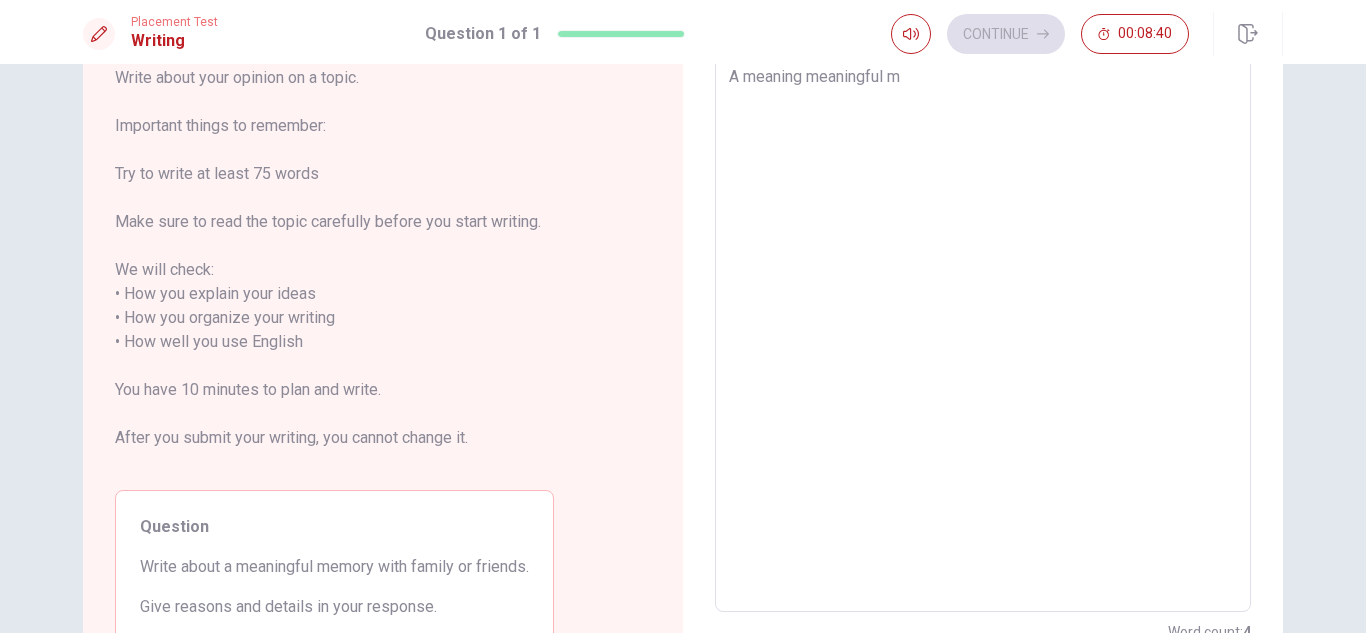 type on "A meaning meaningful me" 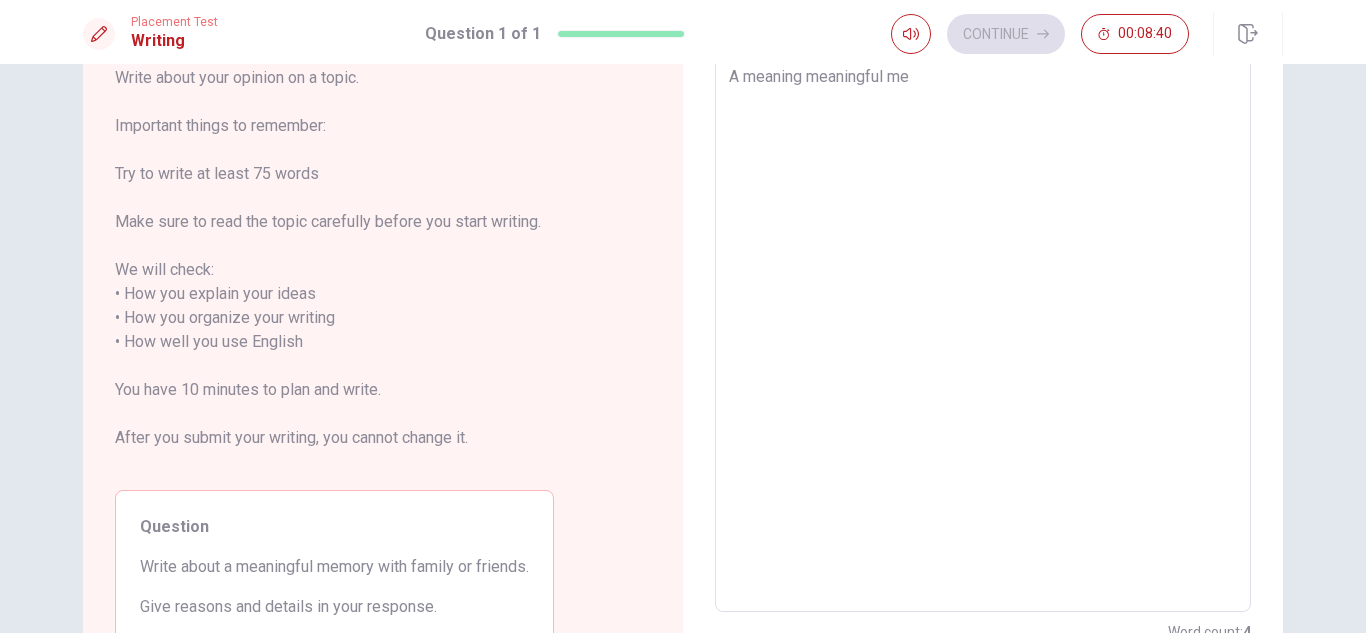 type on "x" 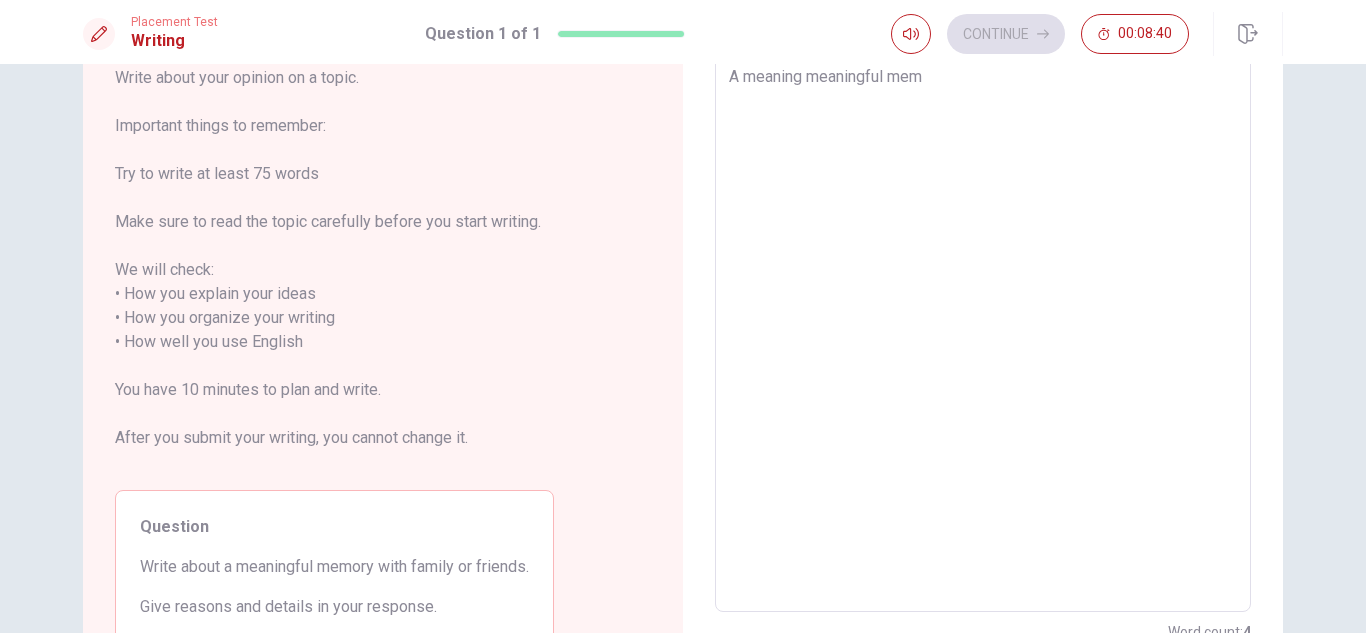 type on "x" 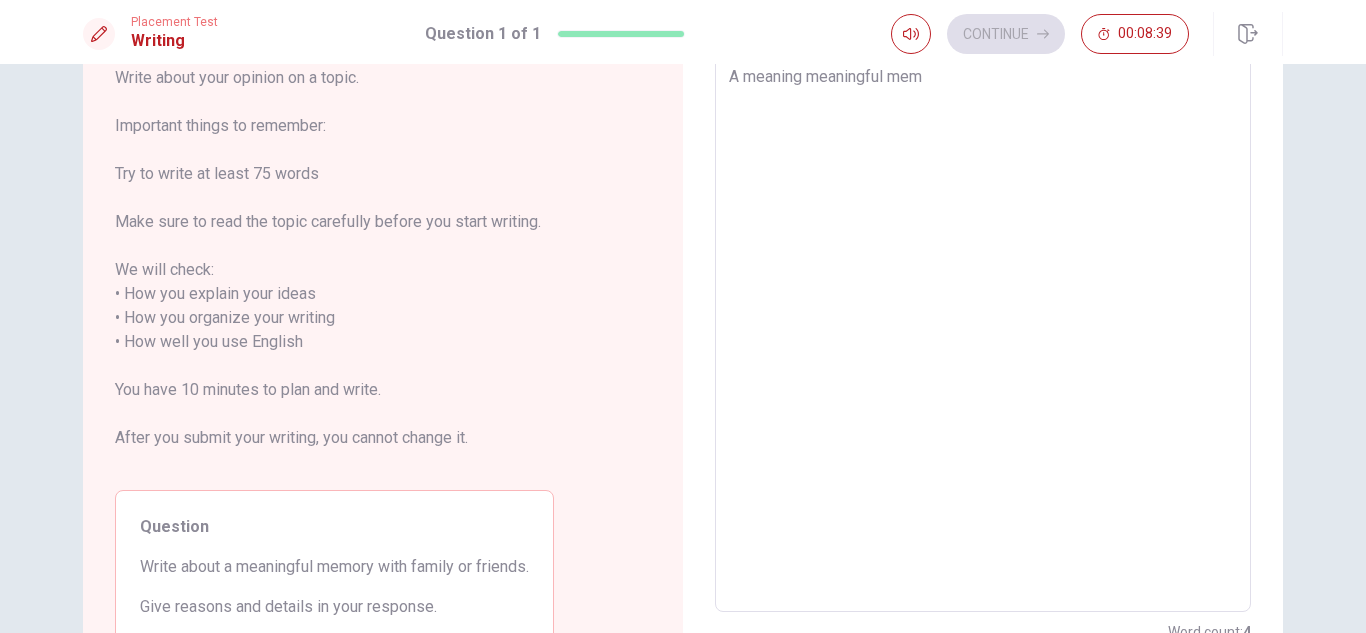 type on "A meaning meaningful memo" 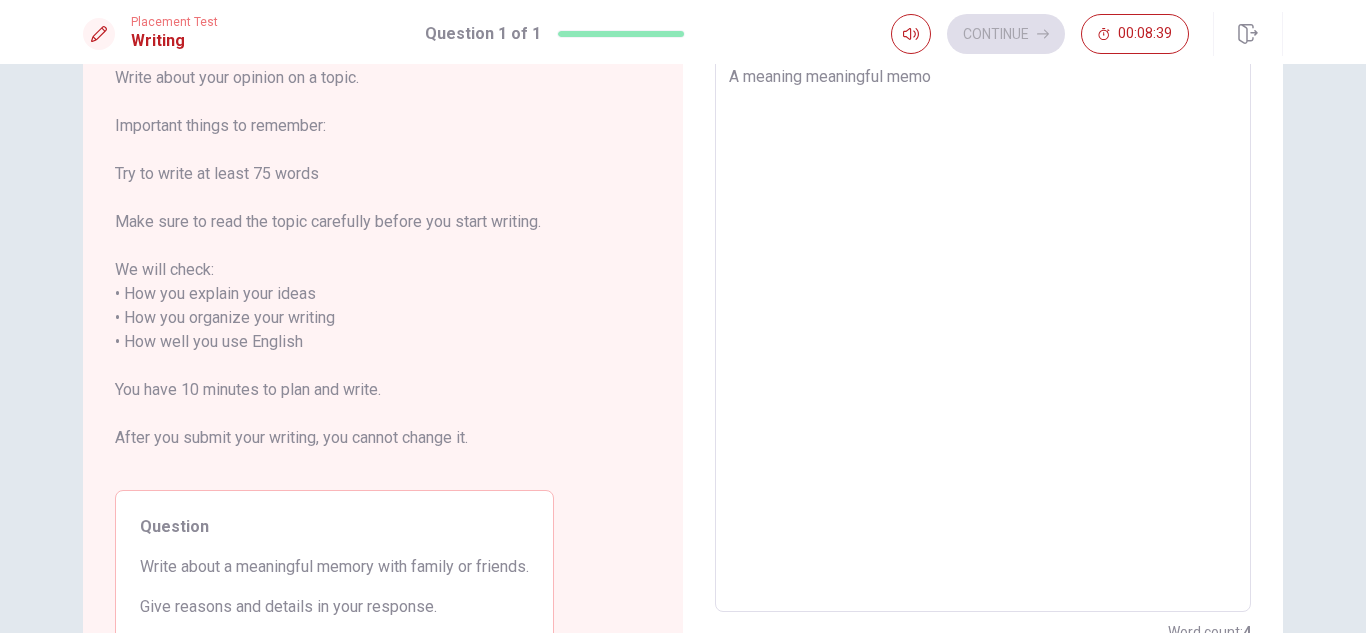 type on "x" 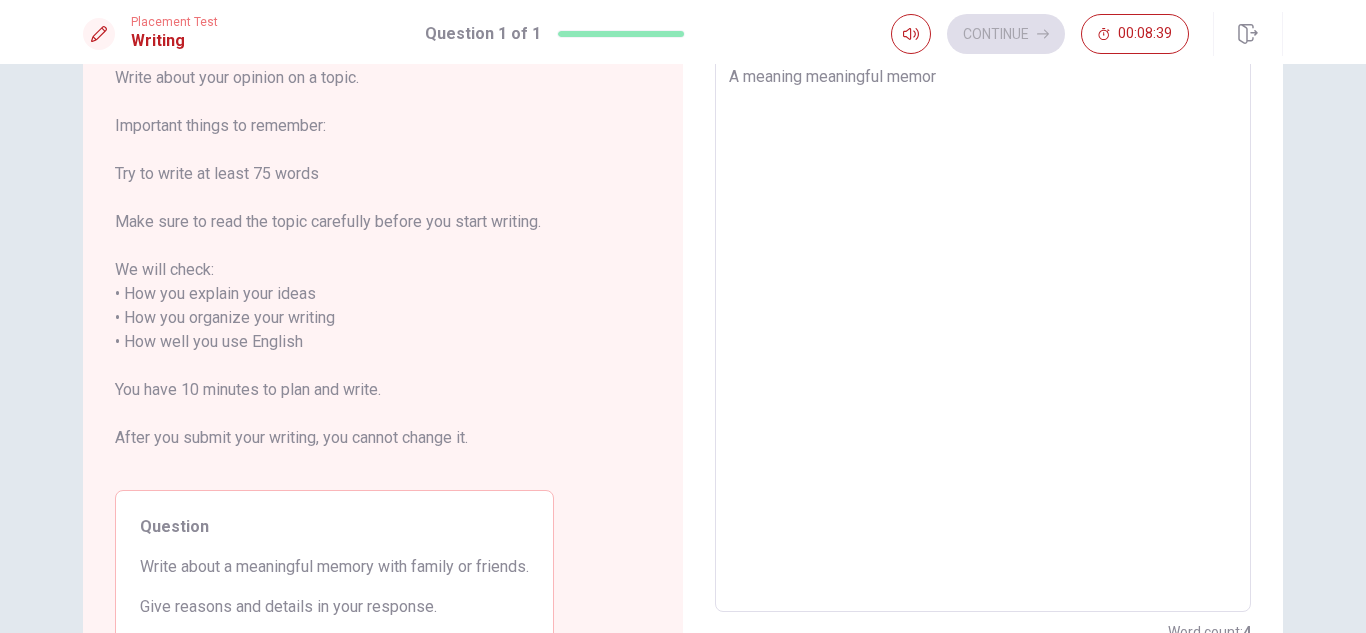 type on "x" 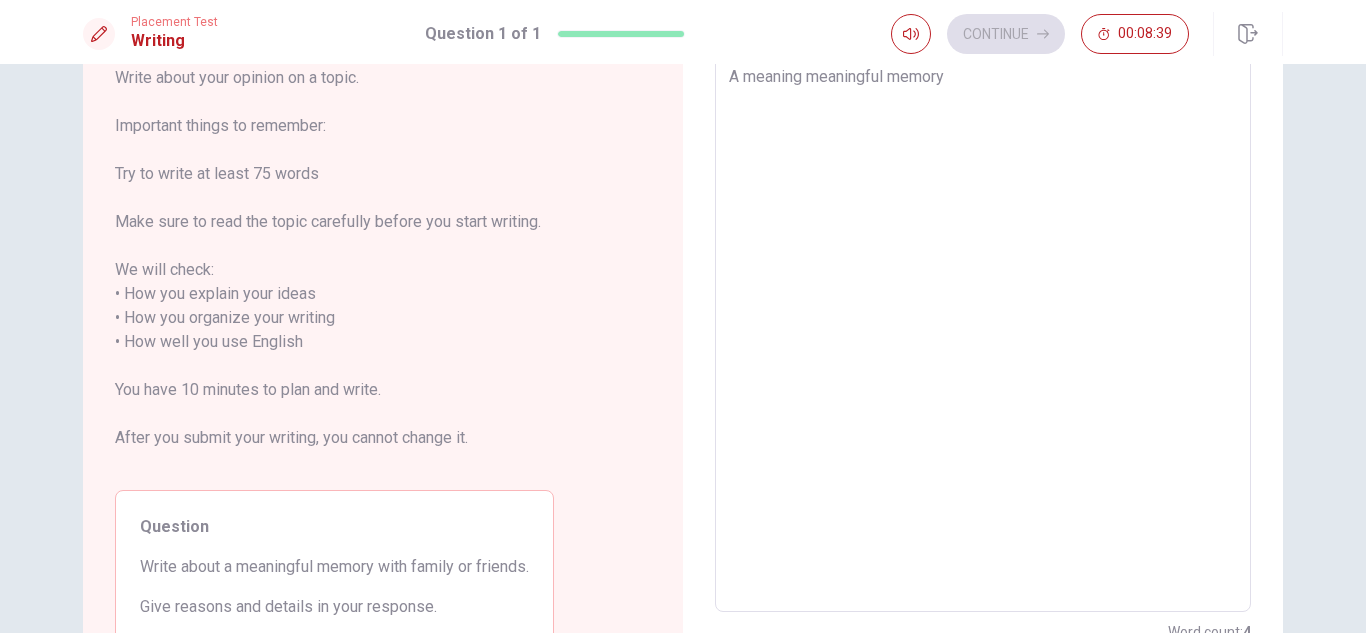 type on "x" 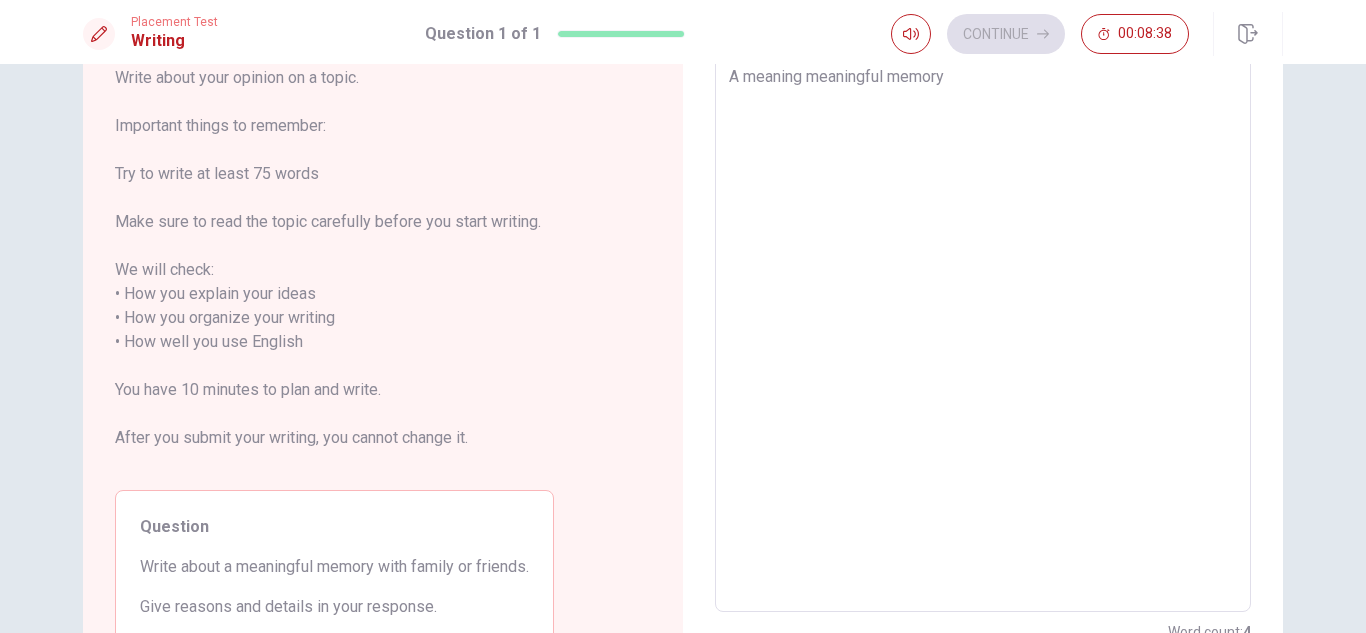 type on "A meaning meaningful memory w" 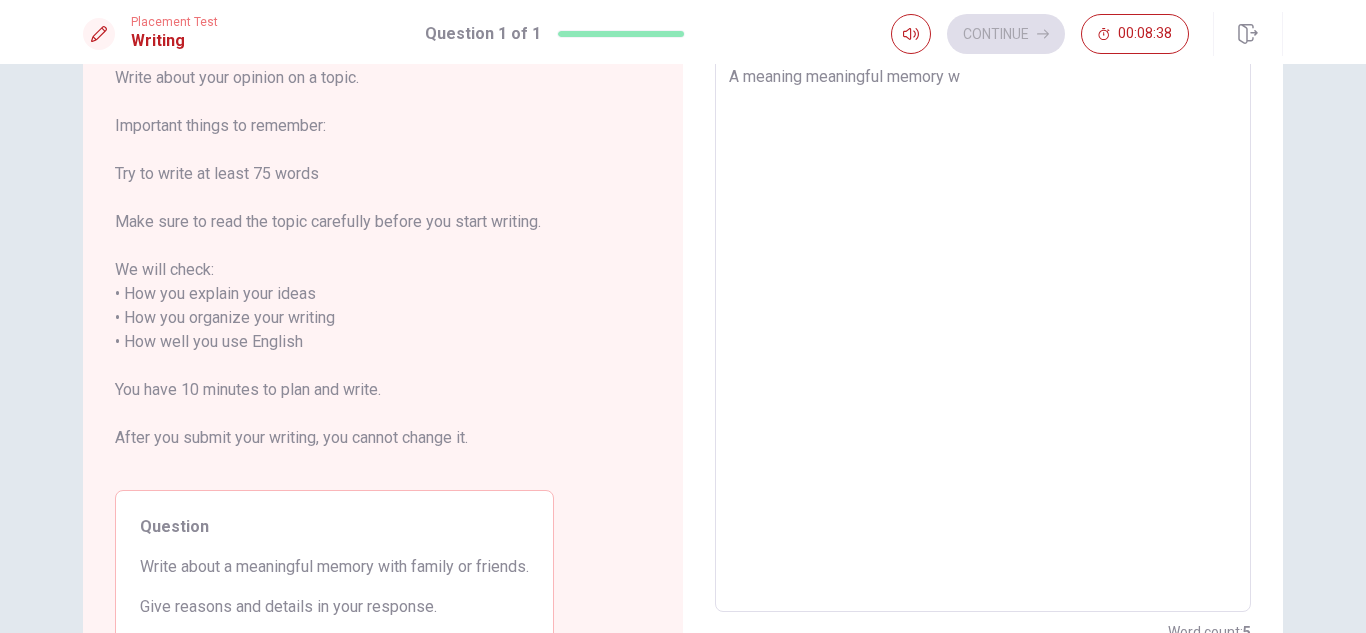 type on "x" 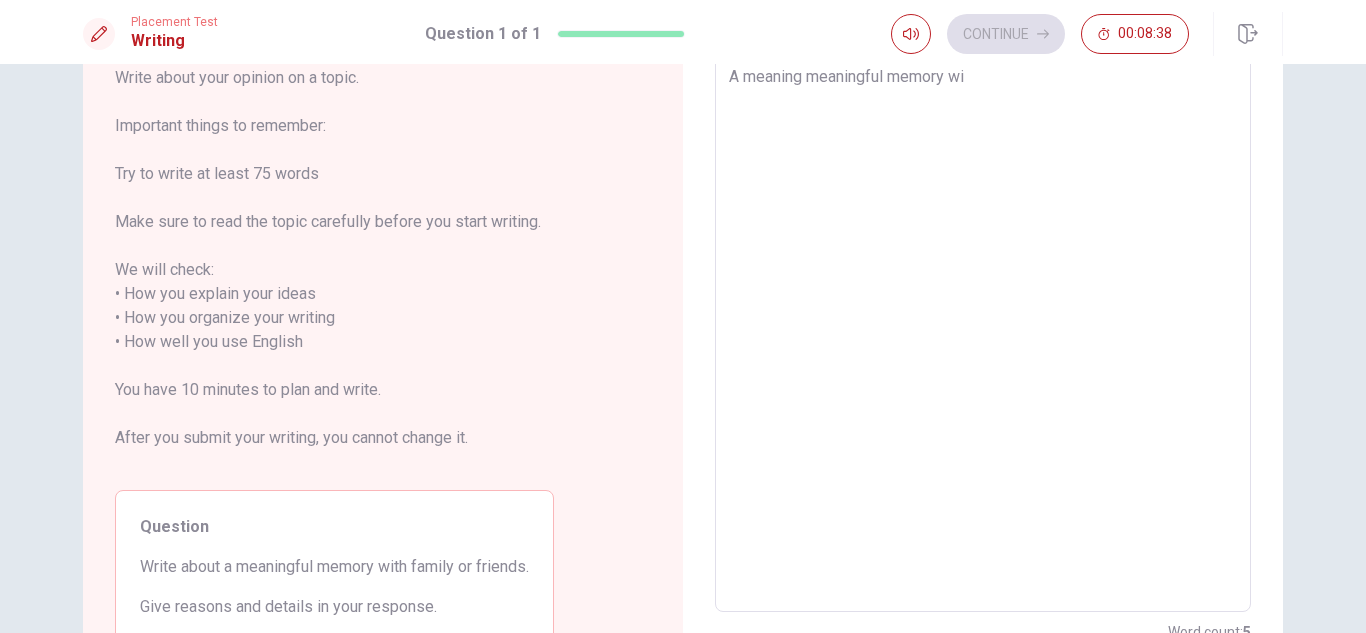 type on "x" 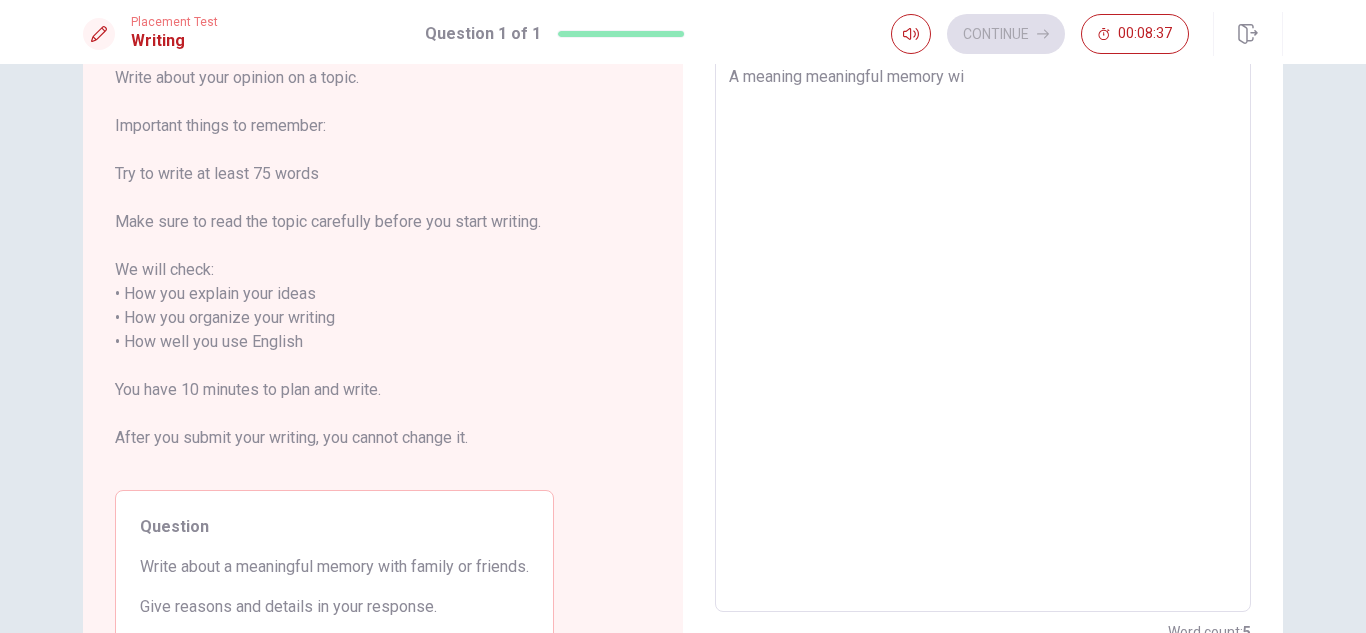 type on "A meaning meaningful memory wit" 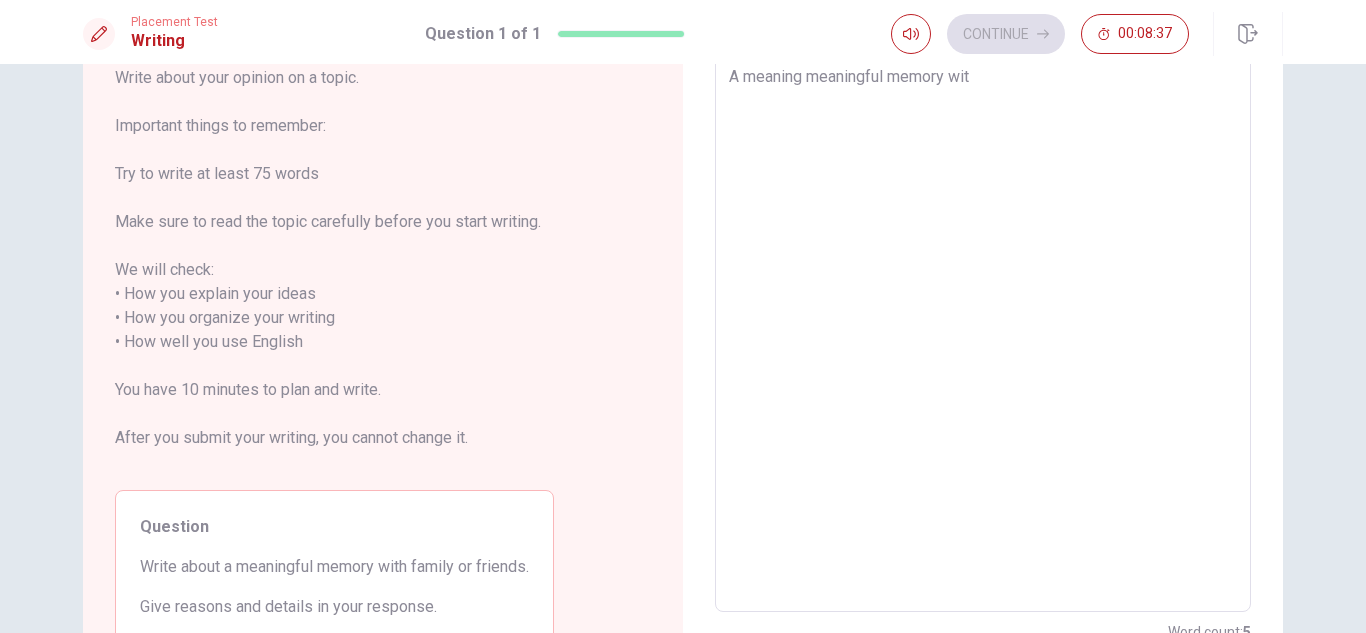 type on "x" 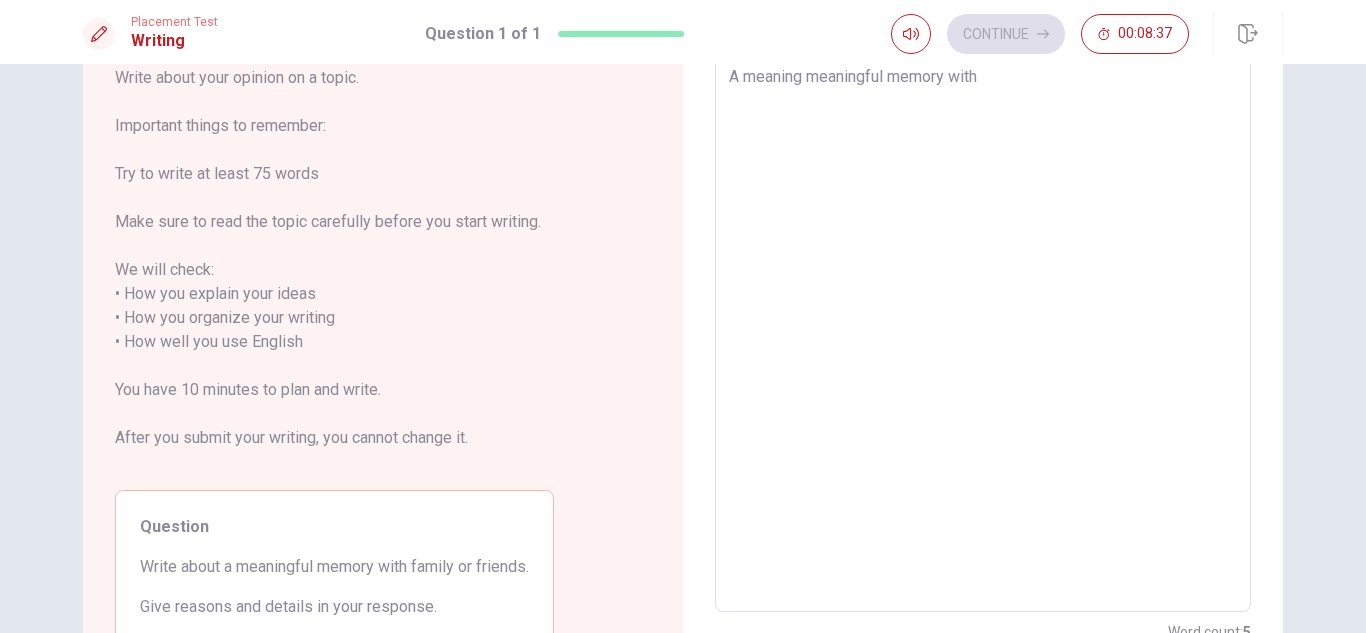 type on "x" 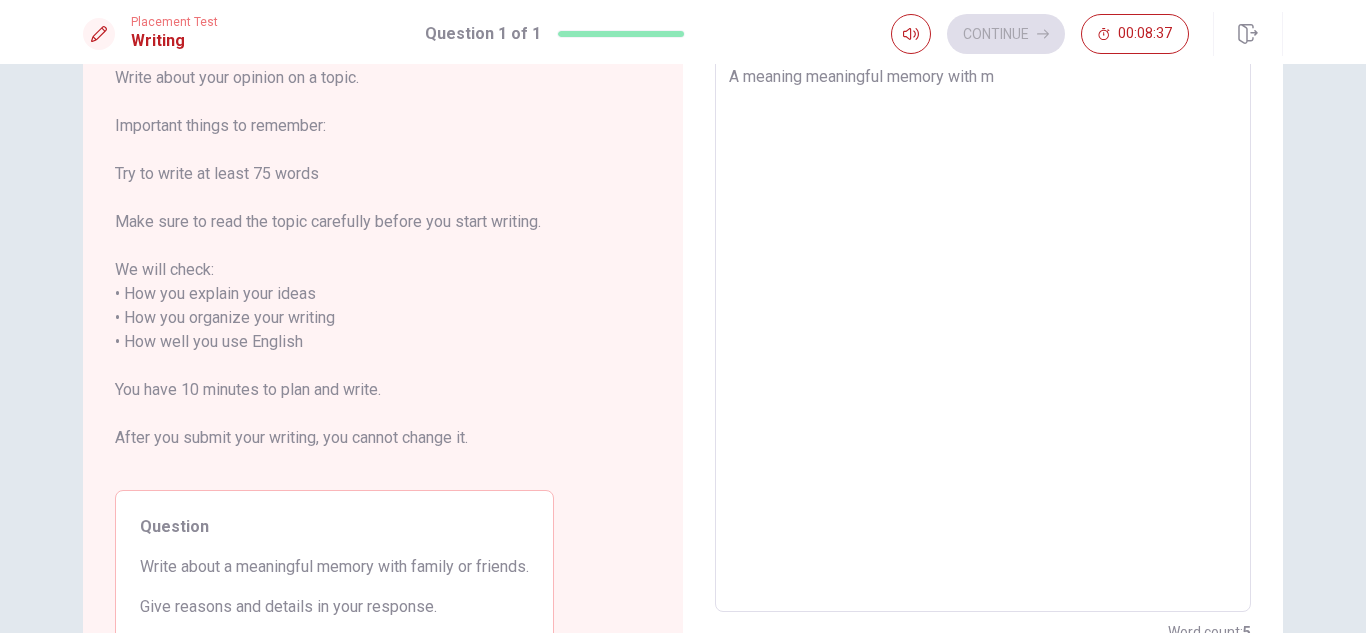 type on "x" 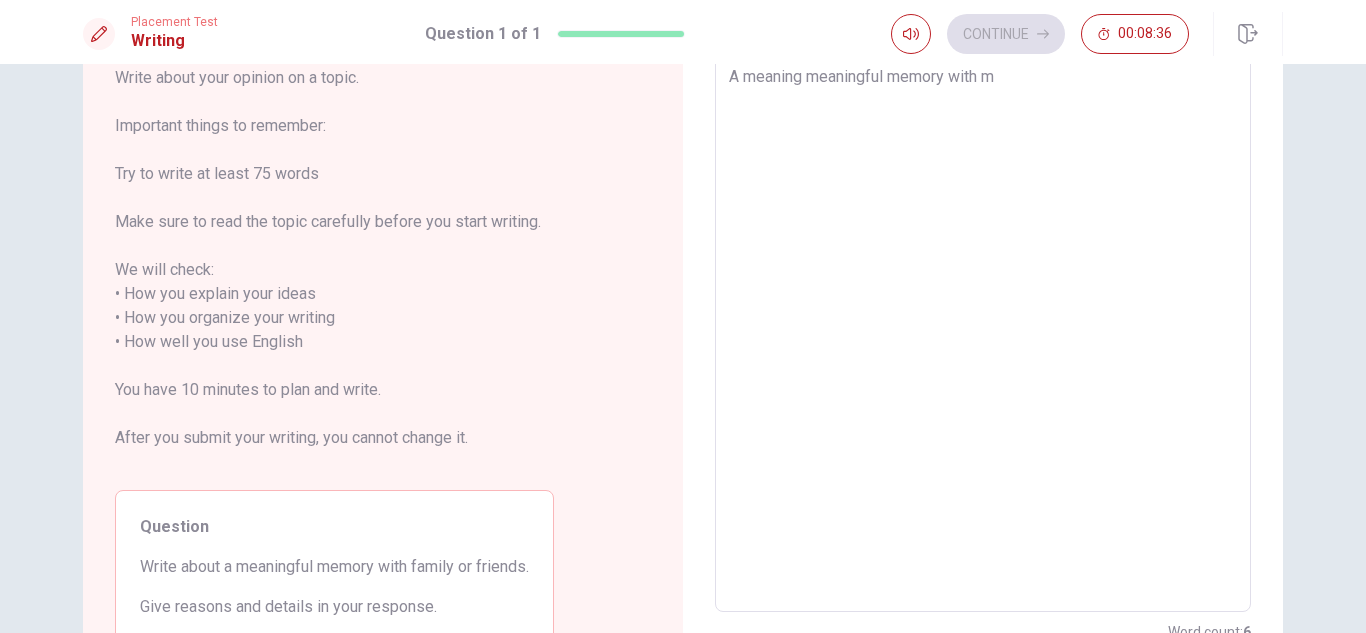 type on "A meaning meaningful memory with my" 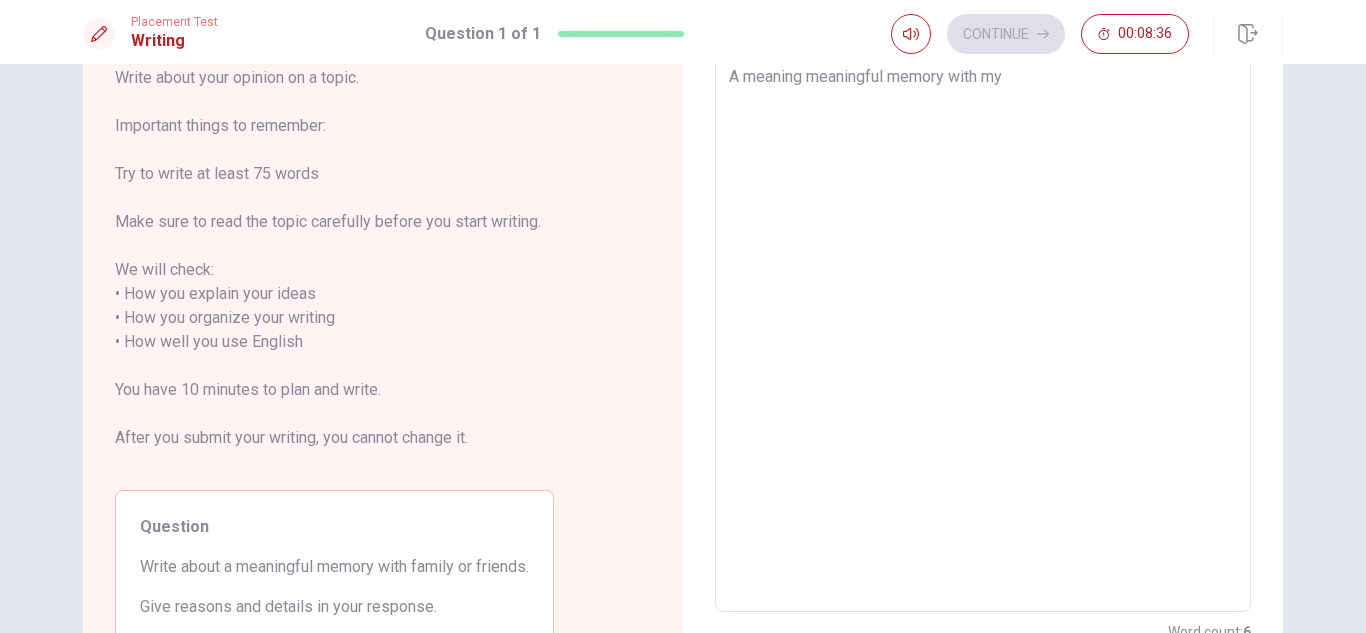type on "x" 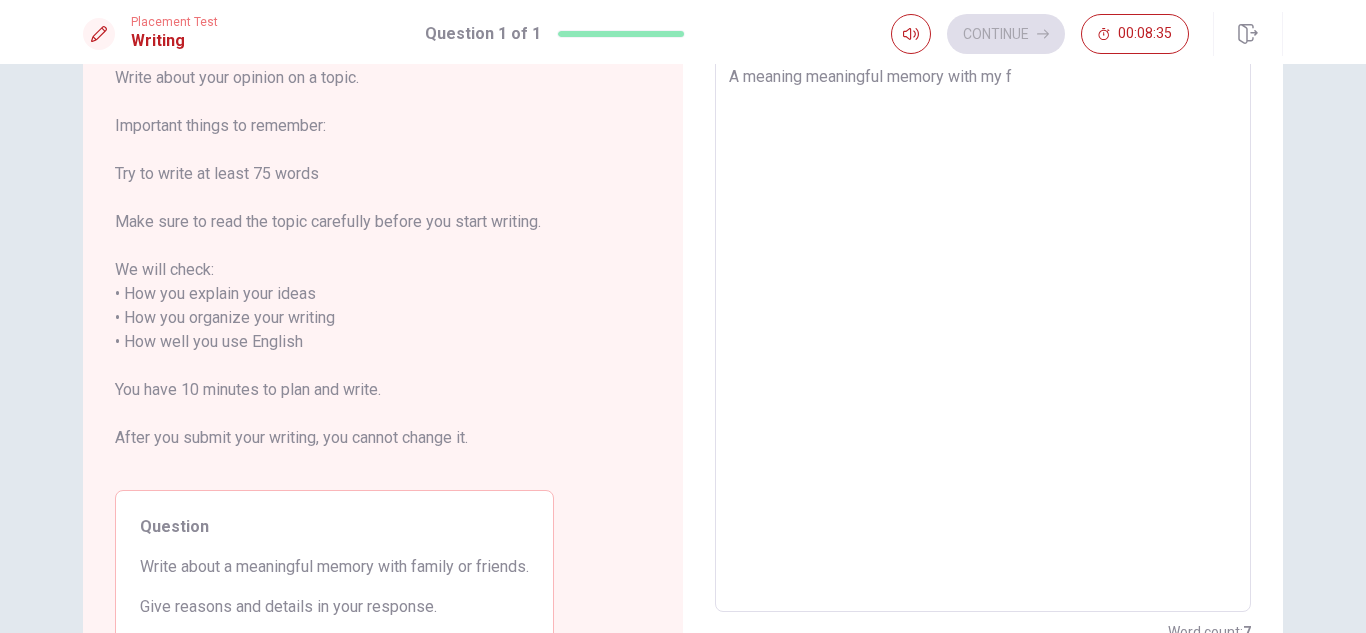 type on "x" 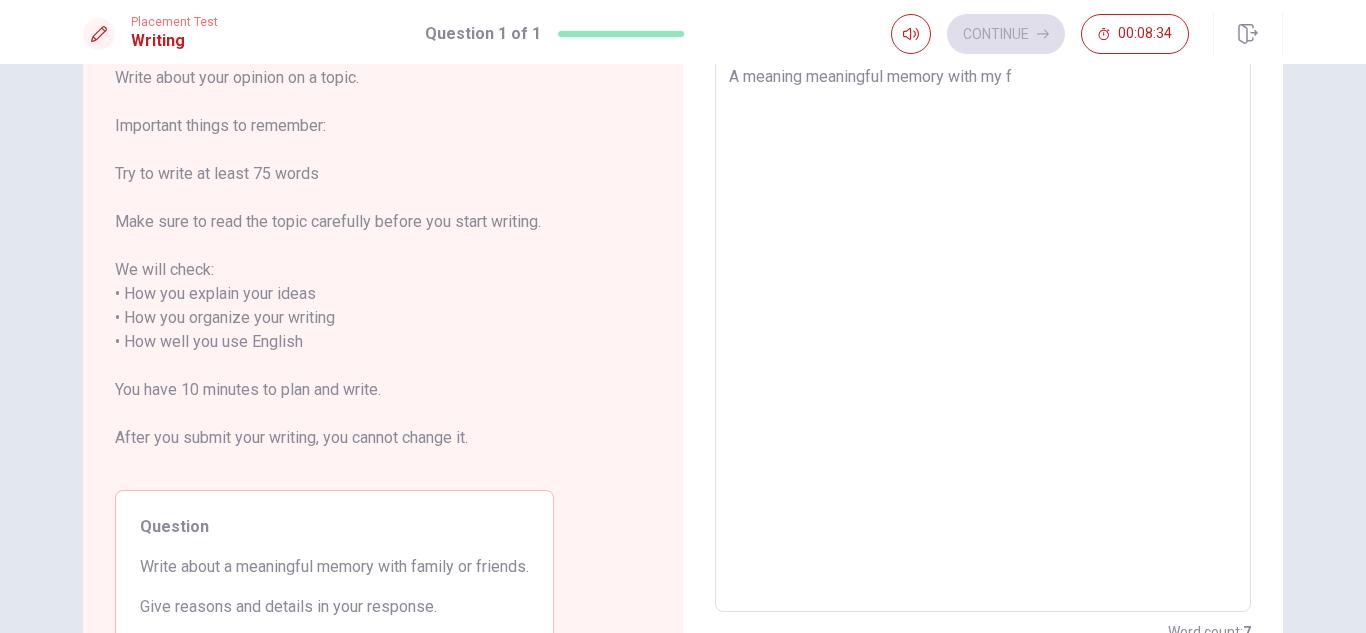 type on "A meaning meaningful memory with my fr" 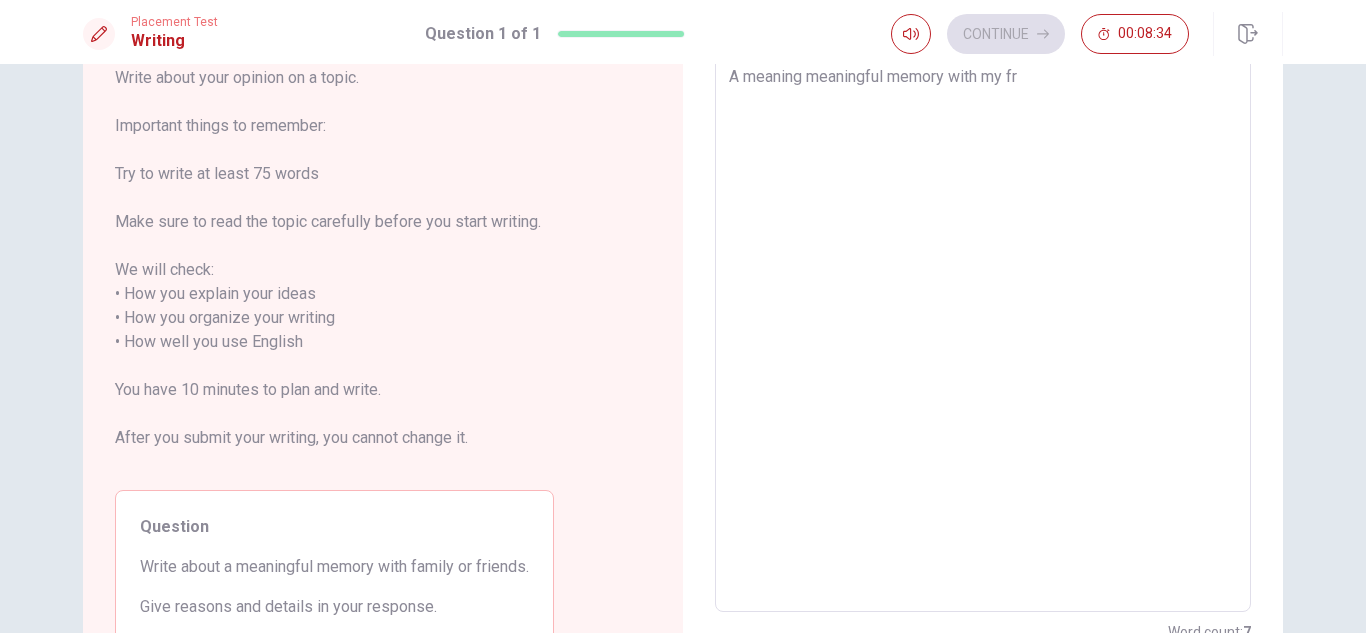 type on "x" 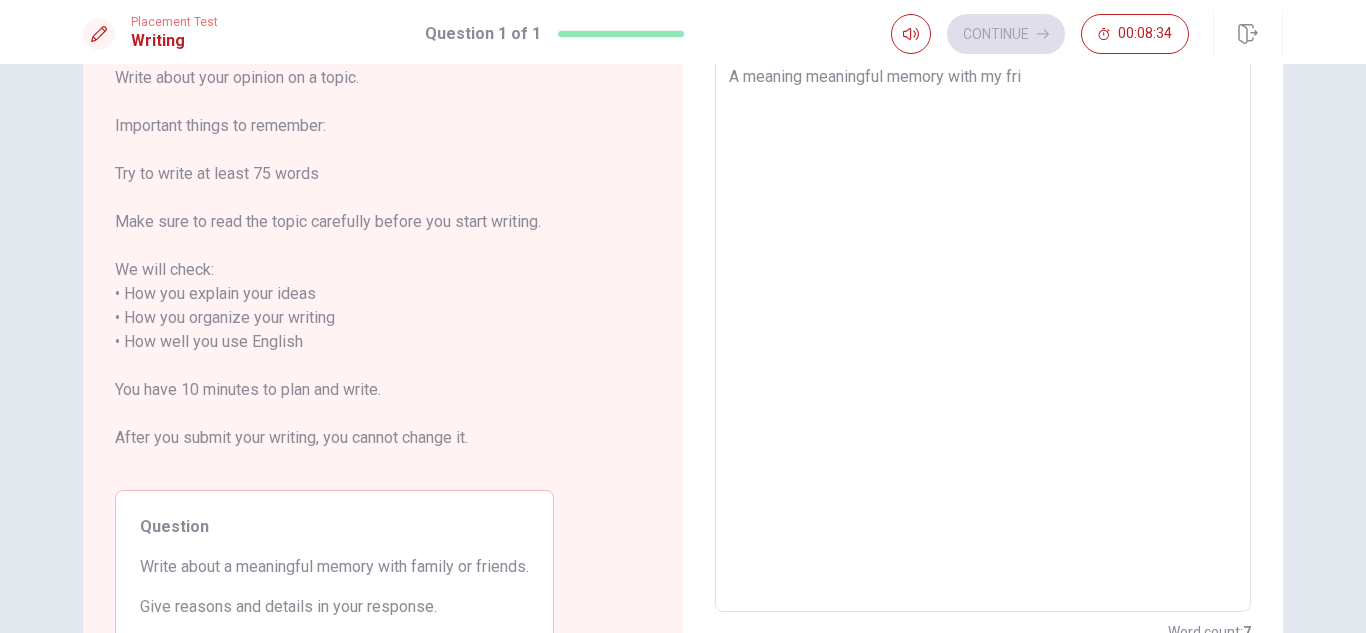 type on "x" 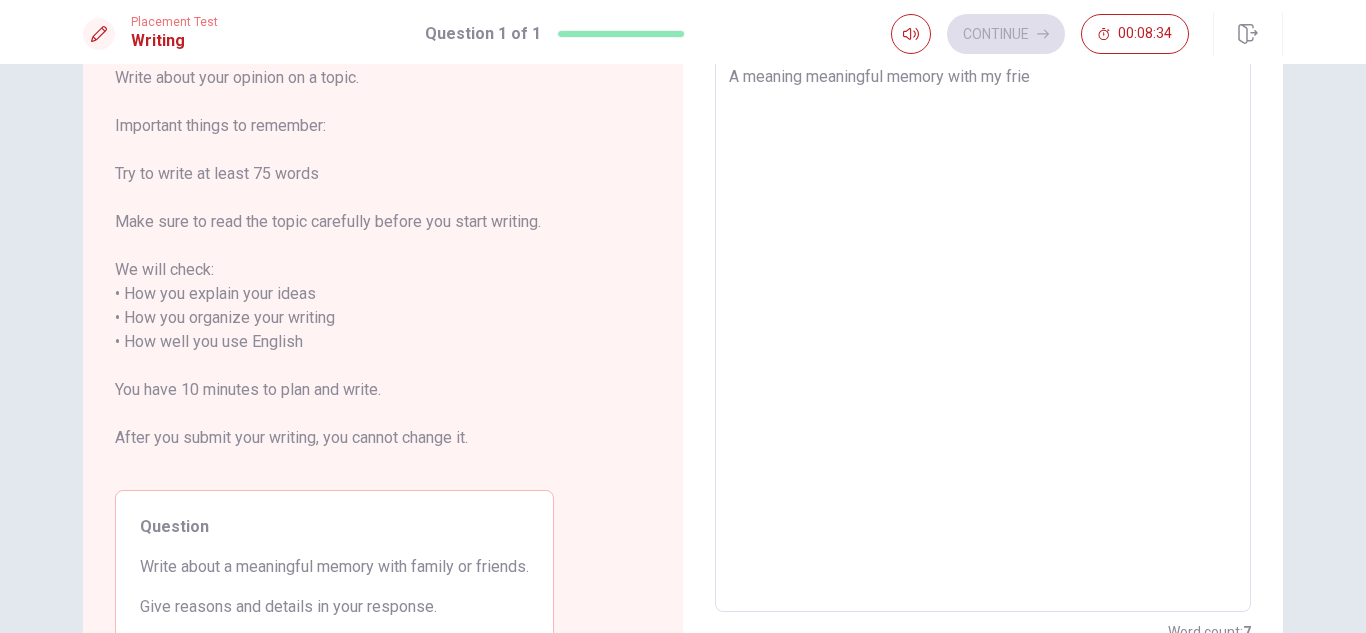 type on "A meaning meaningful memory with my frien" 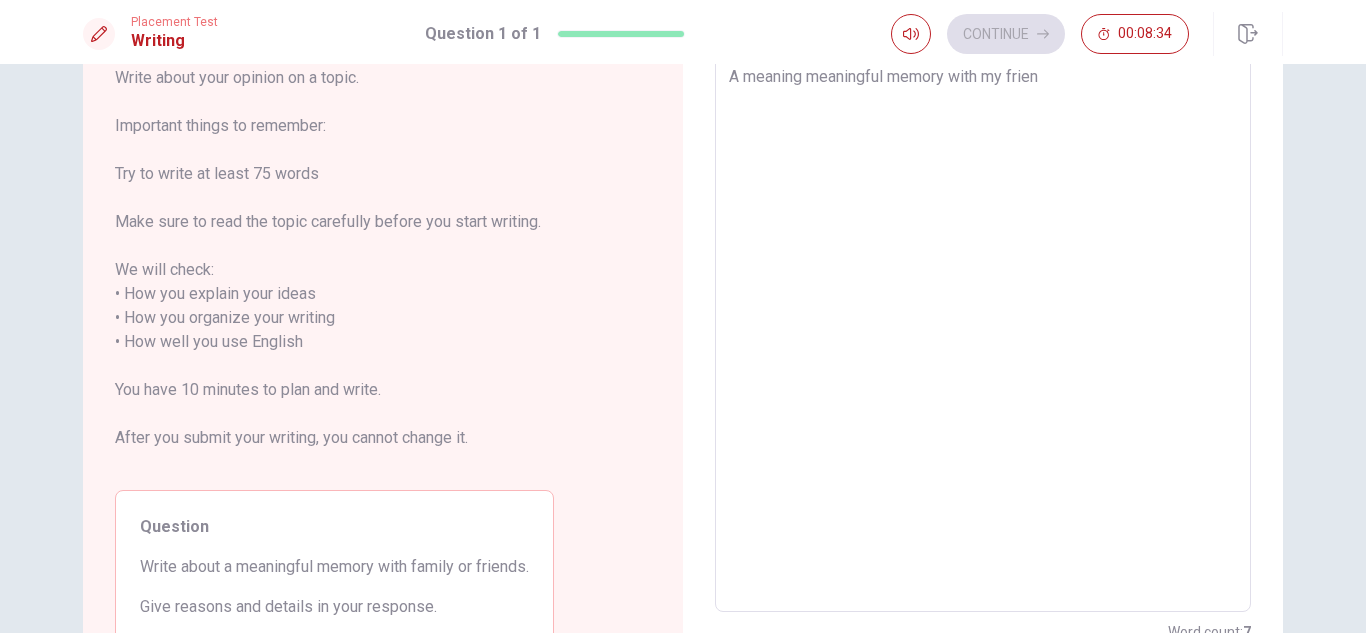 type on "x" 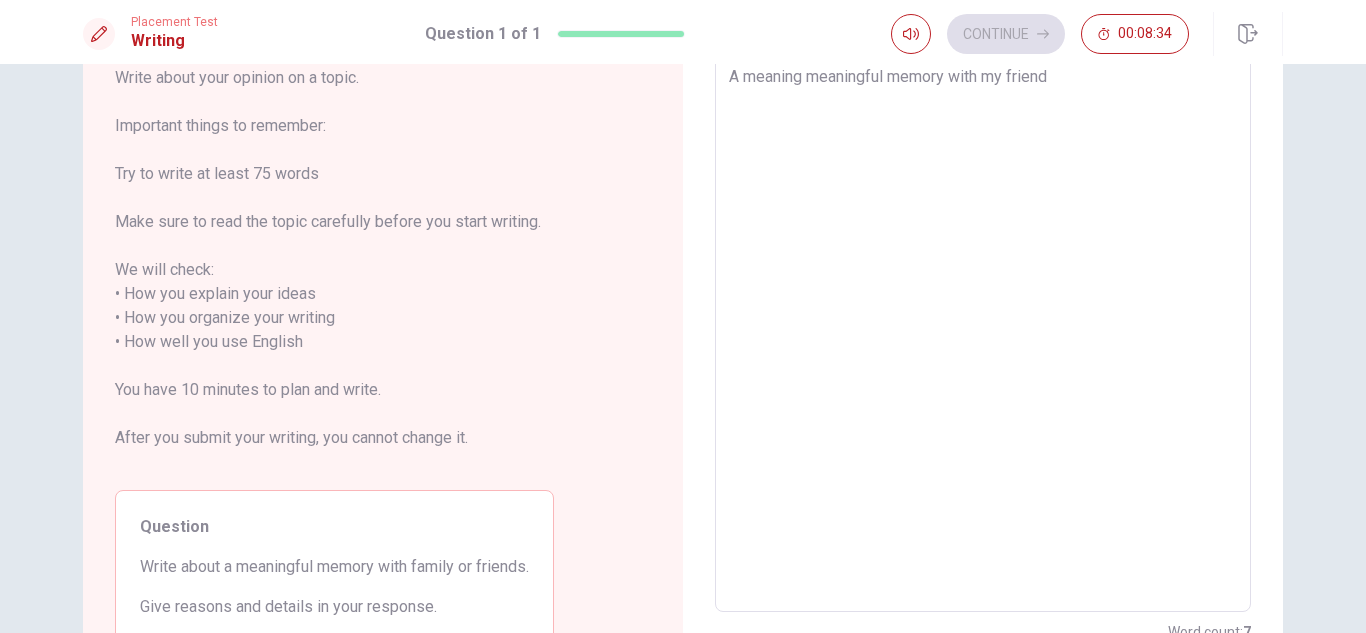 type on "x" 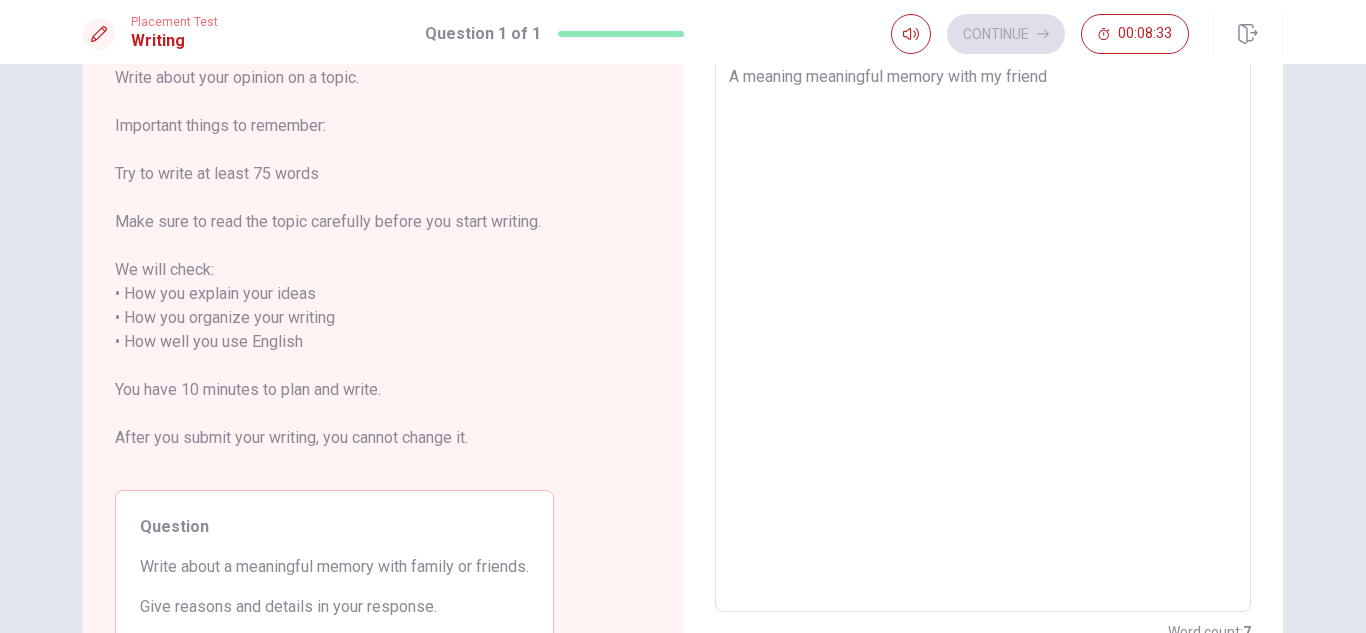 type on "A meaning meaningful memory with my friends" 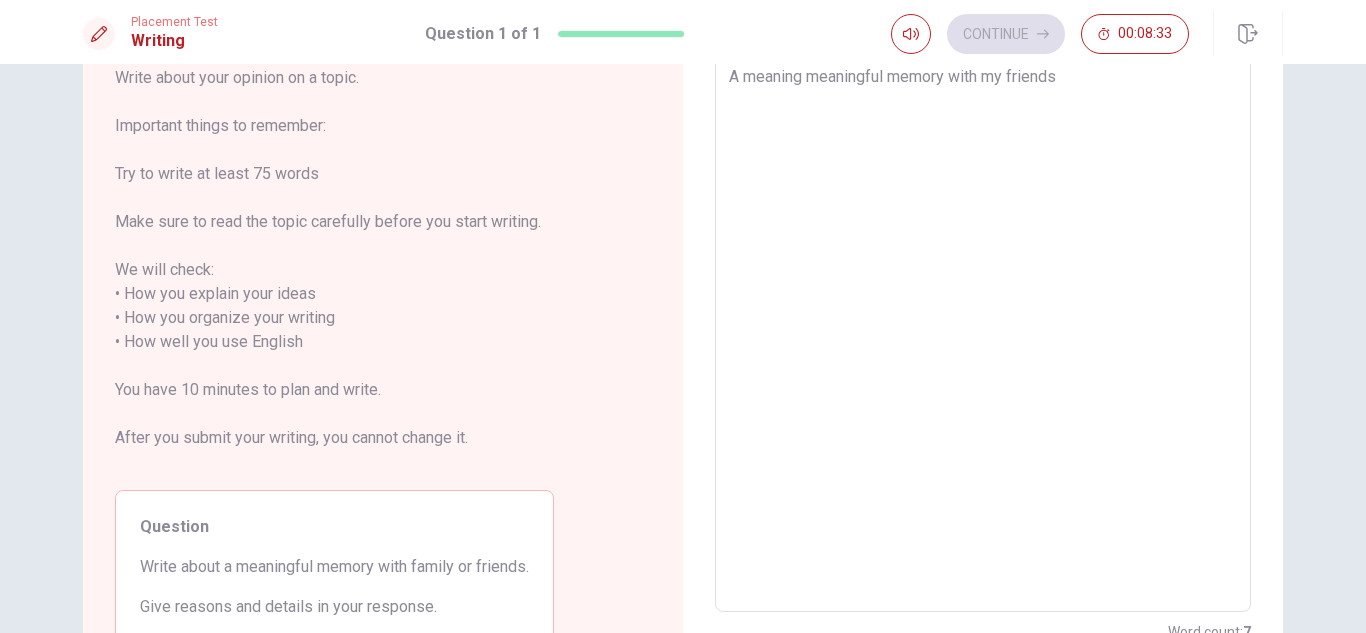 type on "x" 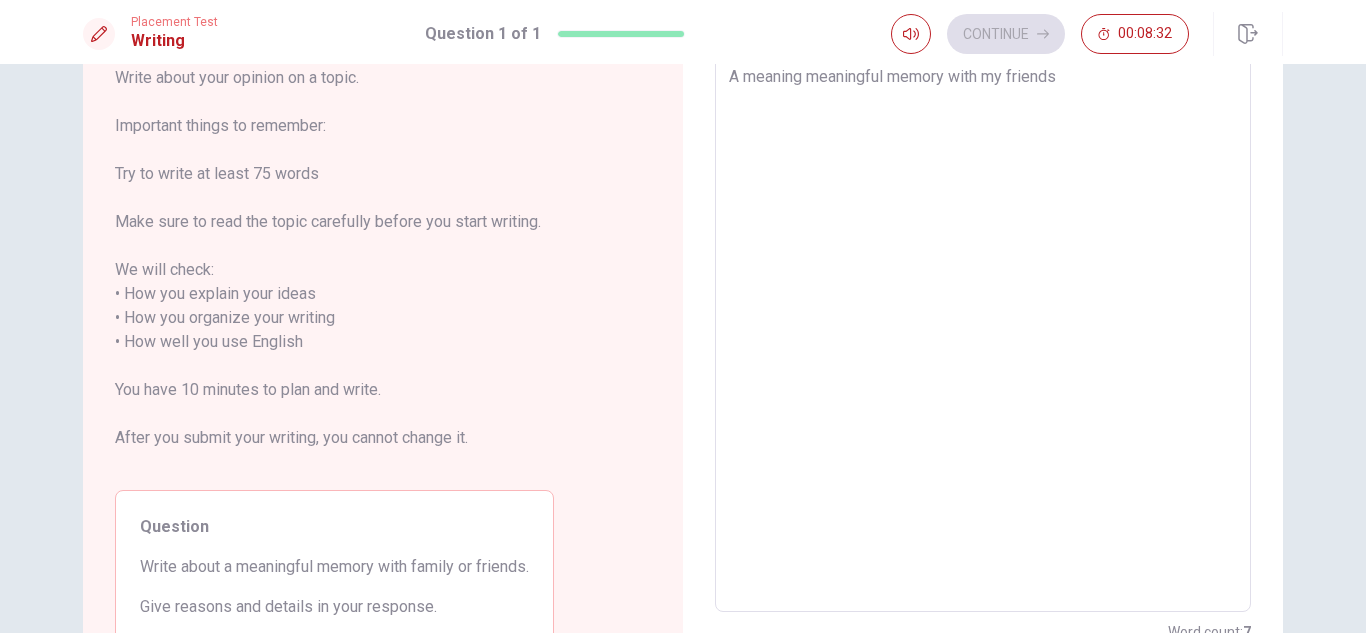 type on "x" 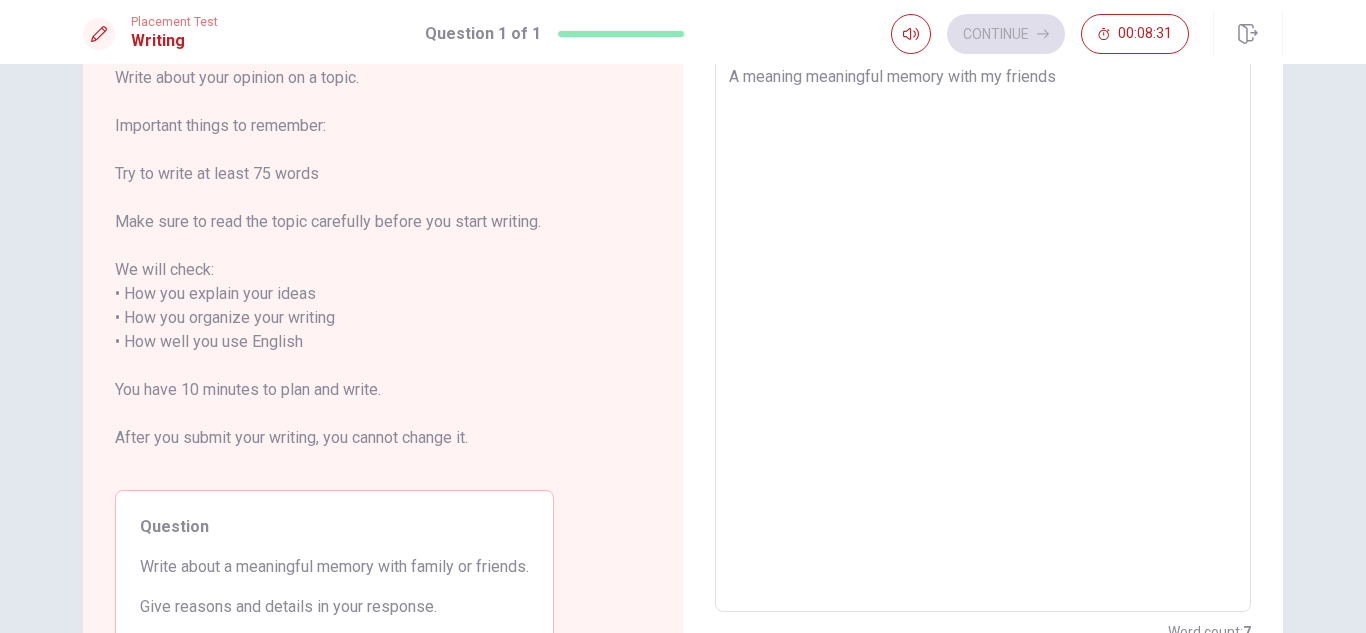 type on "A meaning meaningful memory with my friends h" 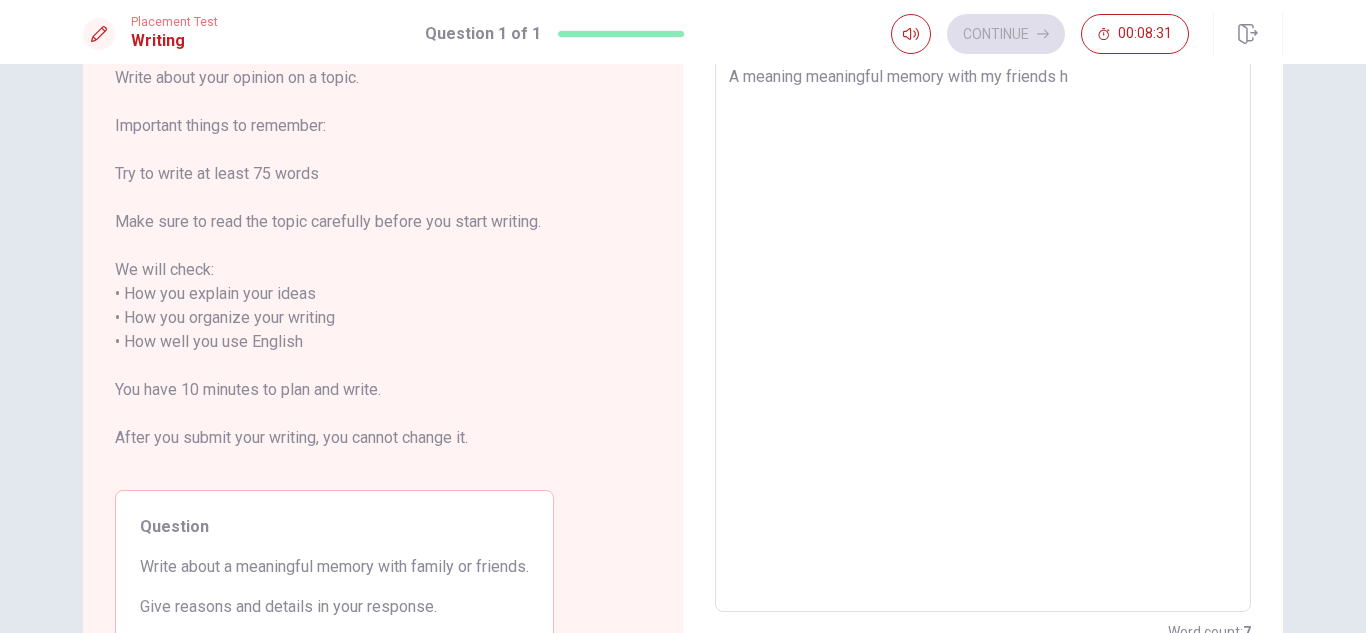 type on "x" 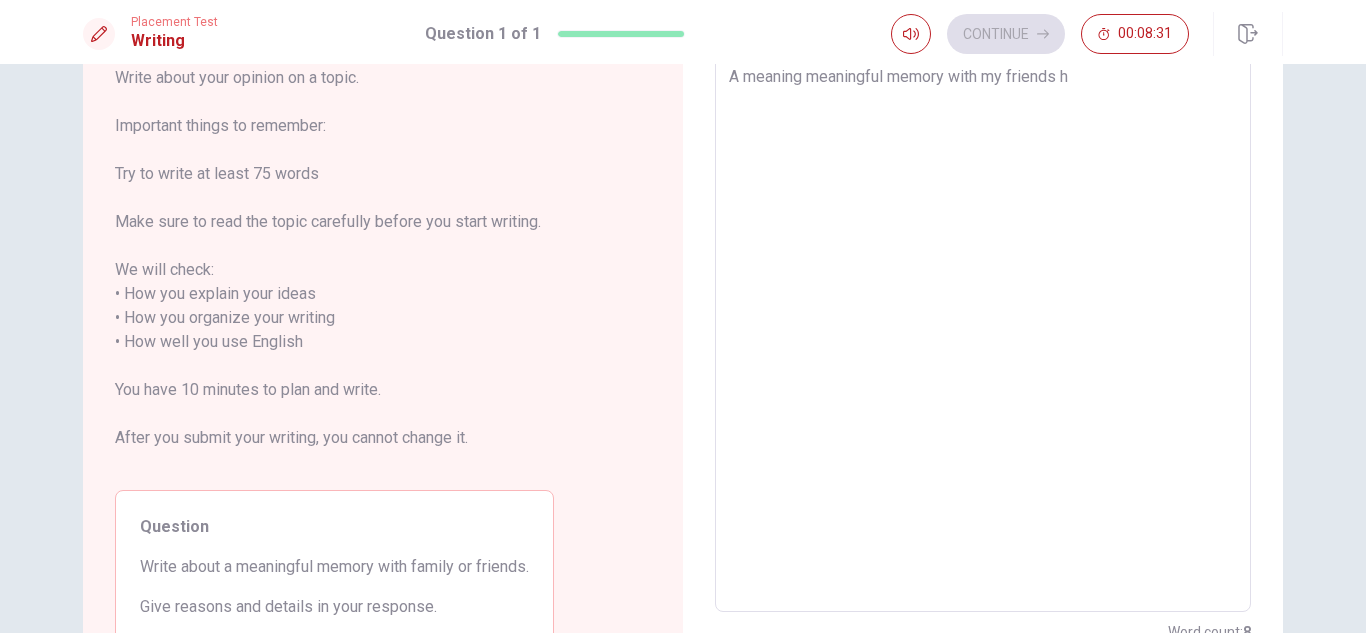 type on "A meaning meaningful memory with my friends ha" 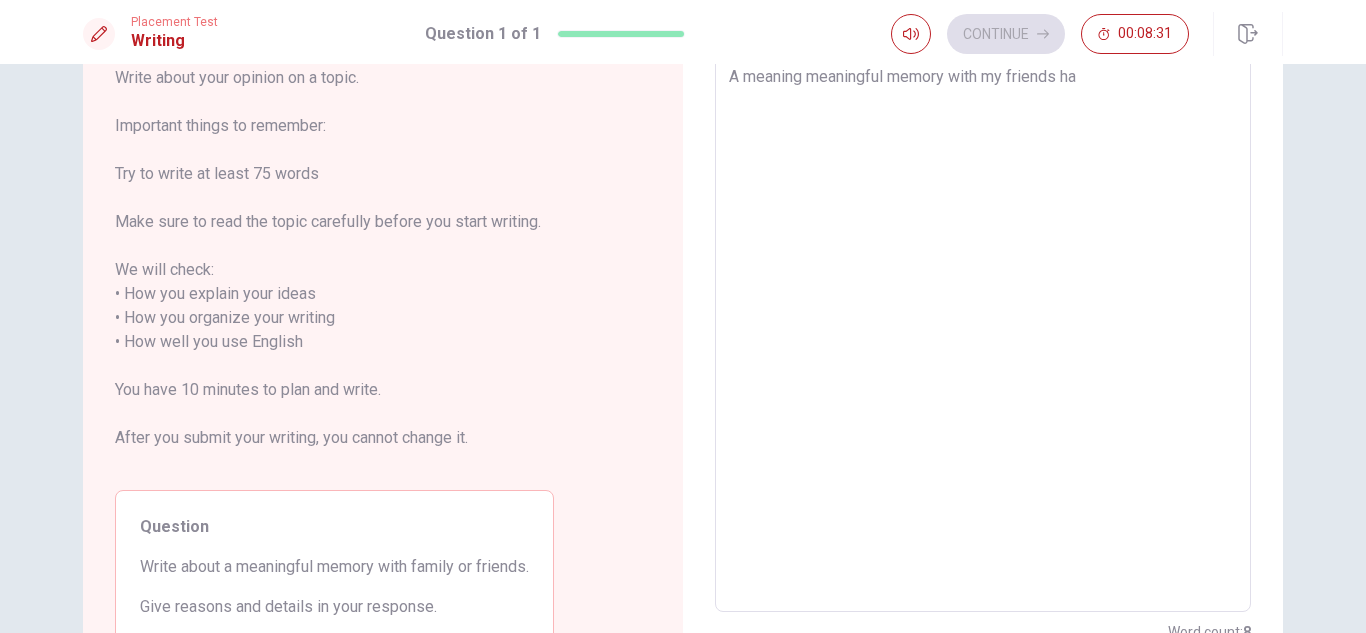 type on "x" 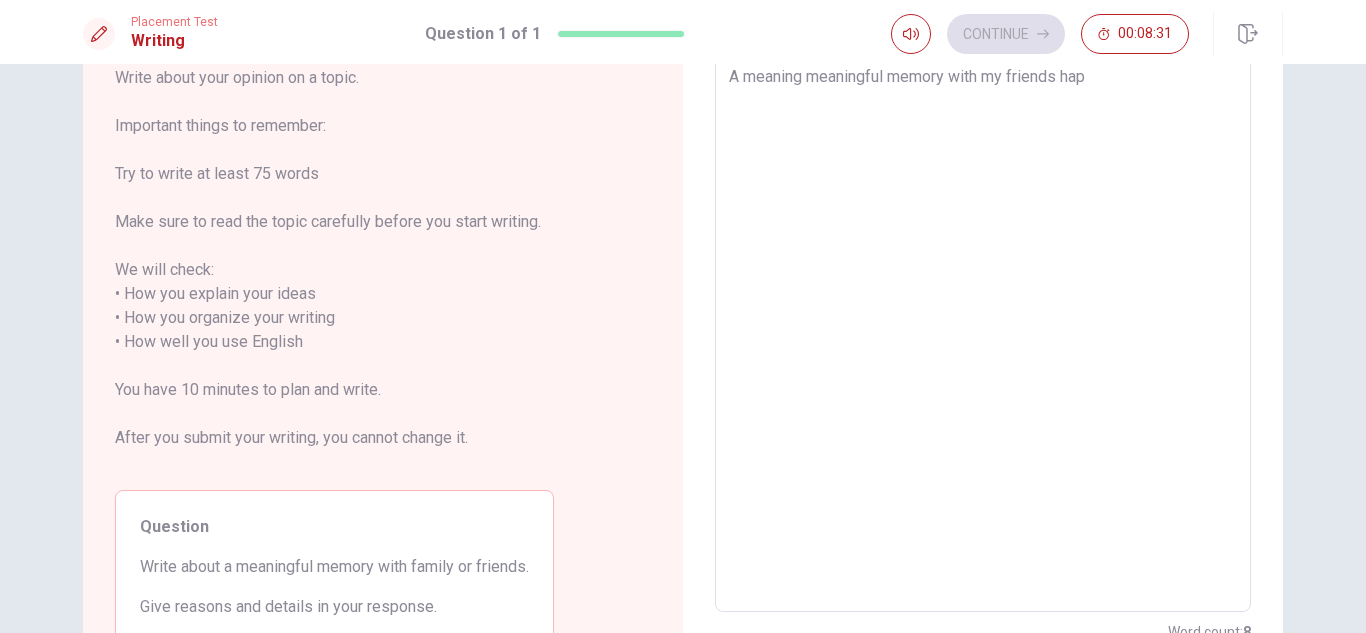 type on "x" 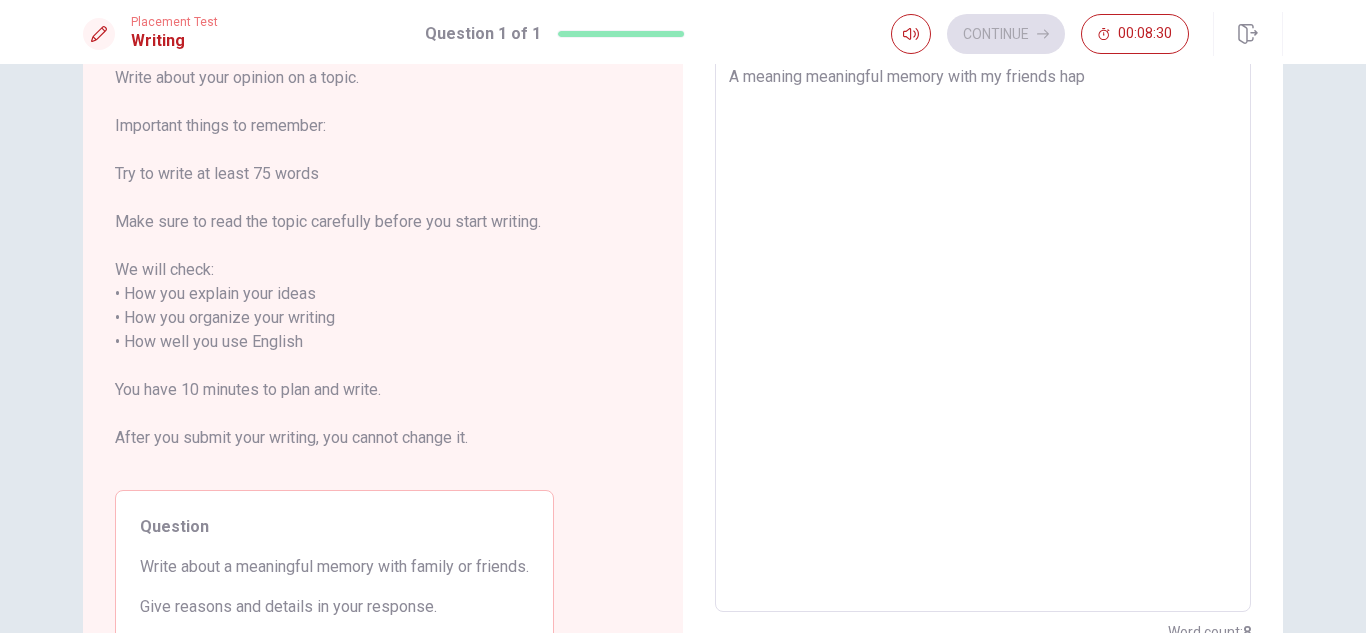 type on "A meaning meaningful memory with my friends happ" 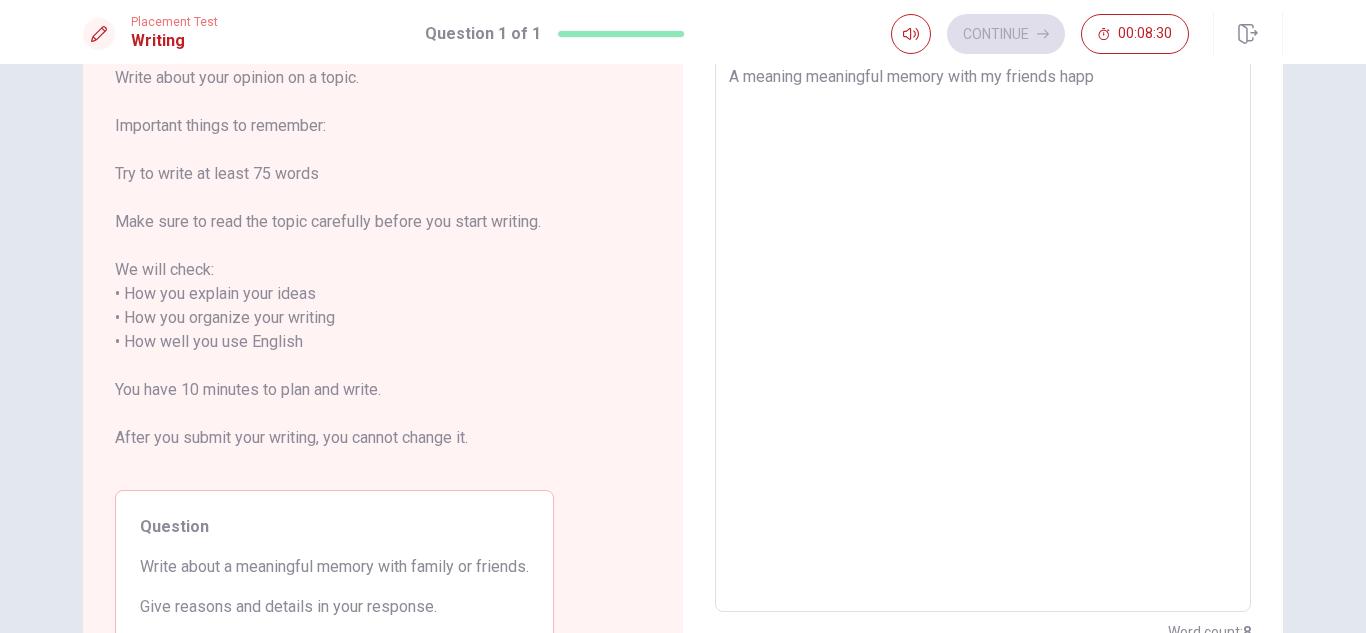 type on "x" 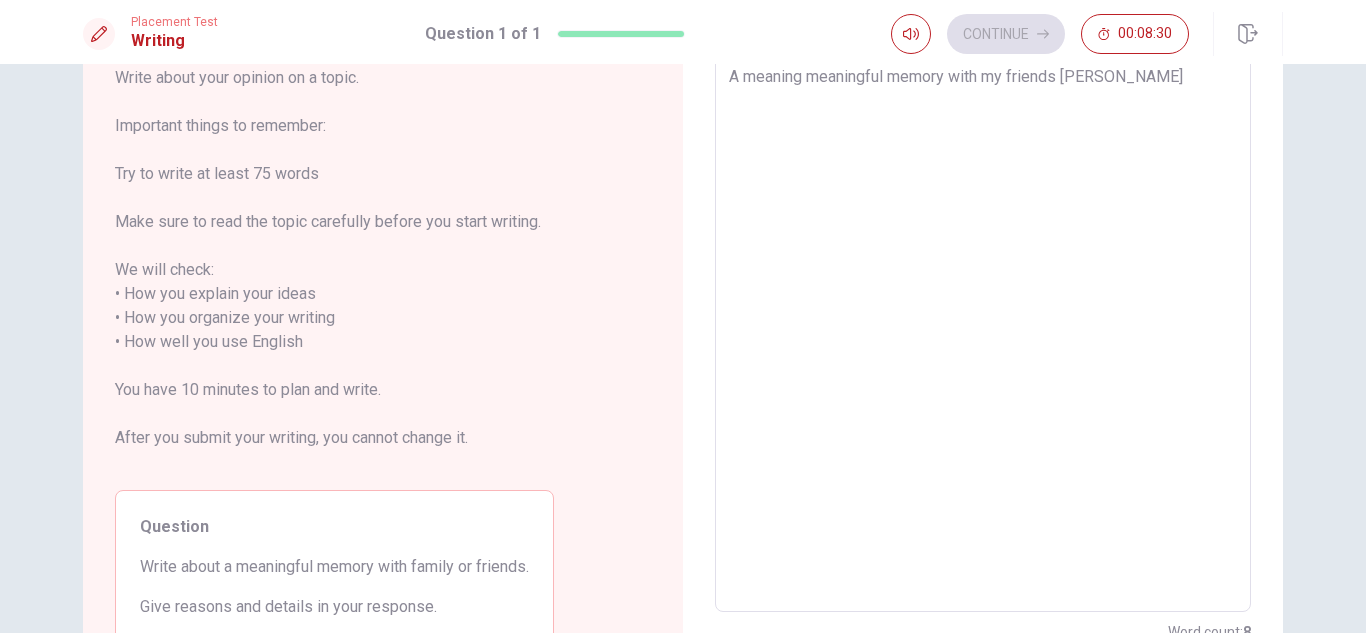 type on "x" 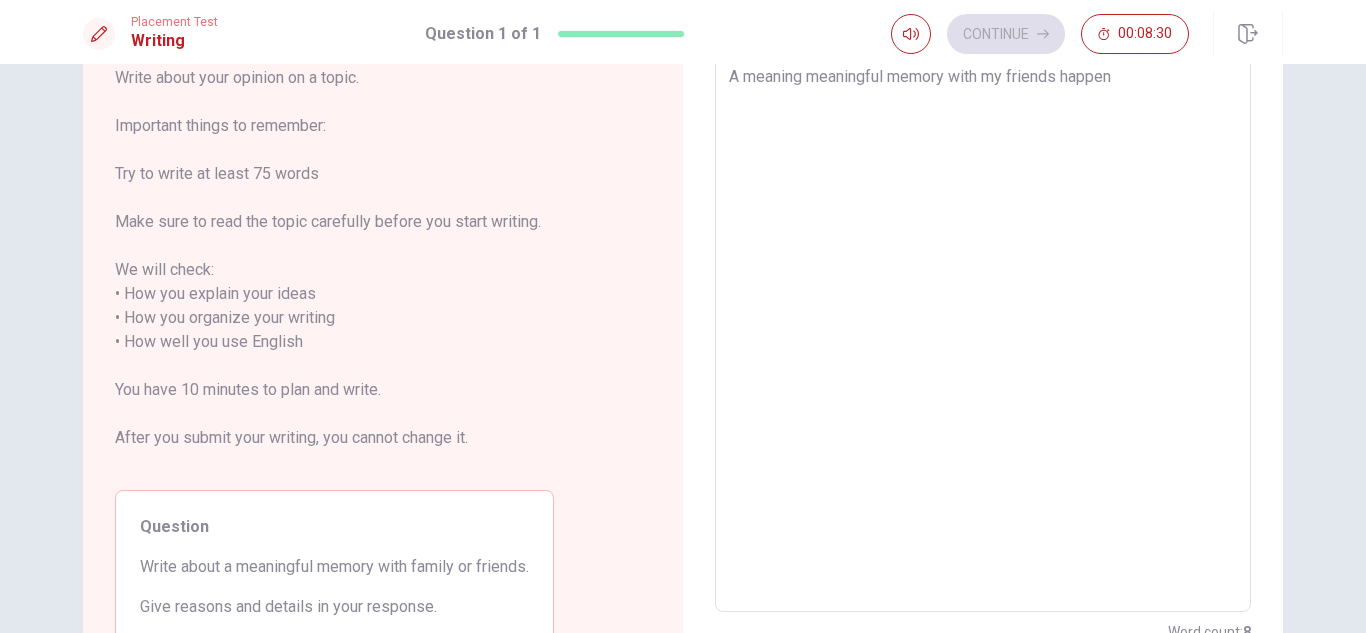 type on "x" 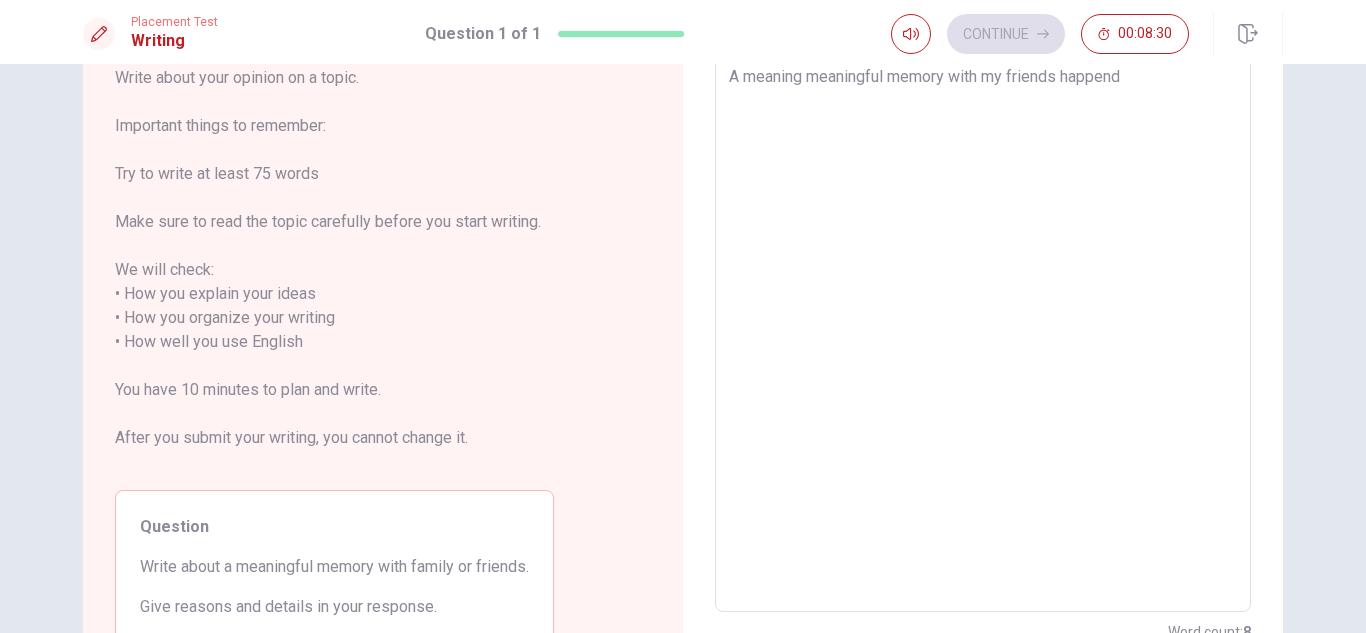 type on "x" 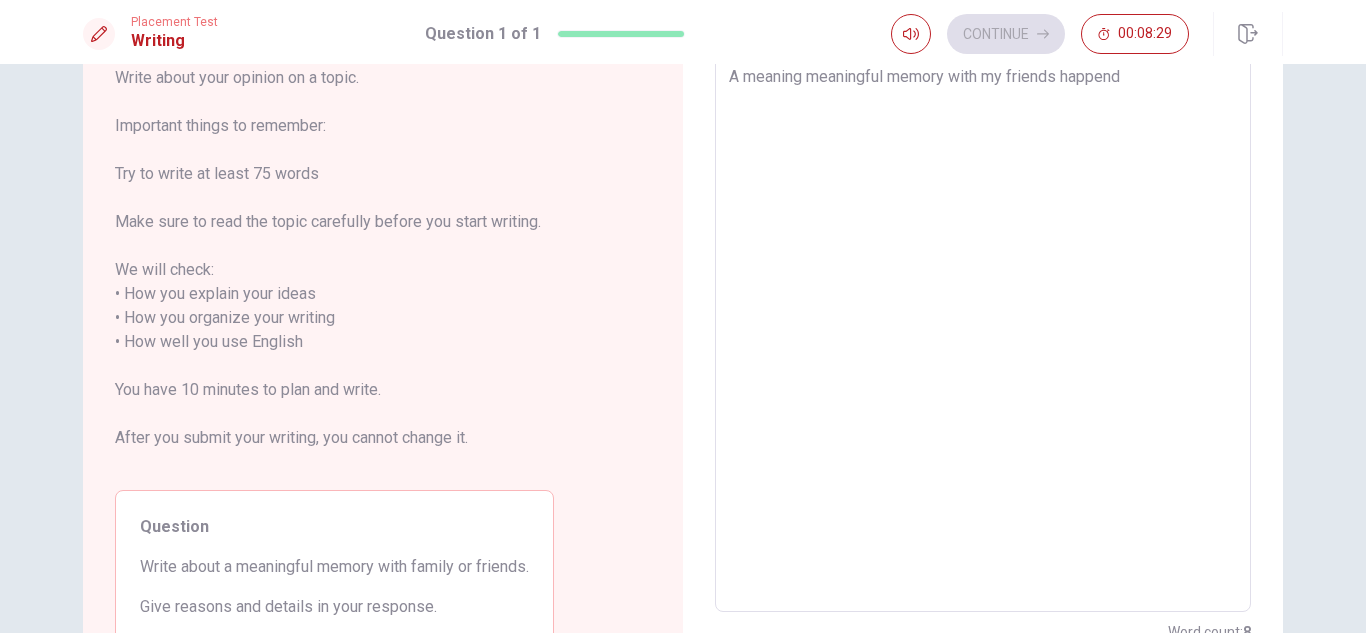 type on "A meaning meaningful memory with my friends happend" 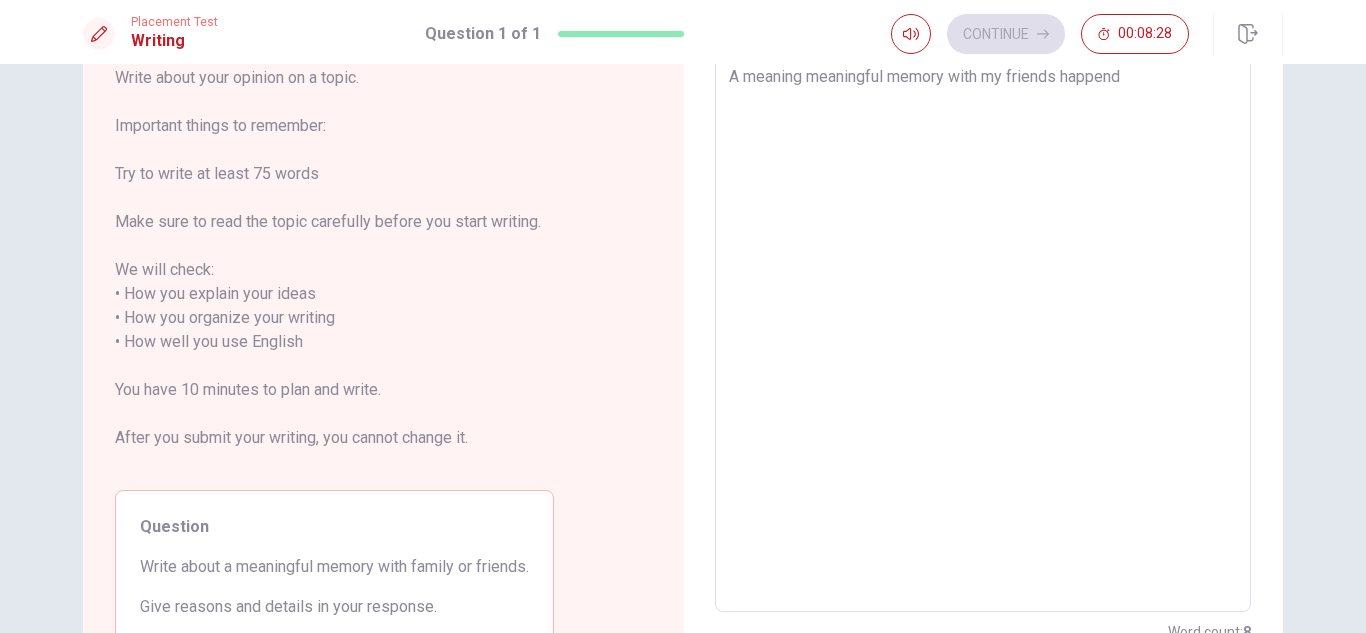 type on "A meaning meaningful memory with my friends happend w" 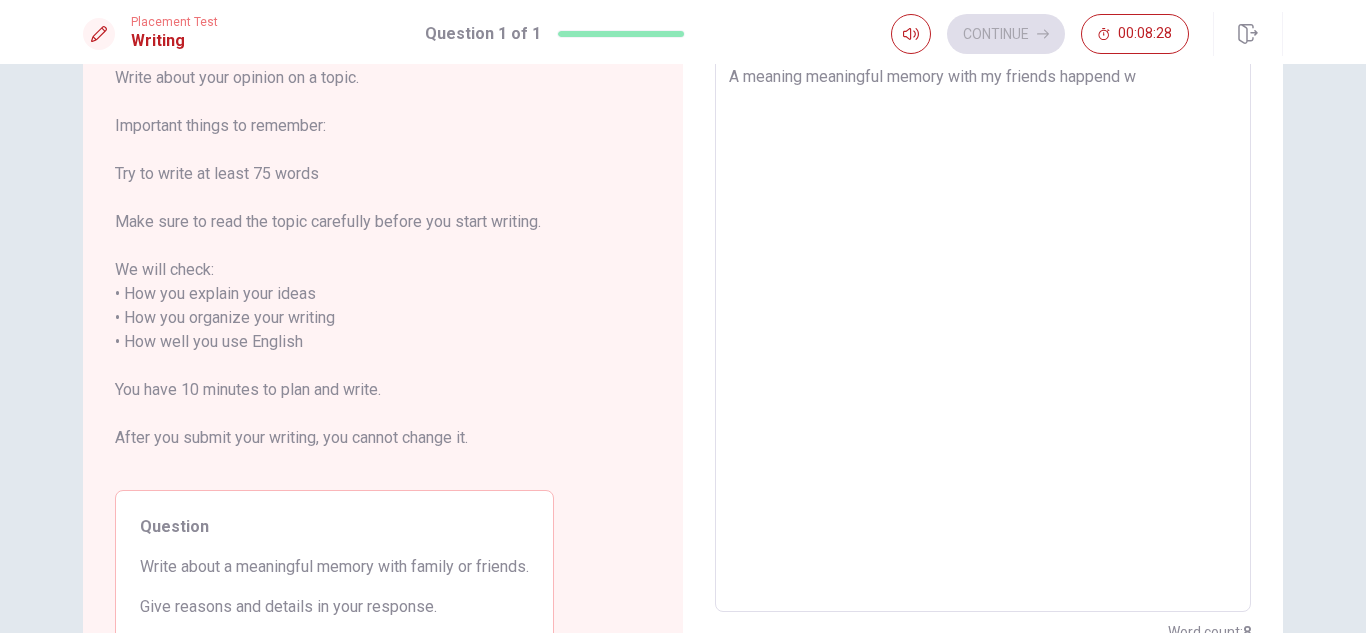 type on "x" 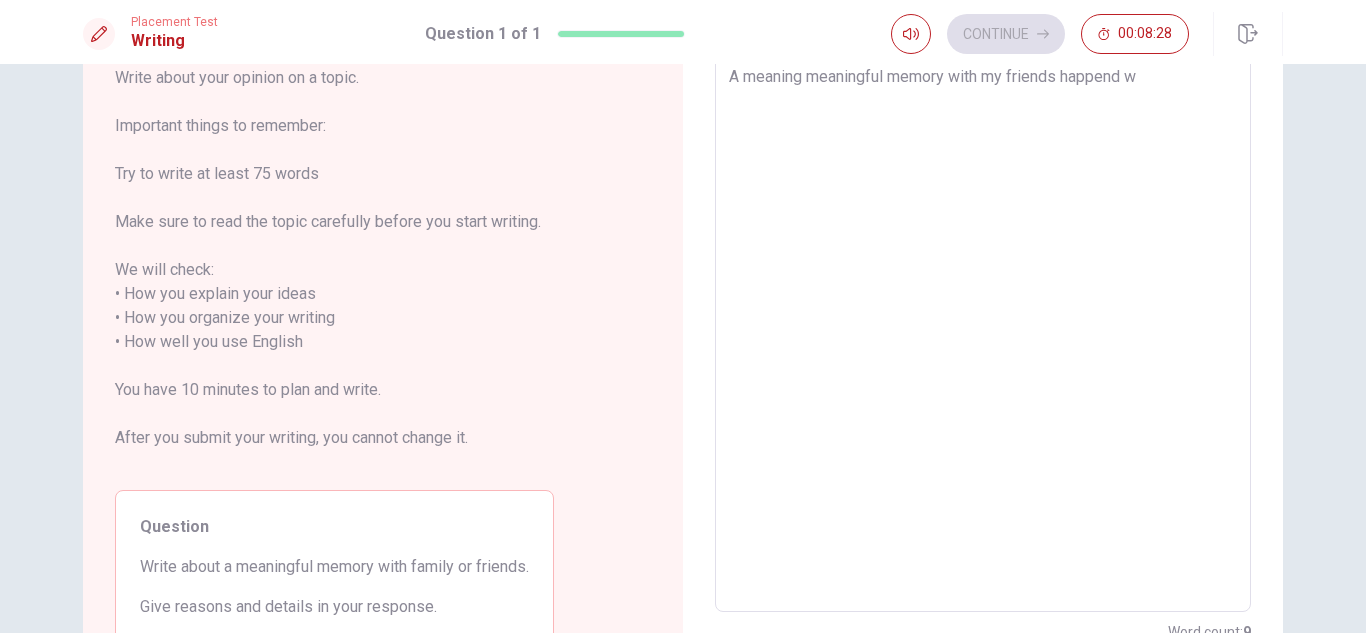 type on "A meaning meaningful memory with my friends happend wh" 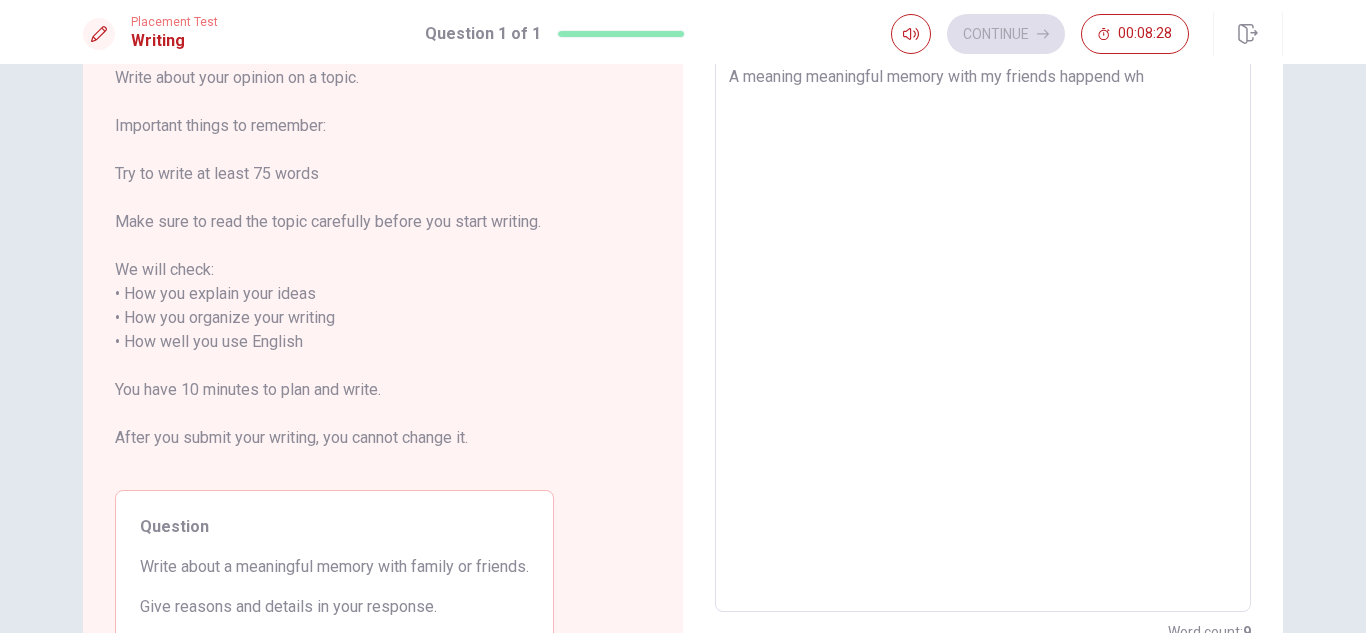 type on "x" 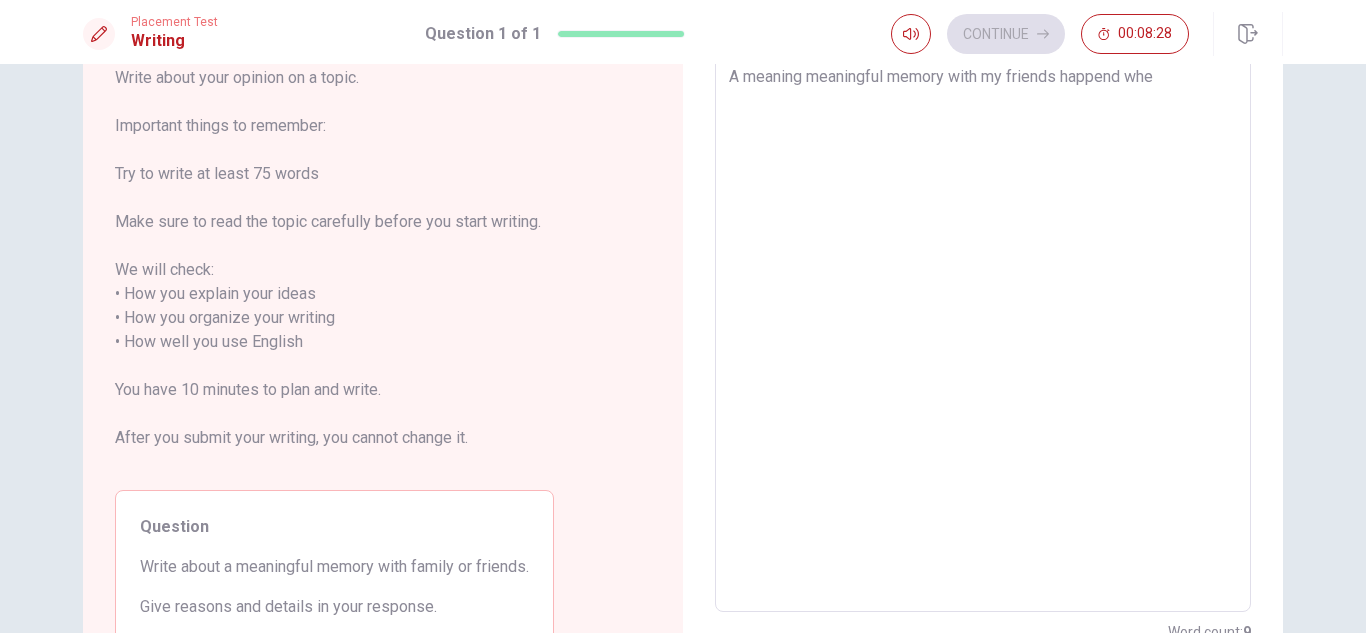 type on "x" 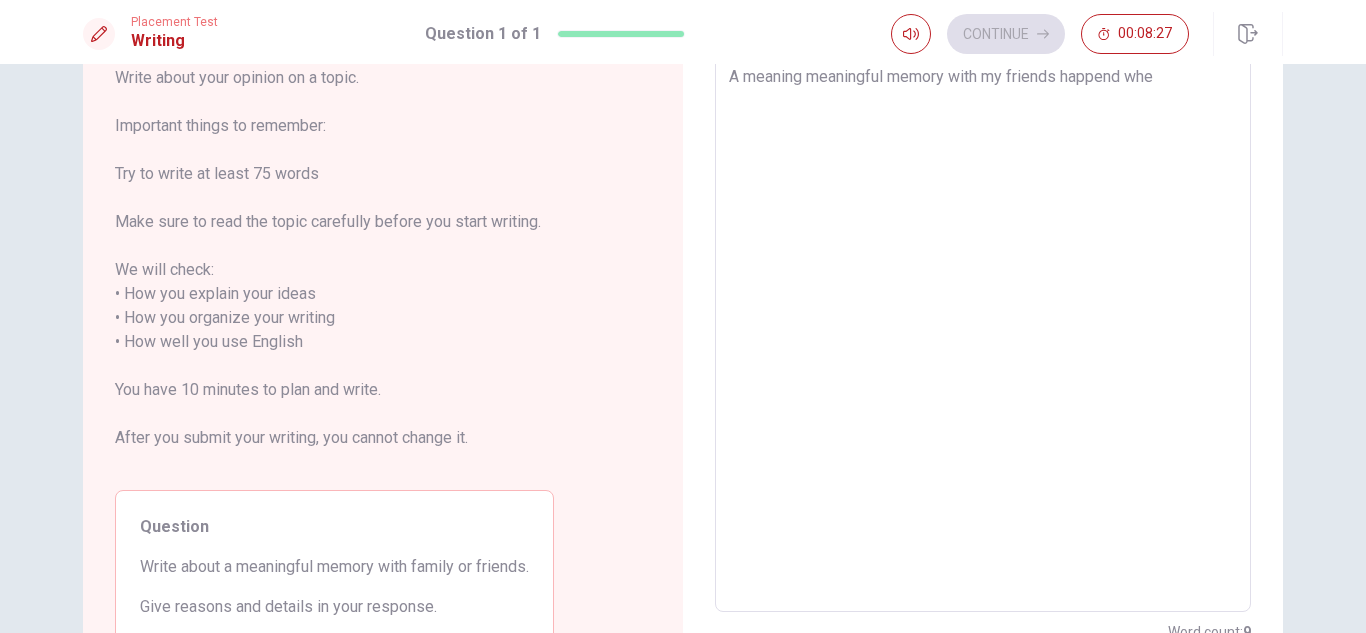 type on "x" 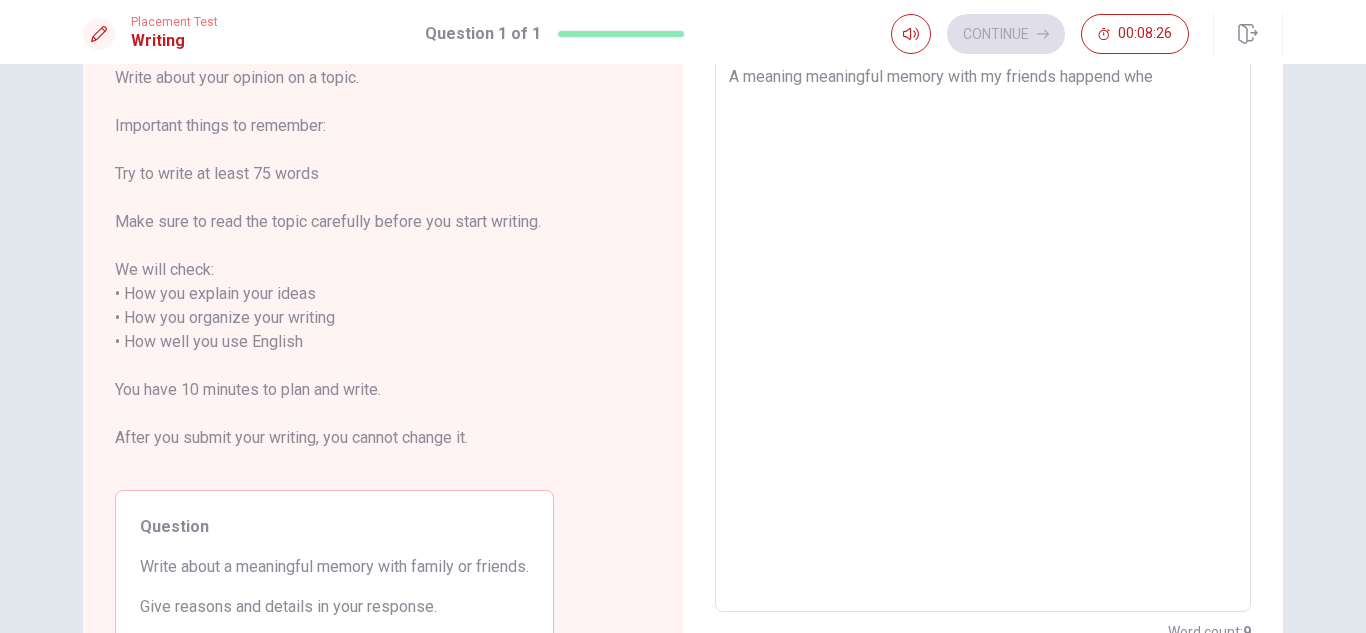 type on "A meaning meaningful memory with my friends happend when" 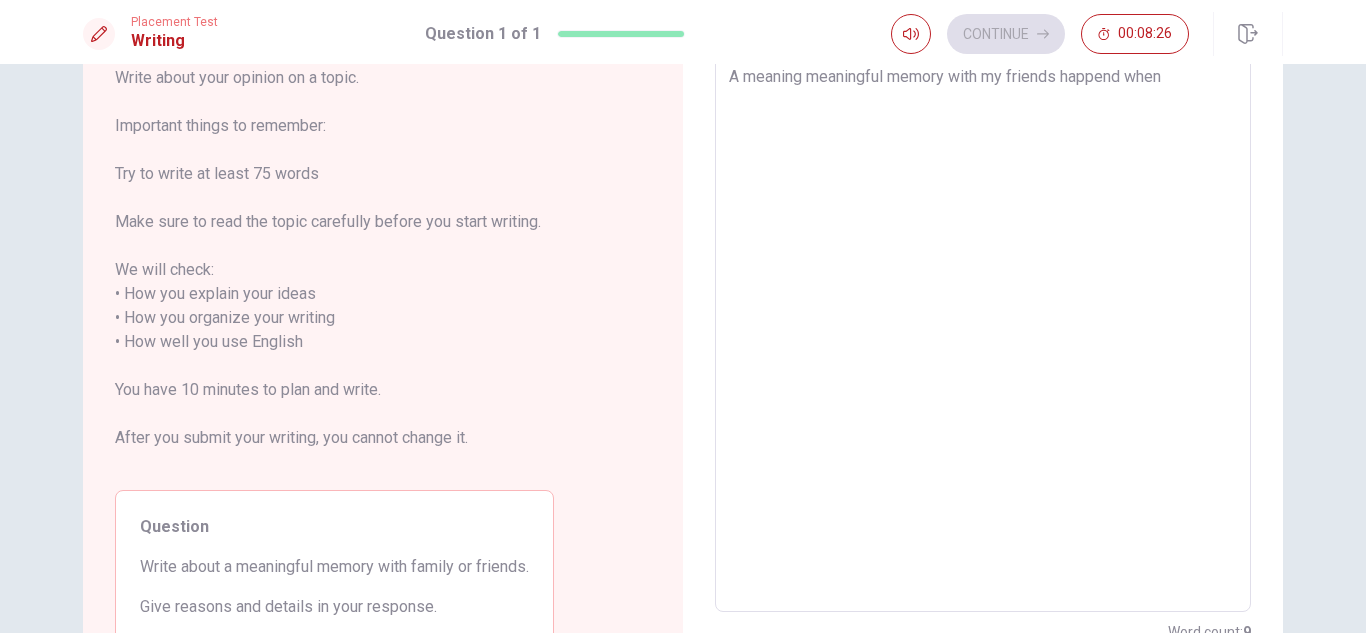 type on "x" 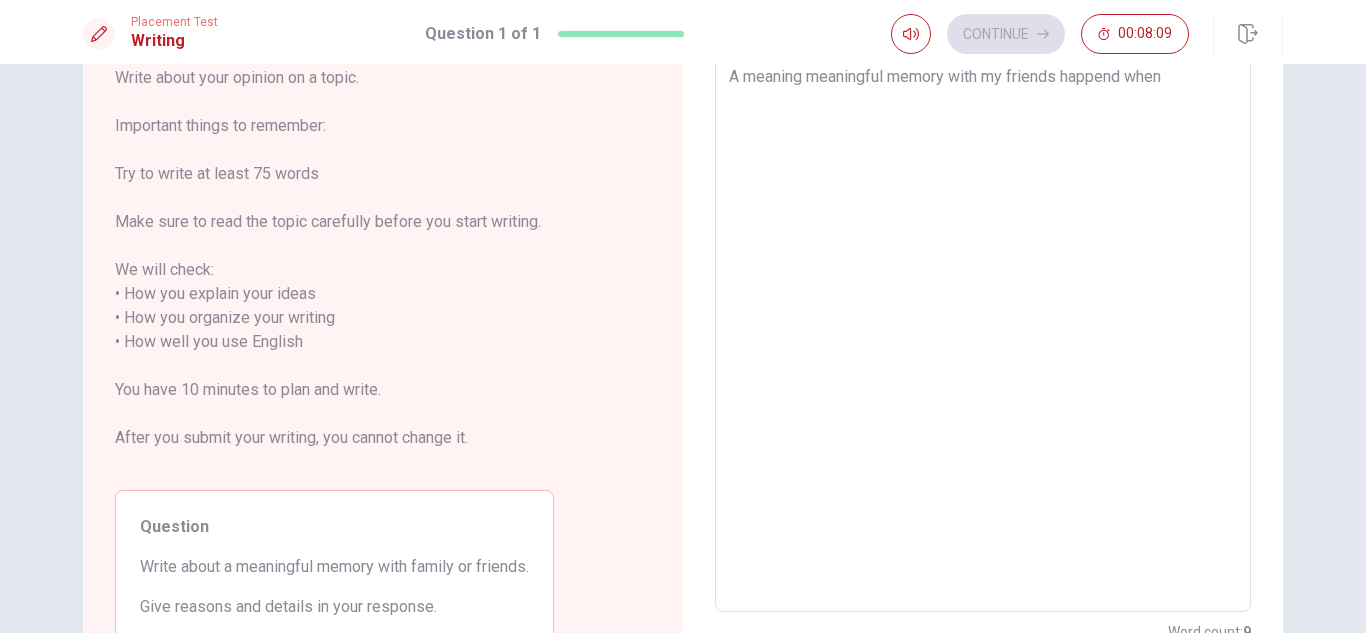 type on "x" 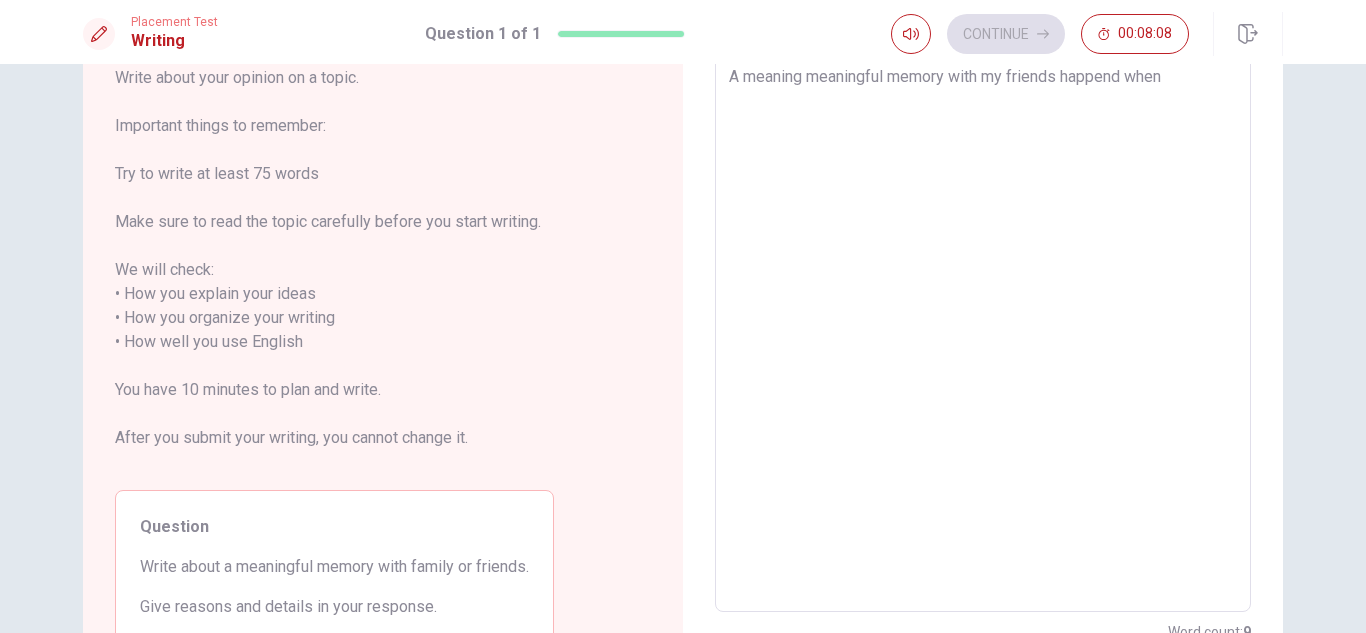 type on "A meaning meaningful memory with my friends happend when m" 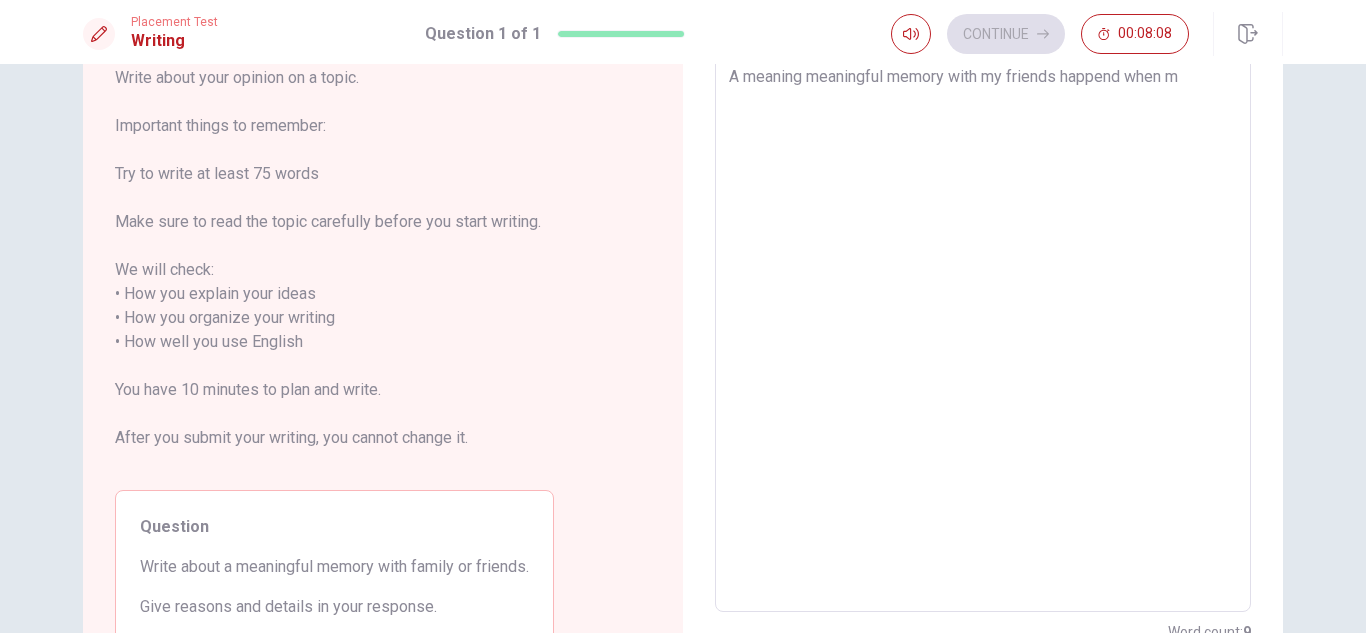 type on "x" 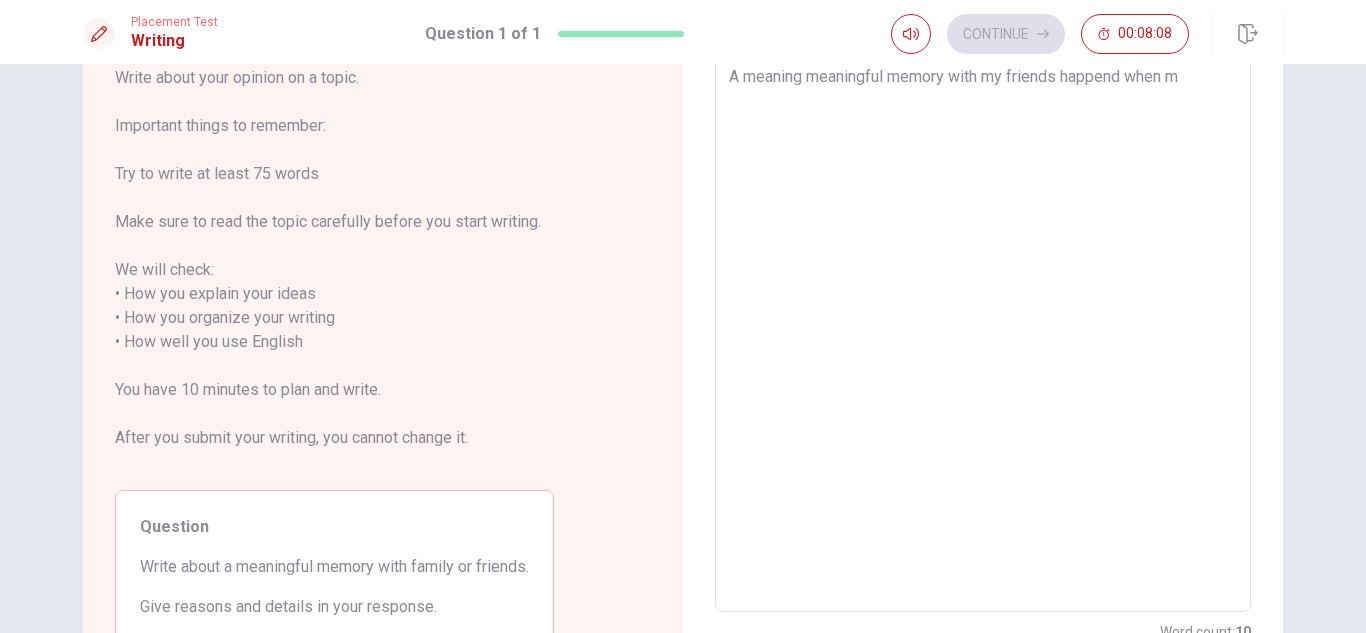 type on "A meaning meaningful memory with my friends happend when my" 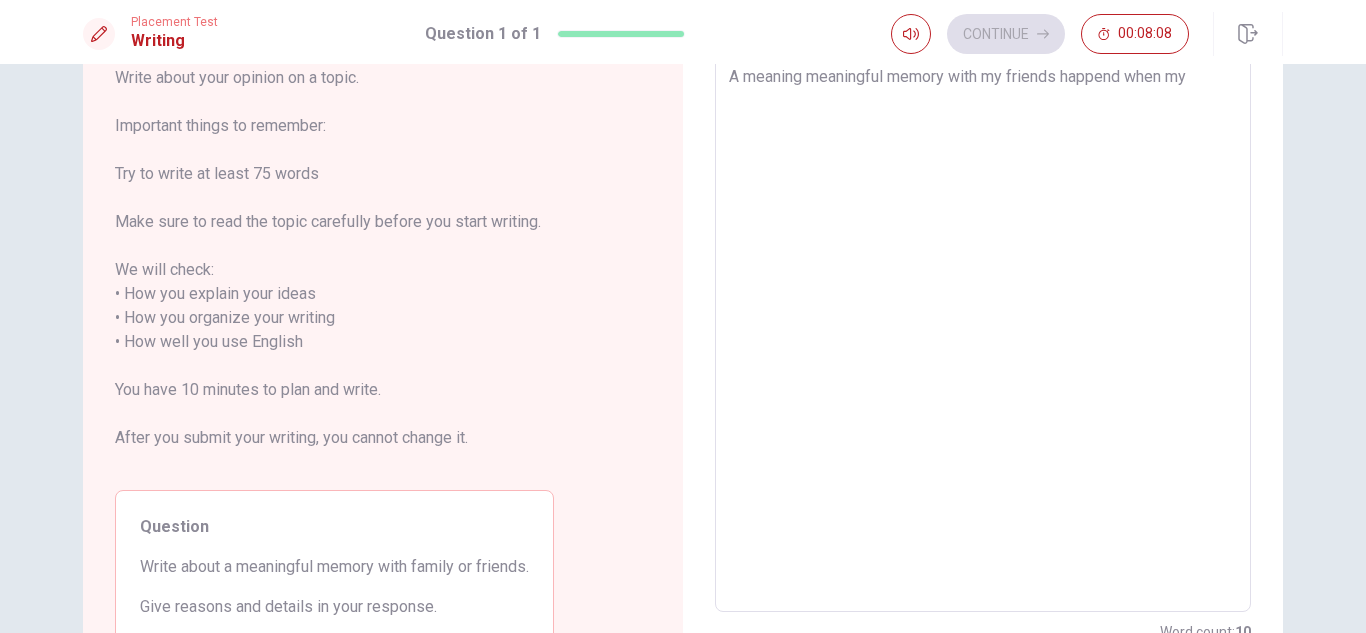type on "x" 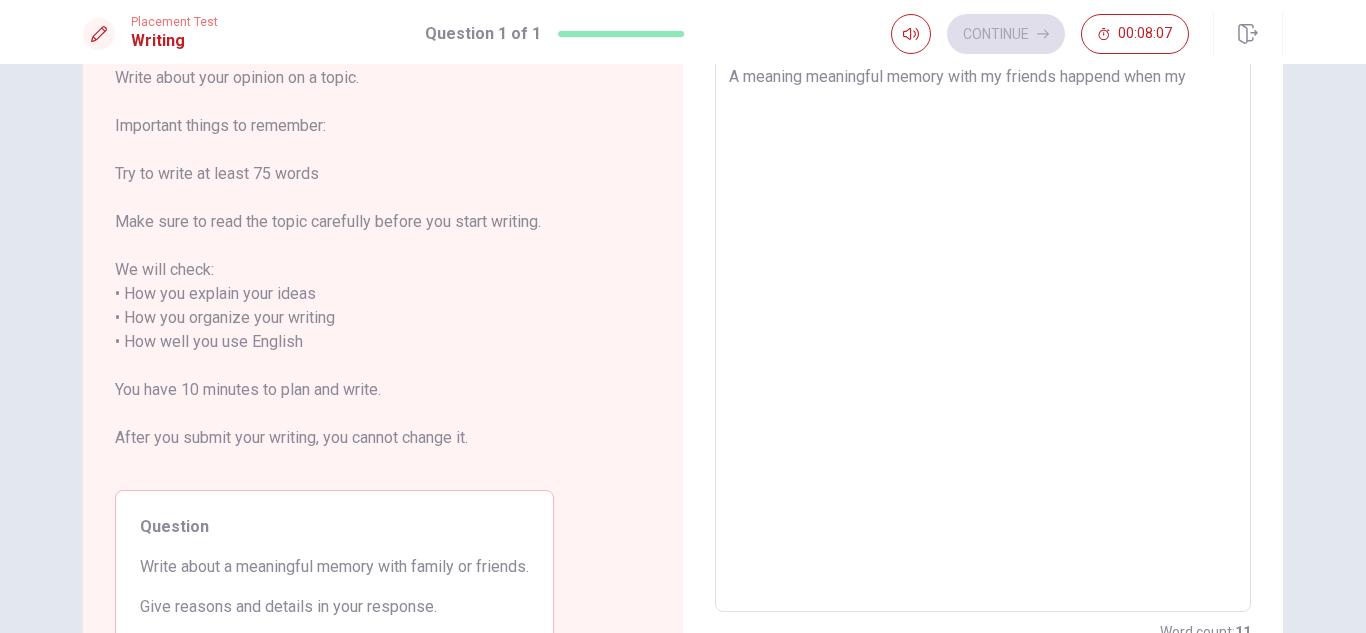 type on "A meaning meaningful memory with my friends happend when my f" 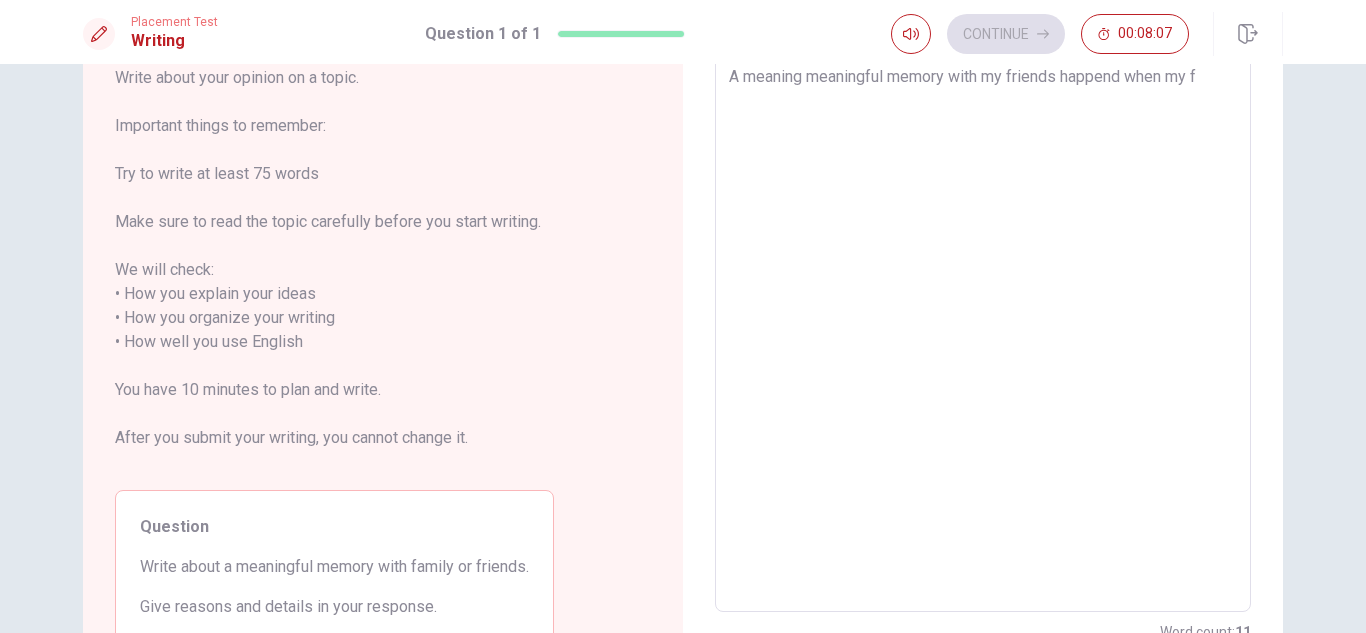 type on "x" 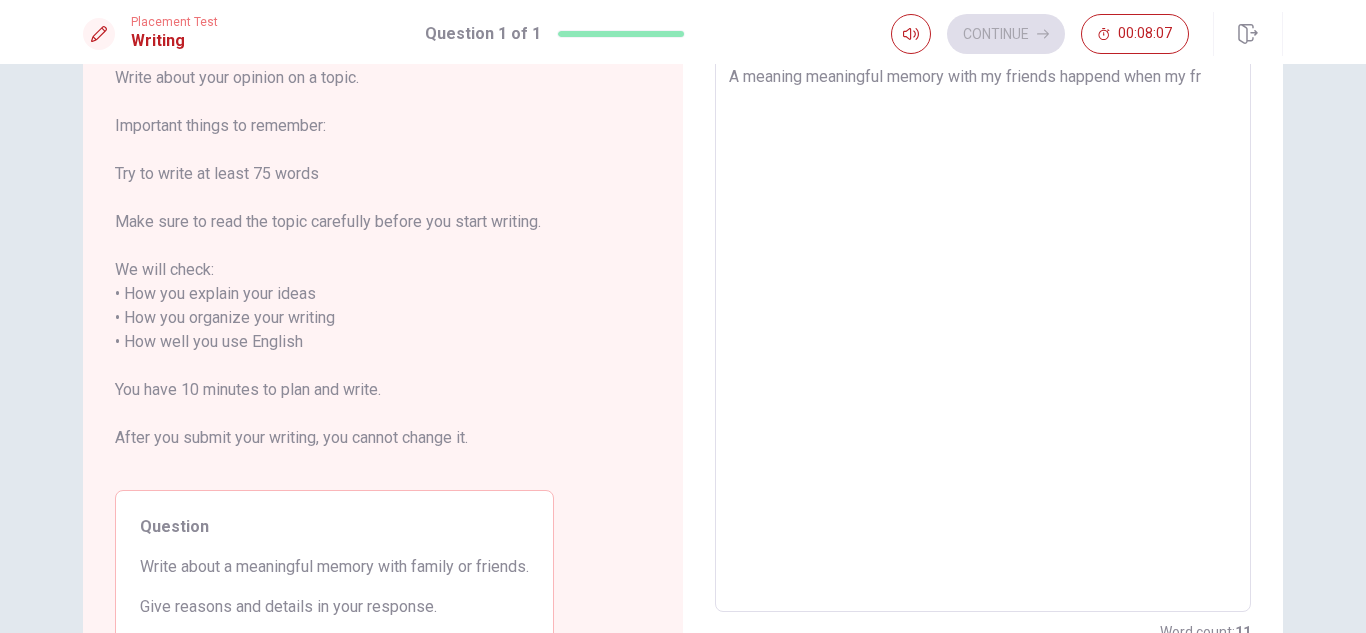 type on "x" 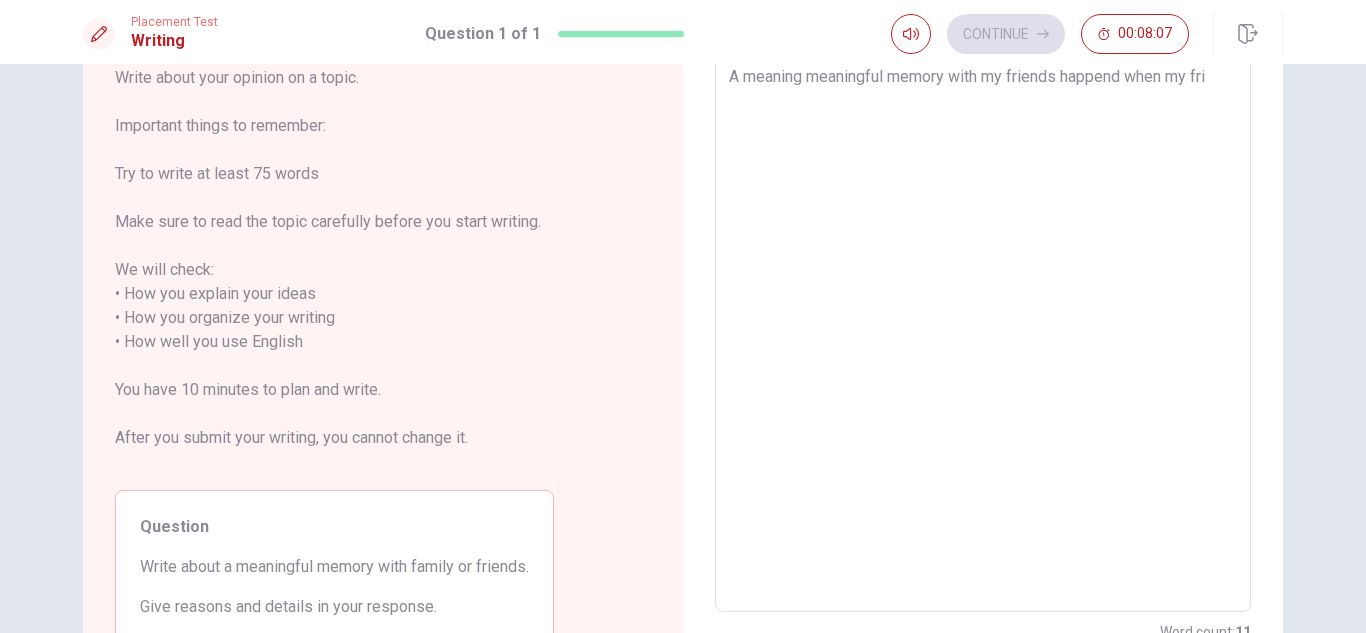 type on "x" 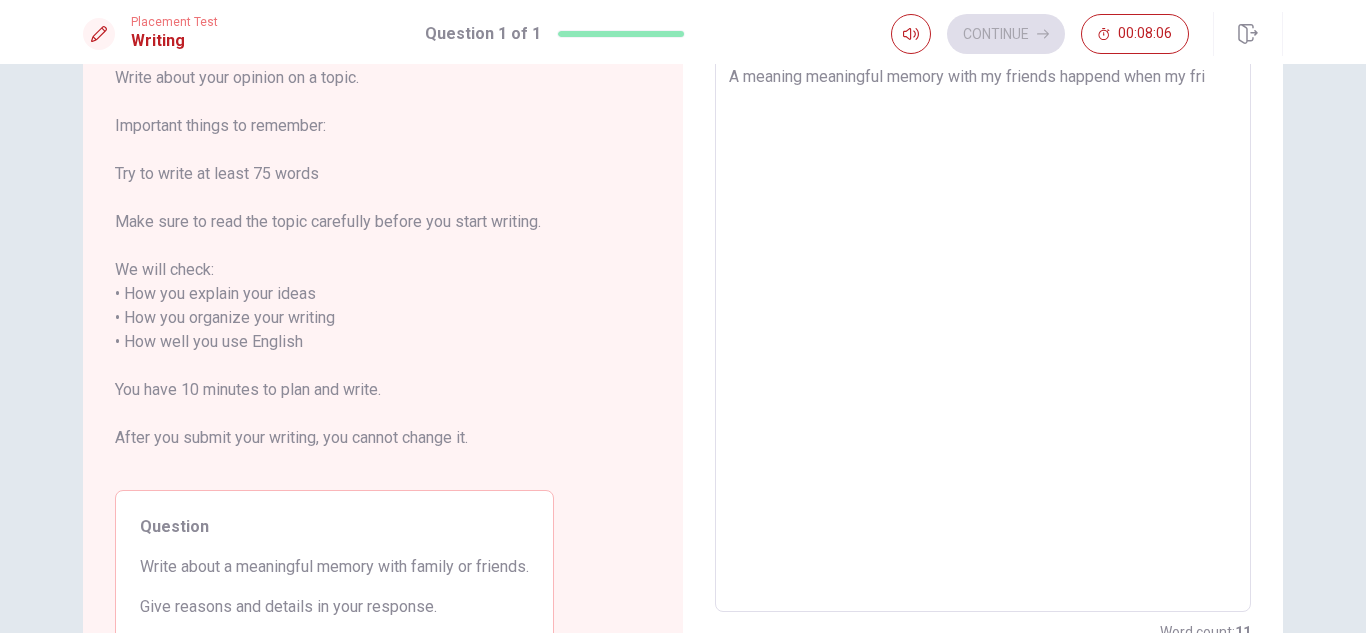 type on "A meaning meaningful memory with my friends happend when my frie" 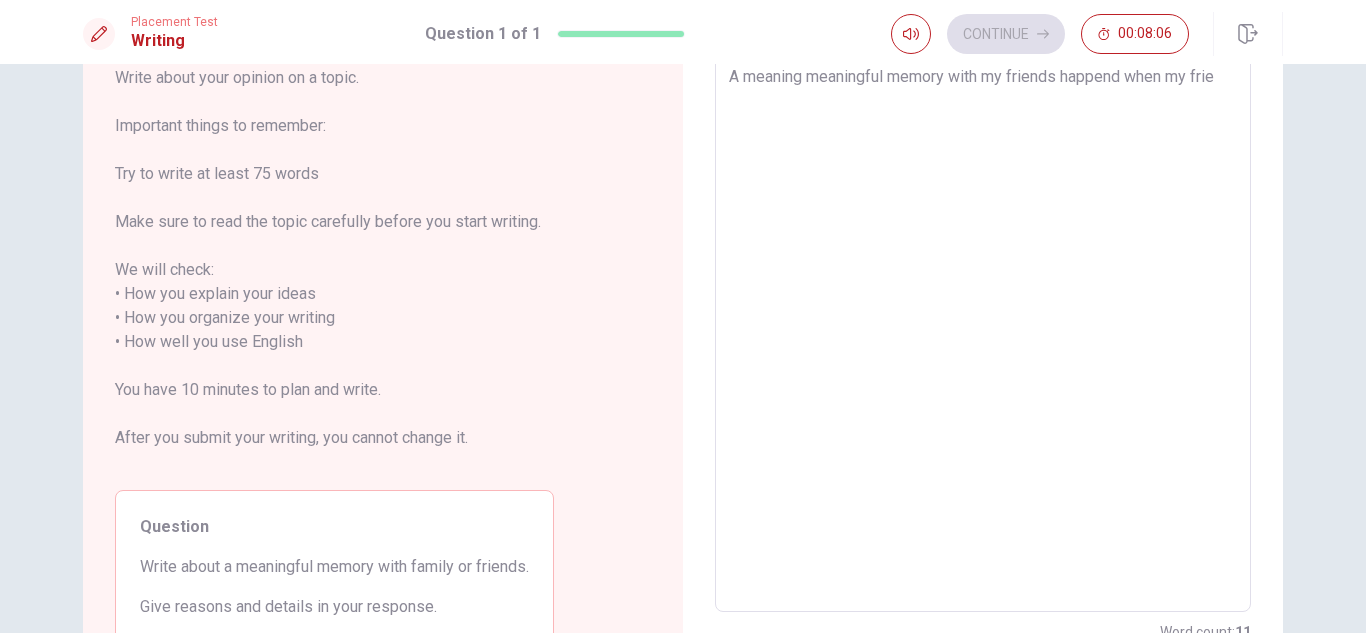 type on "x" 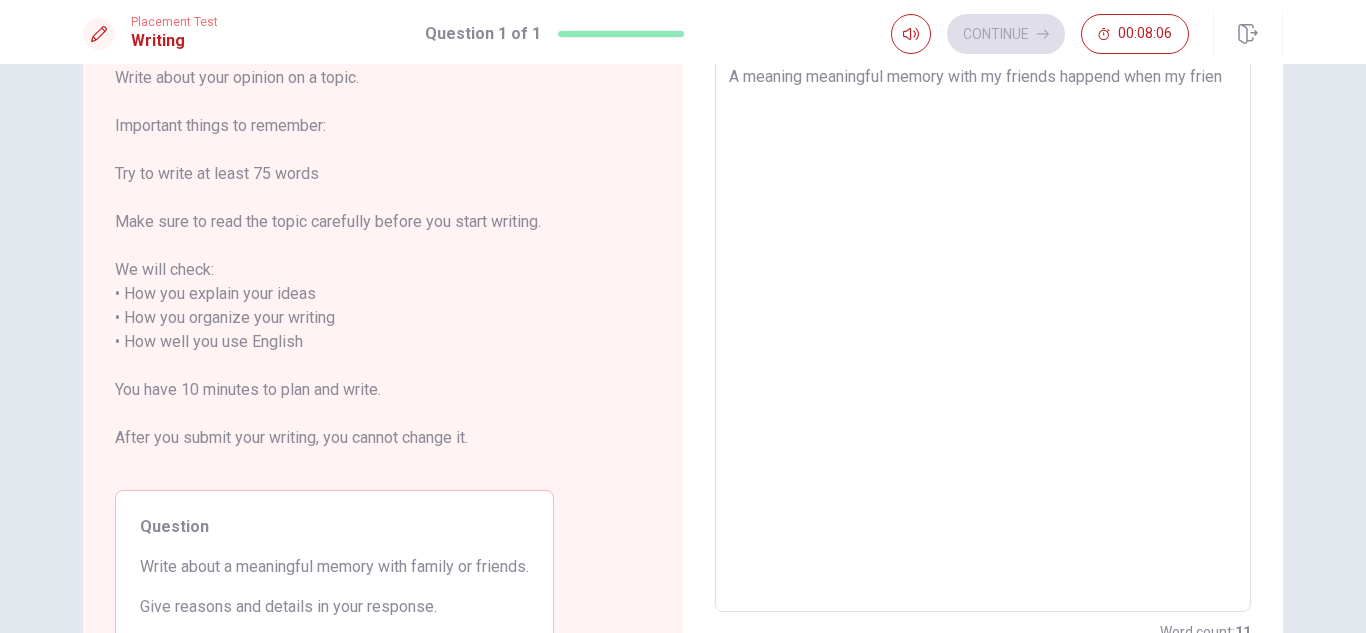 type on "x" 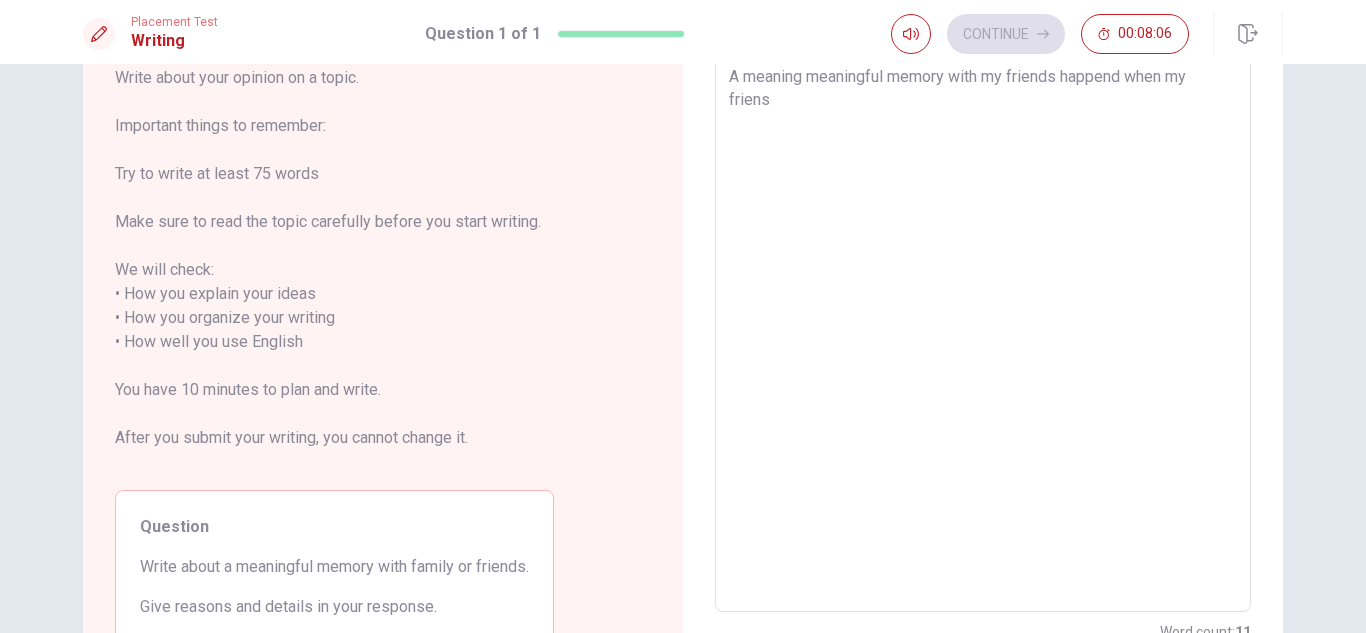 type on "x" 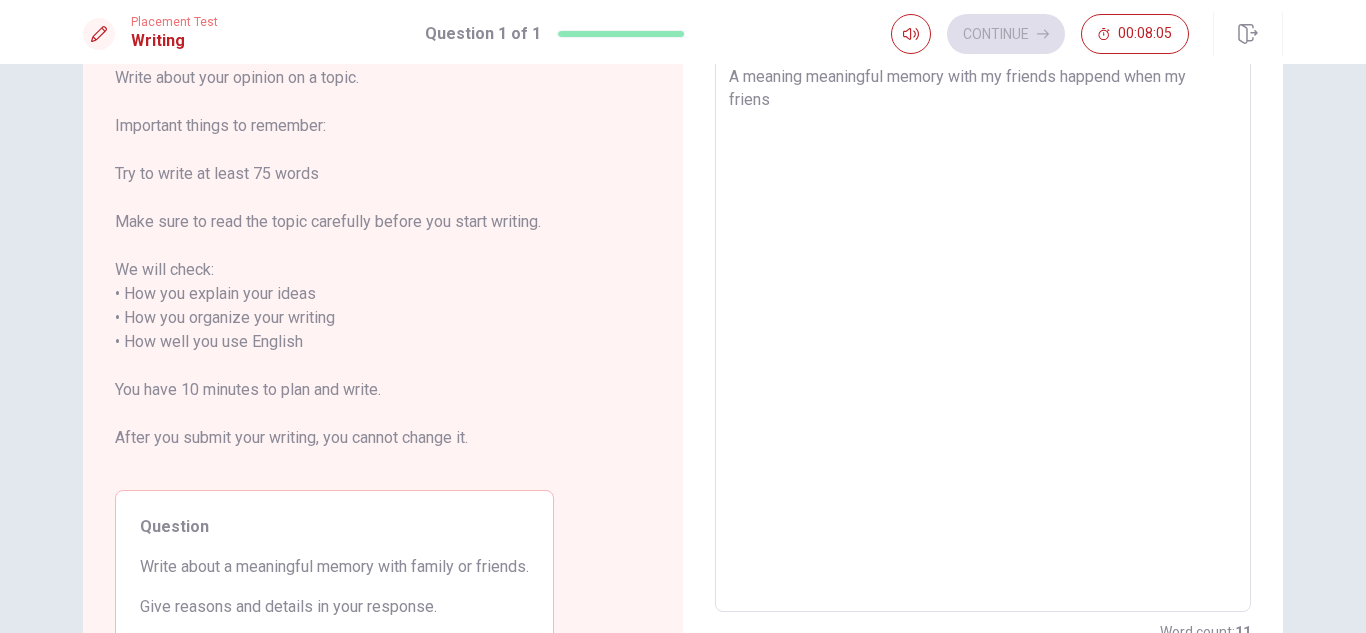 type on "A meaning meaningful memory with my friends happend when my friens a" 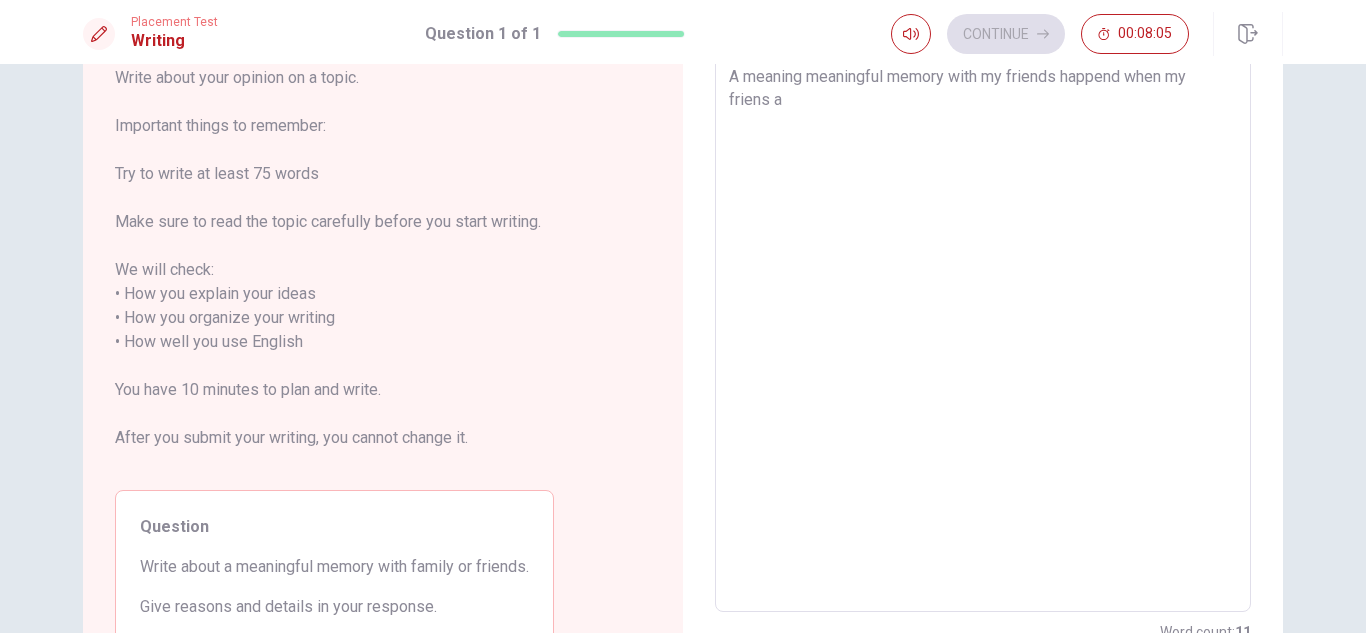 type on "x" 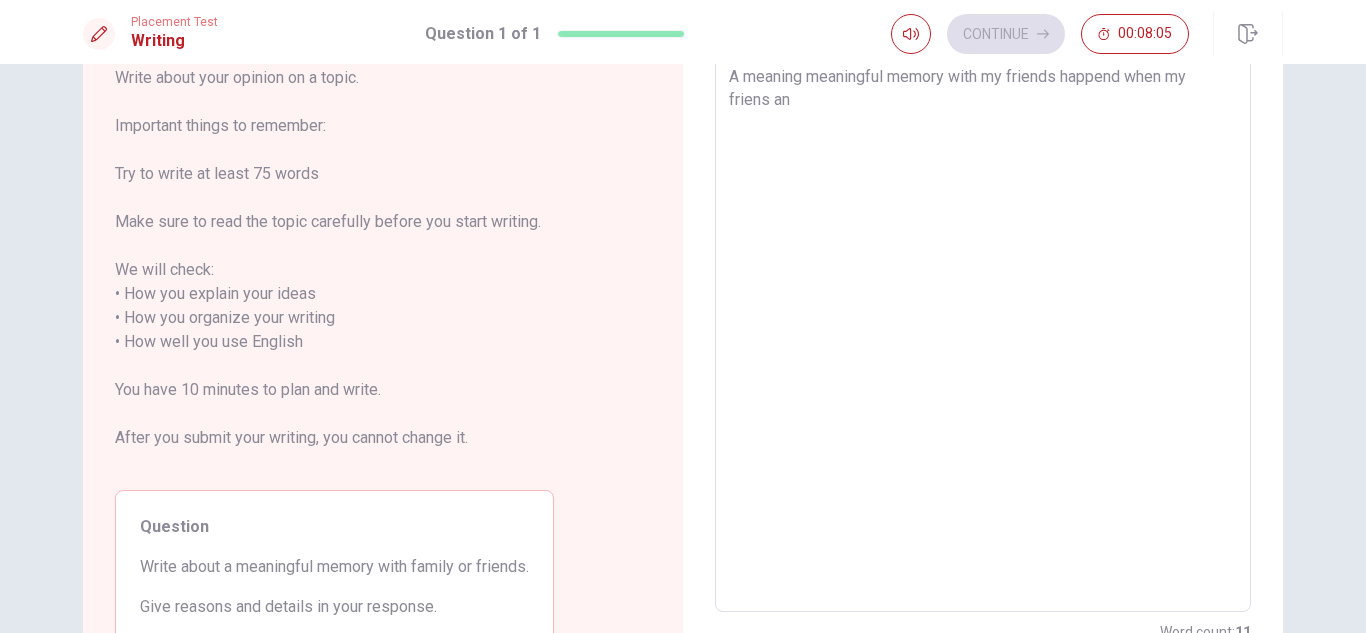 type on "x" 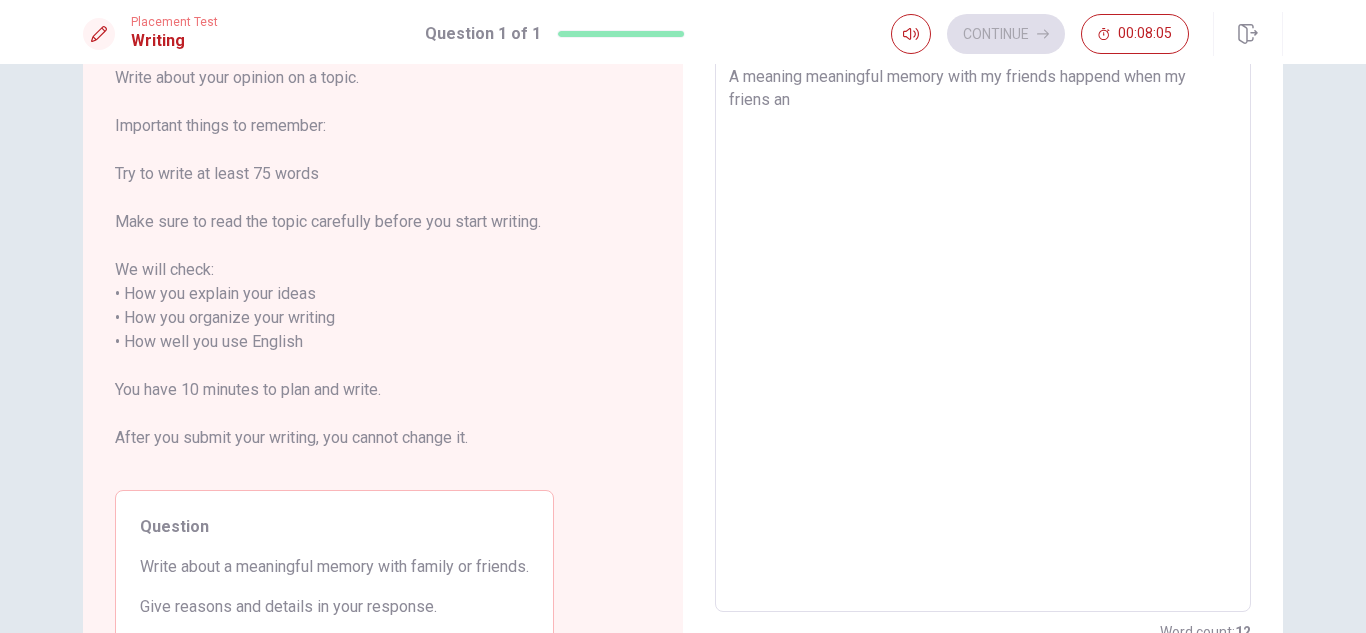 type on "A meaning meaningful memory with my friends happend when my friens and" 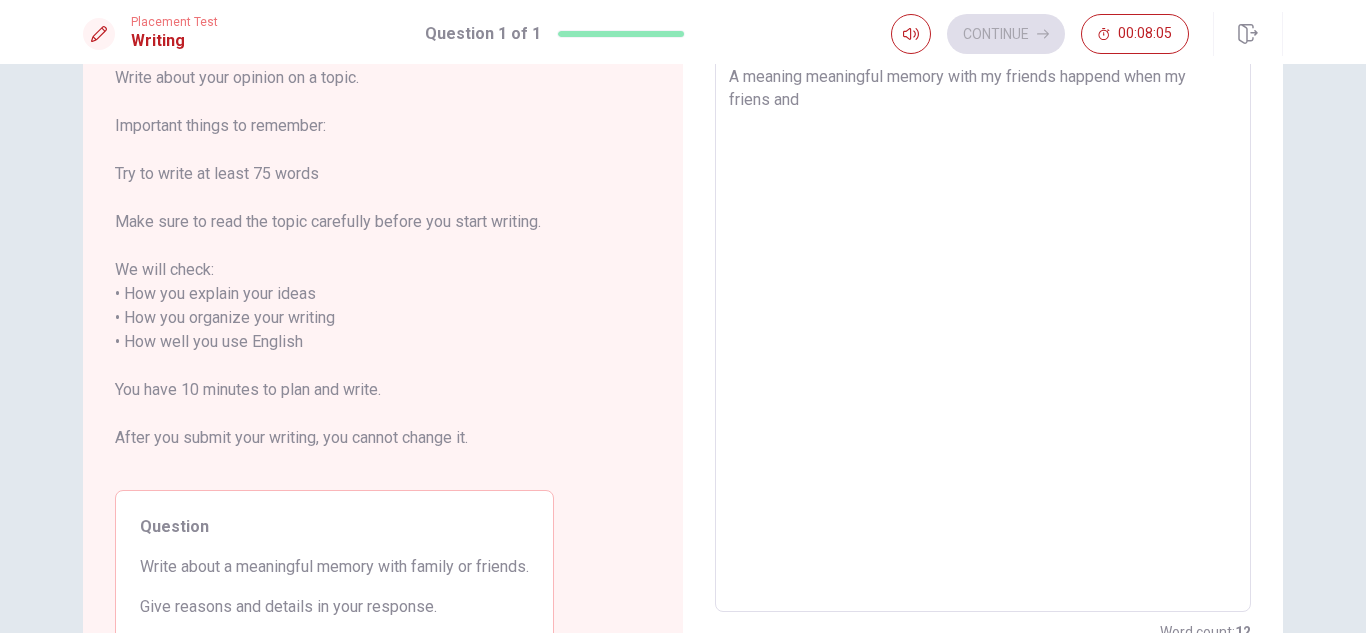type on "x" 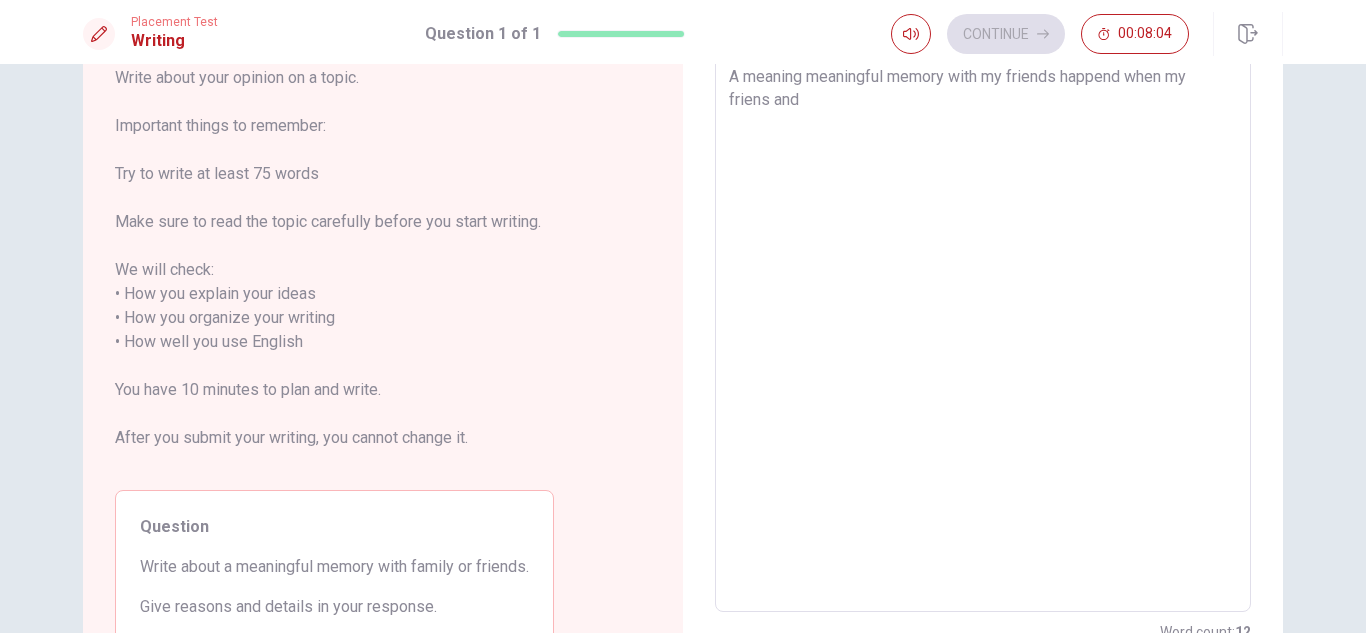 type on "A meaning meaningful memory with my friends happend when my friens and i" 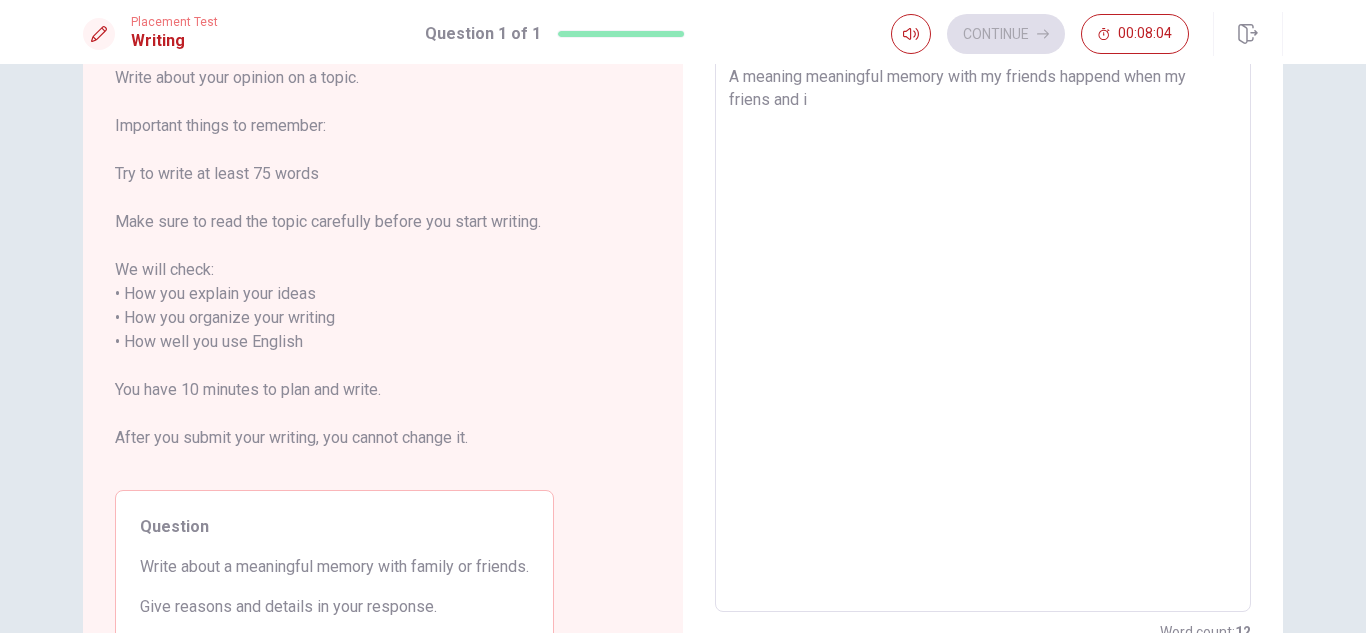 type on "x" 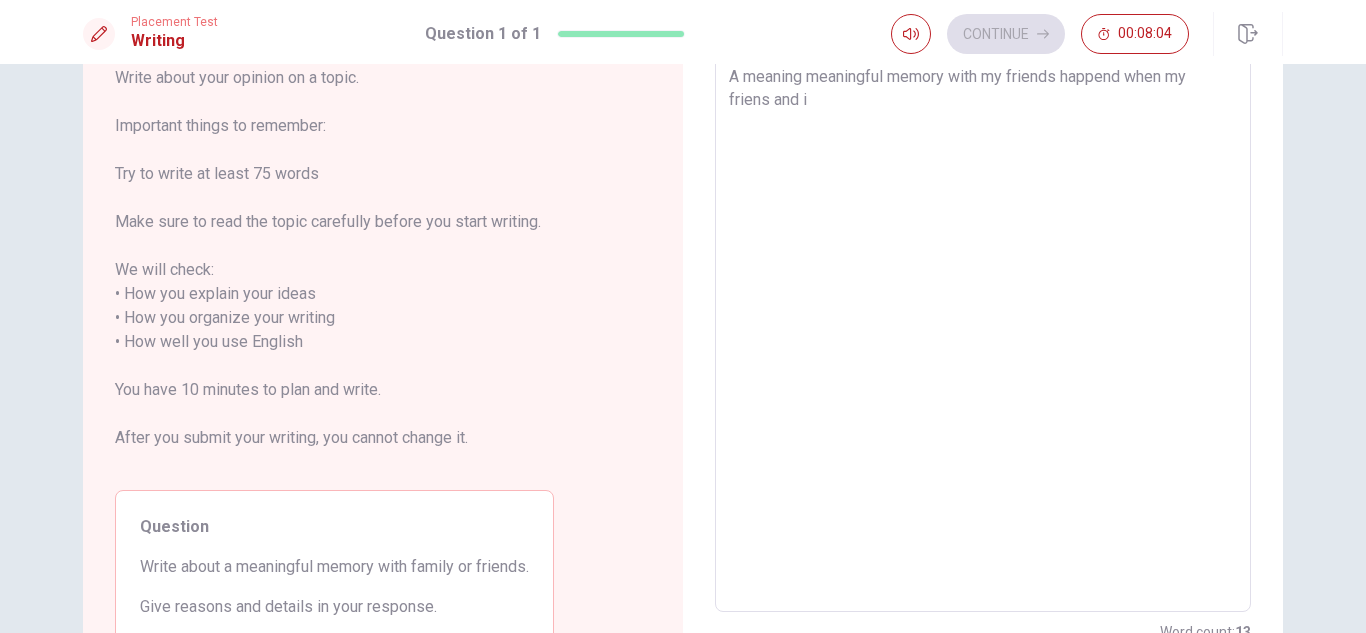 type on "A meaning meaningful memory with my friends happend when my friens and i" 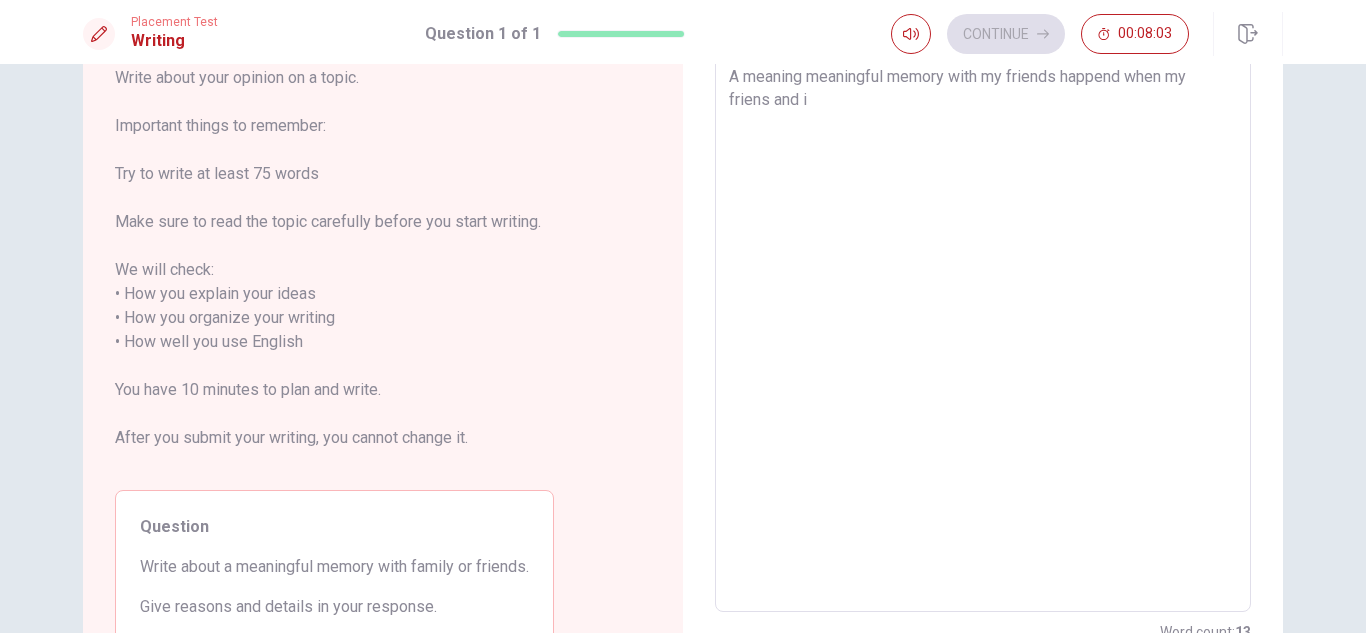 type on "A meaning meaningful memory with my friends happend when my friens and i w" 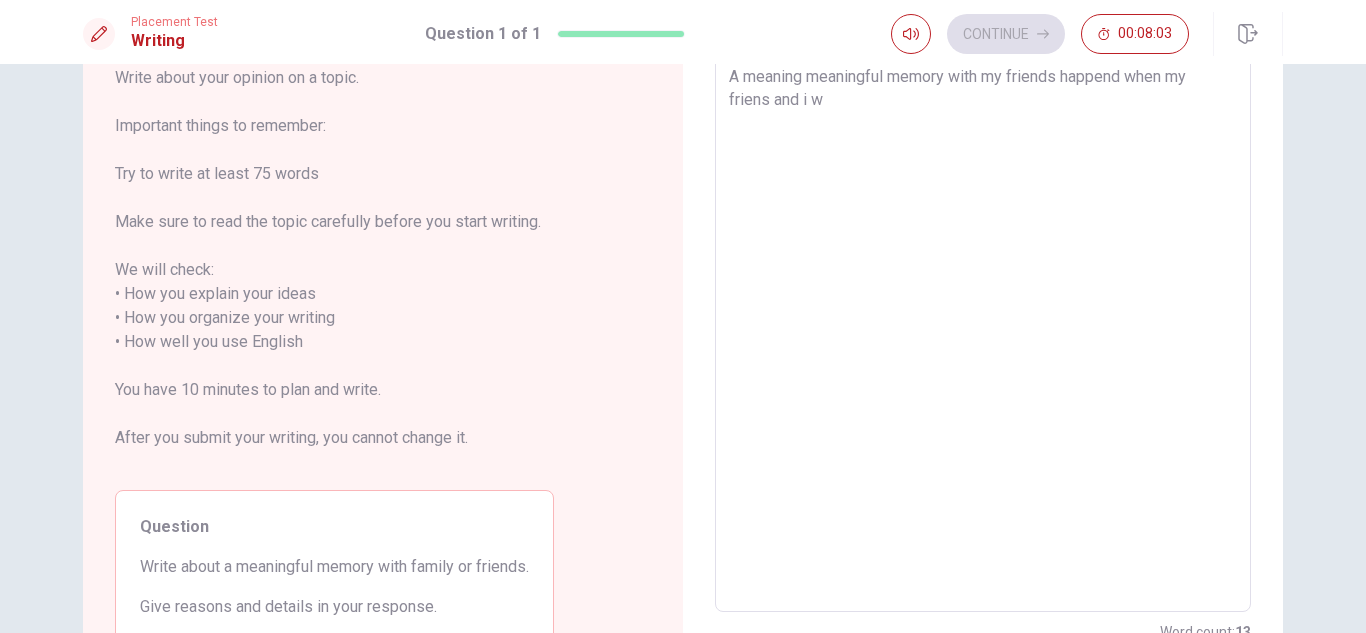 type on "x" 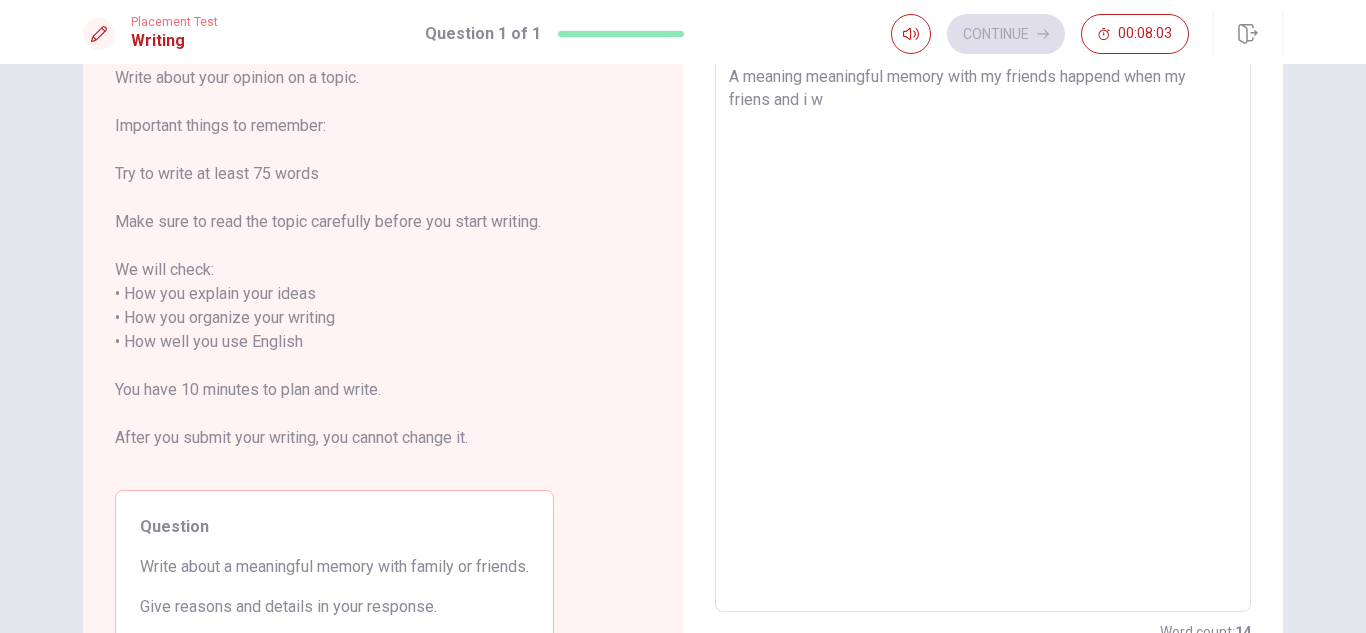 type on "A meaning meaningful memory with my friends happend when my friens and i we" 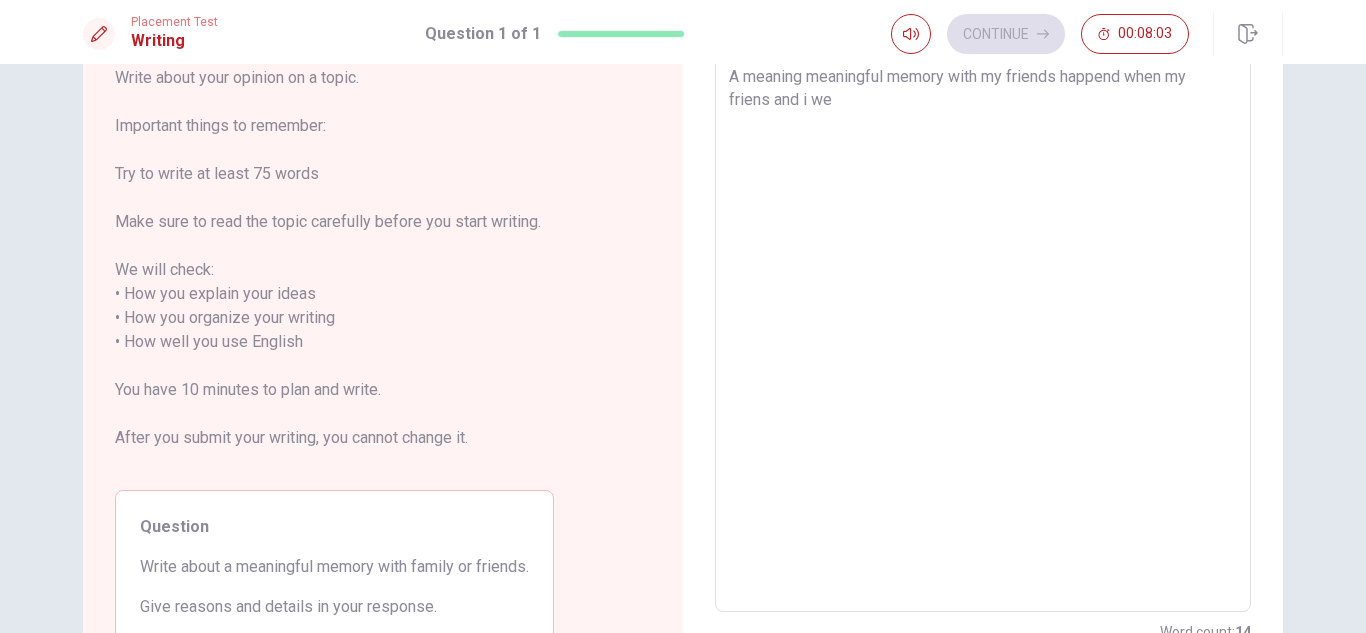 type on "x" 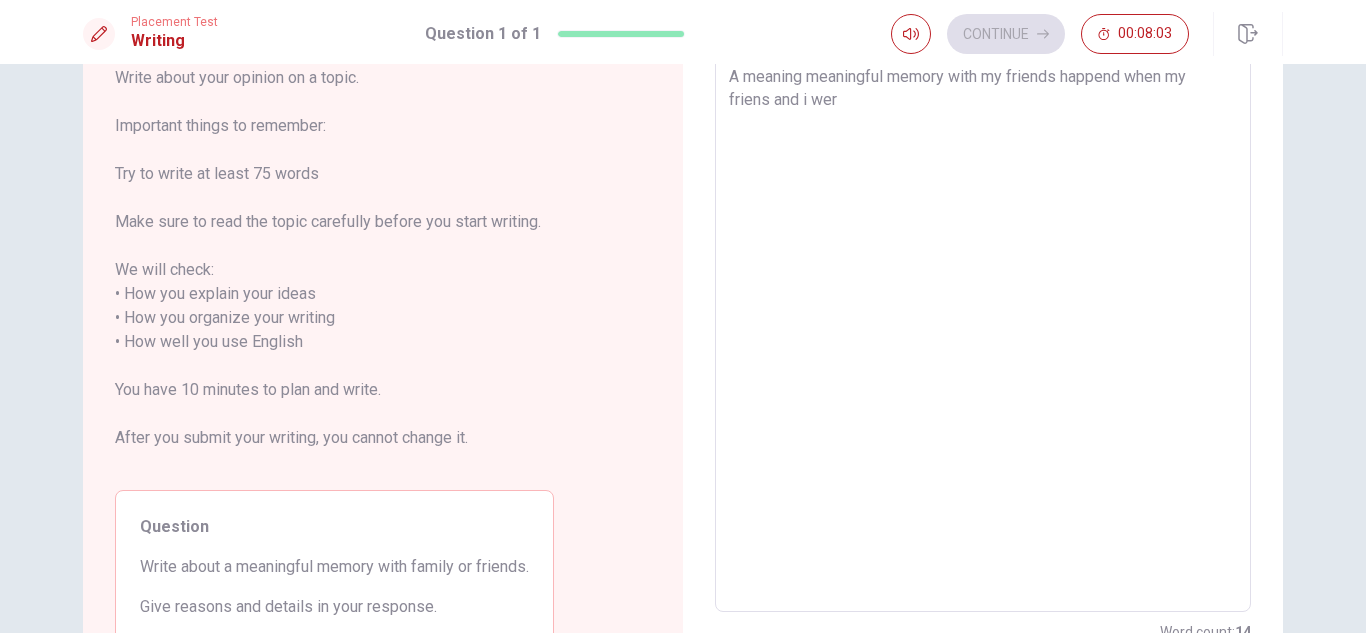 type on "x" 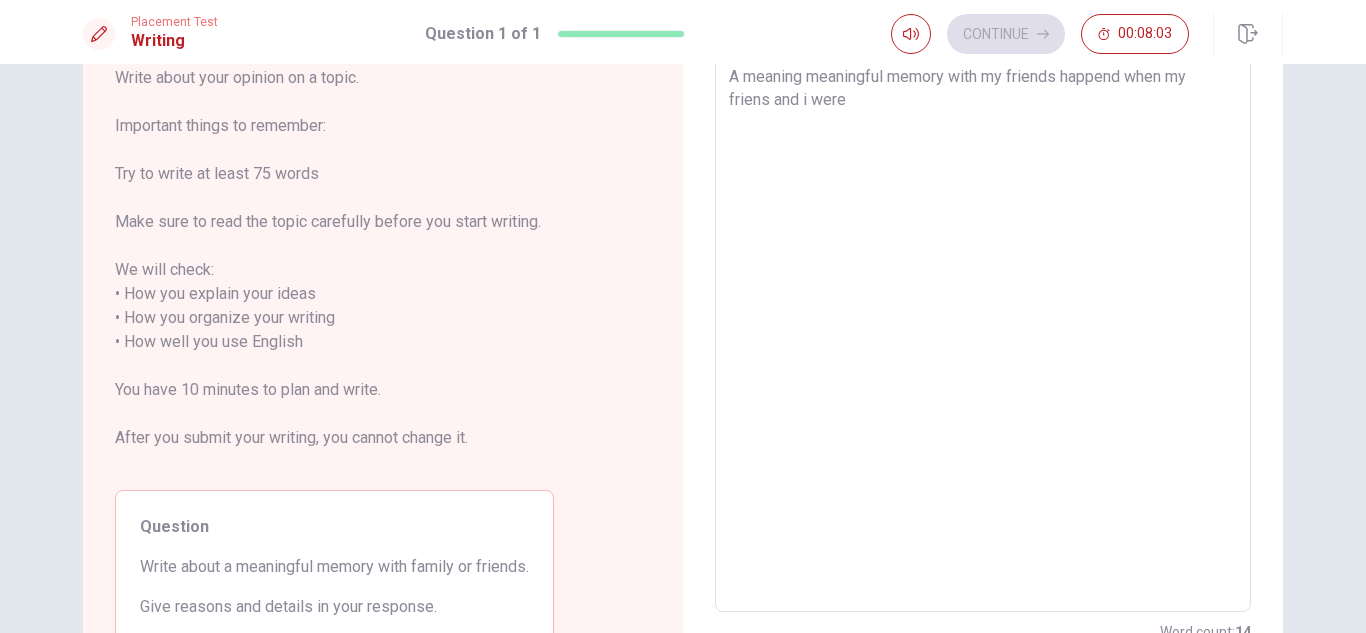 type on "x" 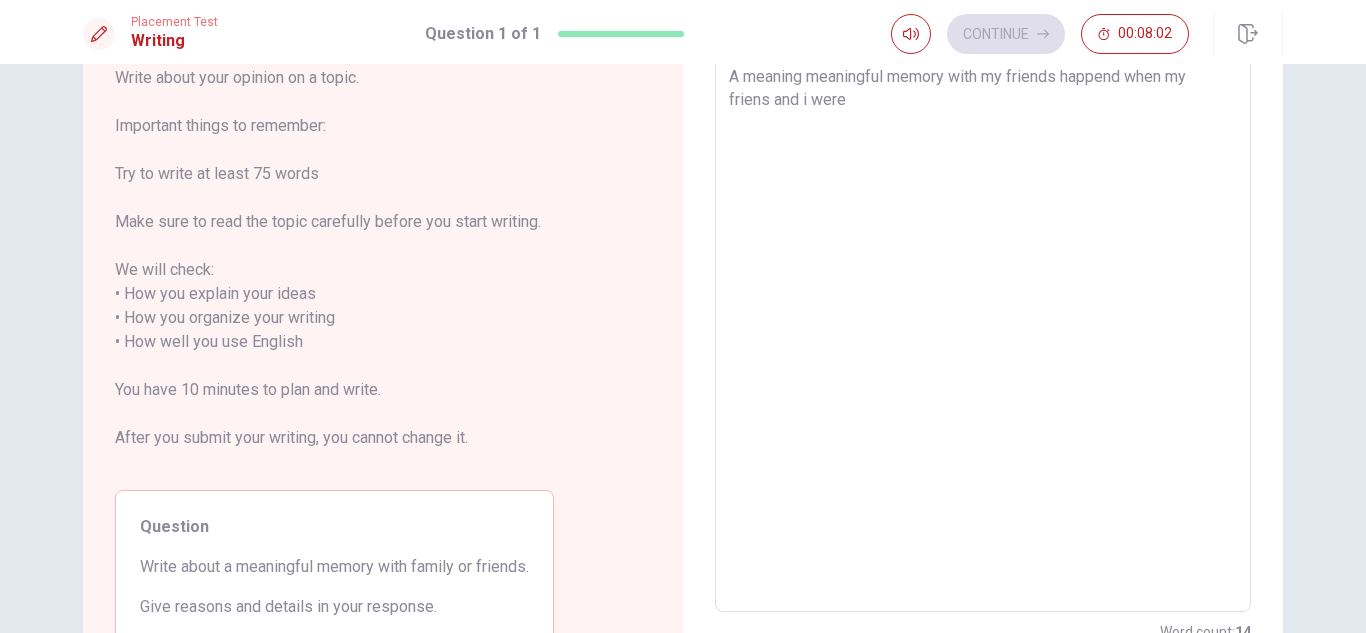 type on "x" 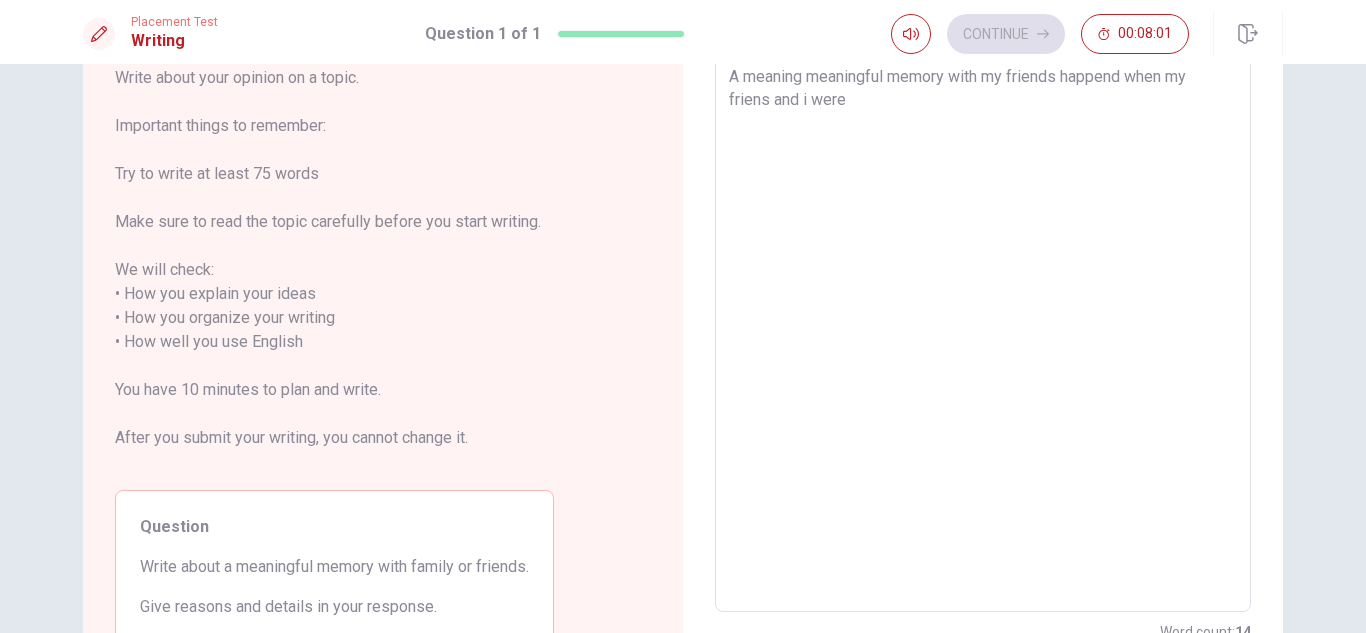 type on "A meaning meaningful memory with my friends happend when my [DEMOGRAPHIC_DATA] and i were a" 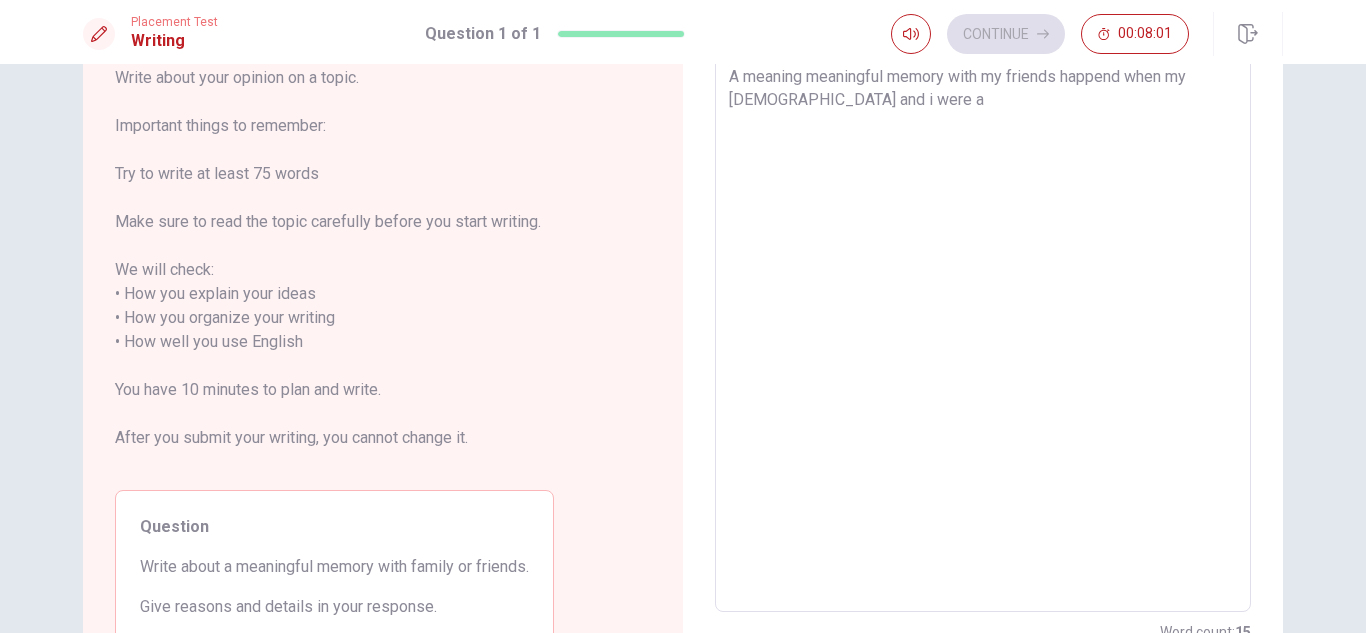 type on "x" 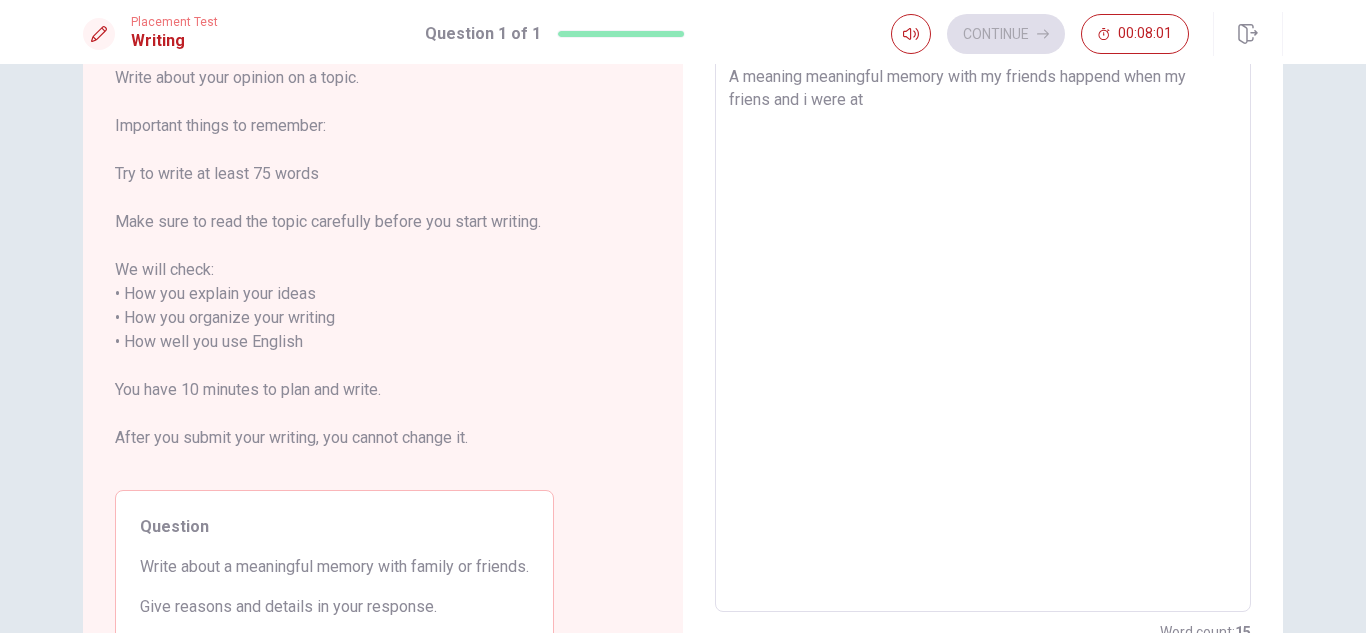 type on "x" 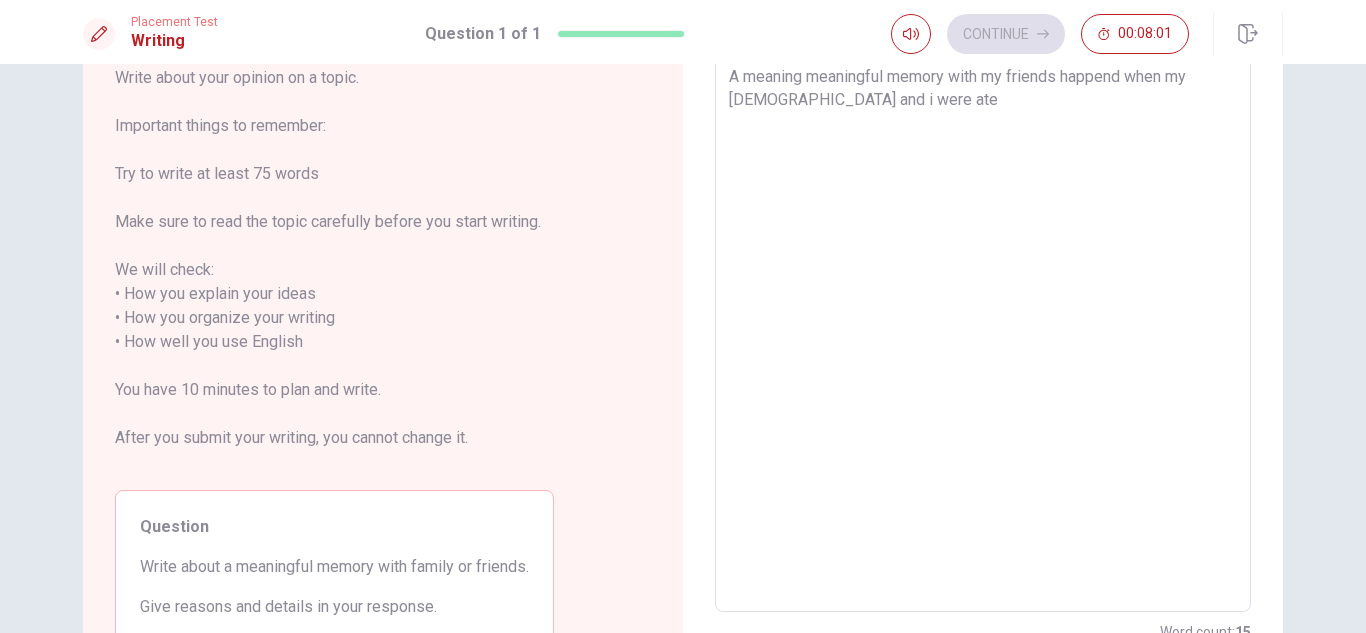 type on "x" 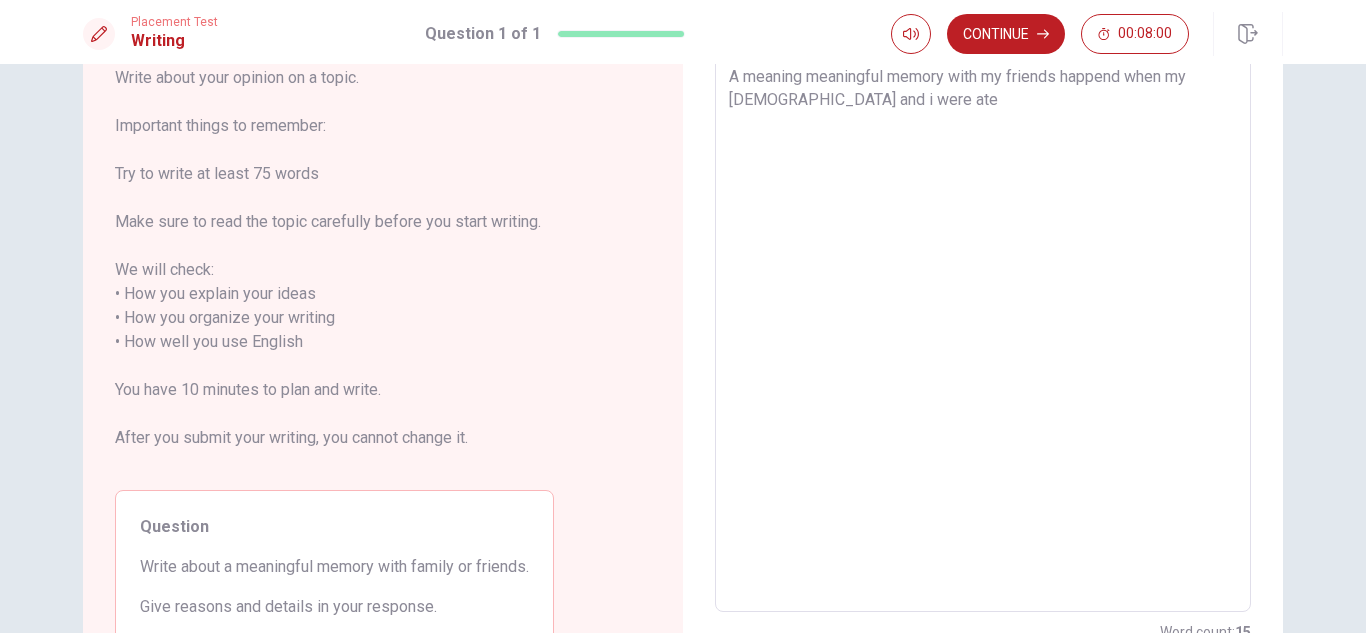 type on "x" 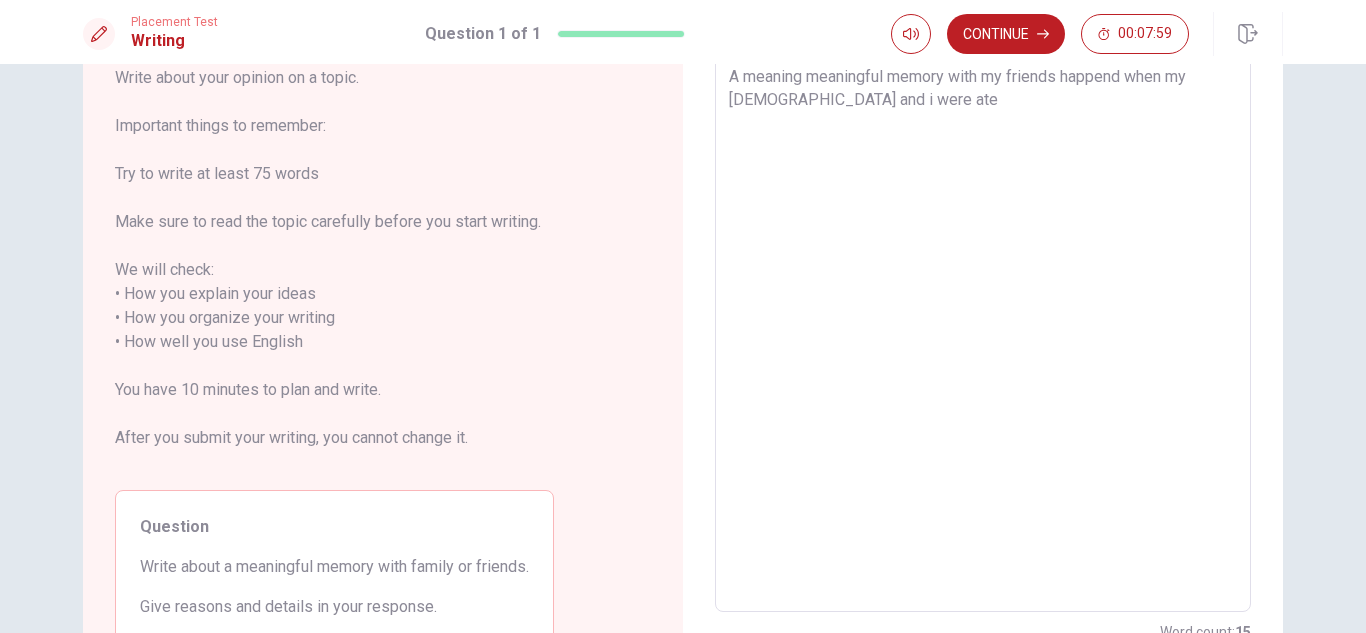 type on "A meaning meaningful memory with my friends happend when my [DEMOGRAPHIC_DATA] and i were ate" 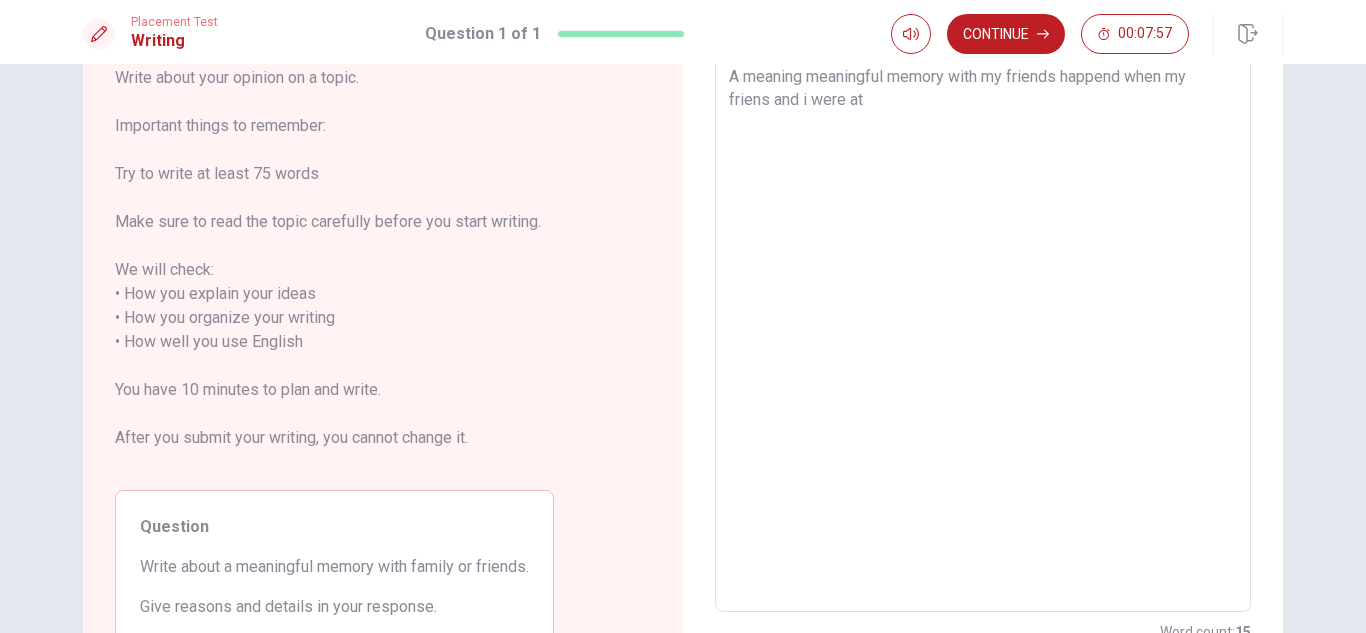 type on "x" 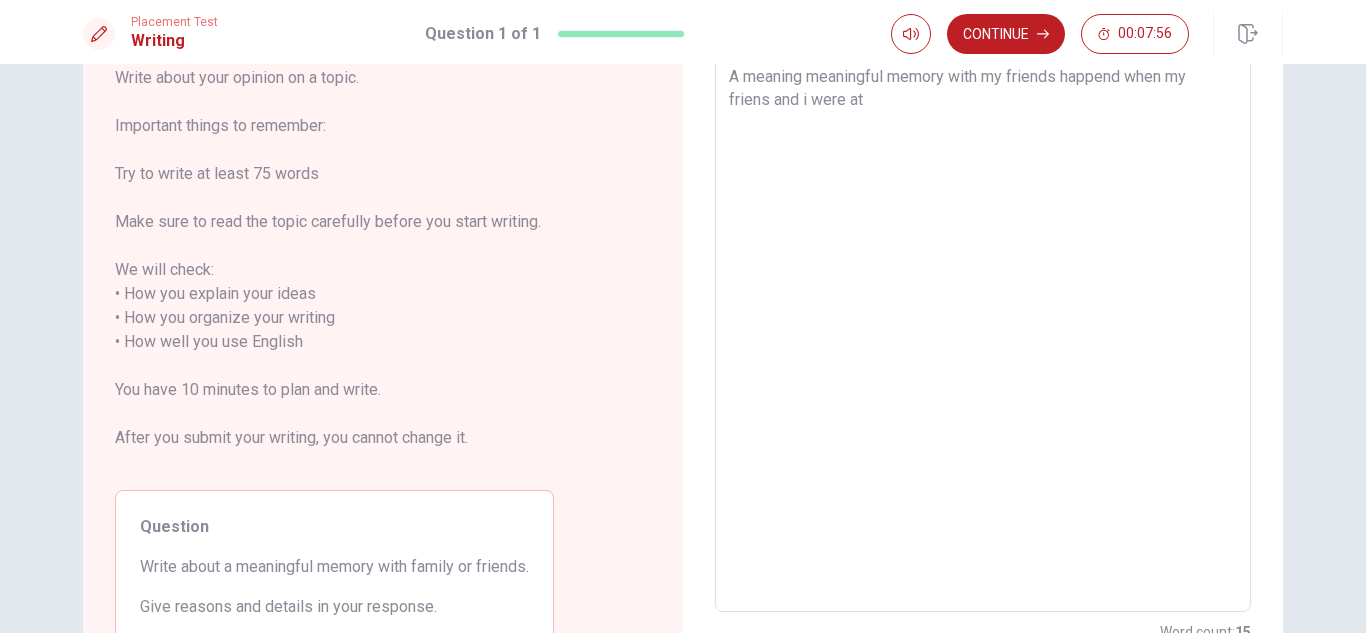 type on "A meaning meaningful memory with my friends happend when my [DEMOGRAPHIC_DATA] and i were a" 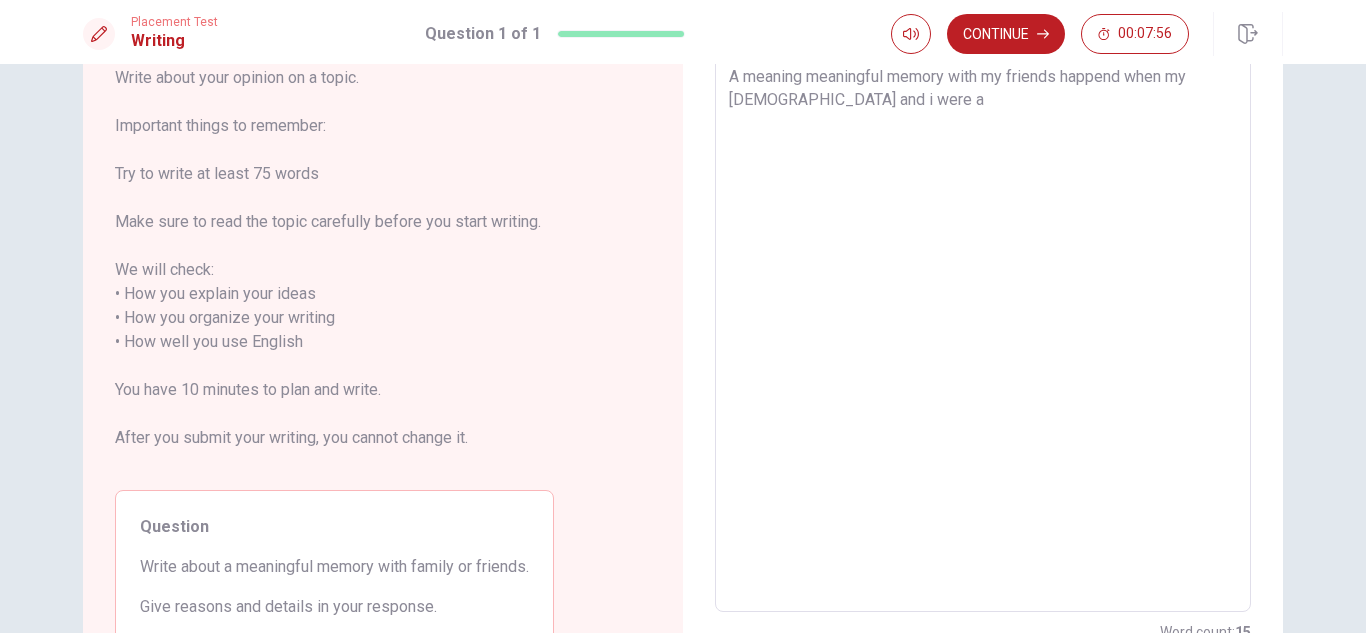type on "x" 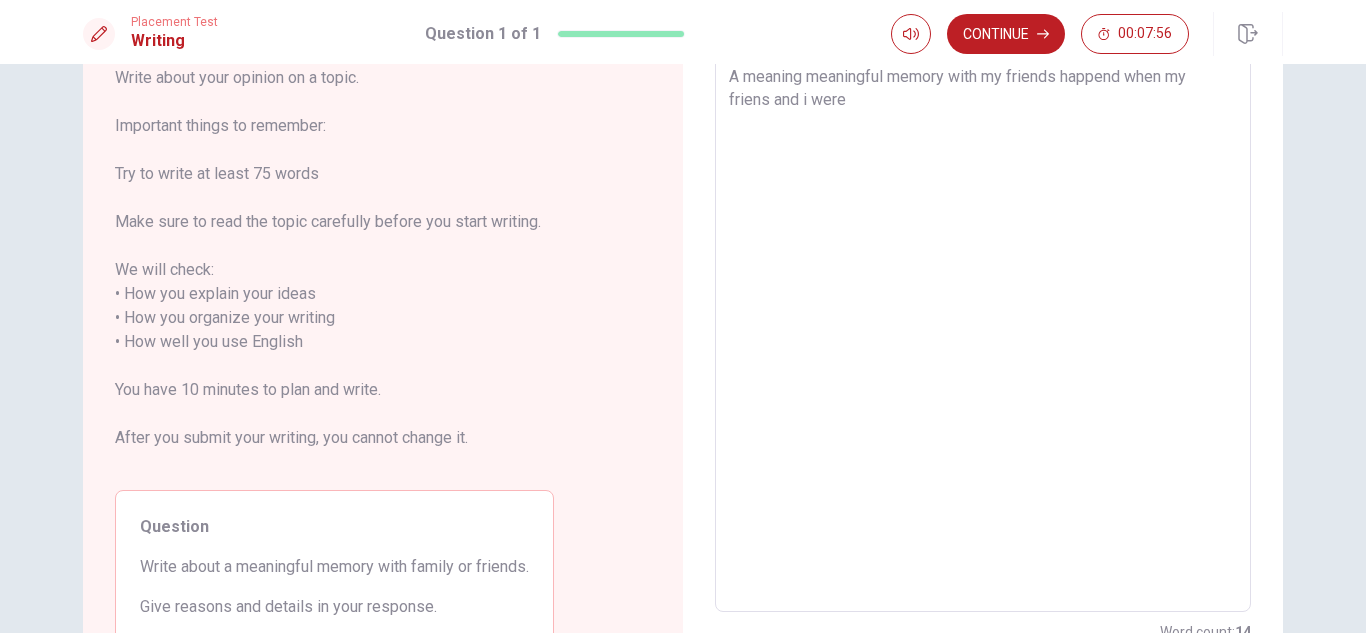type on "x" 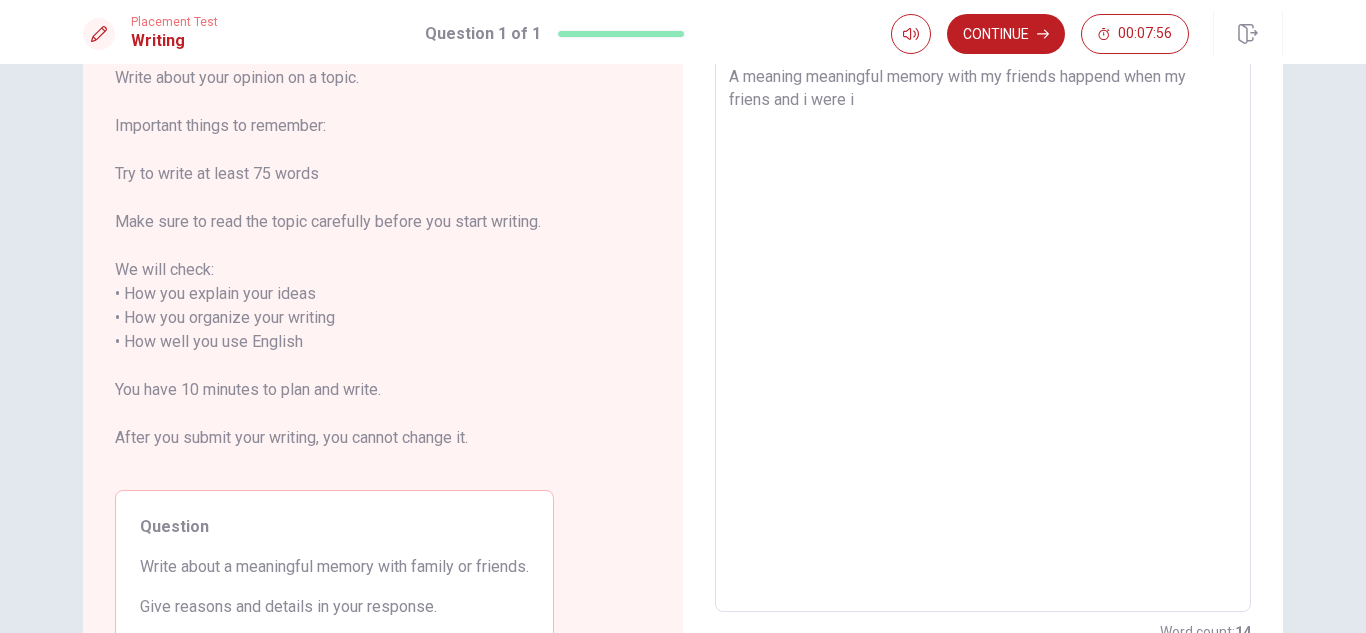 type on "x" 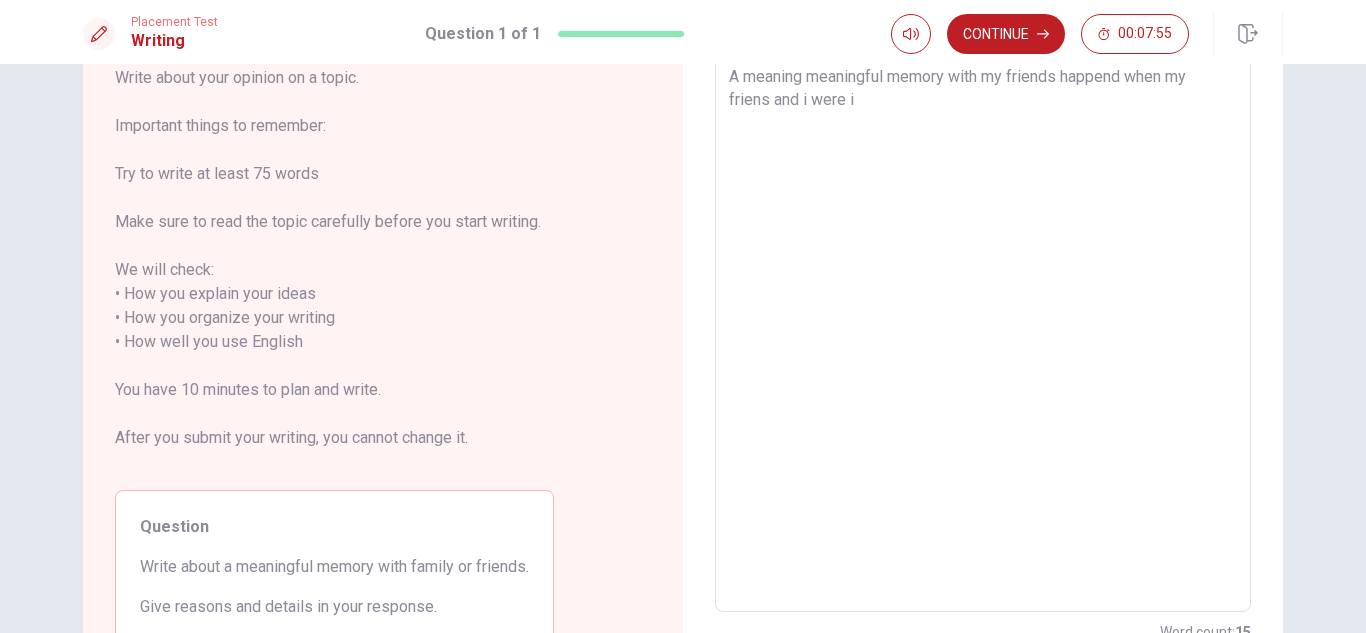type on "A meaning meaningful memory with my friends happend when my friens and i were in" 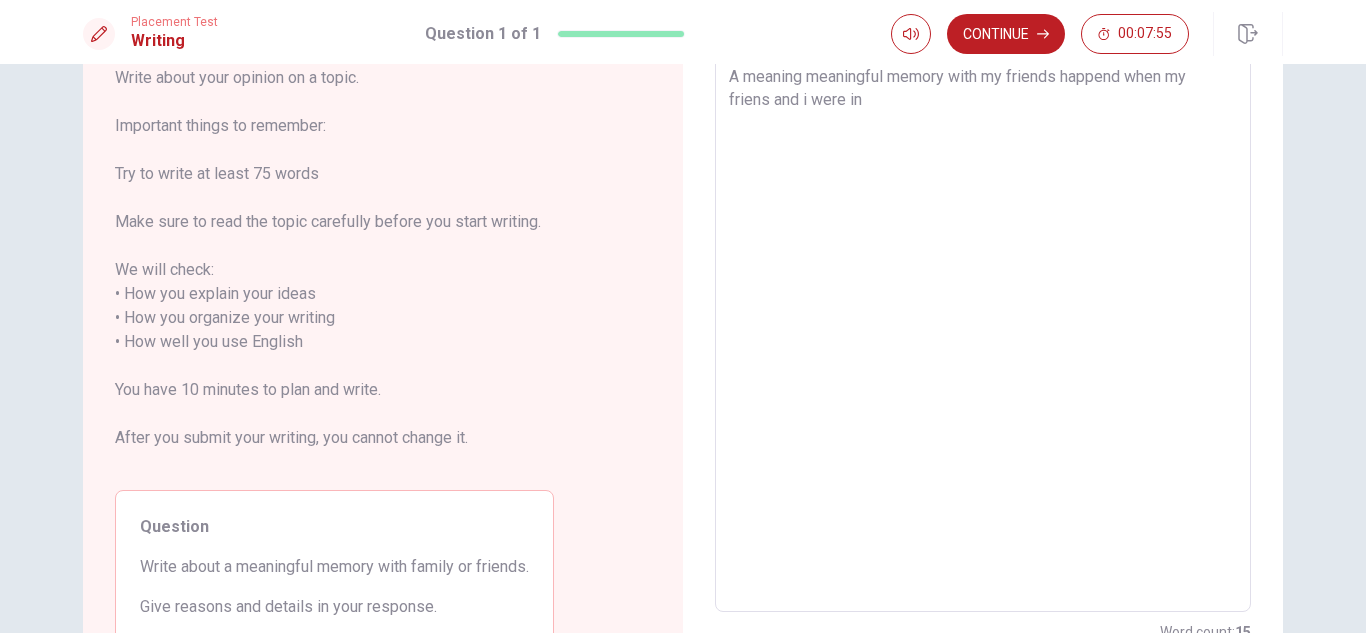 type on "x" 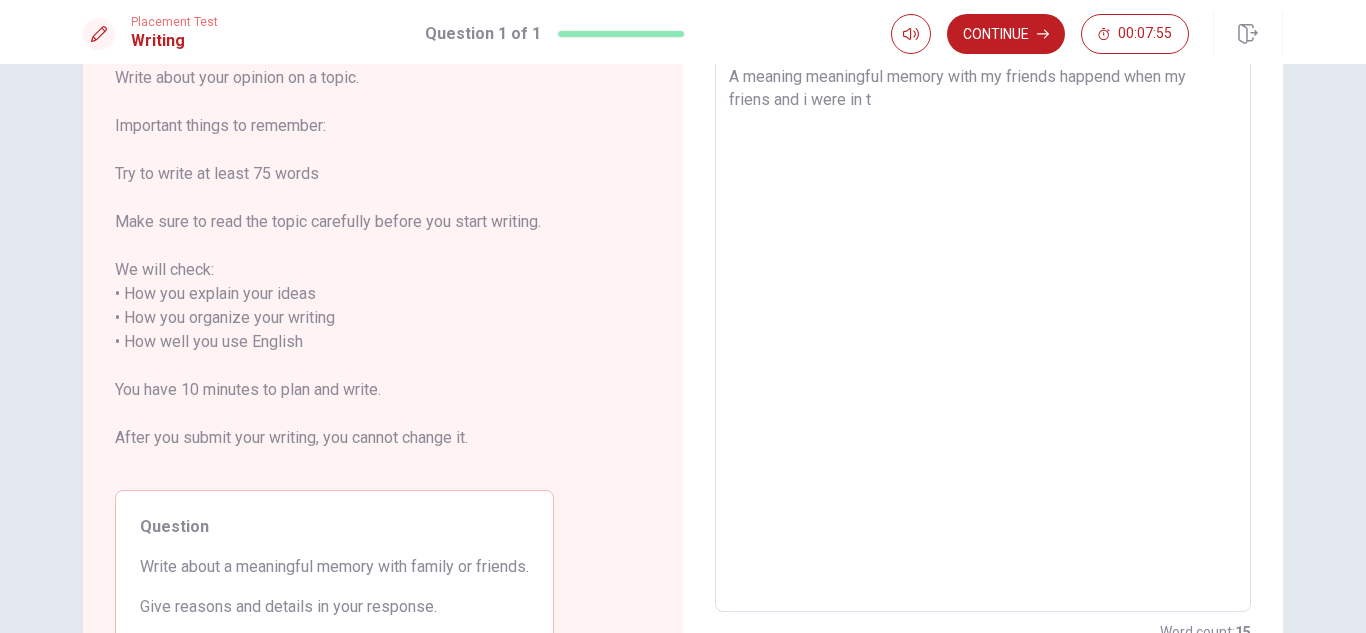 type on "x" 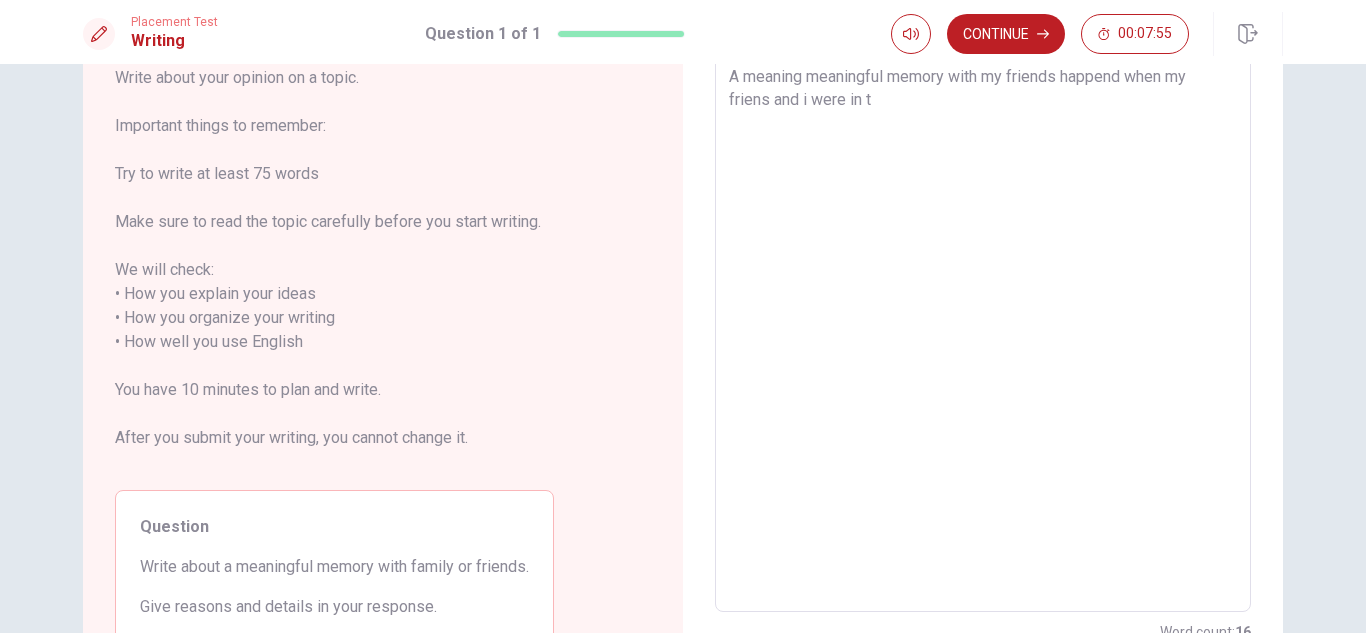 type on "A meaning meaningful memory with my friends happend when my friens and i were in th" 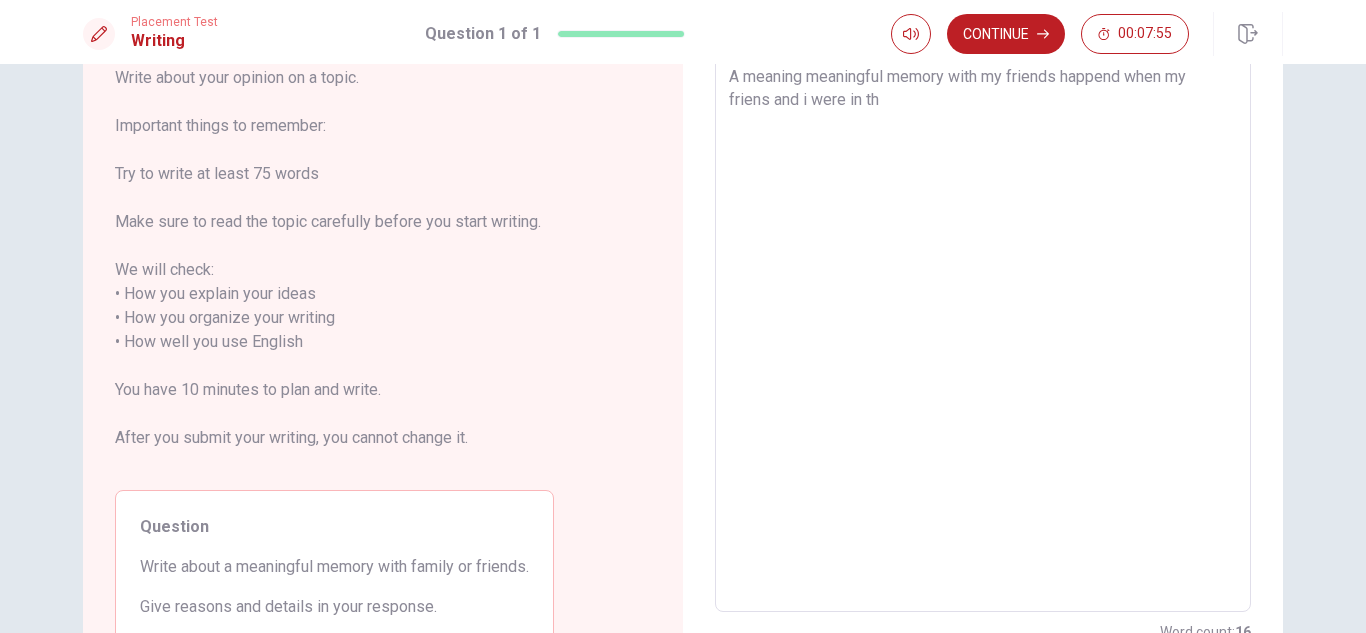 type on "x" 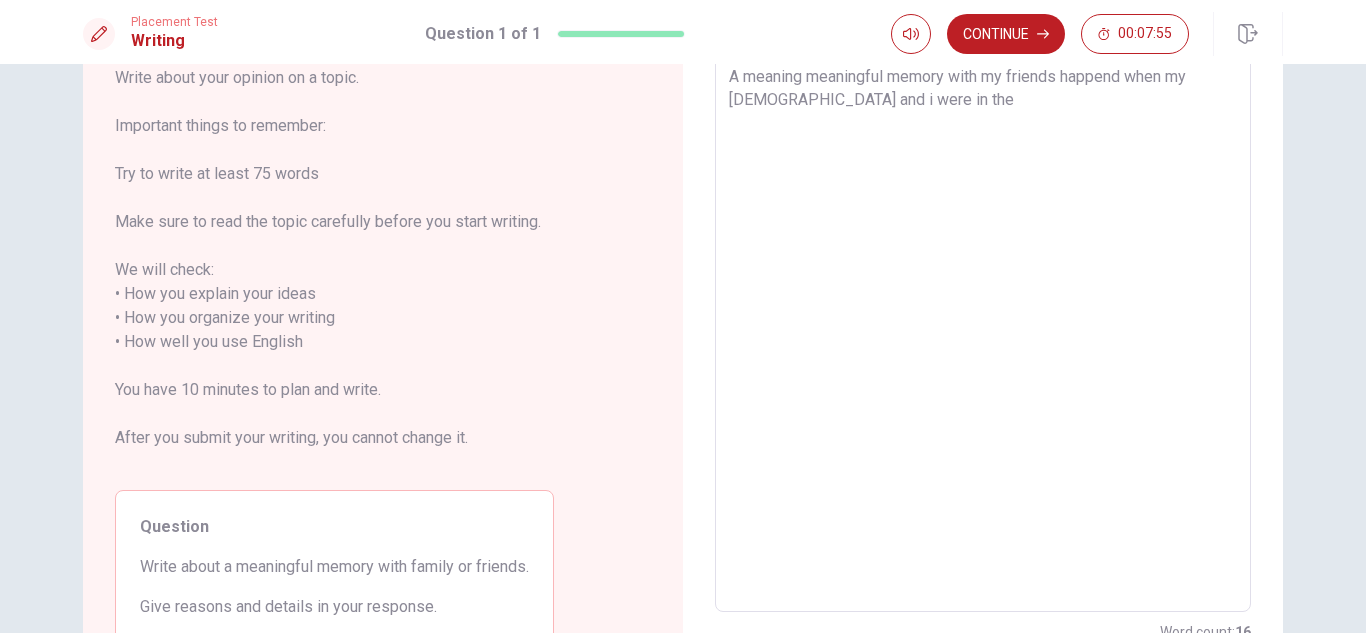 type on "x" 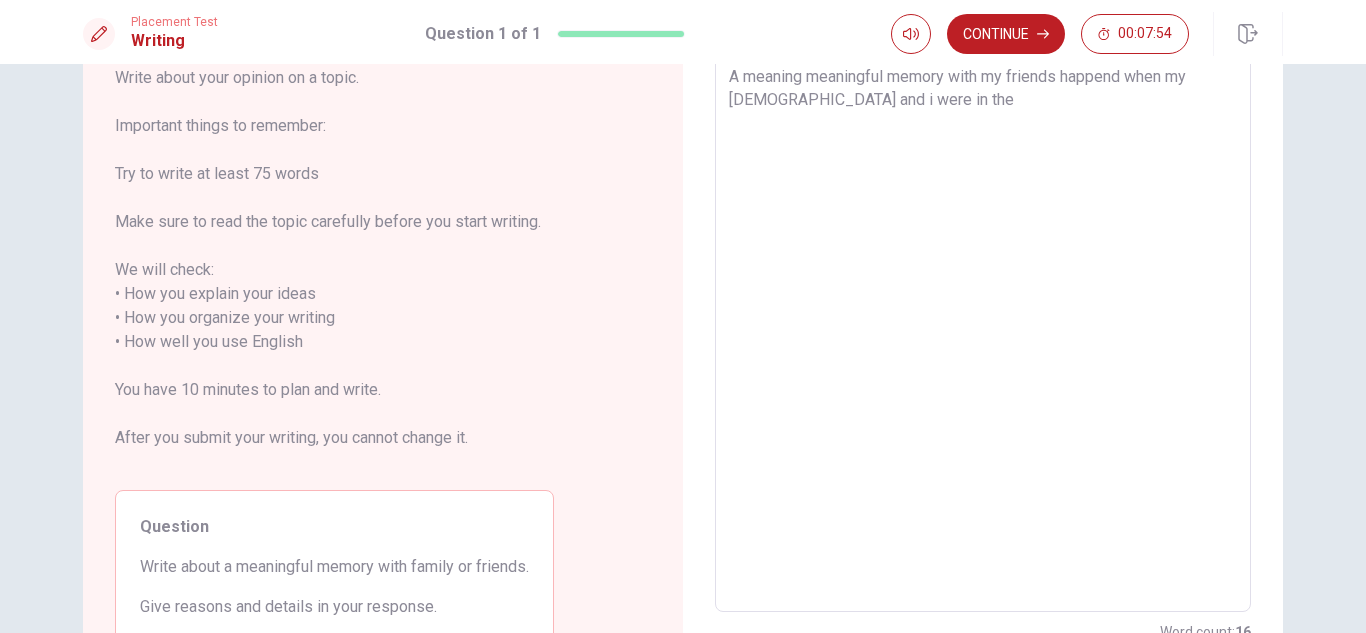 type 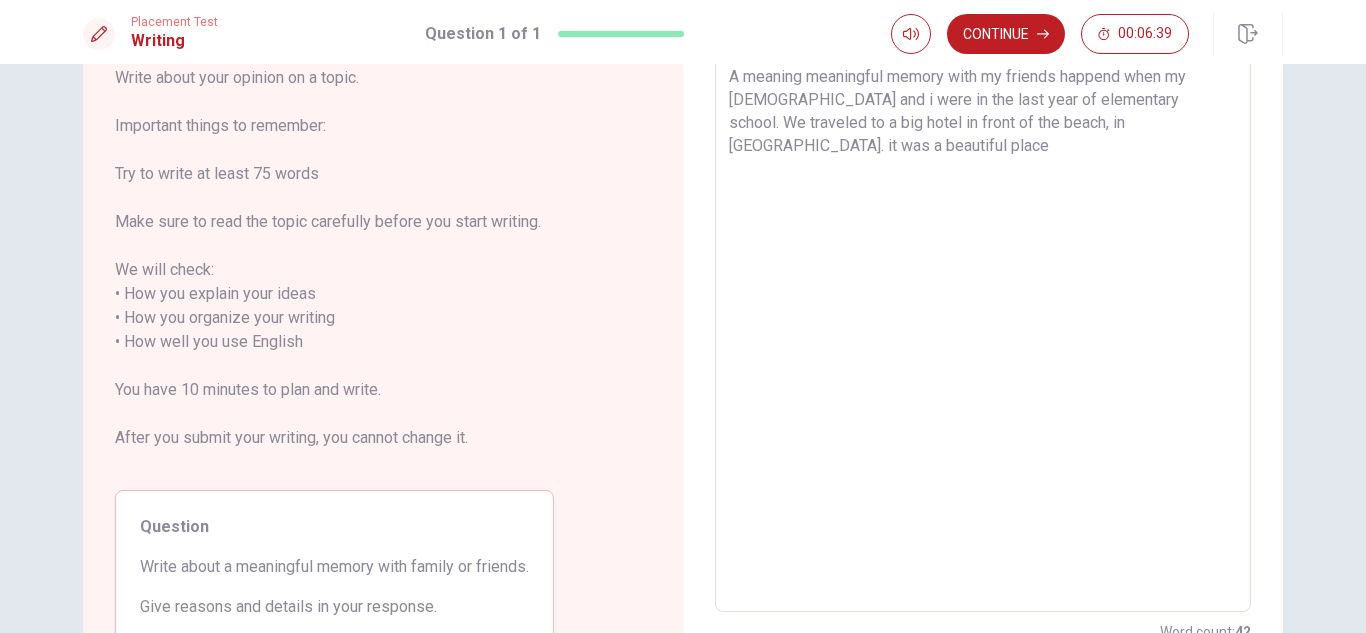 click on "A meaning meaningful memory with my friends happend when my [DEMOGRAPHIC_DATA] and i were in the last year of elementary school. We traveled to a big hotel in front of the beach, in [GEOGRAPHIC_DATA]. it was a beautiful place" at bounding box center [983, 330] 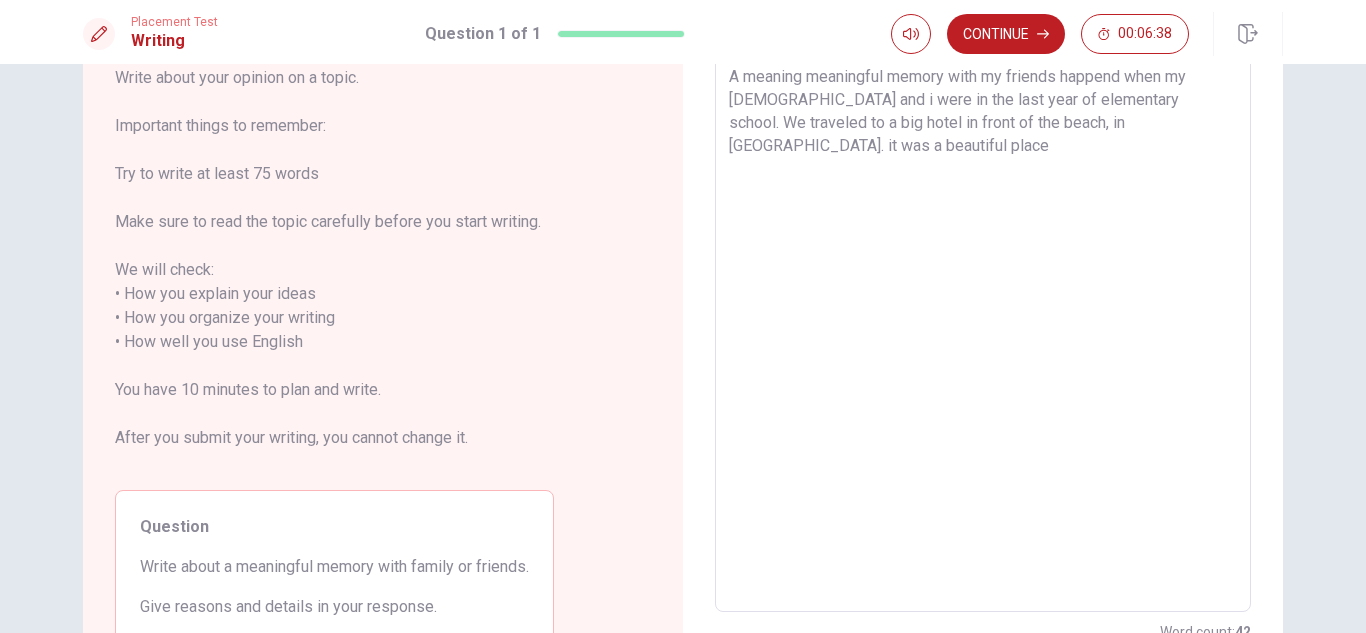 click on "A meaning meaningful memory with my friends happend when my [DEMOGRAPHIC_DATA] and i were in the last year of elementary school. We traveled to a big hotel in front of the beach, in [GEOGRAPHIC_DATA]. it was a beautiful place" at bounding box center (983, 330) 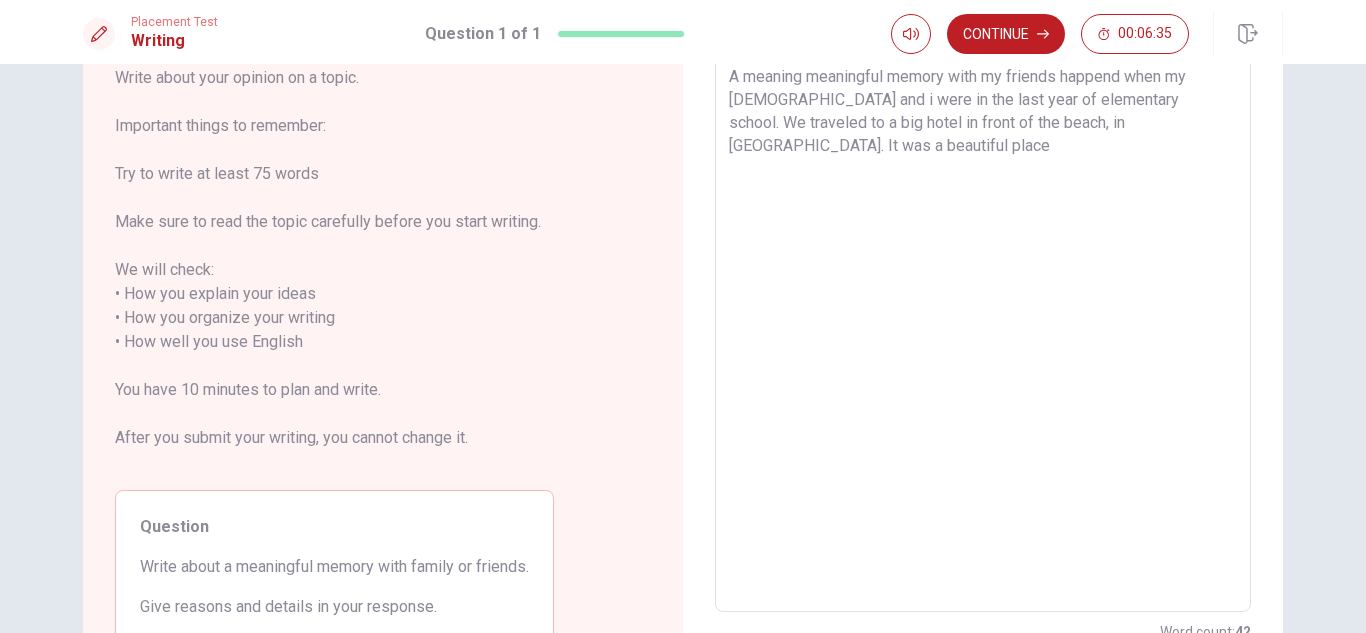 click on "A meaning meaningful memory with my friends happend when my [DEMOGRAPHIC_DATA] and i were in the last year of elementary school. We traveled to a big hotel in front of the beach, in [GEOGRAPHIC_DATA]. It was a beautiful place" at bounding box center (983, 330) 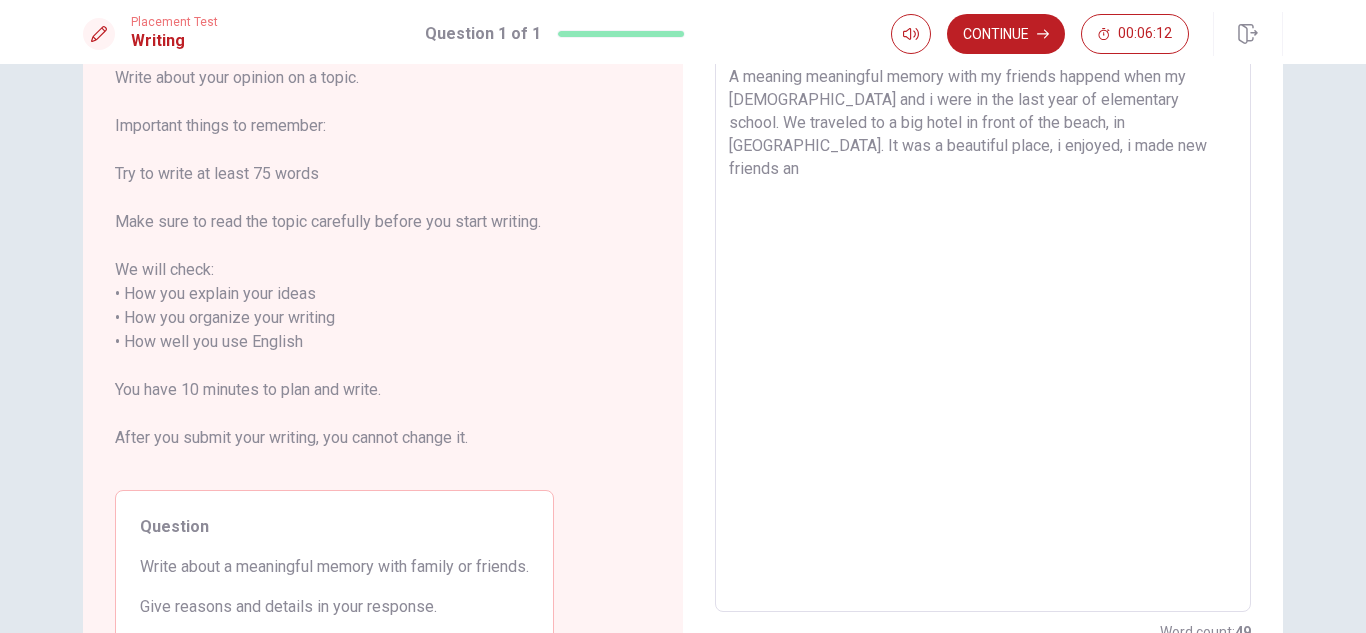 drag, startPoint x: 898, startPoint y: 150, endPoint x: 835, endPoint y: 156, distance: 63.28507 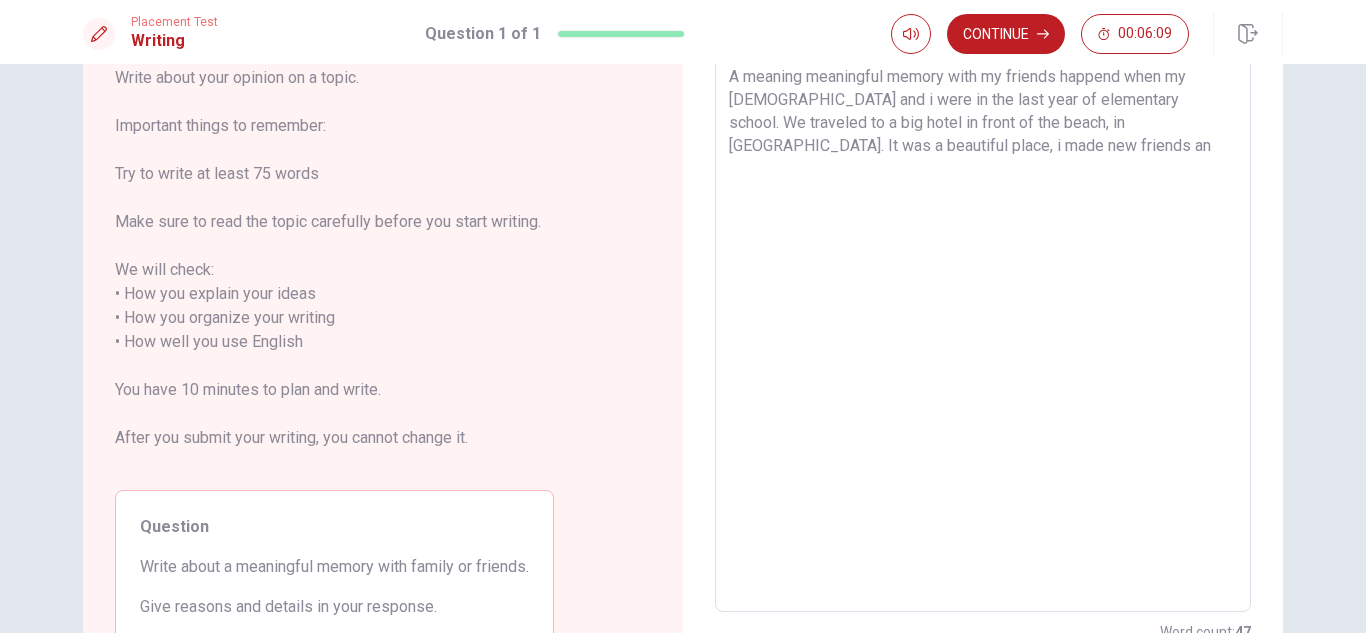 click on "A meaning meaningful memory with my friends happend when my [DEMOGRAPHIC_DATA] and i were in the last year of elementary school. We traveled to a big hotel in front of the beach, in [GEOGRAPHIC_DATA]. It was a beautiful place, i made new friends an" at bounding box center (983, 330) 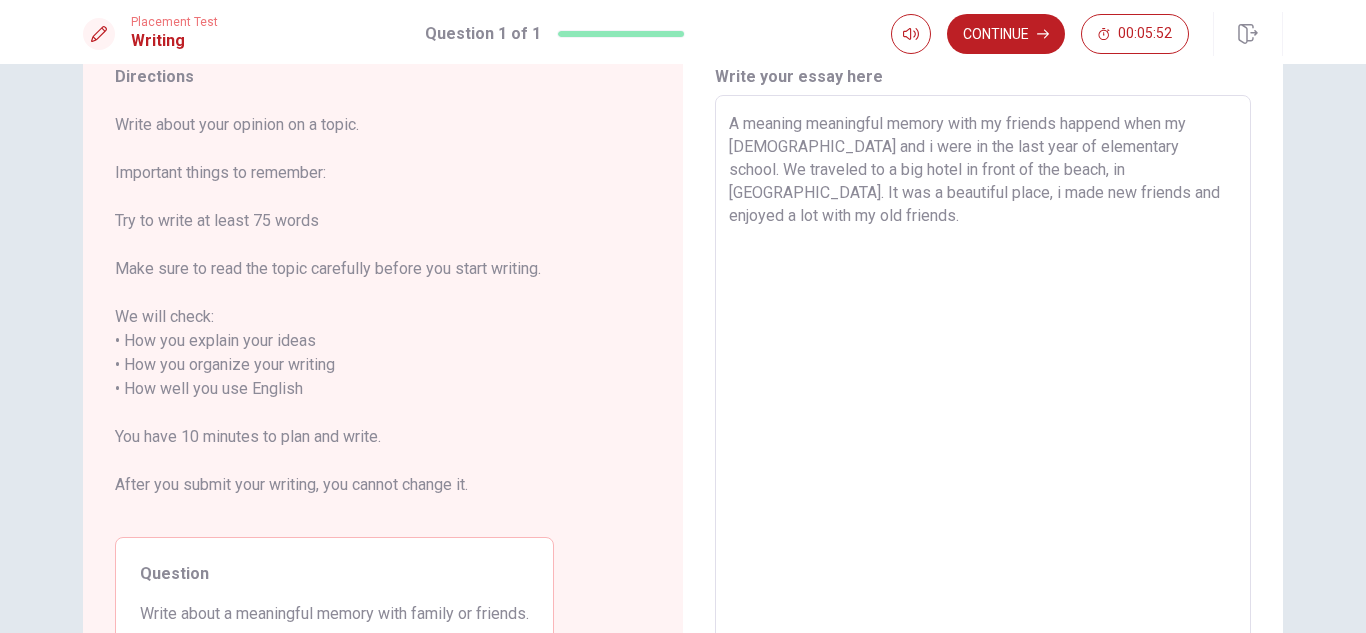 scroll, scrollTop: 78, scrollLeft: 0, axis: vertical 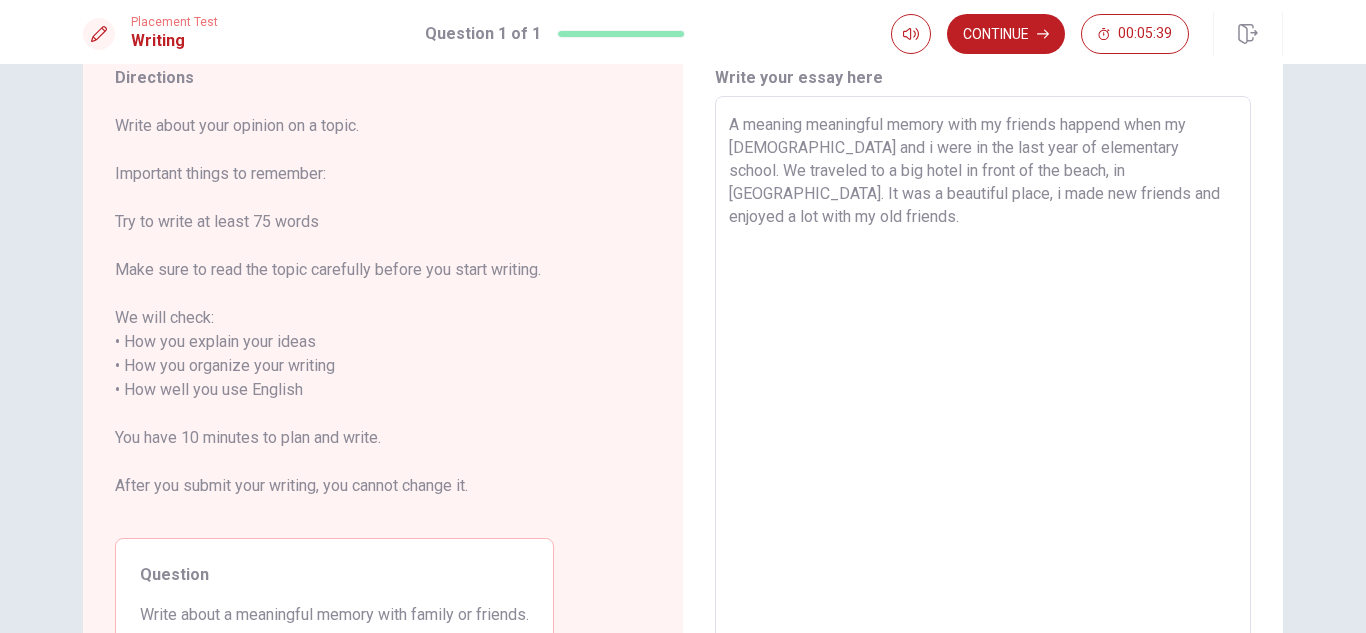 click on "A meaning meaningful memory with my friends happend when my [DEMOGRAPHIC_DATA] and i were in the last year of elementary school. We traveled to a big hotel in front of the beach, in [GEOGRAPHIC_DATA]. It was a beautiful place, i made new friends and enjoyed a lot with my old friends." at bounding box center (983, 378) 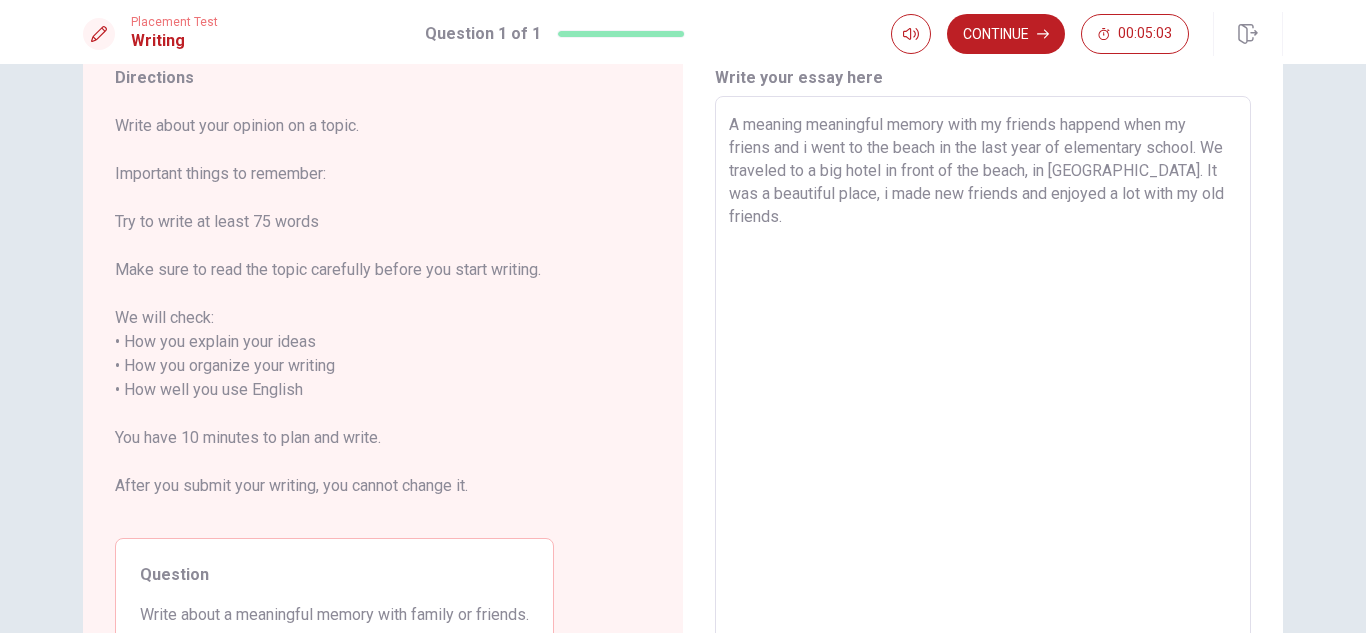 click on "A meaning meaningful memory with my friends happend when my friens and i went to the beach in the last year of elementary school. We traveled to a big hotel in front of the beach, in [GEOGRAPHIC_DATA]. It was a beautiful place, i made new friends and enjoyed a lot with my old friends." at bounding box center (983, 378) 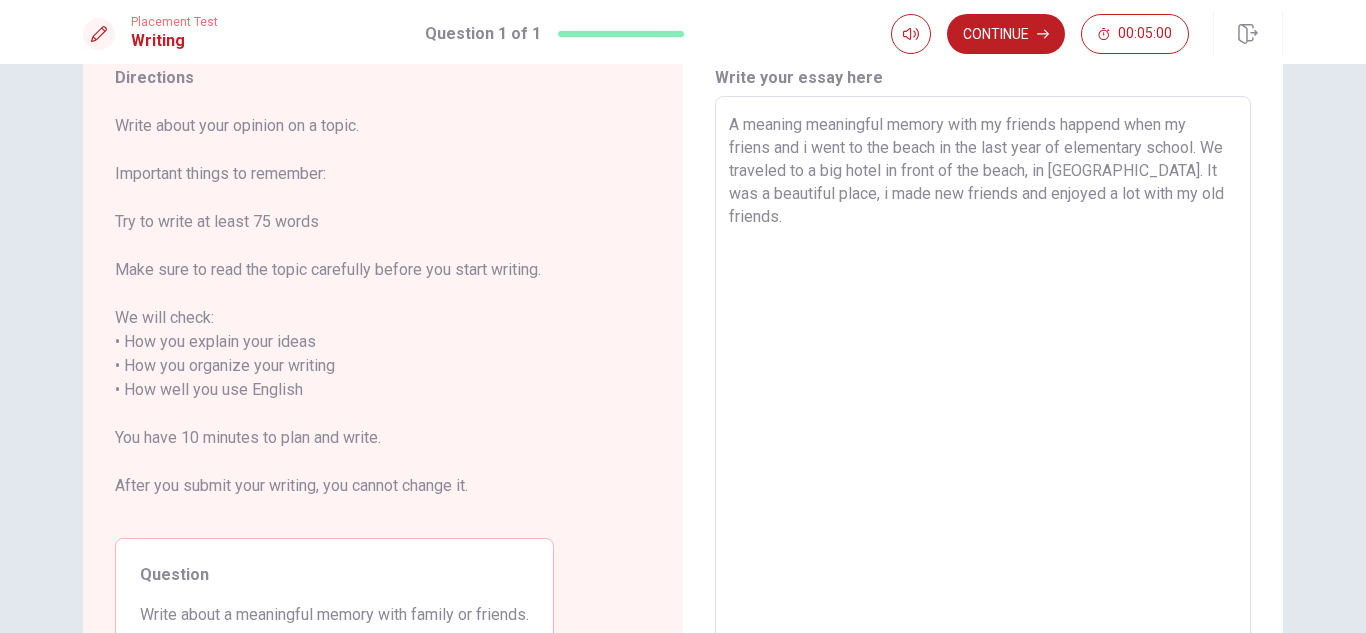 click on "A meaning meaningful memory with my friends happend when my friens and i went to the beach in the last year of elementary school. We traveled to a big hotel in front of the beach, in [GEOGRAPHIC_DATA]. It was a beautiful place, i made new friends and enjoyed a lot with my old friends." at bounding box center [983, 378] 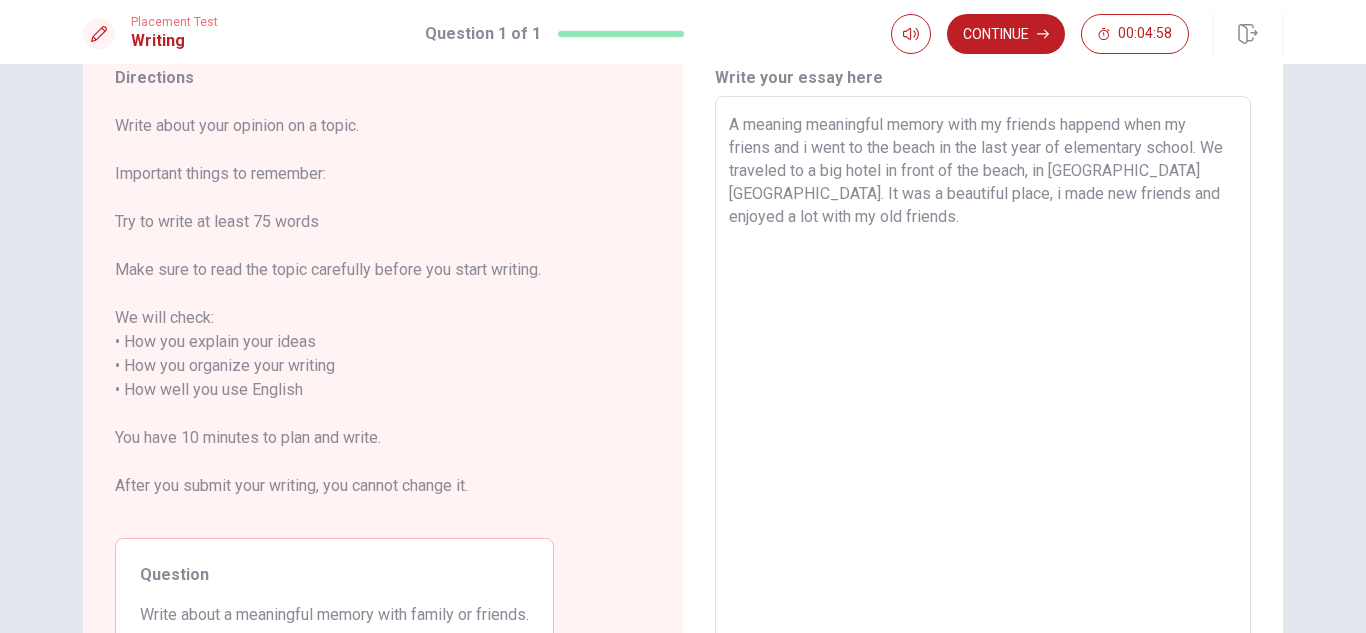 click on "A meaning meaningful memory with my friends happend when my friens and i went to the beach in the last year of elementary school. We traveled to a big hotel in front of the beach, in [GEOGRAPHIC_DATA] [GEOGRAPHIC_DATA]. It was a beautiful place, i made new friends and enjoyed a lot with my old friends." at bounding box center (983, 378) 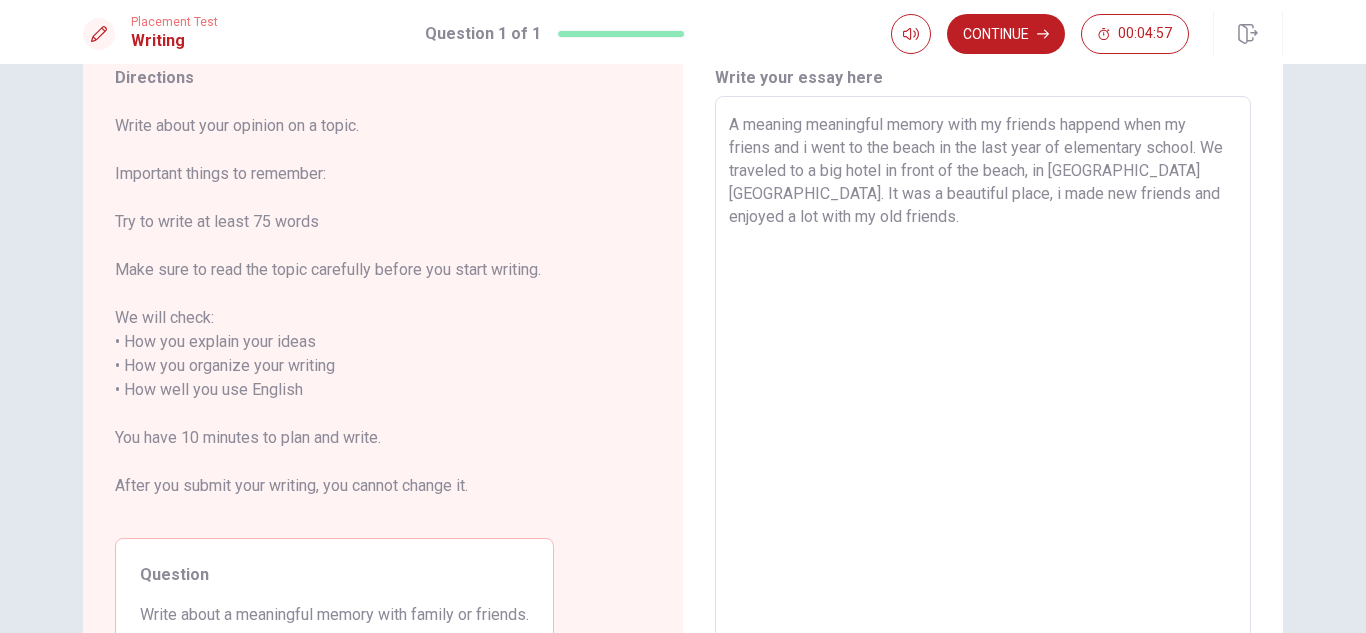 click on "A meaning meaningful memory with my friends happend when my friens and i went to the beach in the last year of elementary school. We traveled to a big hotel in front of the beach, in [GEOGRAPHIC_DATA] [GEOGRAPHIC_DATA]. It was a beautiful place, i made new friends and enjoyed a lot with my old friends." at bounding box center [983, 378] 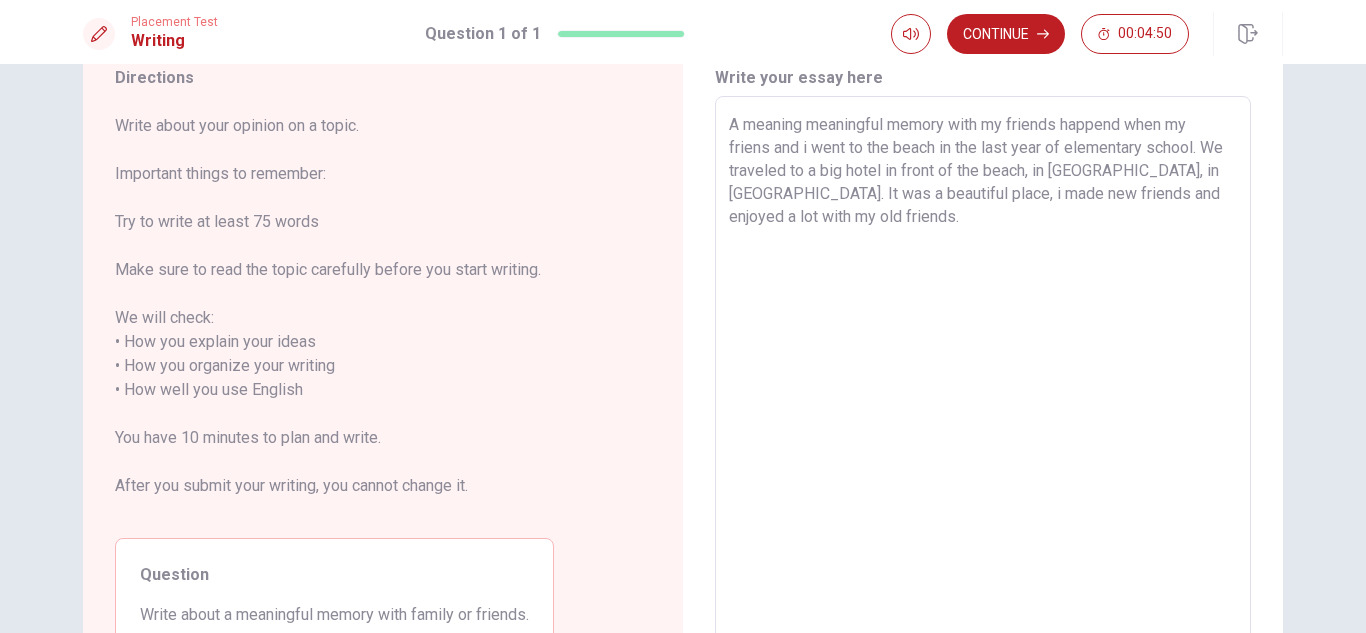 click on "A meaning meaningful memory with my friends happend when my friens and i went to the beach in the last year of elementary school. We traveled to a big hotel in front of the beach, in [GEOGRAPHIC_DATA], in [GEOGRAPHIC_DATA]. It was a beautiful place, i made new friends and enjoyed a lot with my old friends." at bounding box center [983, 378] 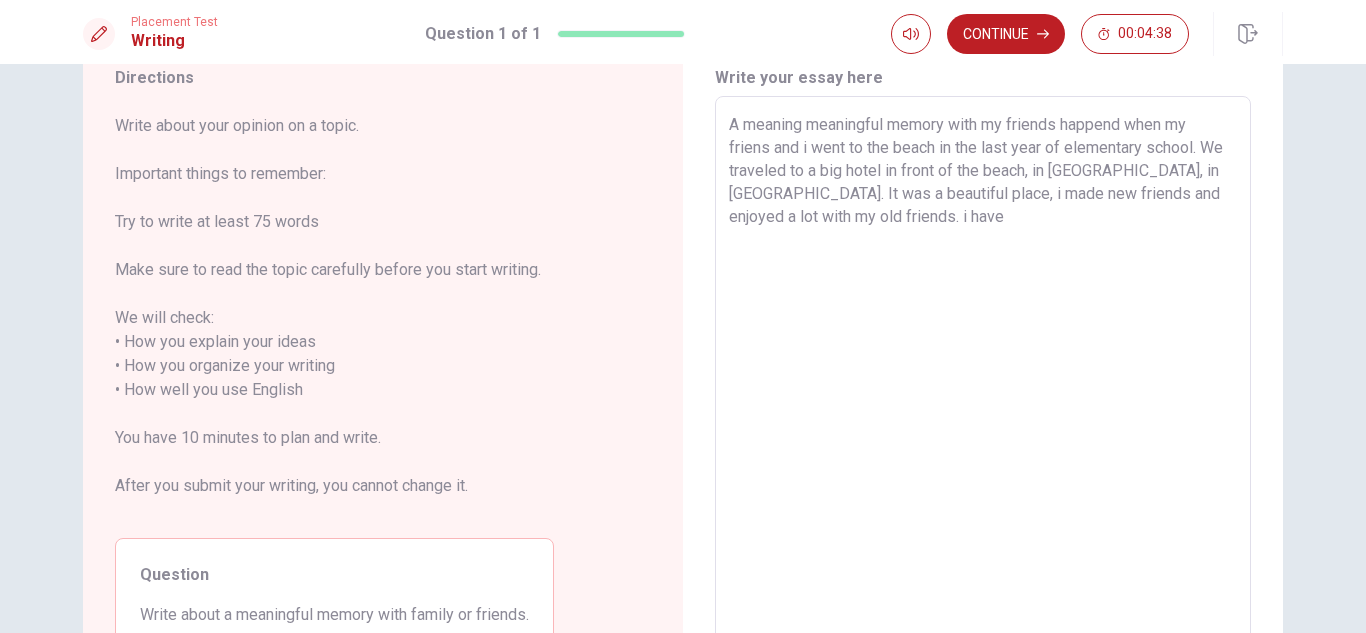 click on "A meaning meaningful memory with my friends happend when my friens and i went to the beach in the last year of elementary school. We traveled to a big hotel in front of the beach, in [GEOGRAPHIC_DATA], in [GEOGRAPHIC_DATA]. It was a beautiful place, i made new friends and enjoyed a lot with my old friends. i have" at bounding box center [983, 378] 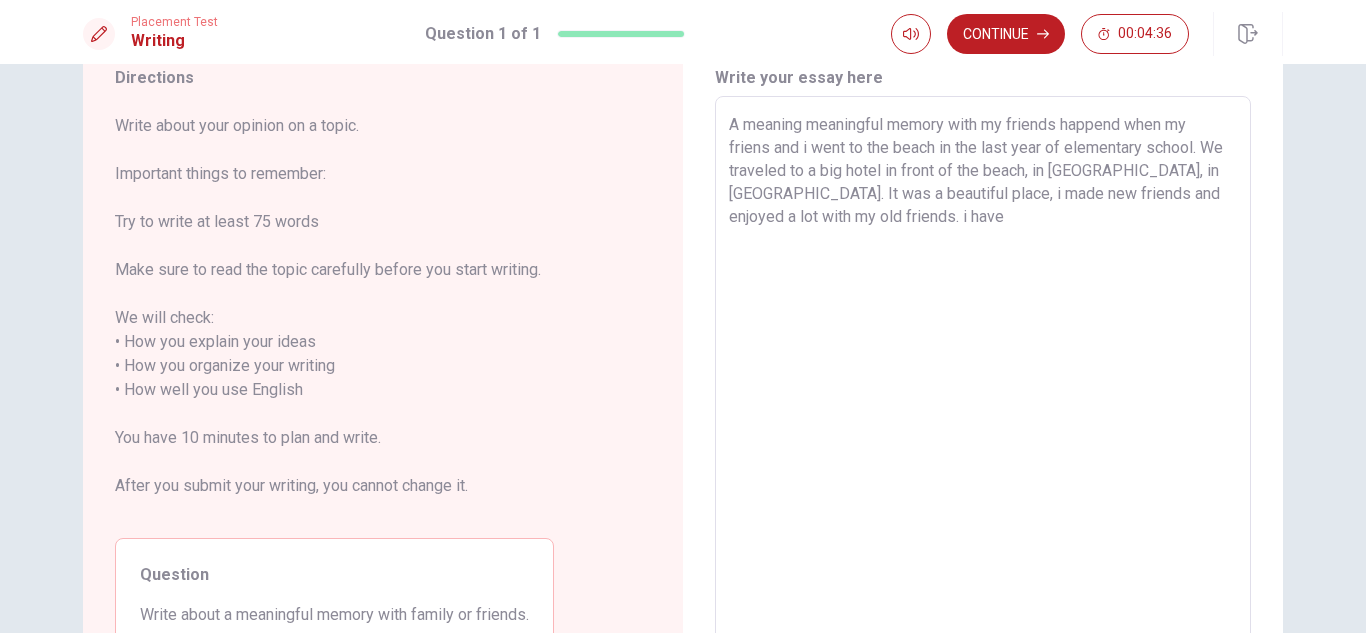 click on "A meaning meaningful memory with my friends happend when my friens and i went to the beach in the last year of elementary school. We traveled to a big hotel in front of the beach, in [GEOGRAPHIC_DATA], in [GEOGRAPHIC_DATA]. It was a beautiful place, i made new friends and enjoyed a lot with my old friends. i have" at bounding box center [983, 378] 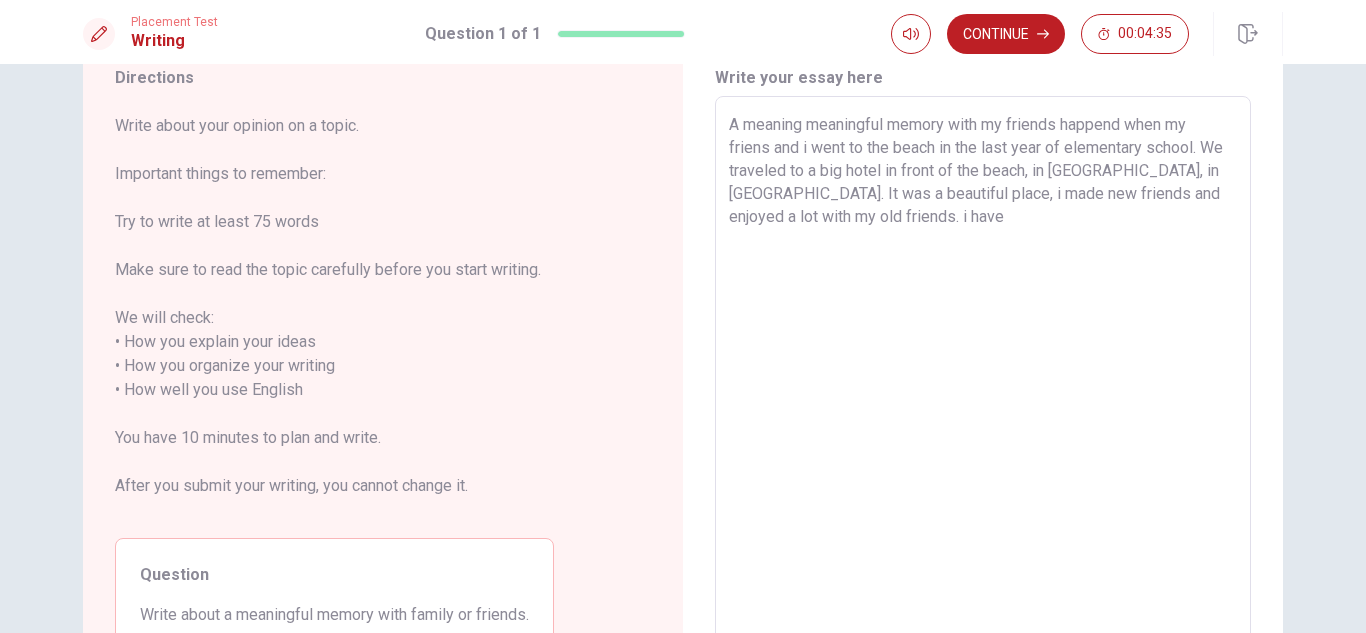 click on "A meaning meaningful memory with my friends happend when my friens and i went to the beach in the last year of elementary school. We traveled to a big hotel in front of the beach, in [GEOGRAPHIC_DATA], in [GEOGRAPHIC_DATA]. It was a beautiful place, i made new friends and enjoyed a lot with my old friends. i have" at bounding box center [983, 378] 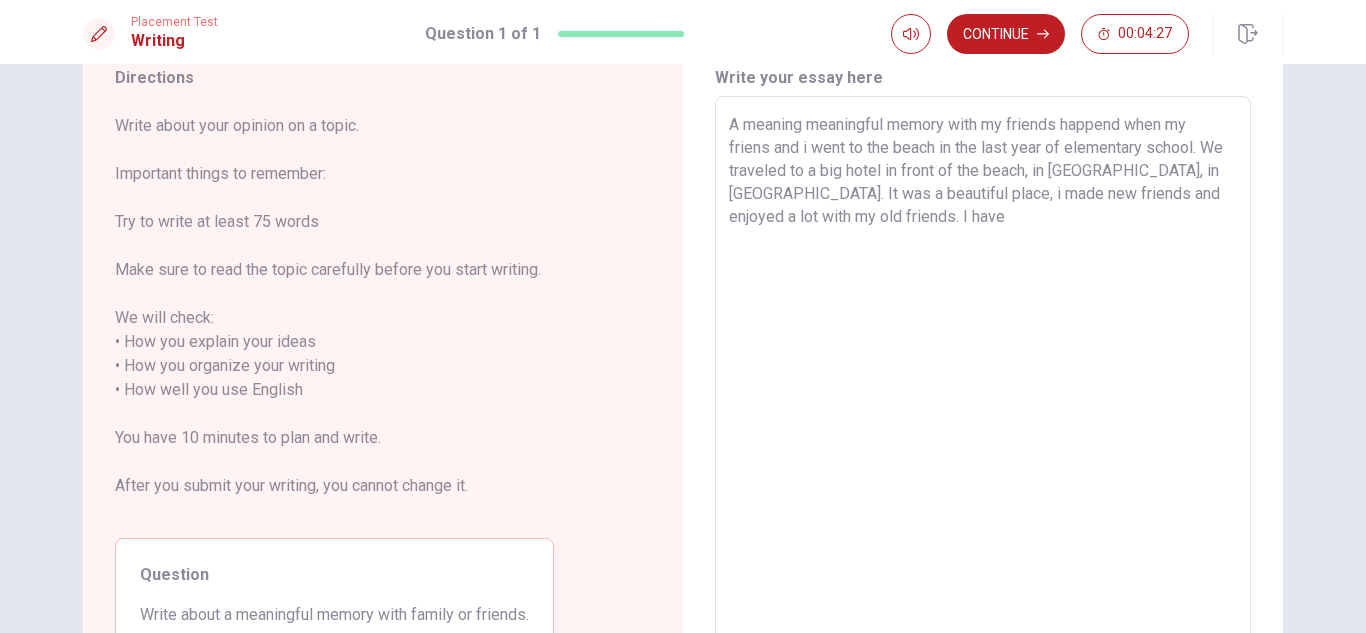 click on "A meaning meaningful memory with my friends happend when my friens and i went to the beach in the last year of elementary school. We traveled to a big hotel in front of the beach, in [GEOGRAPHIC_DATA], in [GEOGRAPHIC_DATA]. It was a beautiful place, i made new friends and enjoyed a lot with my old friends. I have" at bounding box center [983, 378] 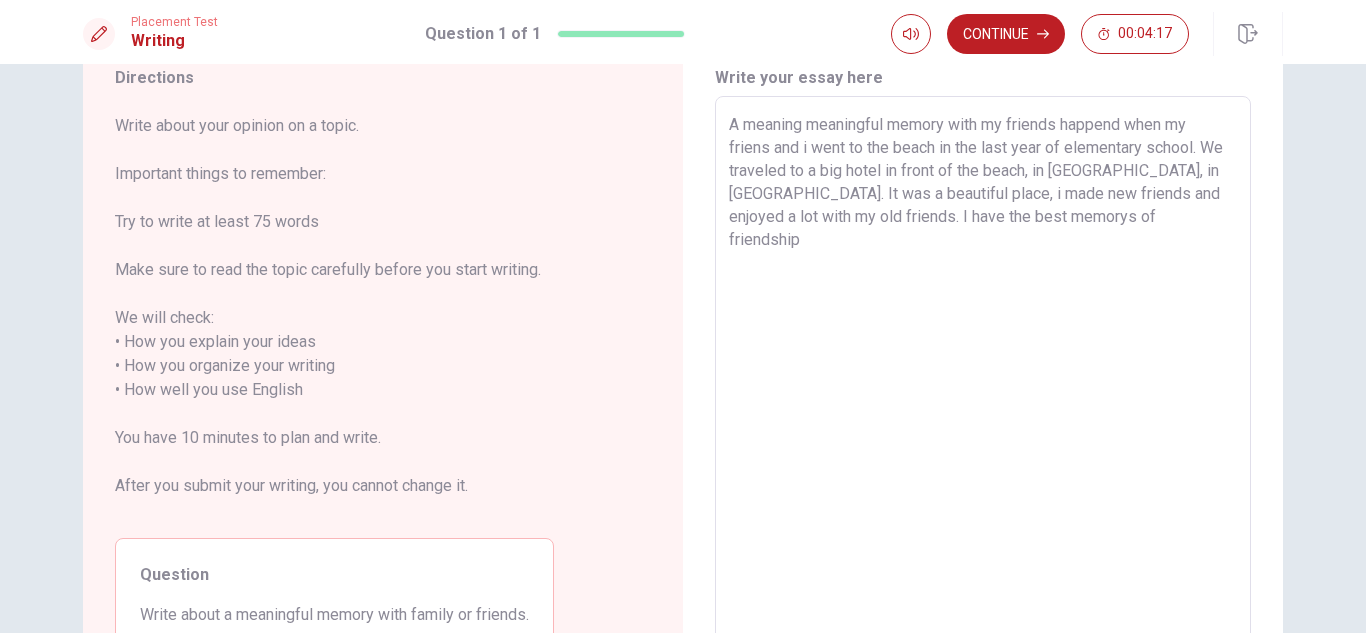 click on "A meaning meaningful memory with my friends happend when my friens and i went to the beach in the last year of elementary school. We traveled to a big hotel in front of the beach, in [GEOGRAPHIC_DATA], in [GEOGRAPHIC_DATA]. It was a beautiful place, i made new friends and enjoyed a lot with my old friends. I have the best memorys of friendship" at bounding box center (983, 378) 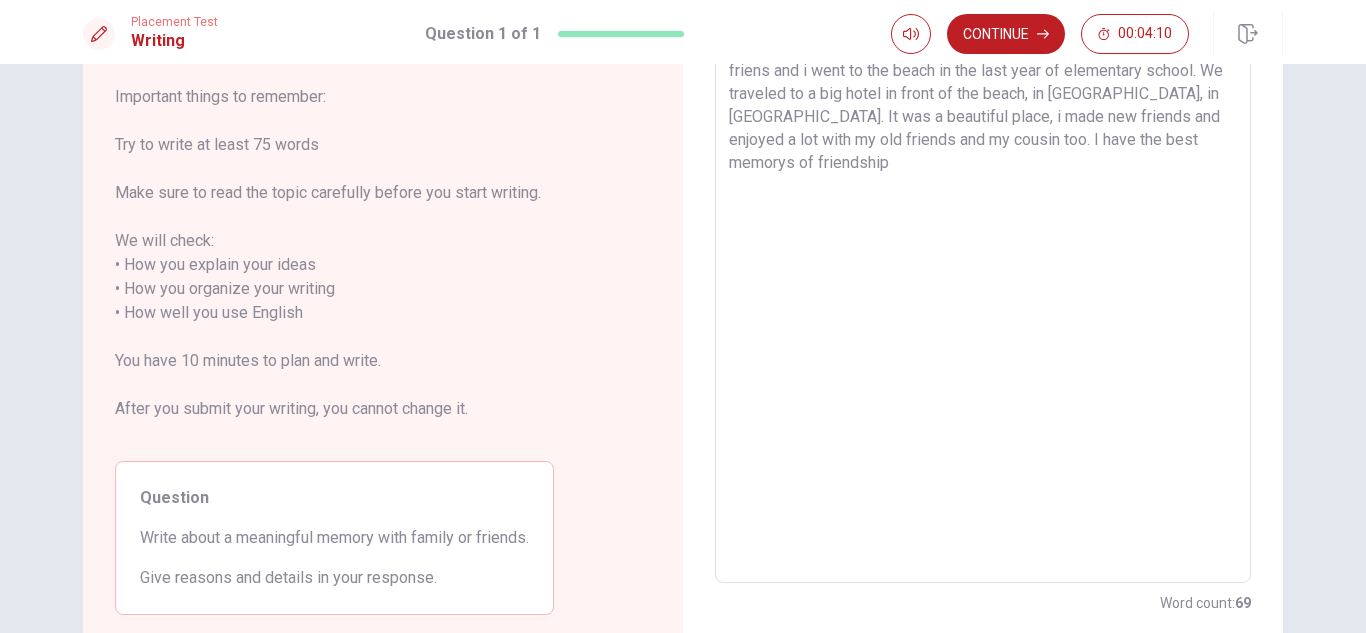 scroll, scrollTop: 154, scrollLeft: 0, axis: vertical 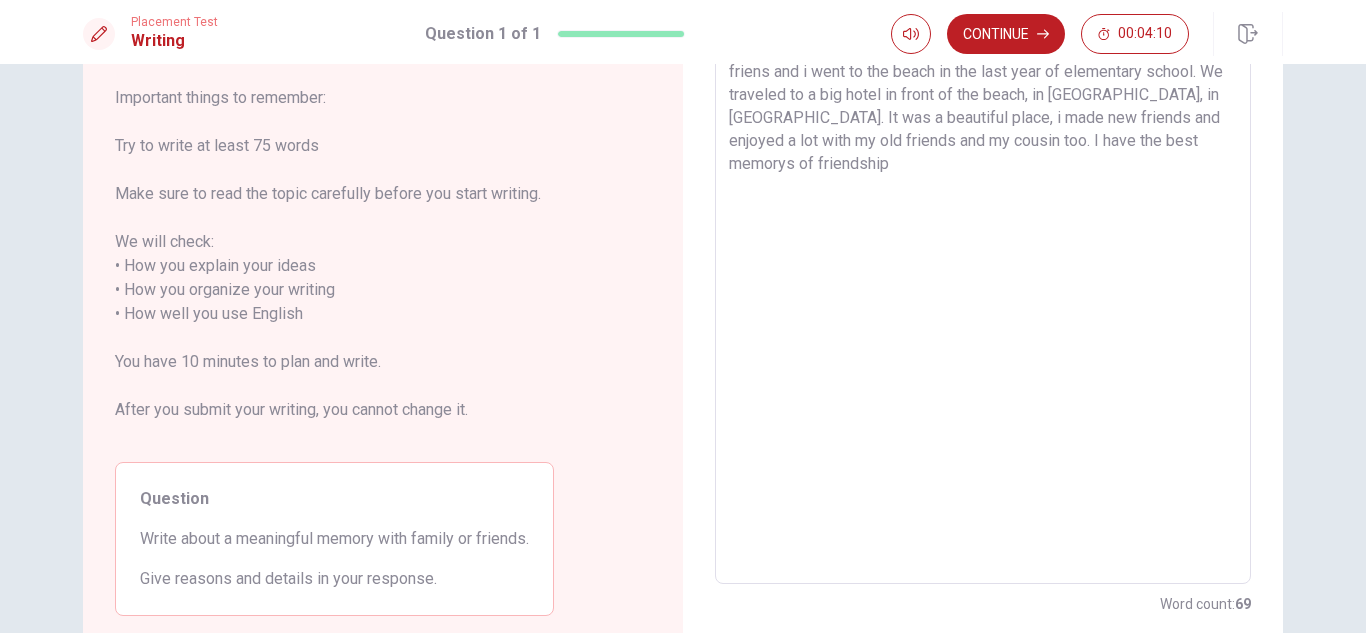 click on "A meaning meaningful memory with my friends happend when my friens and i went to the beach in the last year of elementary school. We traveled to a big hotel in front of the beach, in [GEOGRAPHIC_DATA], in [GEOGRAPHIC_DATA]. It was a beautiful place, i made new friends and enjoyed a lot with my old friends and my cousin too. I have the best memorys of friendship" at bounding box center (983, 302) 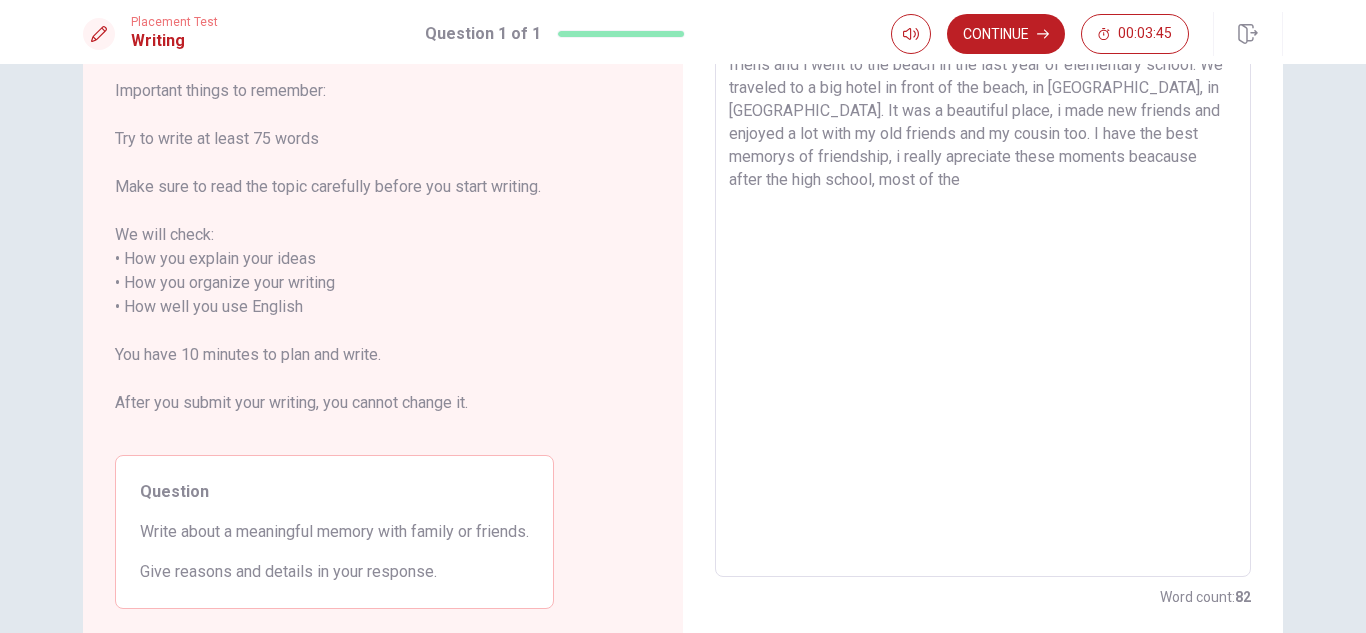 scroll, scrollTop: 162, scrollLeft: 0, axis: vertical 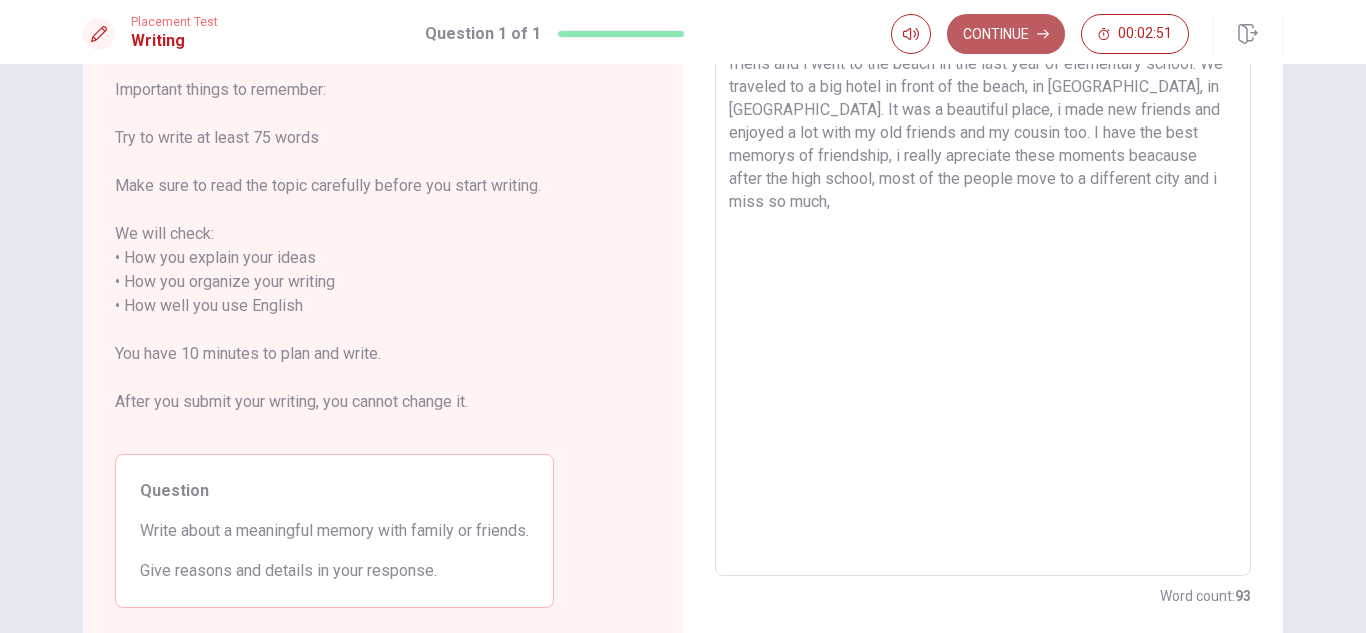 click on "Continue" at bounding box center (1006, 34) 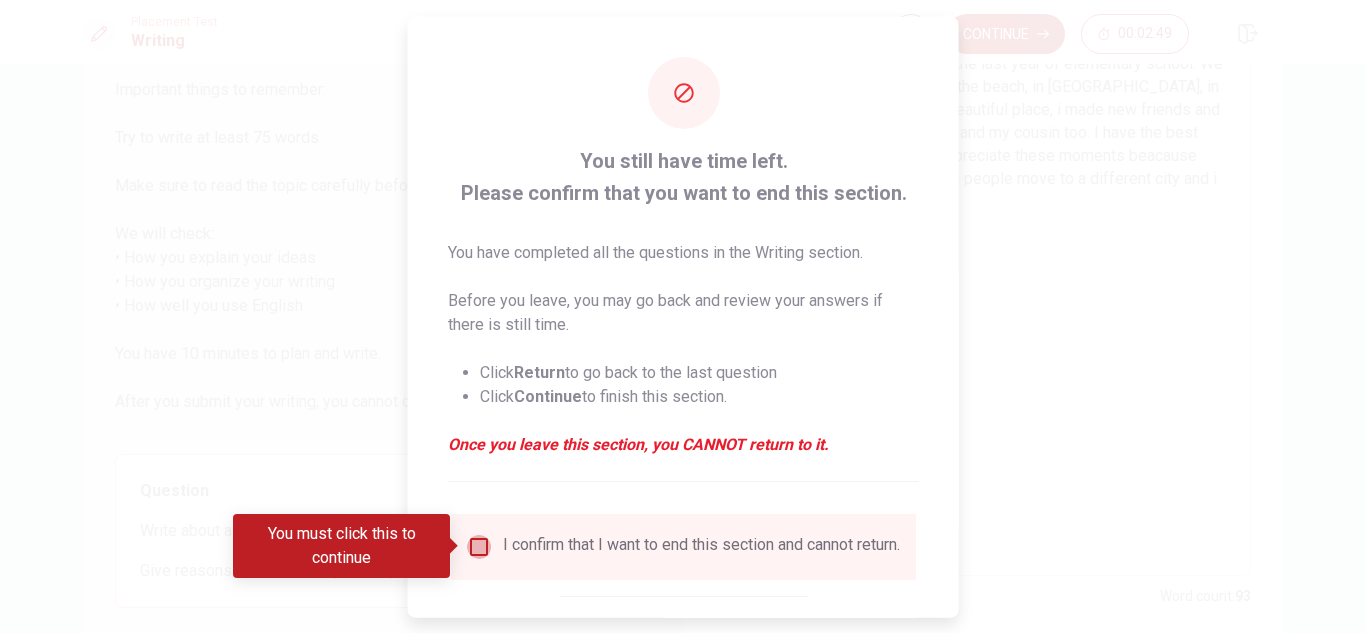 click at bounding box center [479, 546] 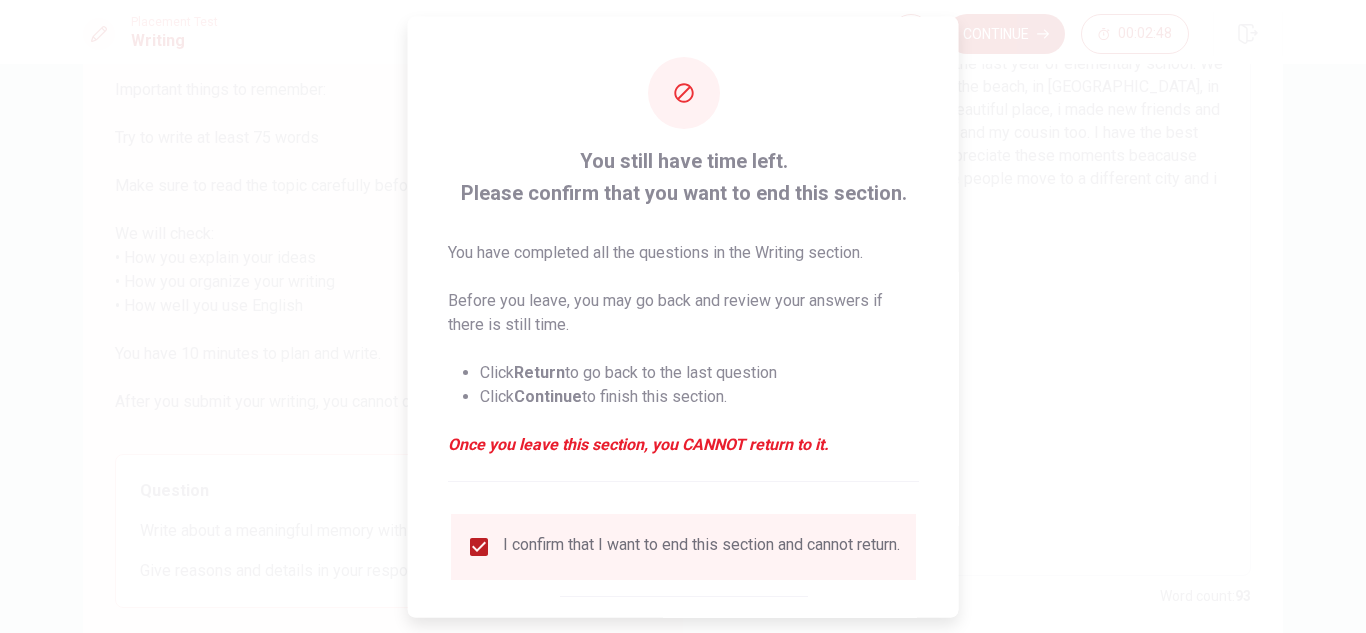 scroll, scrollTop: 113, scrollLeft: 0, axis: vertical 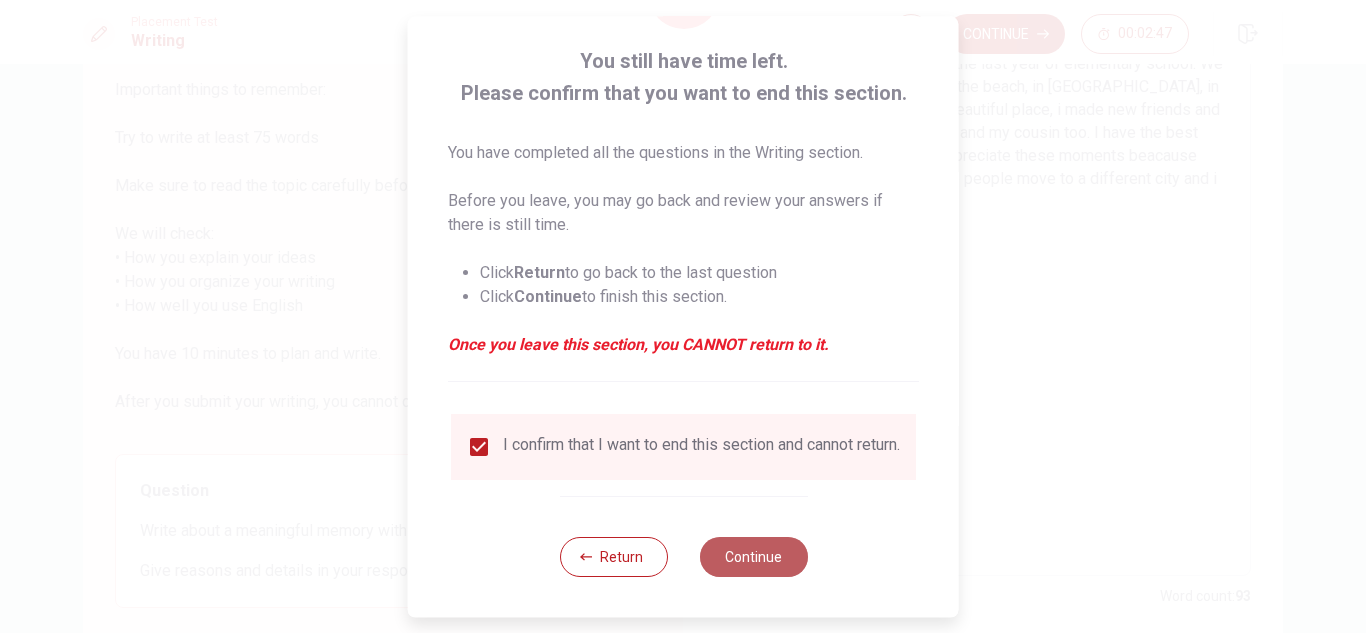 click on "Continue" at bounding box center (753, 557) 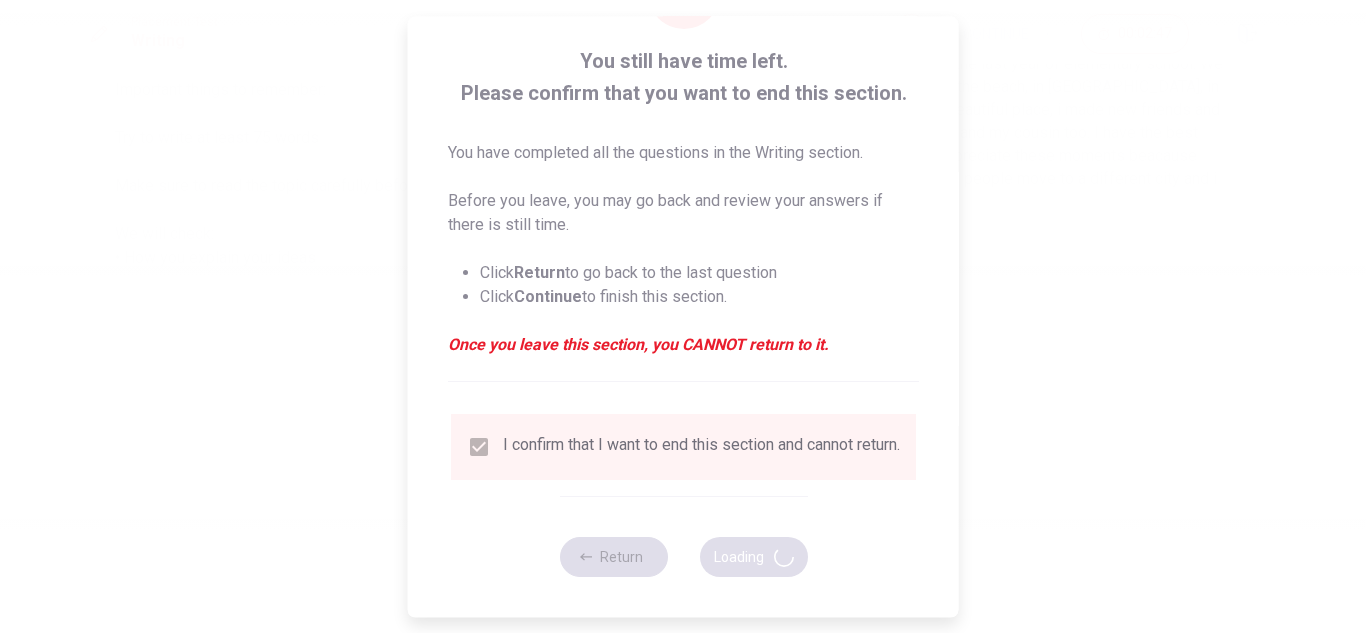 scroll, scrollTop: 0, scrollLeft: 0, axis: both 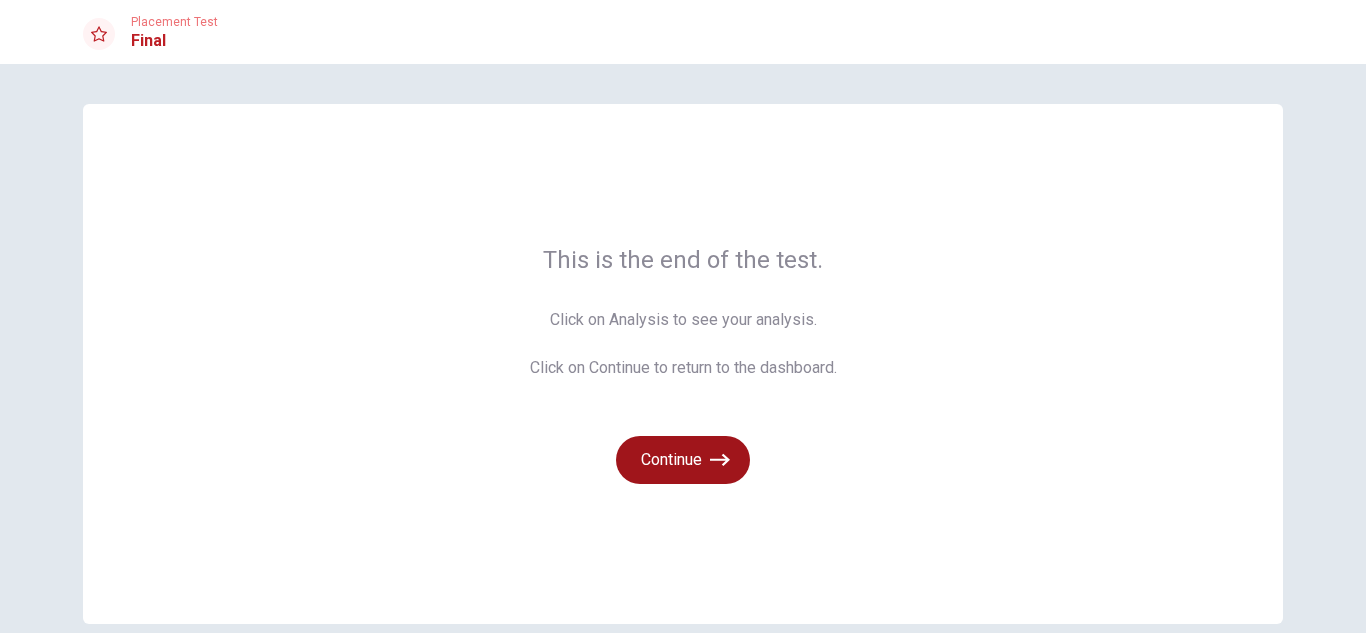 click on "Continue" at bounding box center (683, 460) 